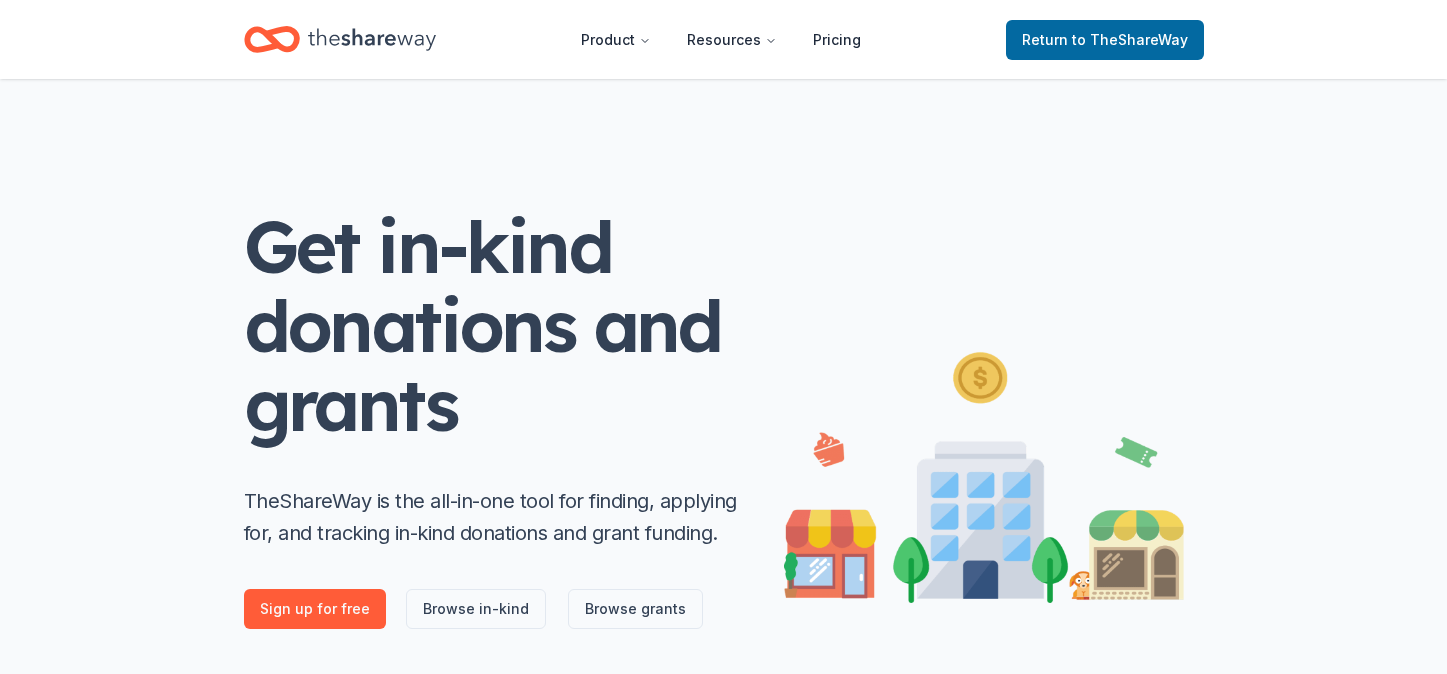 scroll, scrollTop: 0, scrollLeft: 0, axis: both 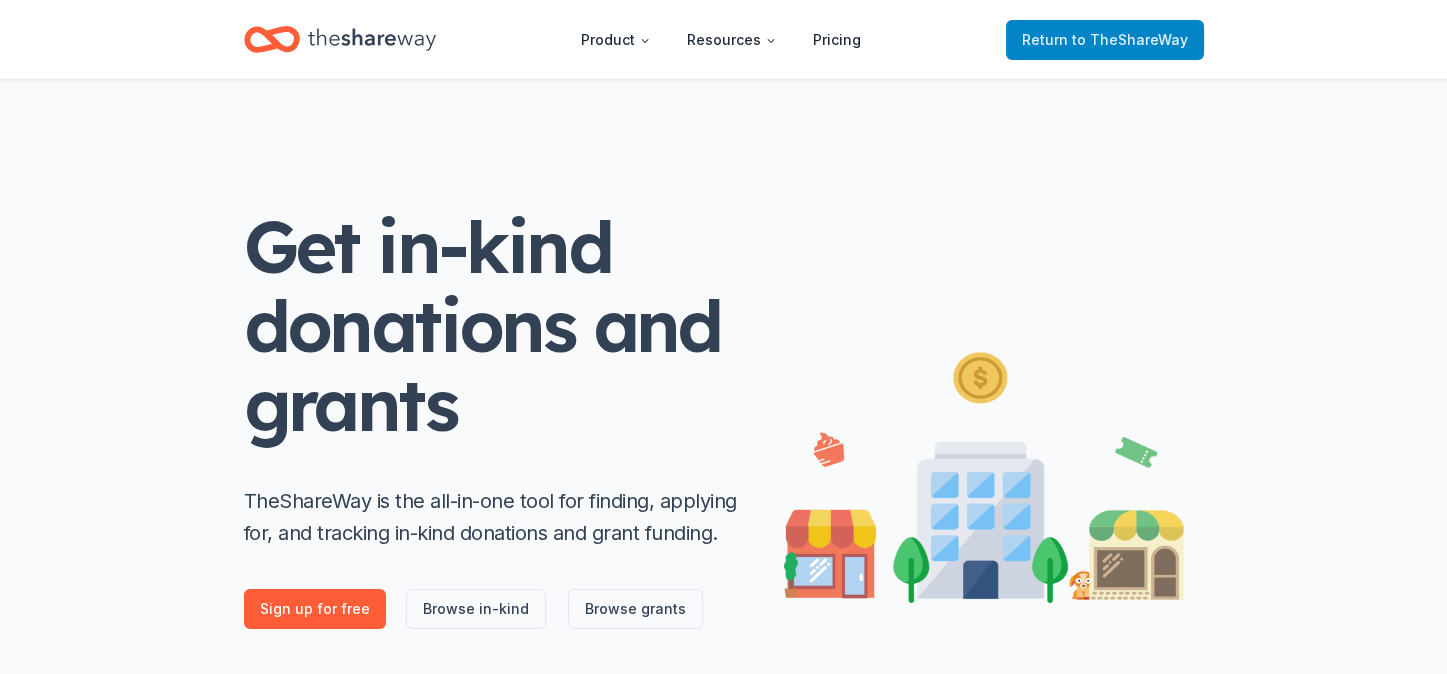 click on "Return to TheShareWay" at bounding box center (1105, 40) 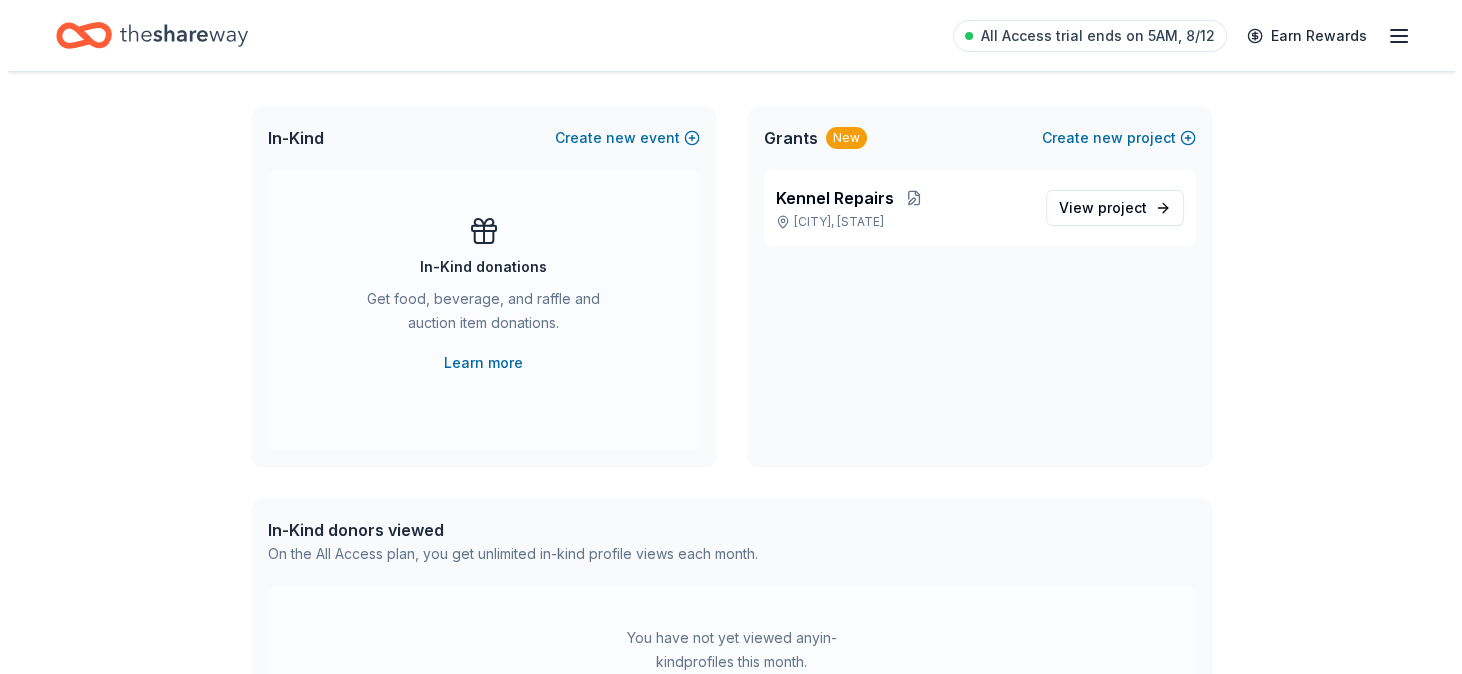 scroll, scrollTop: 0, scrollLeft: 0, axis: both 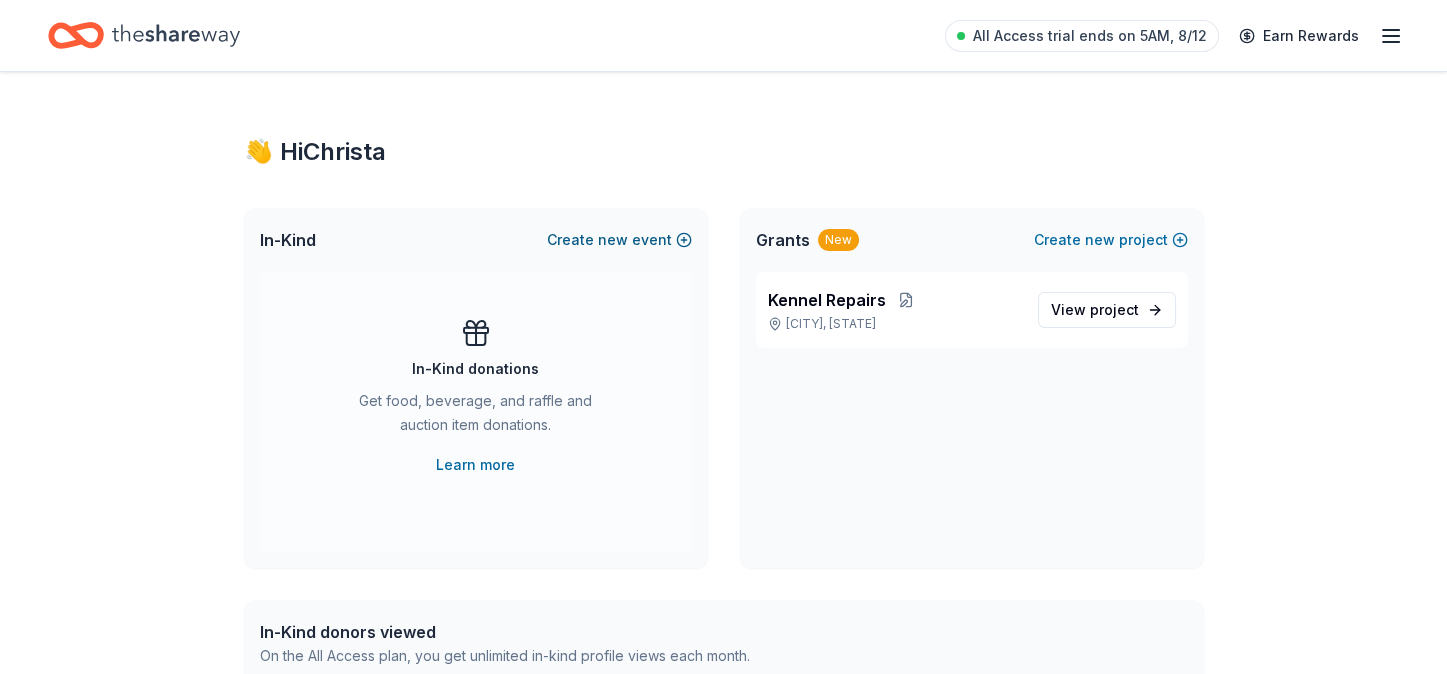 click on "Create  new  event" at bounding box center [619, 240] 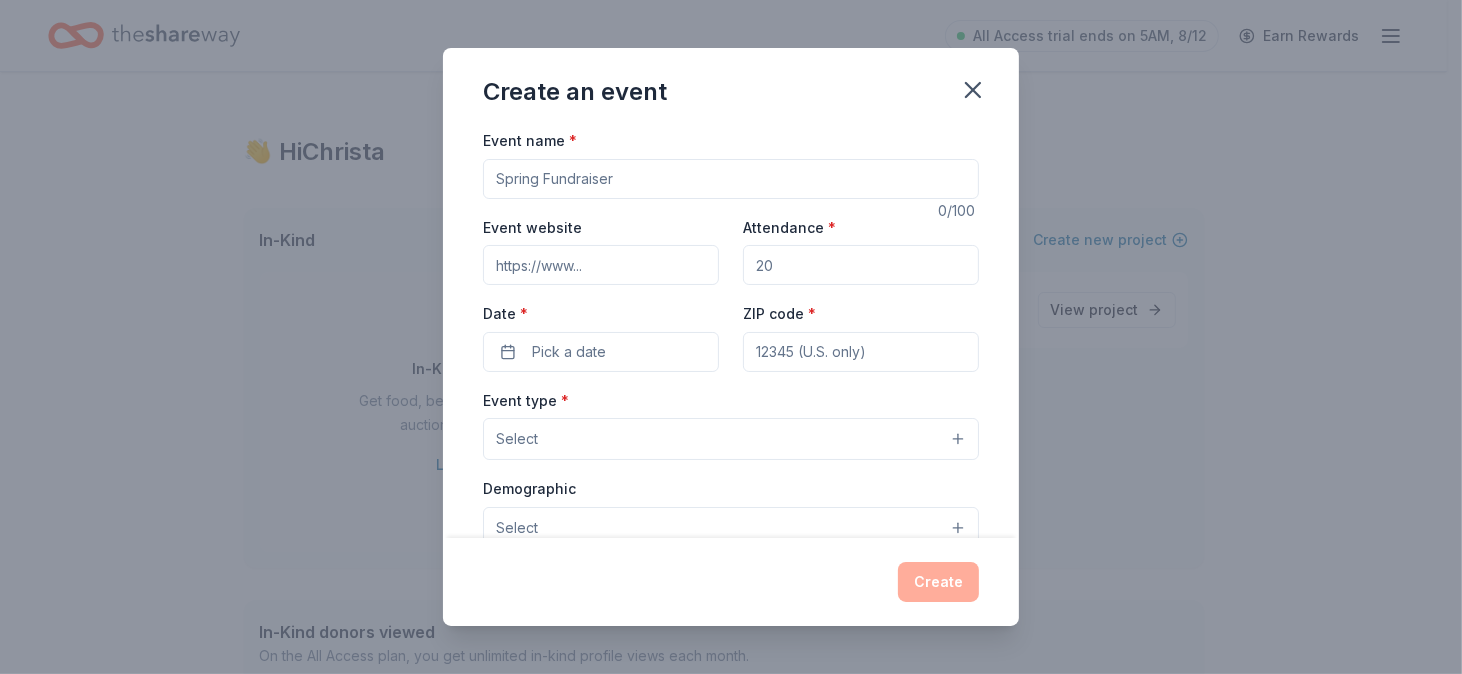 click on "Event name *" at bounding box center [731, 179] 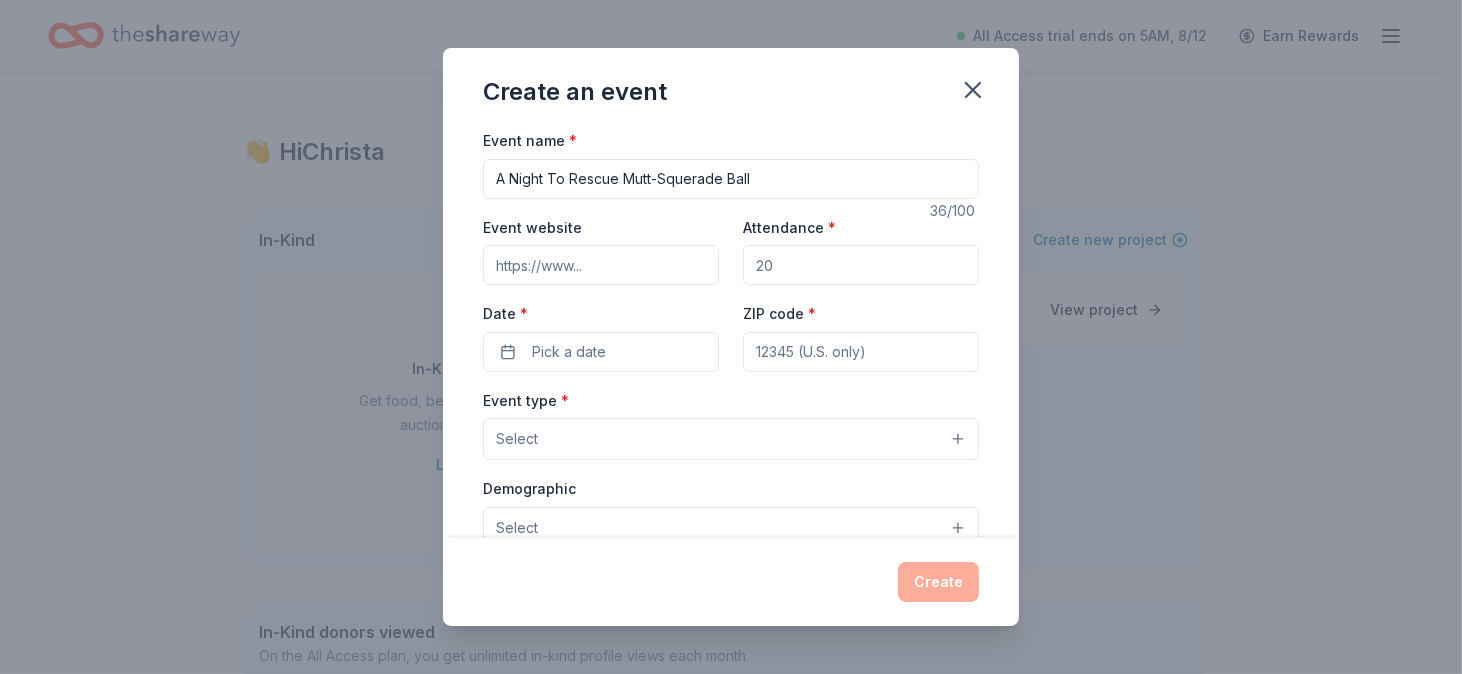 click on "A Night To Rescue Mutt-Squerade Ball" at bounding box center (731, 179) 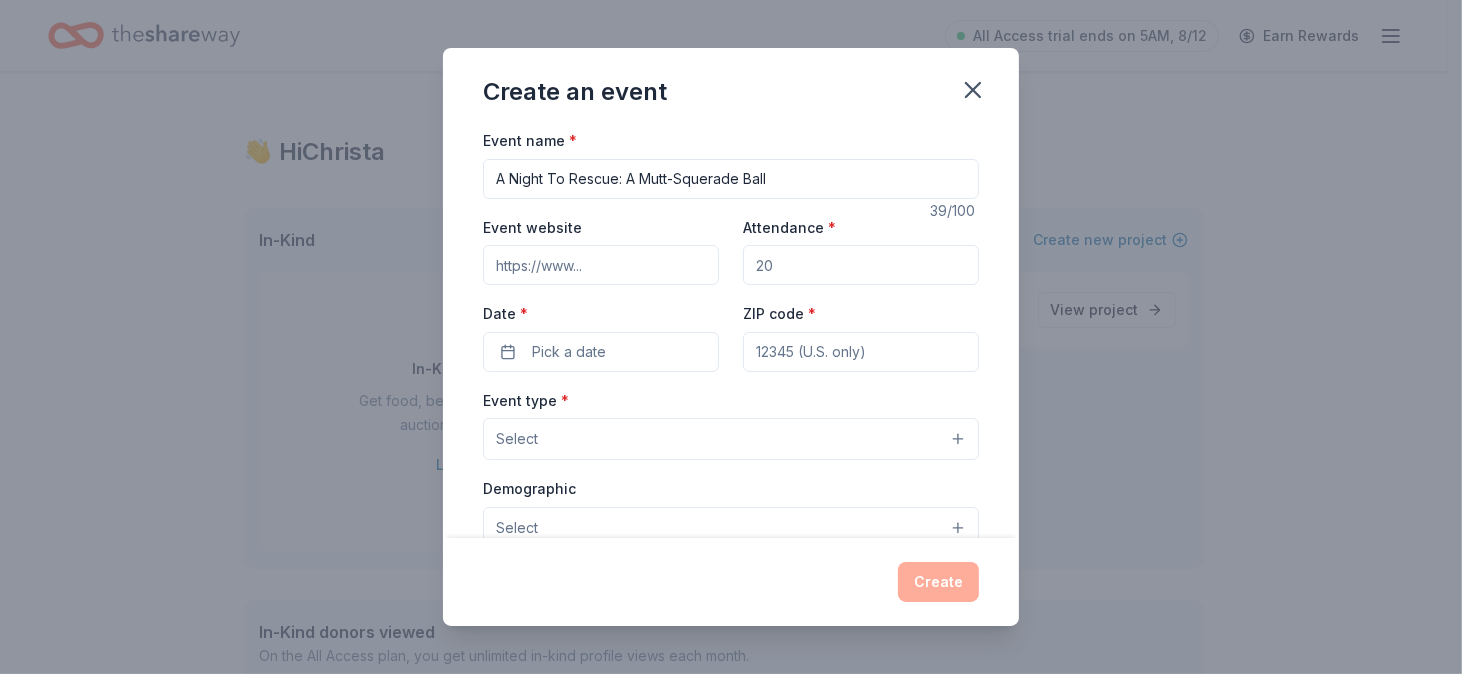type on "A Night To Rescue: A Mutt-Squerade Ball" 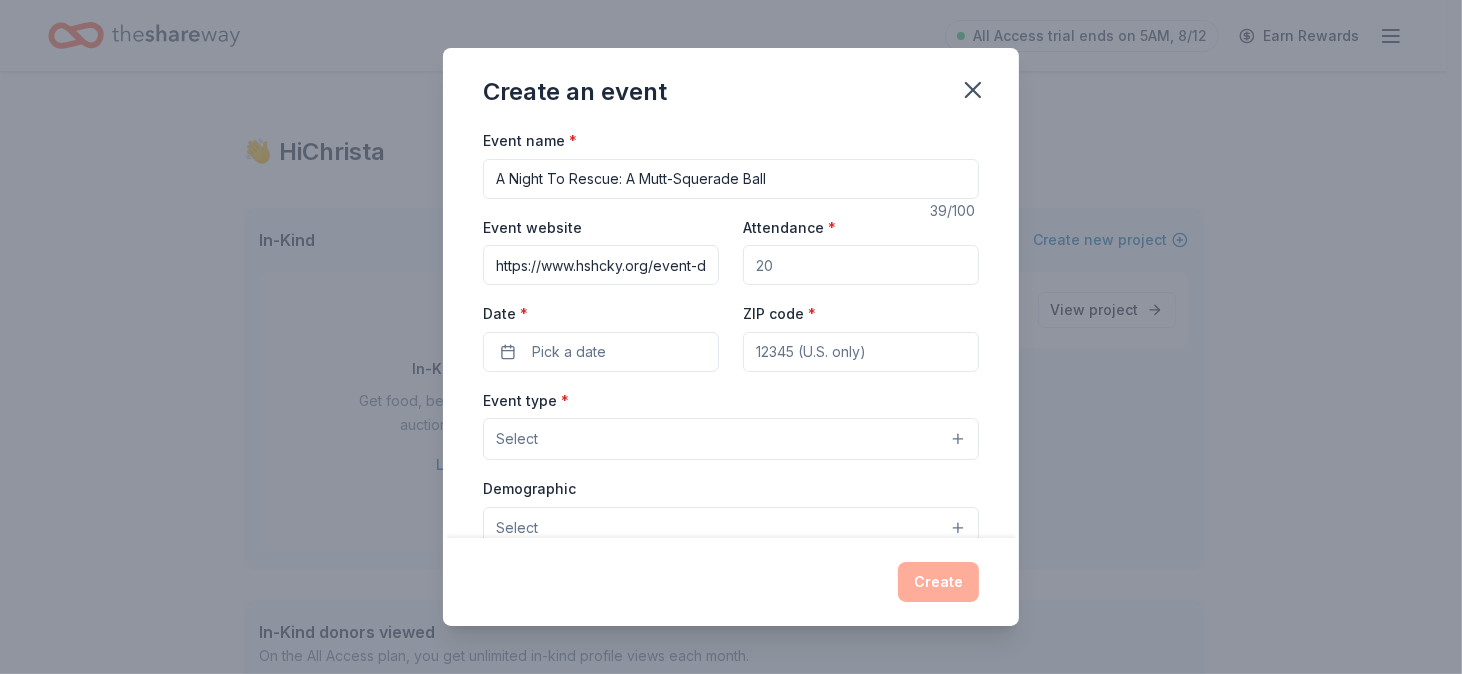 scroll, scrollTop: 0, scrollLeft: 310, axis: horizontal 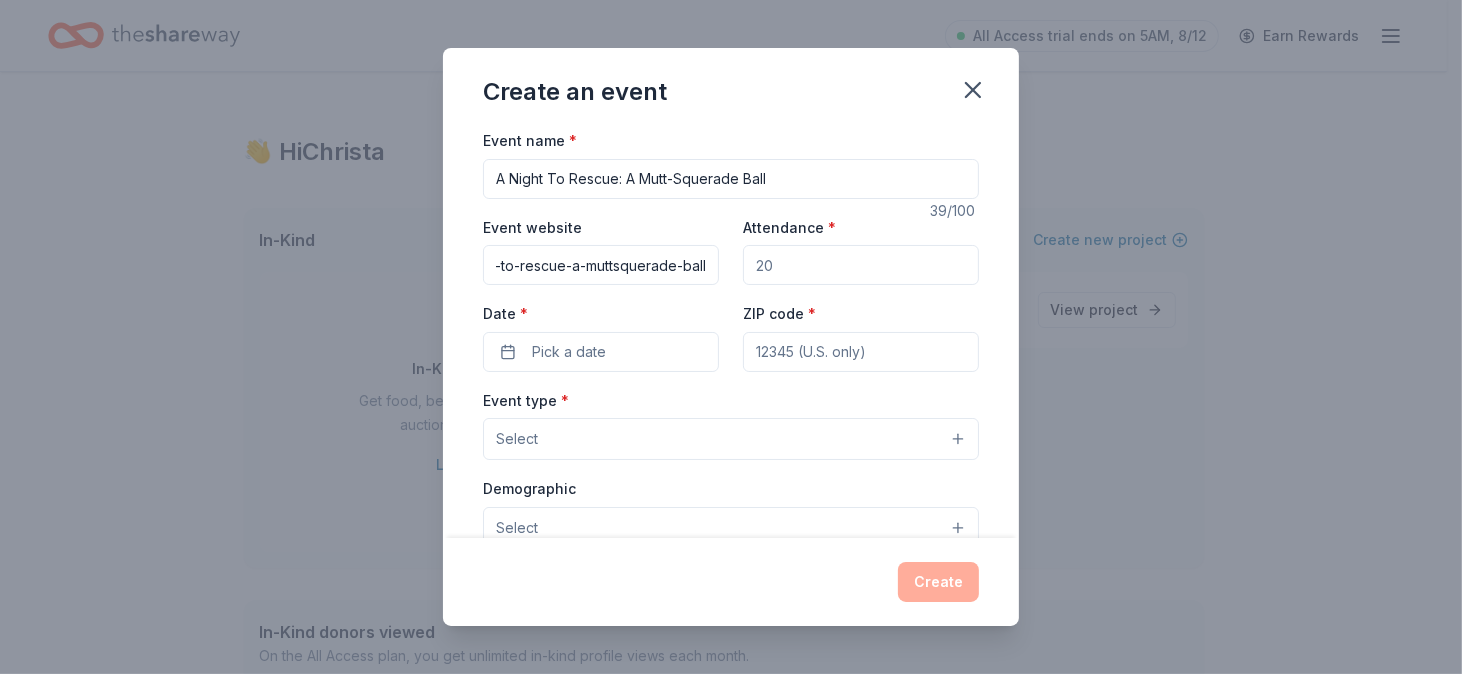 type on "https://www.hshcky.org/event-details/a-night-to-rescue-a-muttsquerade-ball" 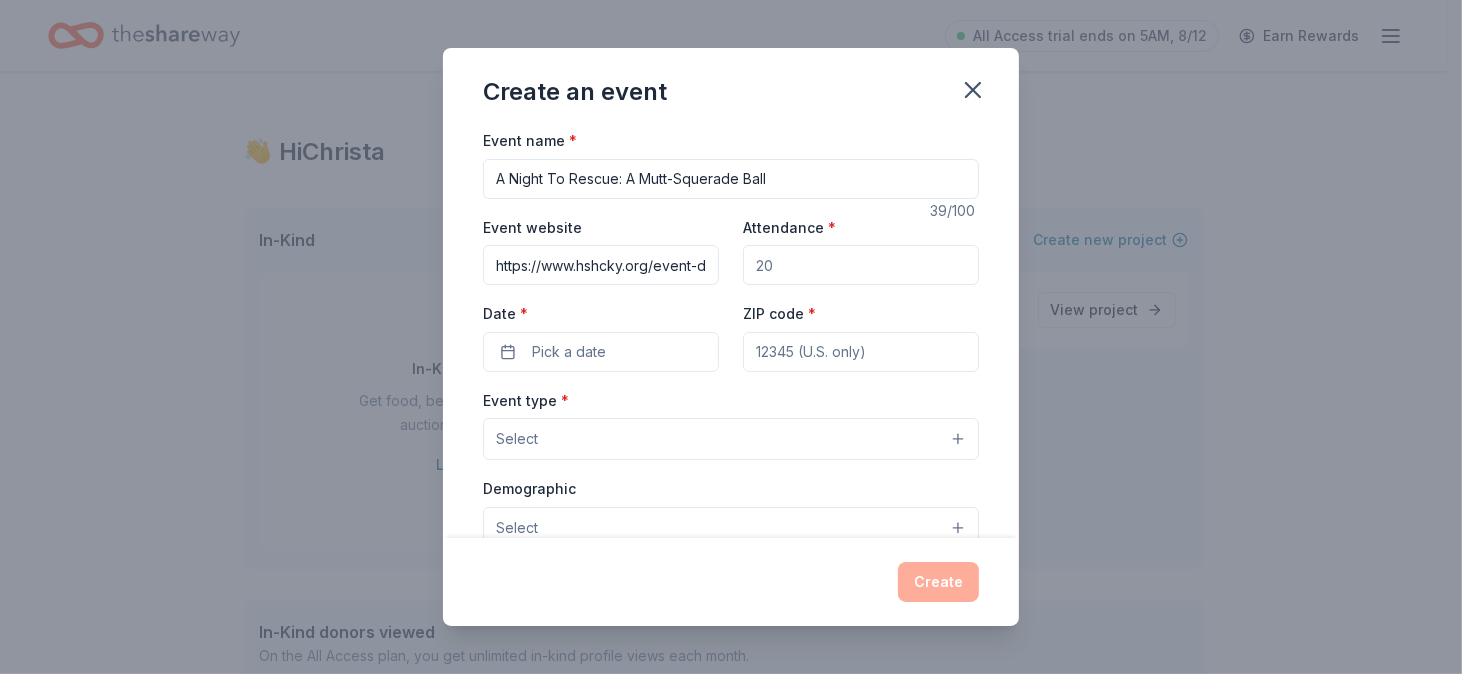 click on "Attendance *" at bounding box center (861, 265) 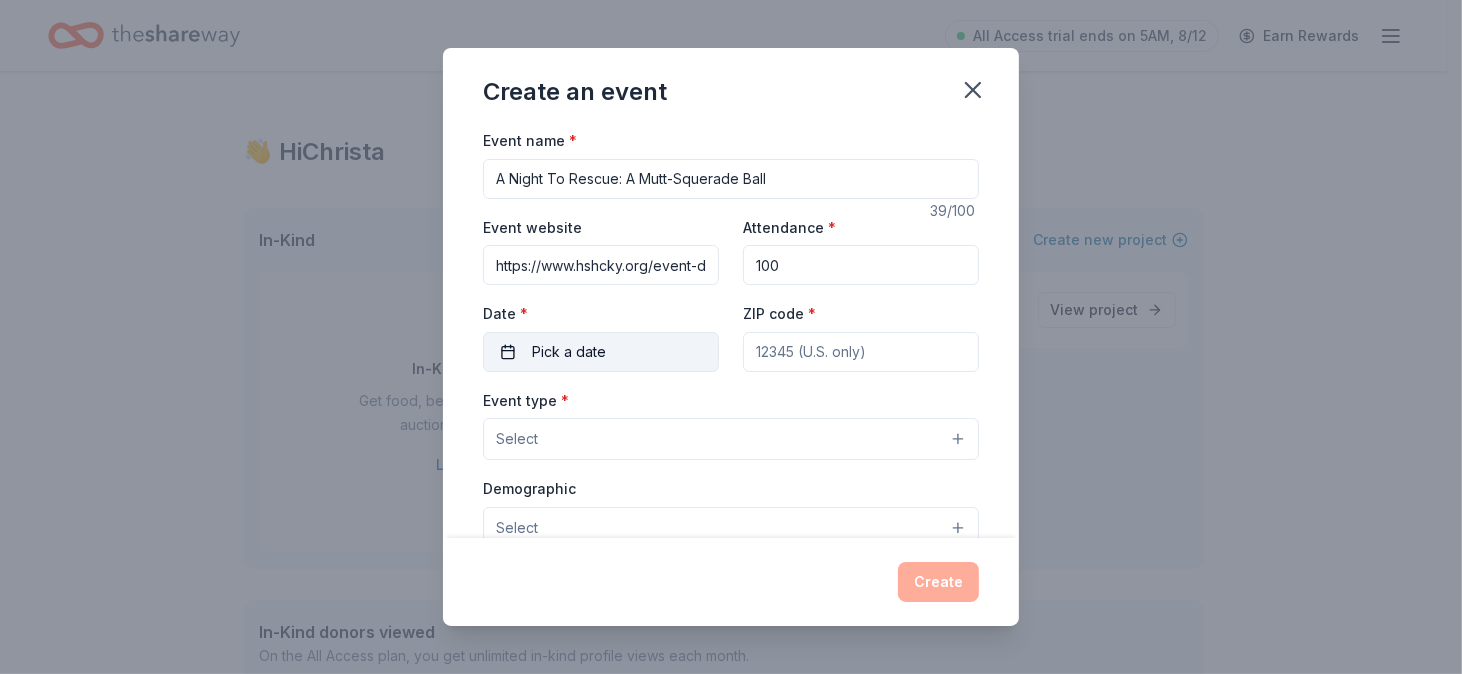 type on "100" 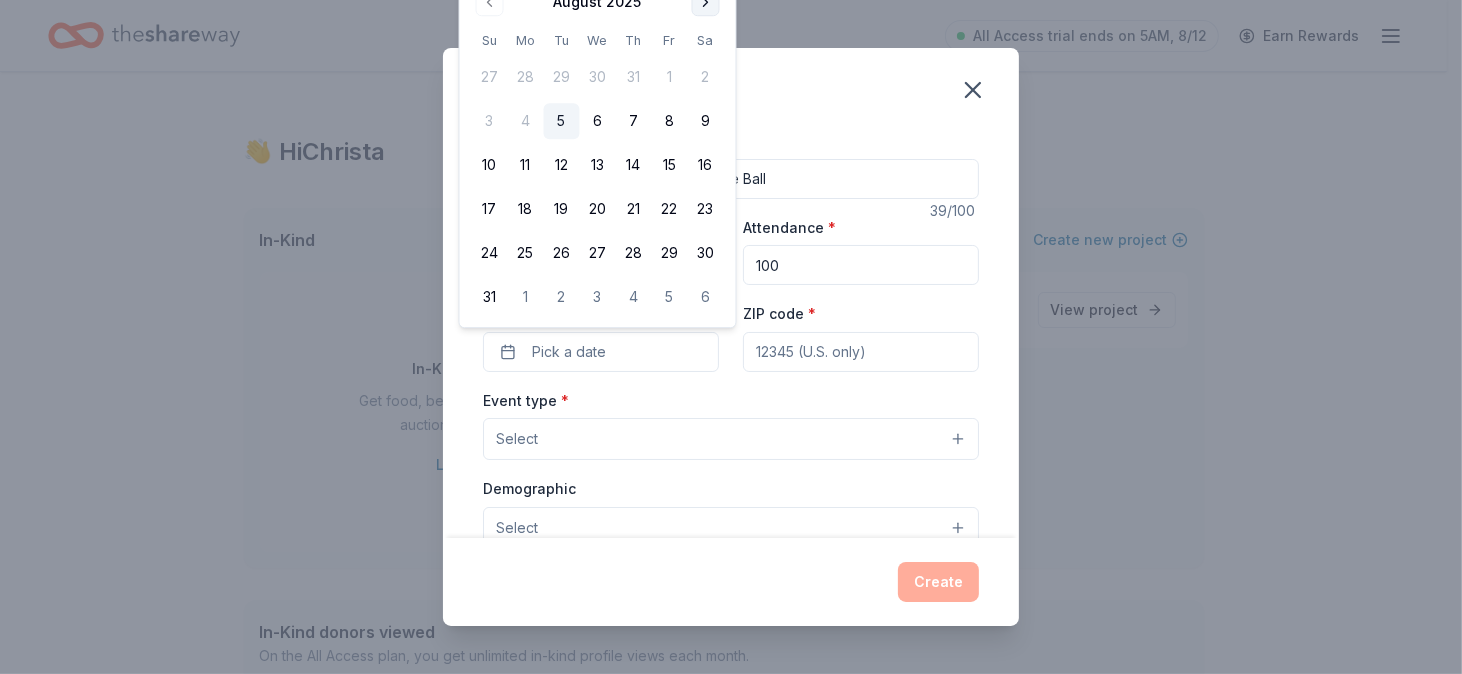 click at bounding box center (706, 2) 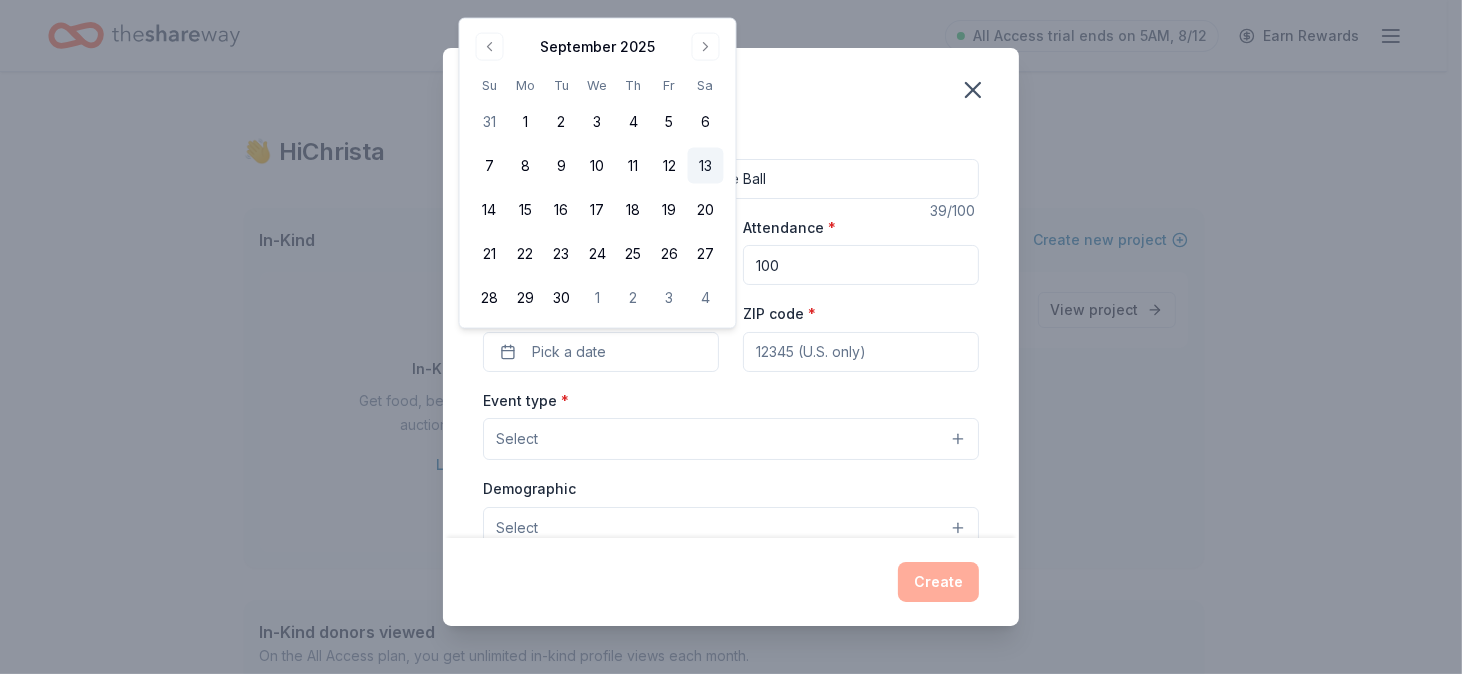 click on "13" at bounding box center [706, 166] 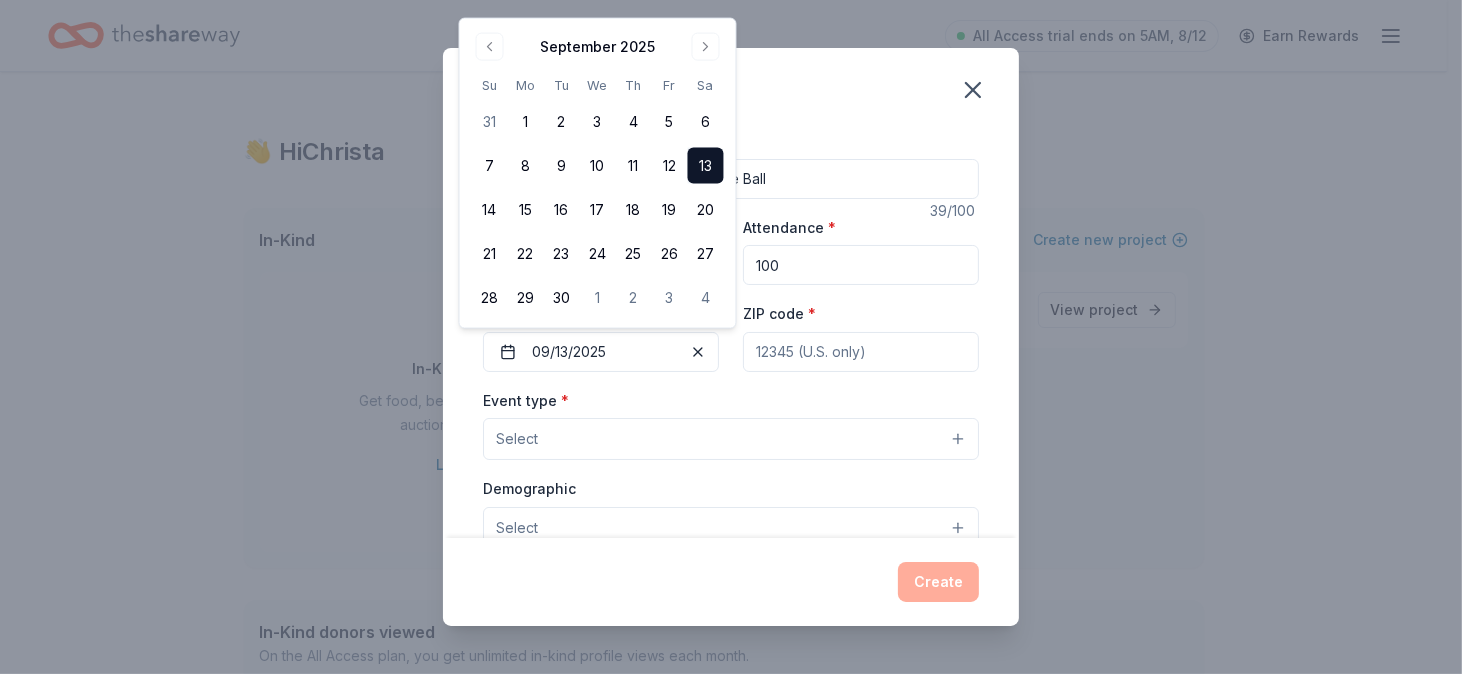 click on "ZIP code *" at bounding box center (861, 352) 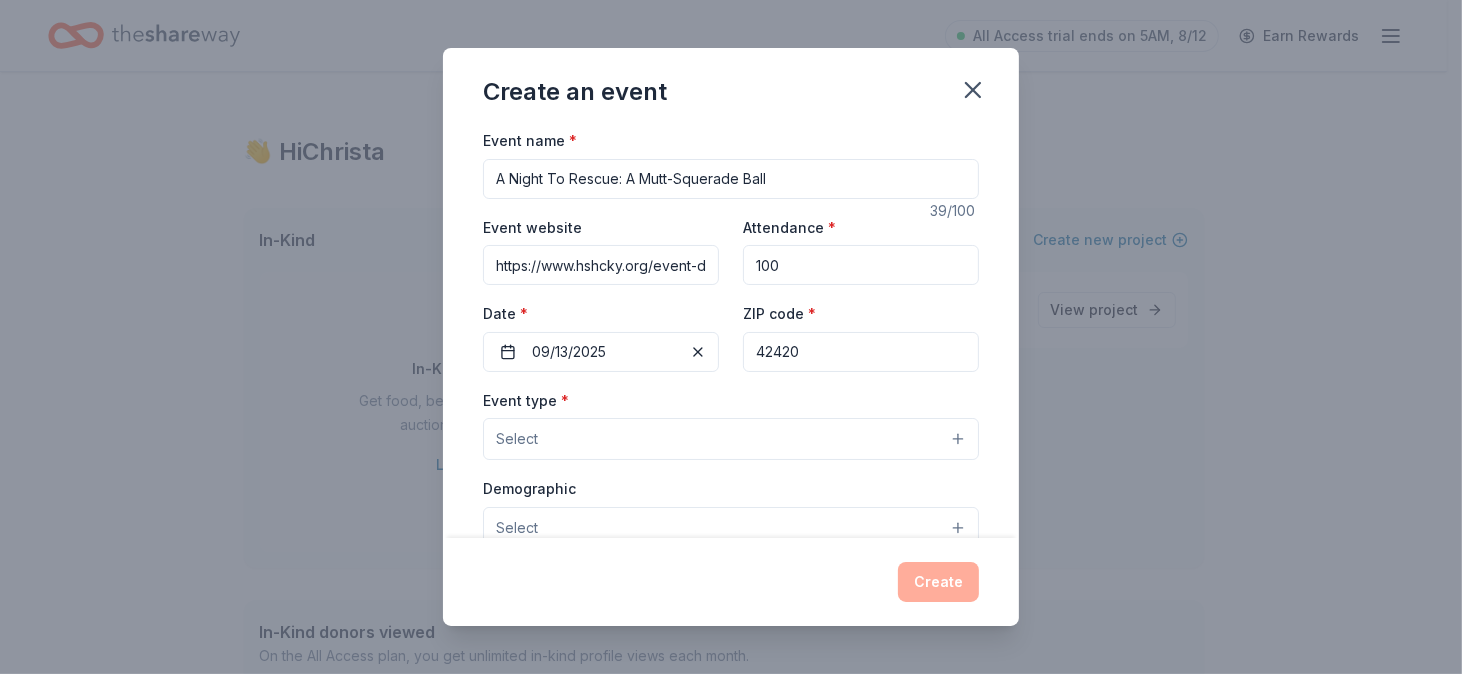 type on "42420" 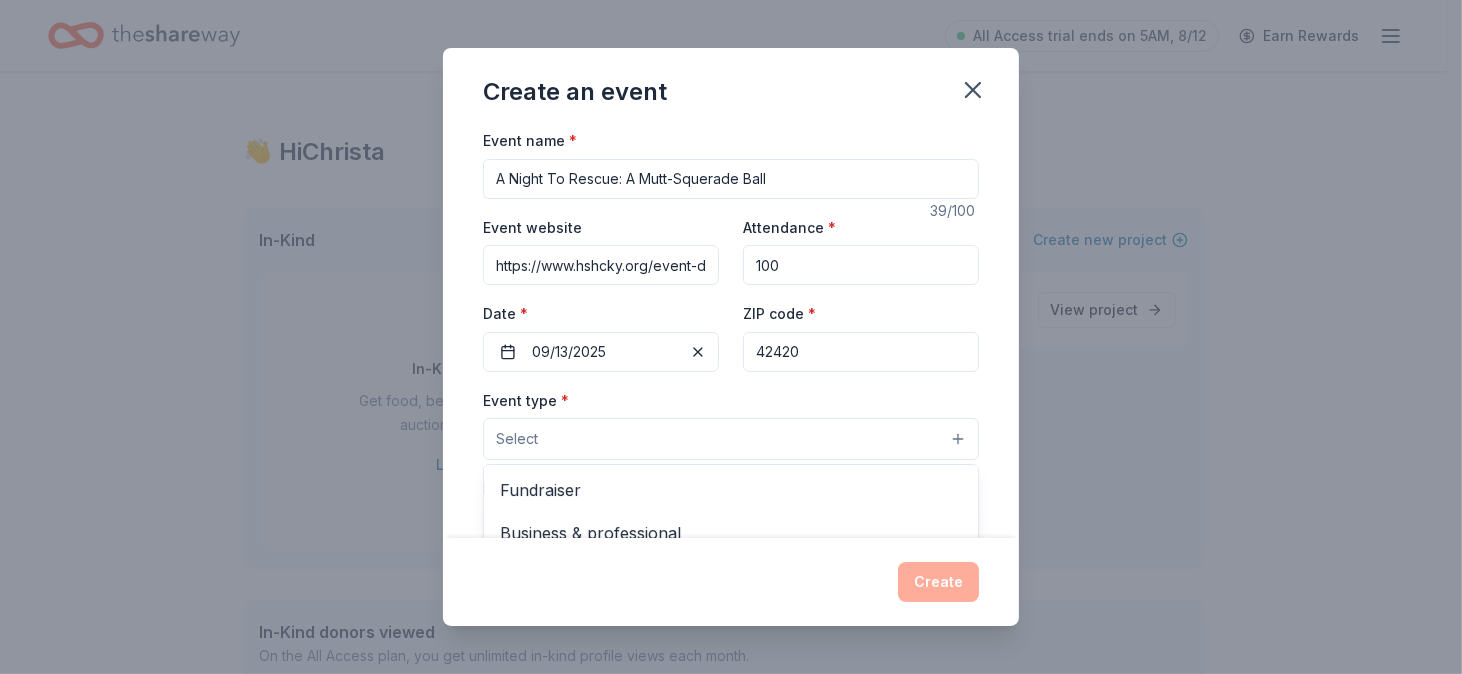 click on "Select" at bounding box center [731, 439] 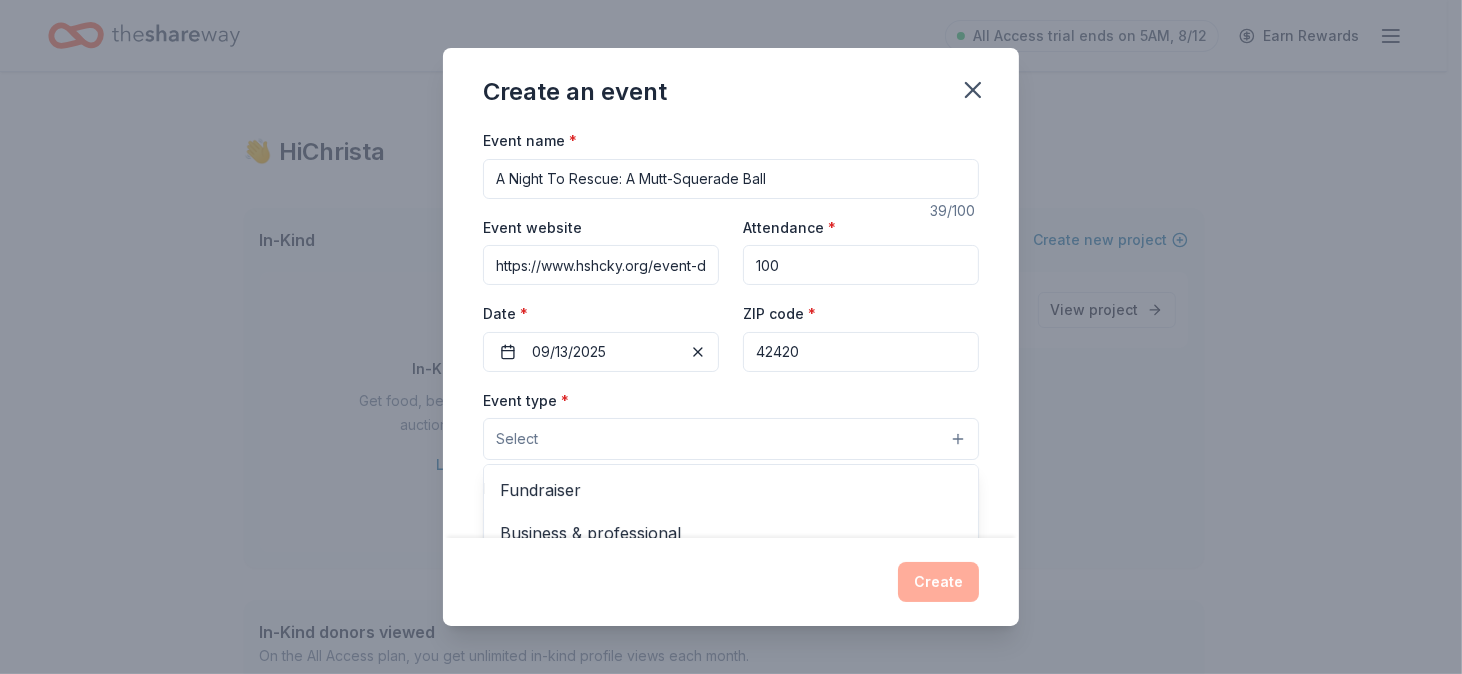 scroll, scrollTop: 100, scrollLeft: 0, axis: vertical 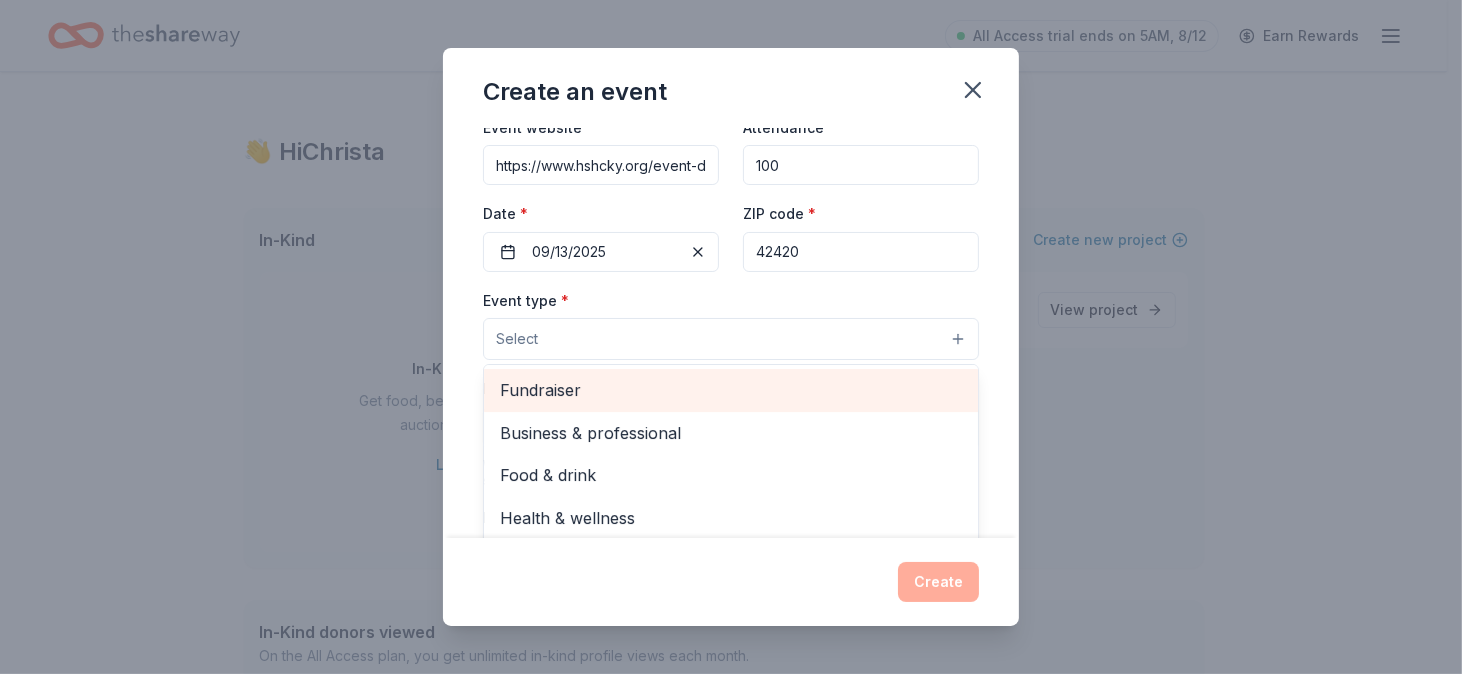 click on "Fundraiser" at bounding box center (731, 390) 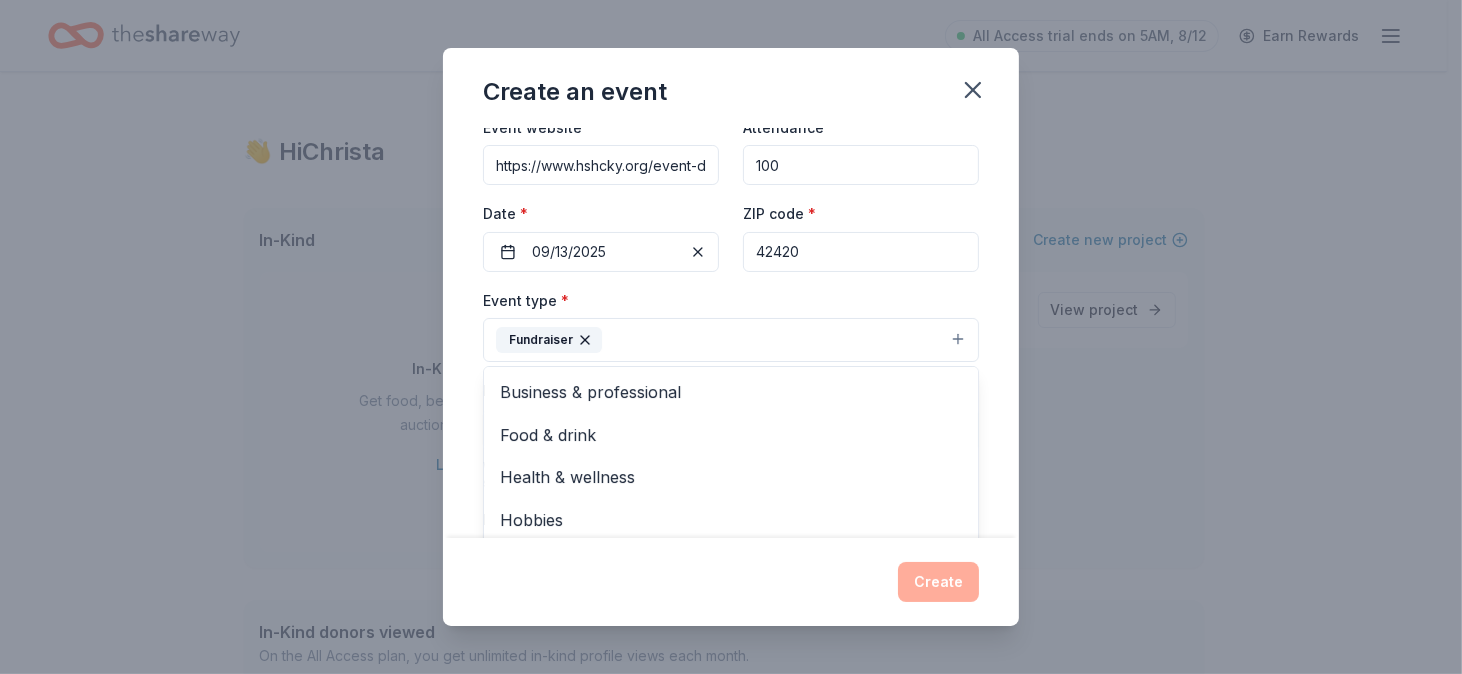 click on "Event name * A Night To Rescue: A Mutt-Squerade Ball 39 /100 Event website https://www.hshcky.org/event-details/a-night-to-rescue-a-muttsquerade-ball Attendance * 100 Date * 09/13/2025 ZIP code * 42420 Event type * Fundraiser Business & professional Food & drink Health & wellness Hobbies Music Performing & visual arts Demographic Select We use this information to help brands find events with their target demographic to sponsor their products. Mailing address Apt/unit Description What are you looking for? * Auction & raffle Meals Snacks Desserts Alcohol Beverages Send me reminders Email me reminders of donor application deadlines Recurring event" at bounding box center (731, 491) 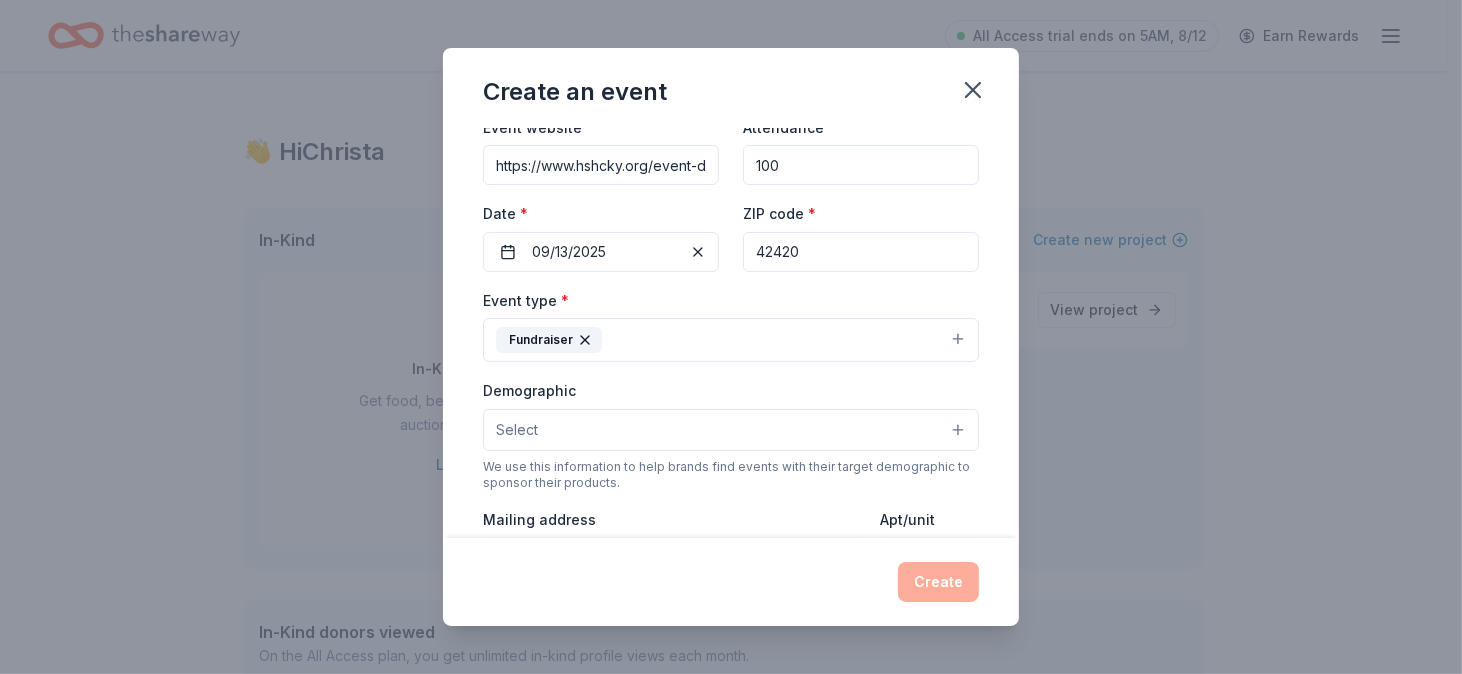 scroll, scrollTop: 199, scrollLeft: 0, axis: vertical 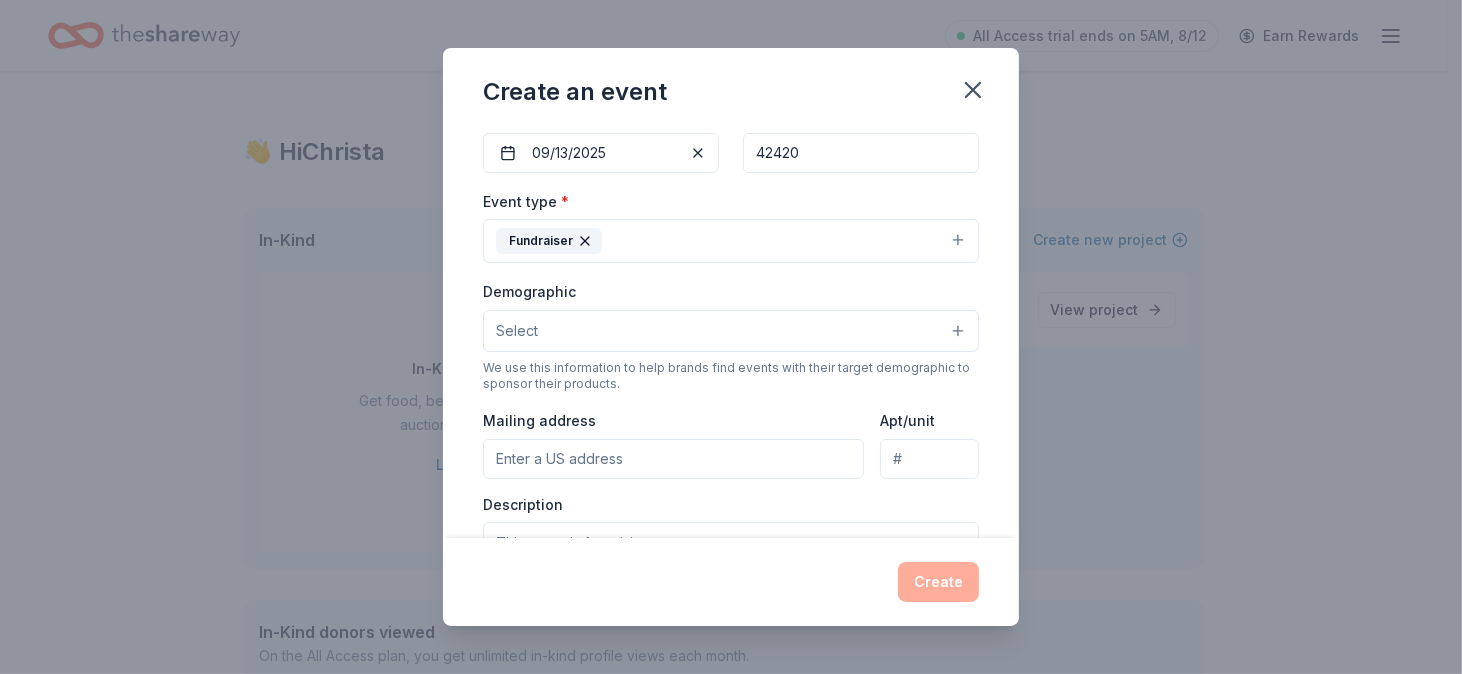 click on "Select" at bounding box center (731, 331) 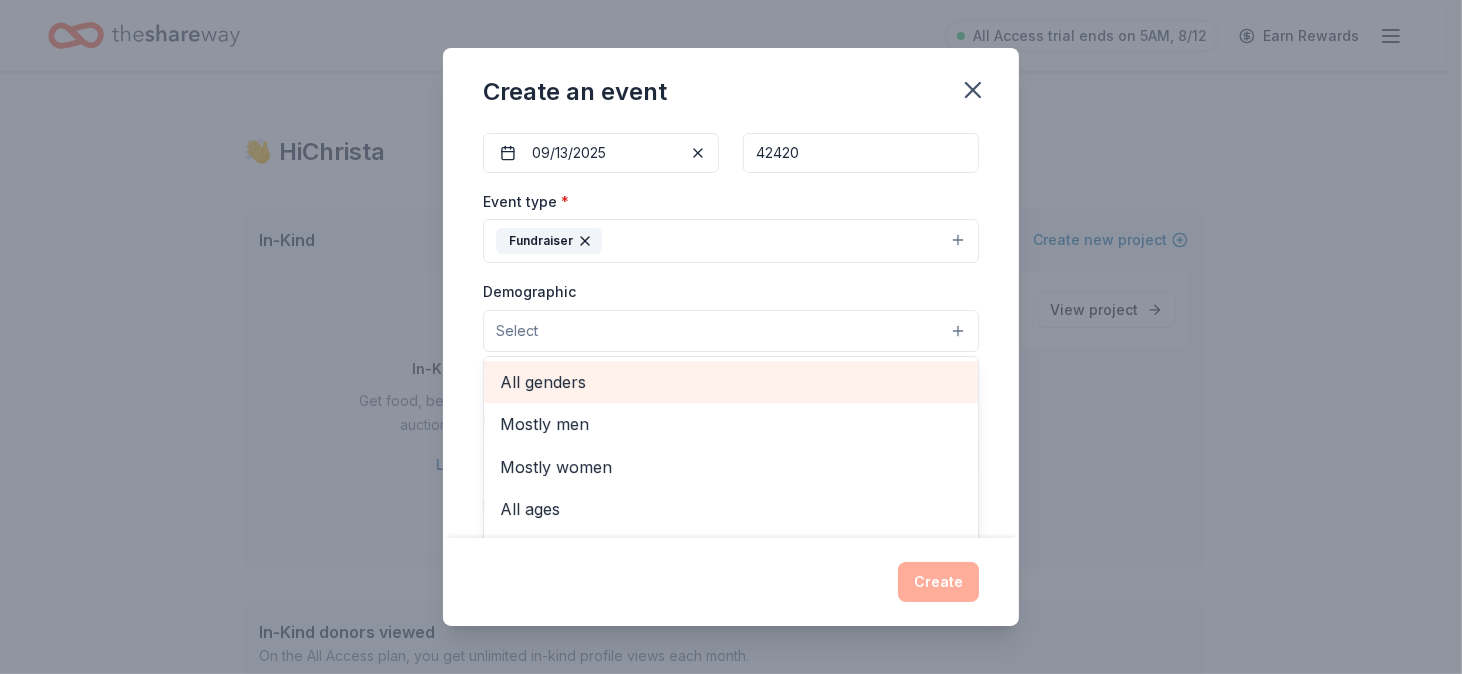 click on "All genders" at bounding box center [731, 382] 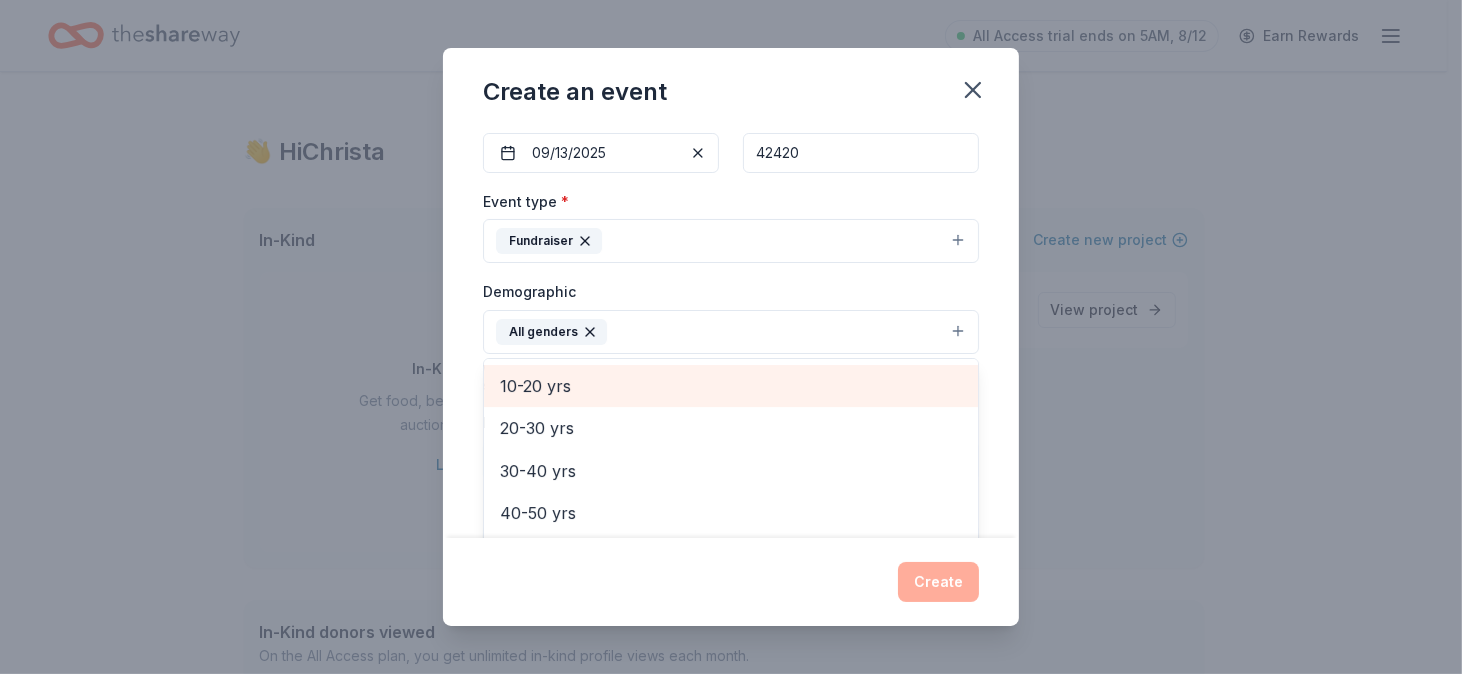 scroll, scrollTop: 199, scrollLeft: 0, axis: vertical 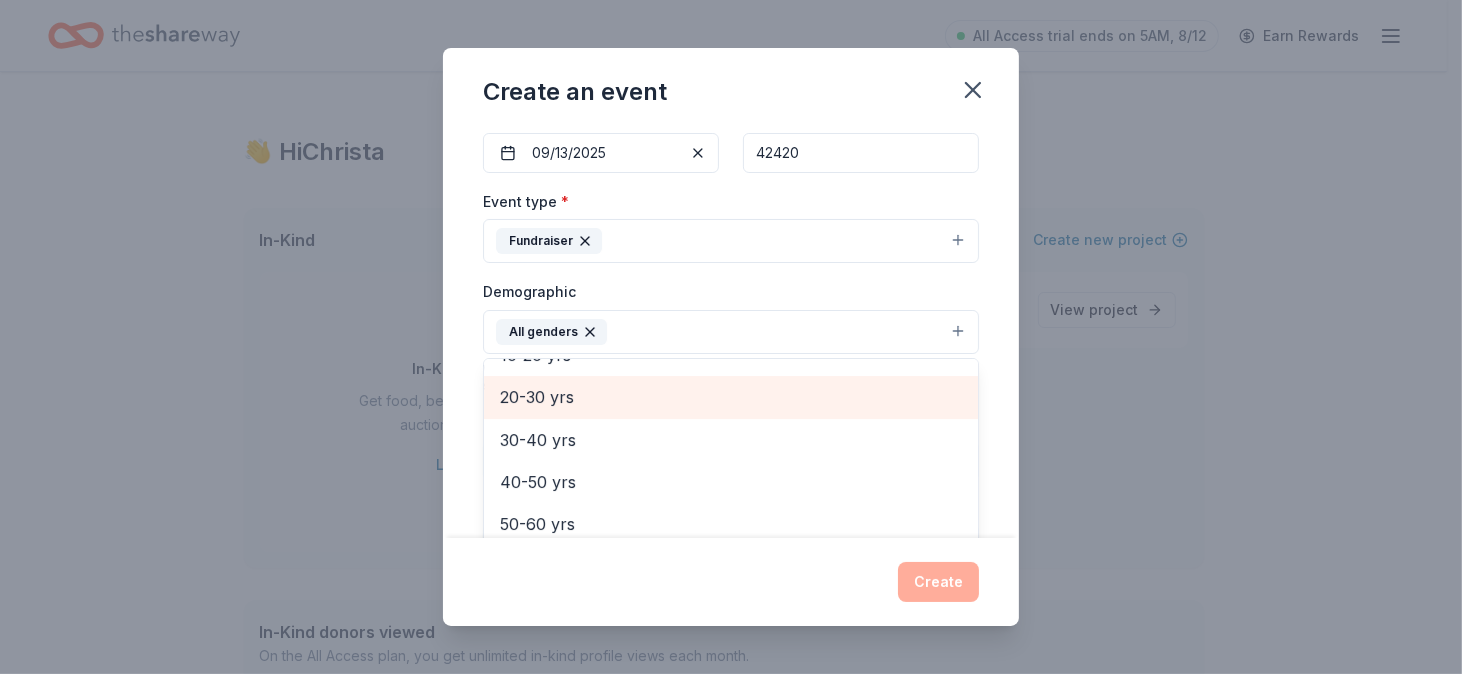 click on "20-30 yrs" at bounding box center (731, 397) 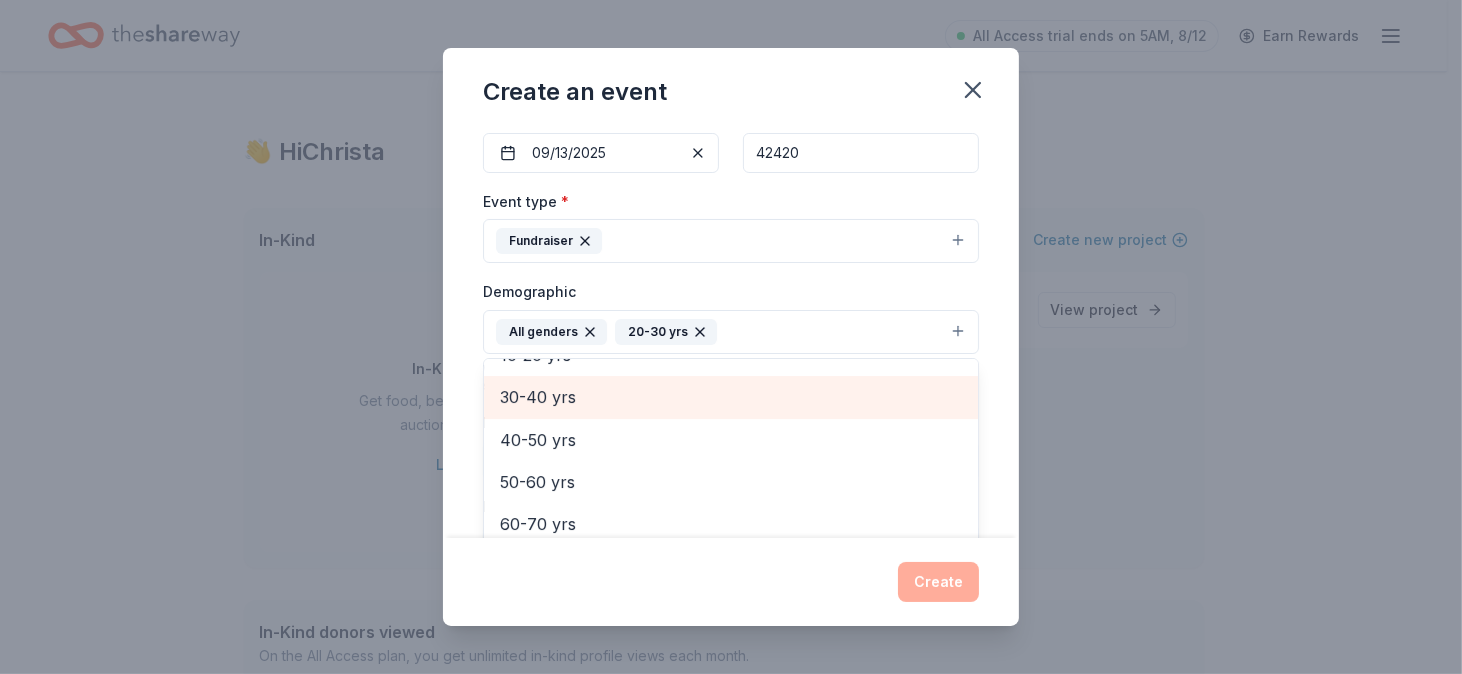 click on "30-40 yrs" at bounding box center (731, 397) 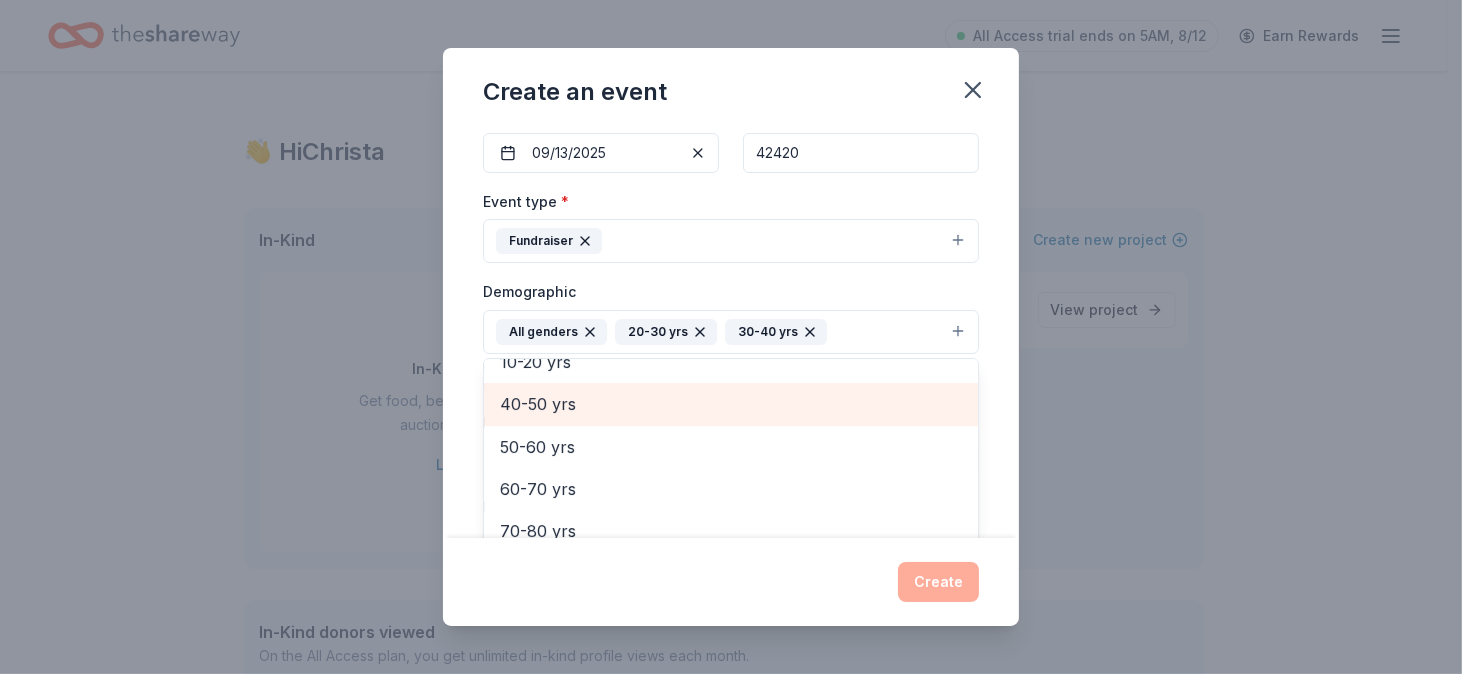 click on "40-50 yrs" at bounding box center [731, 404] 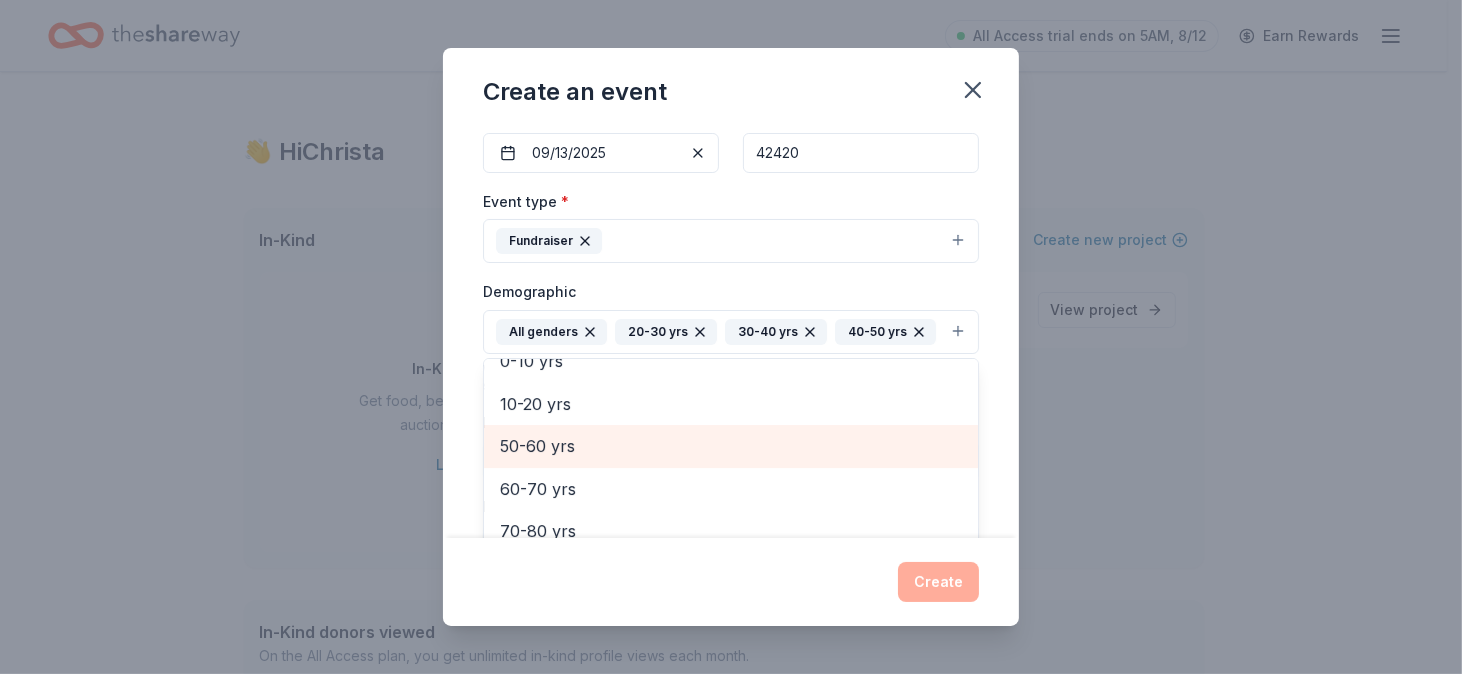 click on "50-60 yrs" at bounding box center (731, 446) 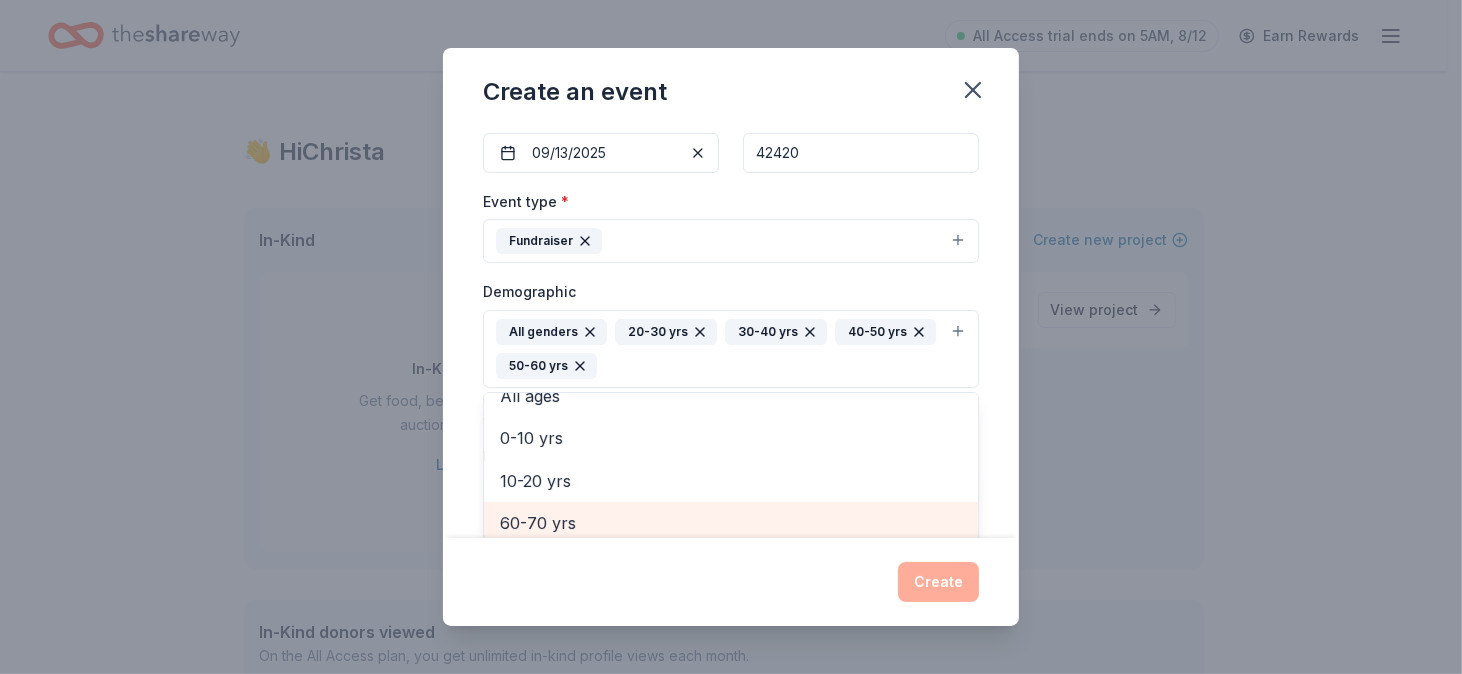 scroll, scrollTop: 201, scrollLeft: 0, axis: vertical 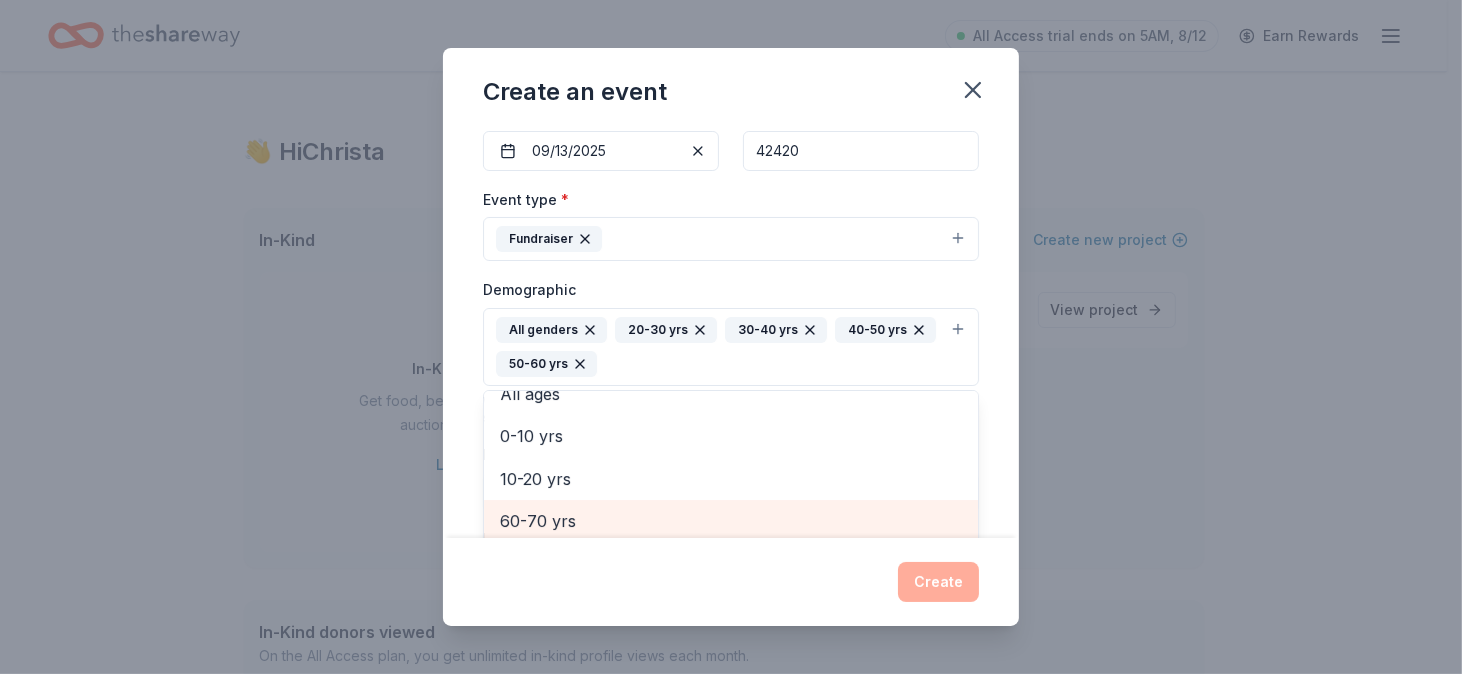 click on "60-70 yrs" at bounding box center [731, 521] 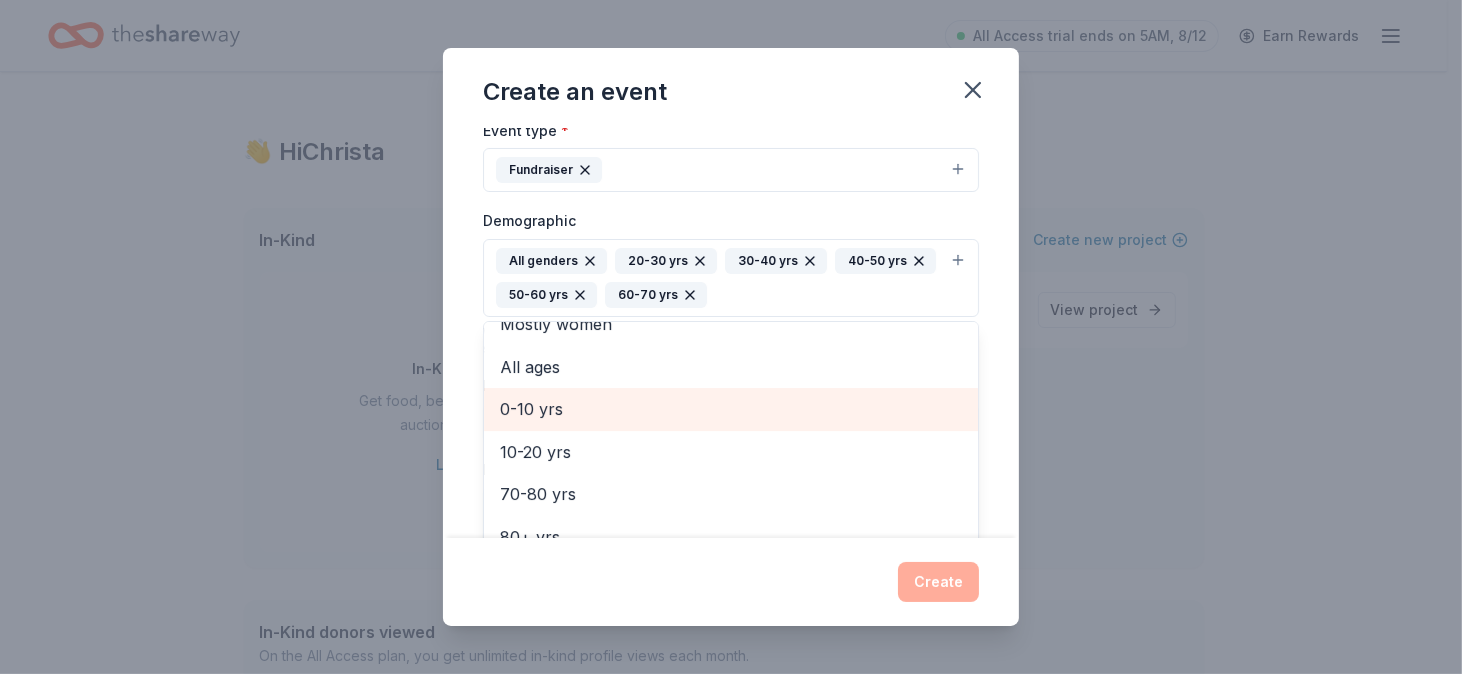 scroll, scrollTop: 301, scrollLeft: 0, axis: vertical 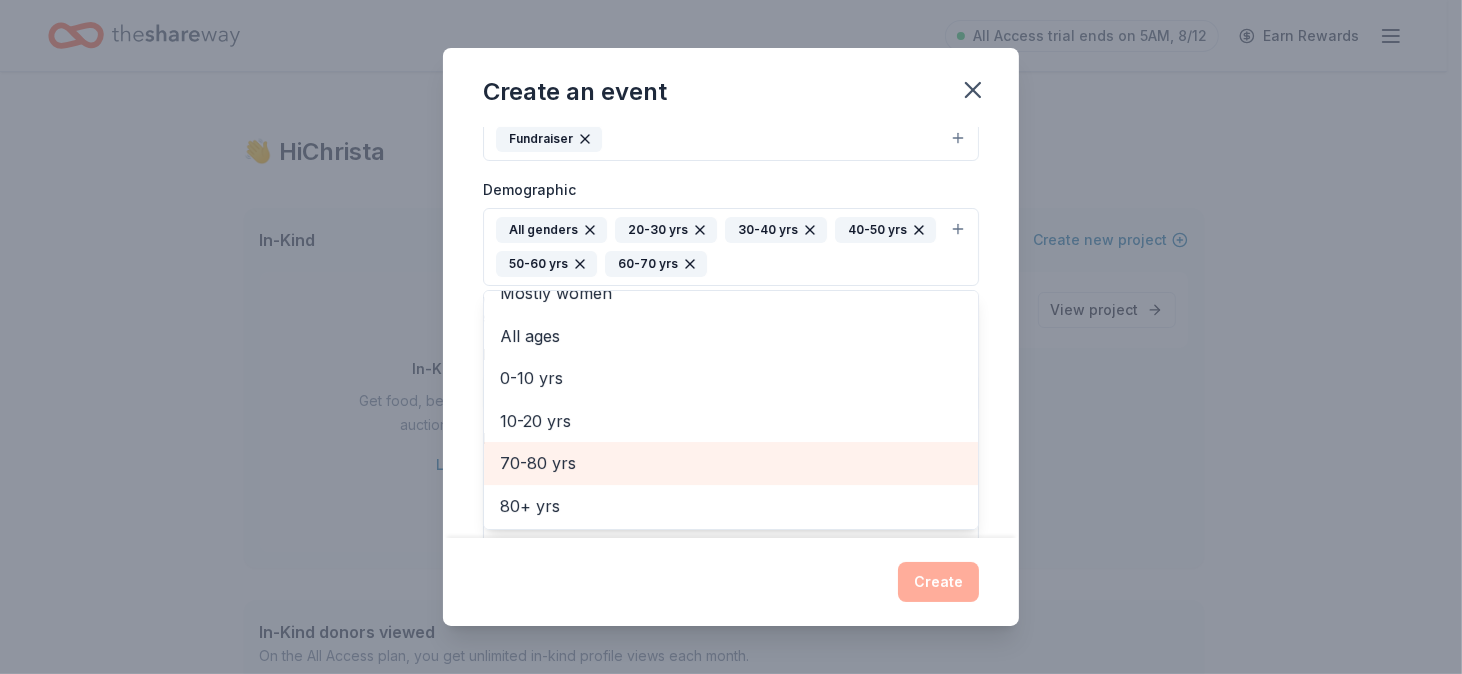 click on "70-80 yrs" at bounding box center [731, 463] 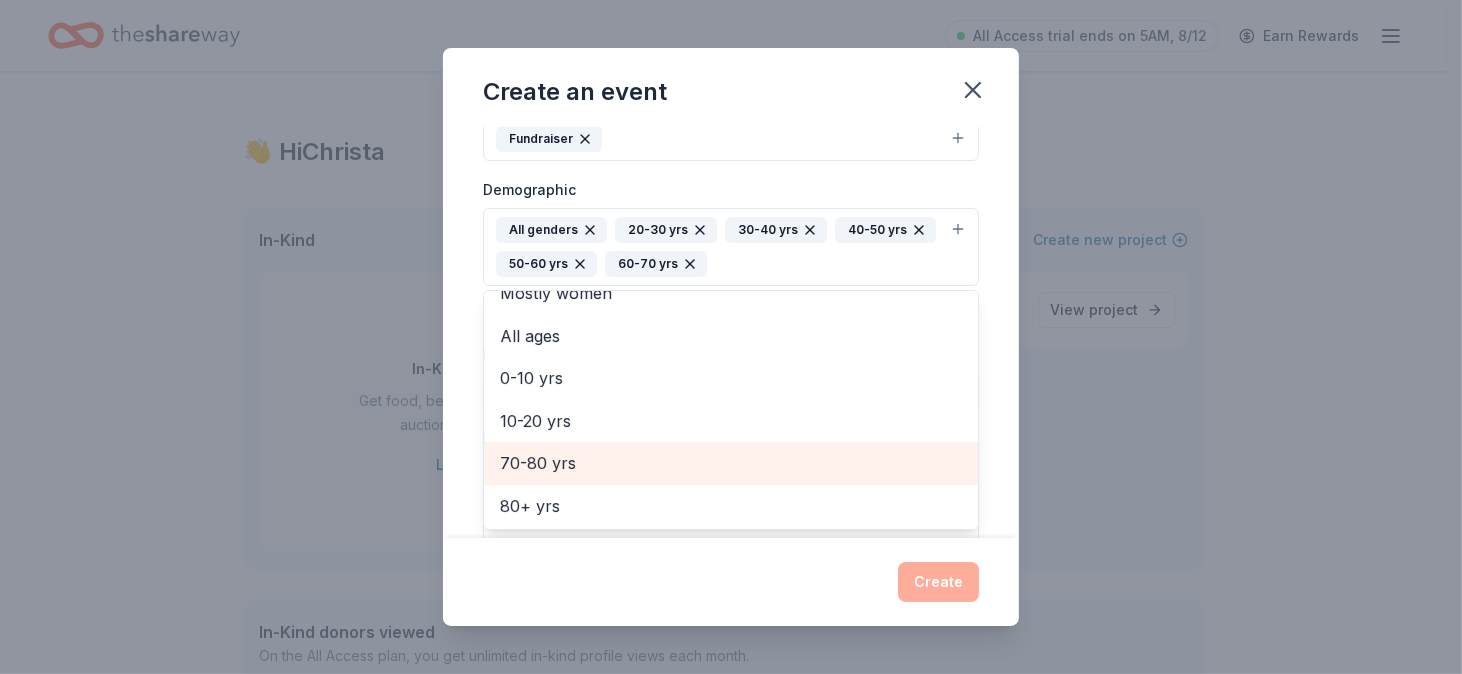 scroll, scrollTop: 23, scrollLeft: 0, axis: vertical 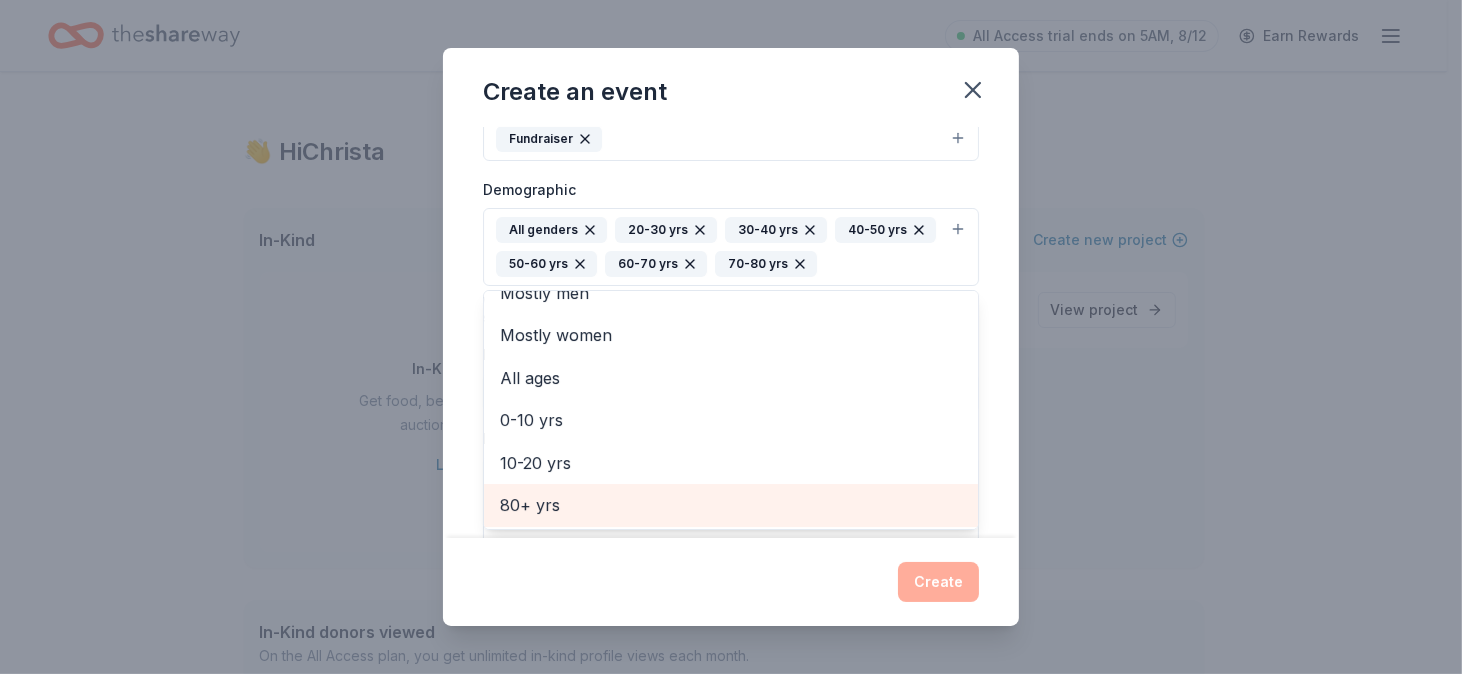 click on "80+ yrs" at bounding box center [731, 505] 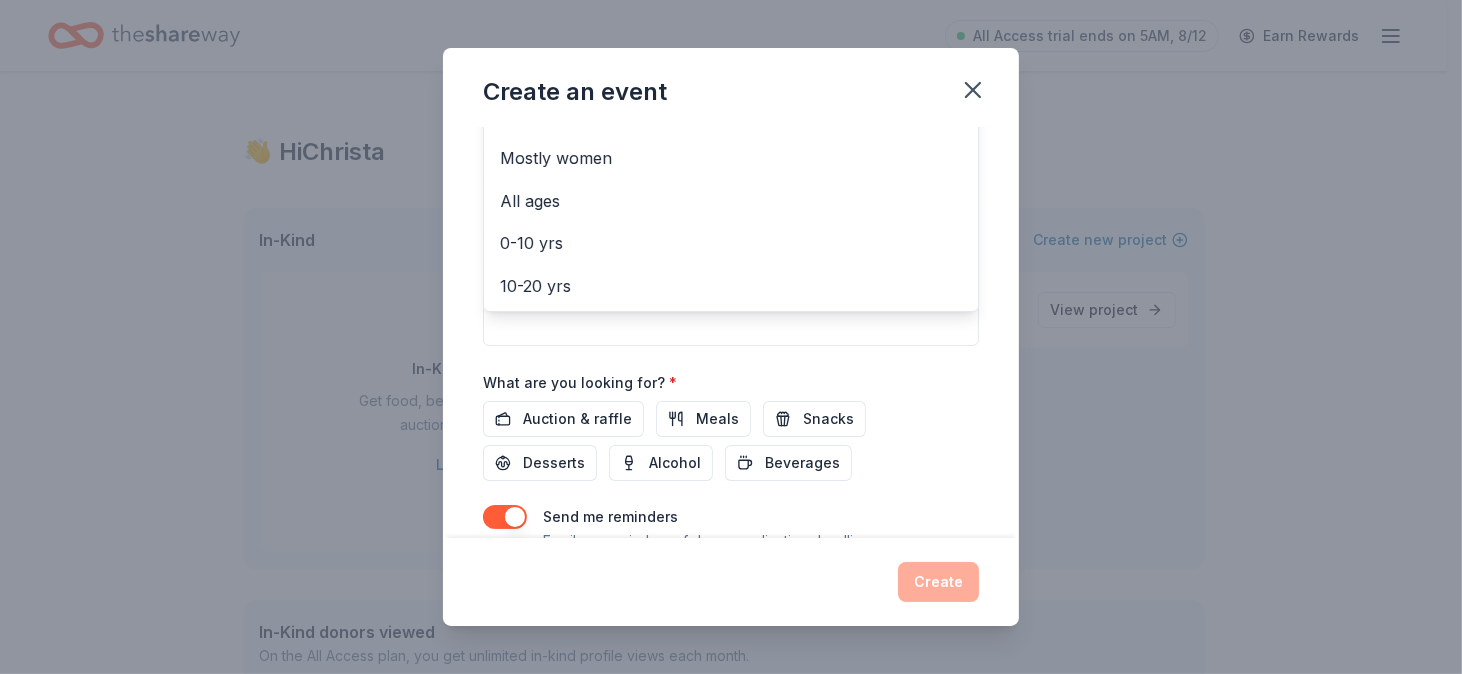 click on "Event name * A Night To Rescue: A Mutt-Squerade Ball 39 /100 Event website https://www.hshcky.org/event-details/a-night-to-rescue-a-muttsquerade-ball Attendance * 100 Date * 09/13/2025 ZIP code * 42420 Event type * Fundraiser Demographic All genders 20-30 yrs 30-40 yrs 40-50 yrs 50-60 yrs 60-70 yrs 70-80 yrs 80+ yrs Mostly men Mostly women All ages 0-10 yrs 10-20 yrs We use this information to help brands find events with their target demographic to sponsor their products. Mailing address Apt/unit Description What are you looking for? * Auction & raffle Meals Snacks Desserts Alcohol Beverages Send me reminders Email me reminders of donor application deadlines Recurring event" at bounding box center [731, 333] 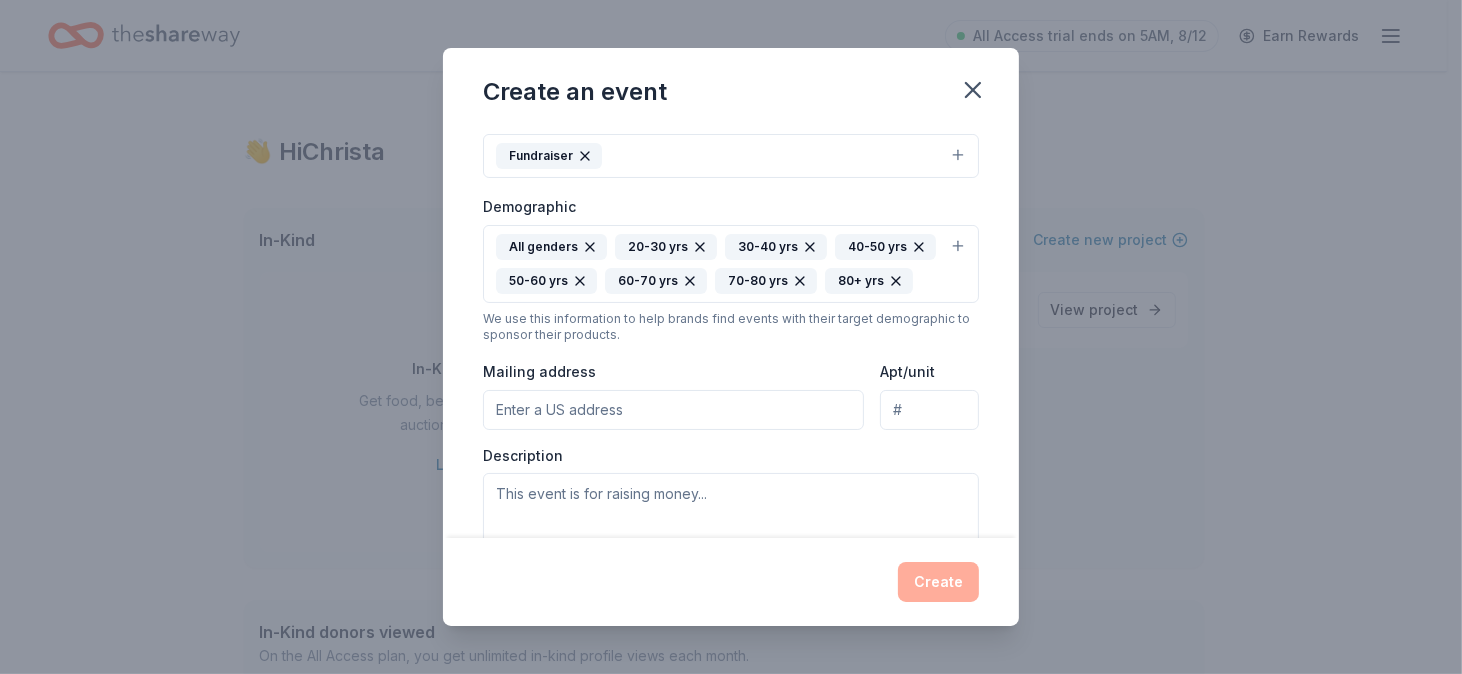 scroll, scrollTop: 313, scrollLeft: 0, axis: vertical 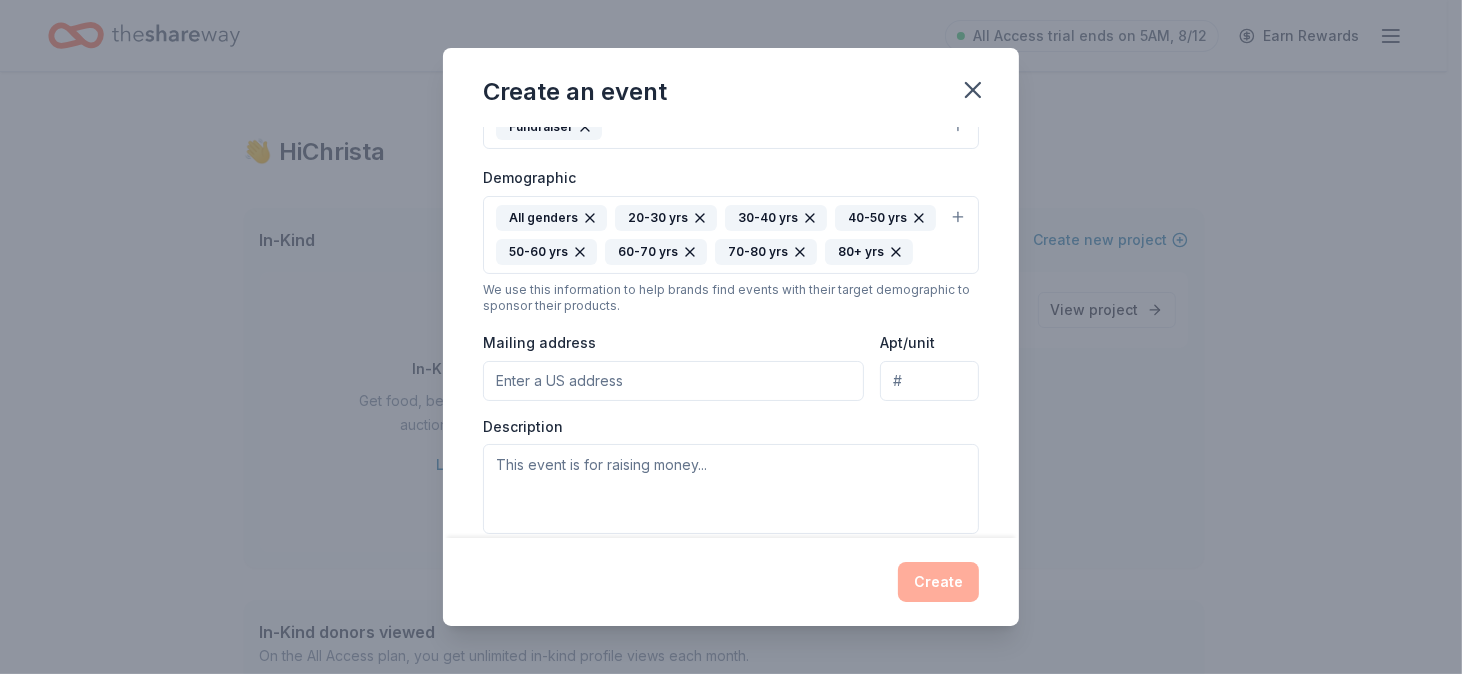 click on "Mailing address" at bounding box center (673, 381) 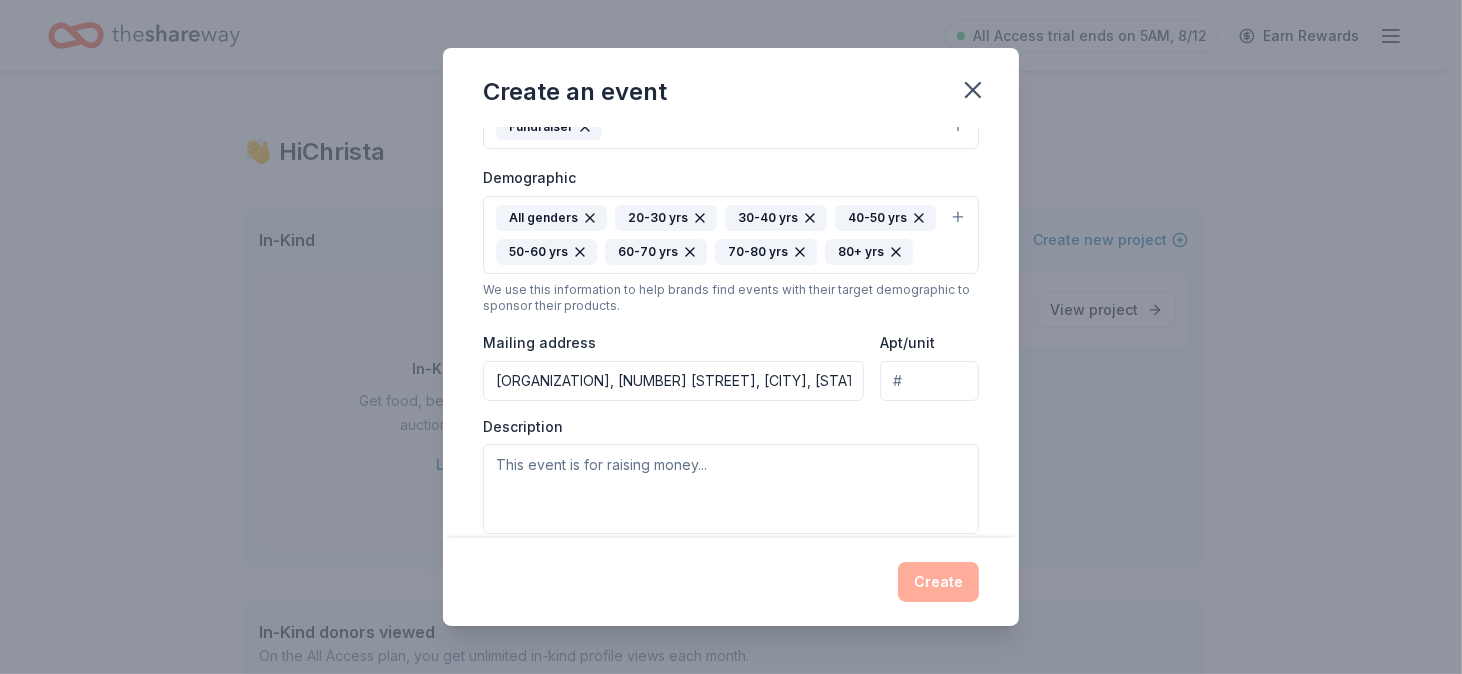 type on "203 Drury Lane, Henderson, KY, 42420" 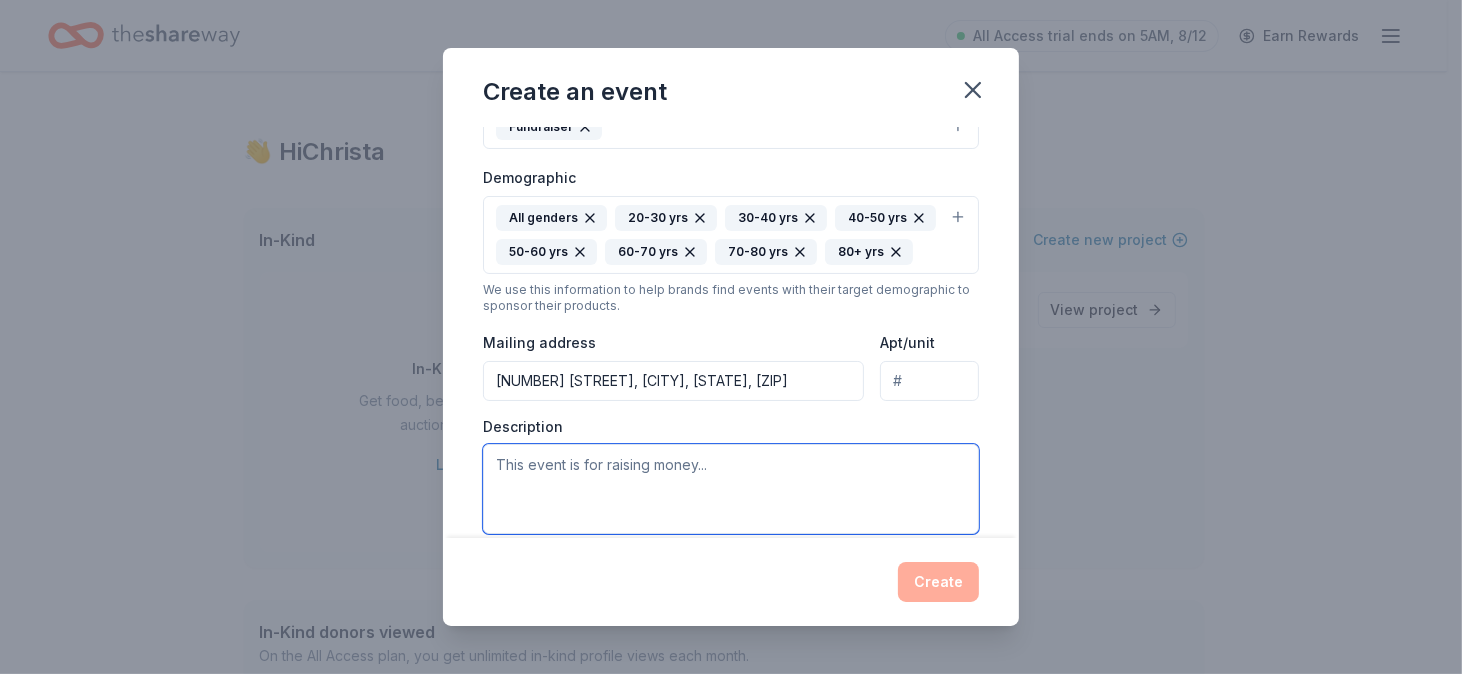 click at bounding box center (731, 489) 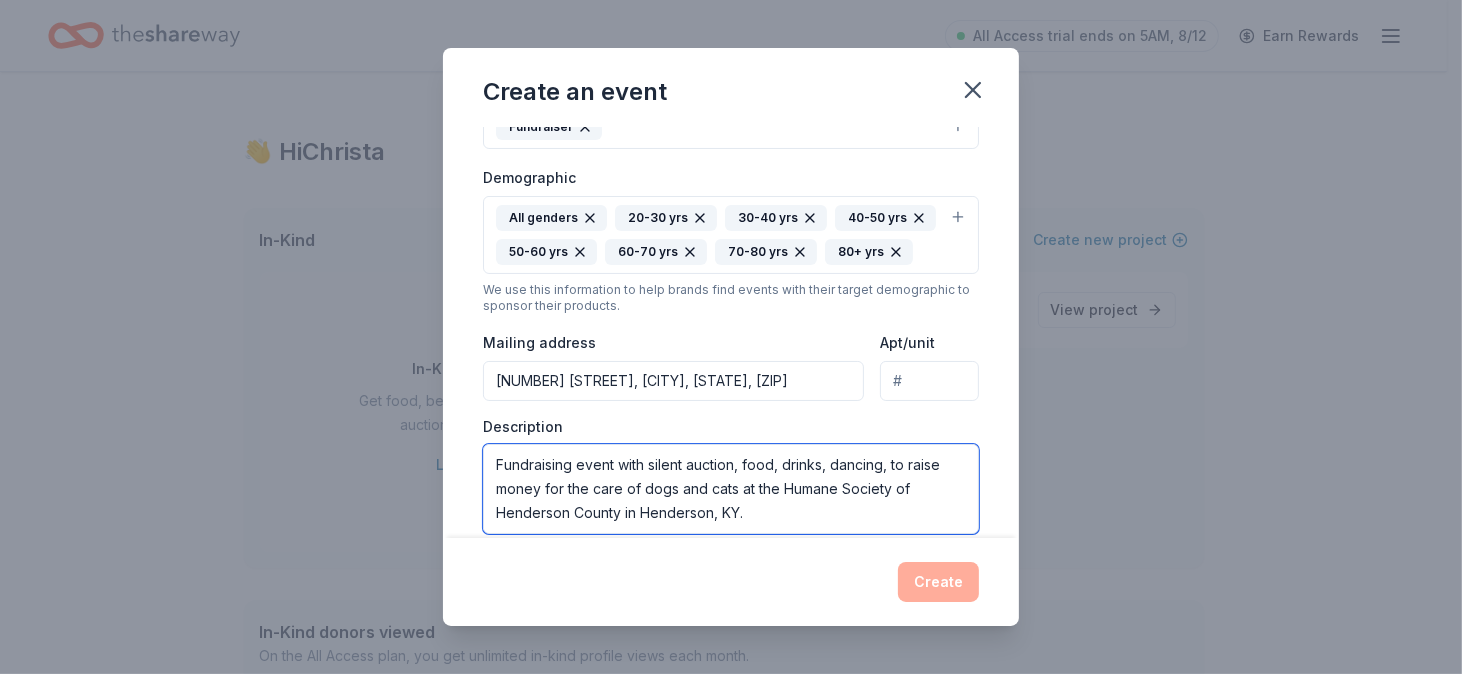 type on "Fundraising event with silent auction, food, drinks, dancing, to raise money for the care of dogs and cats at the Humane Society of Henderson County in Henderson, KY." 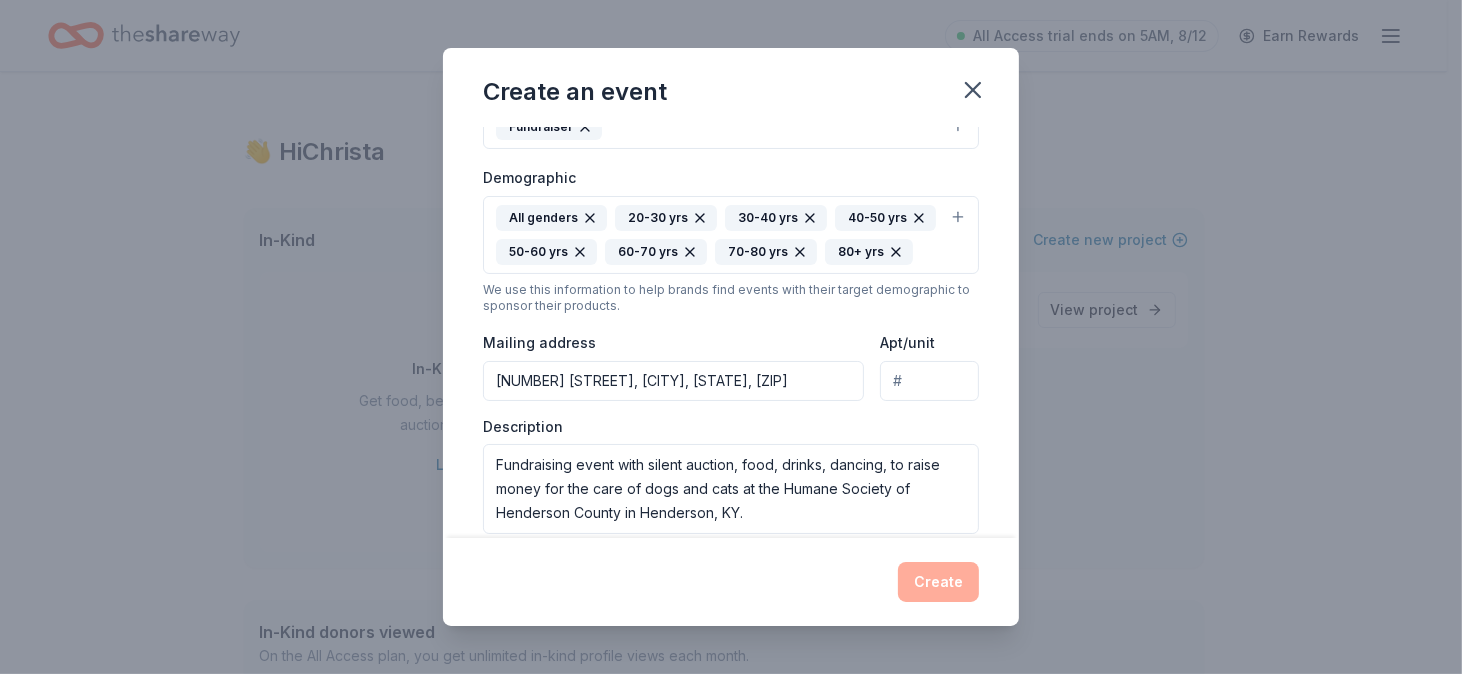 click on "Create" at bounding box center [731, 582] 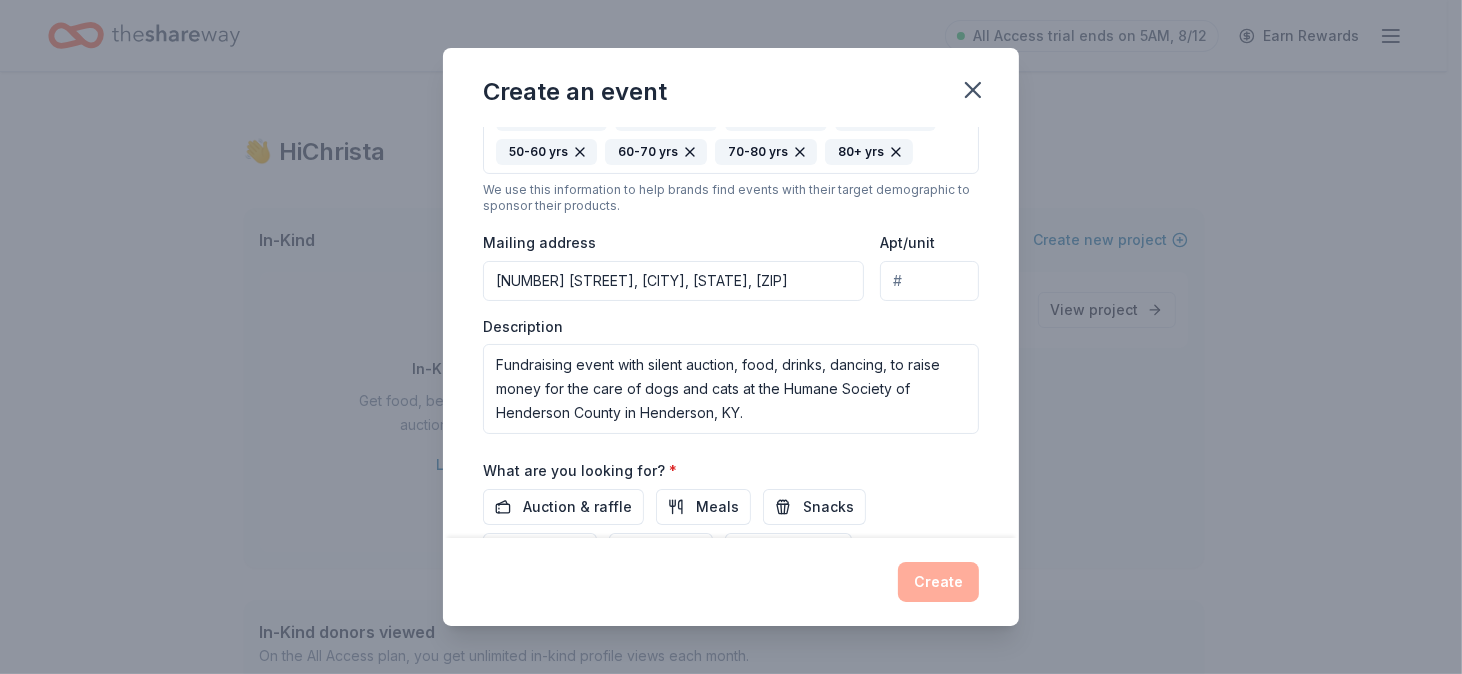scroll, scrollTop: 513, scrollLeft: 0, axis: vertical 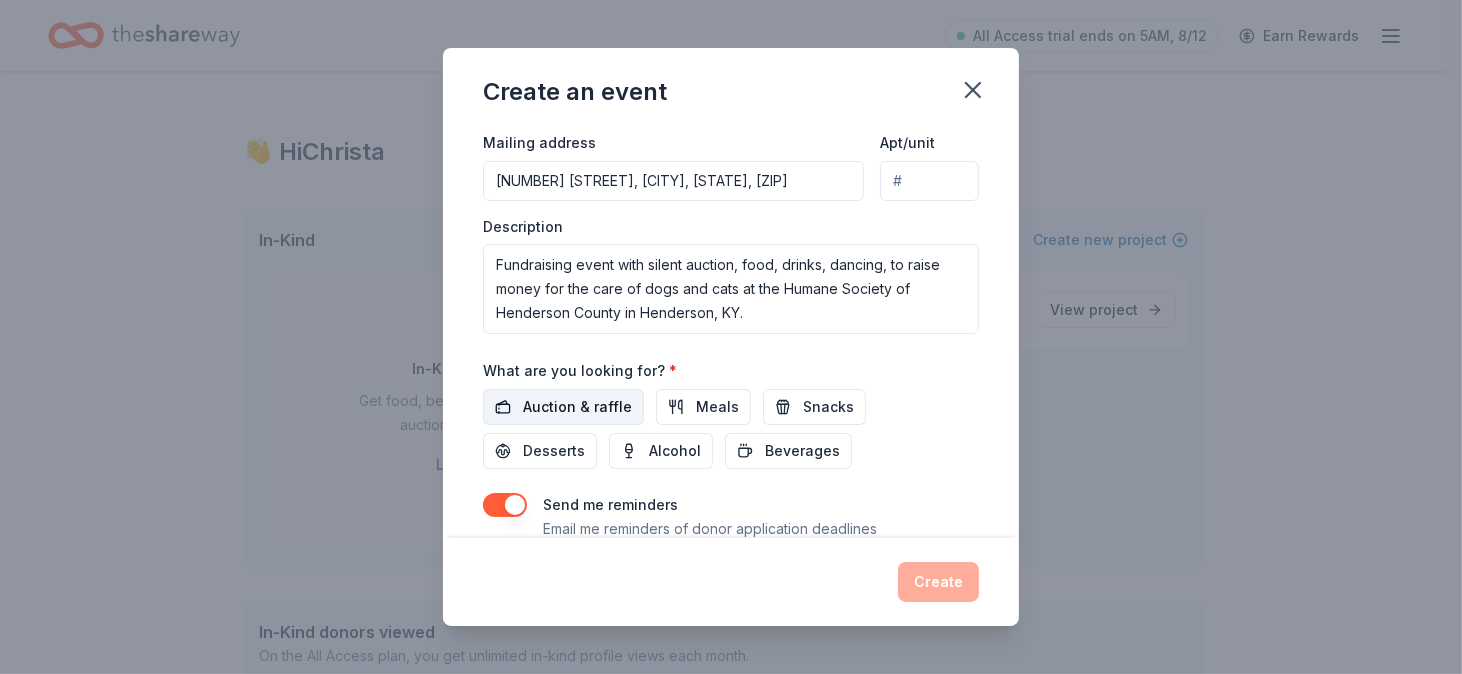 click on "Auction & raffle" at bounding box center (577, 407) 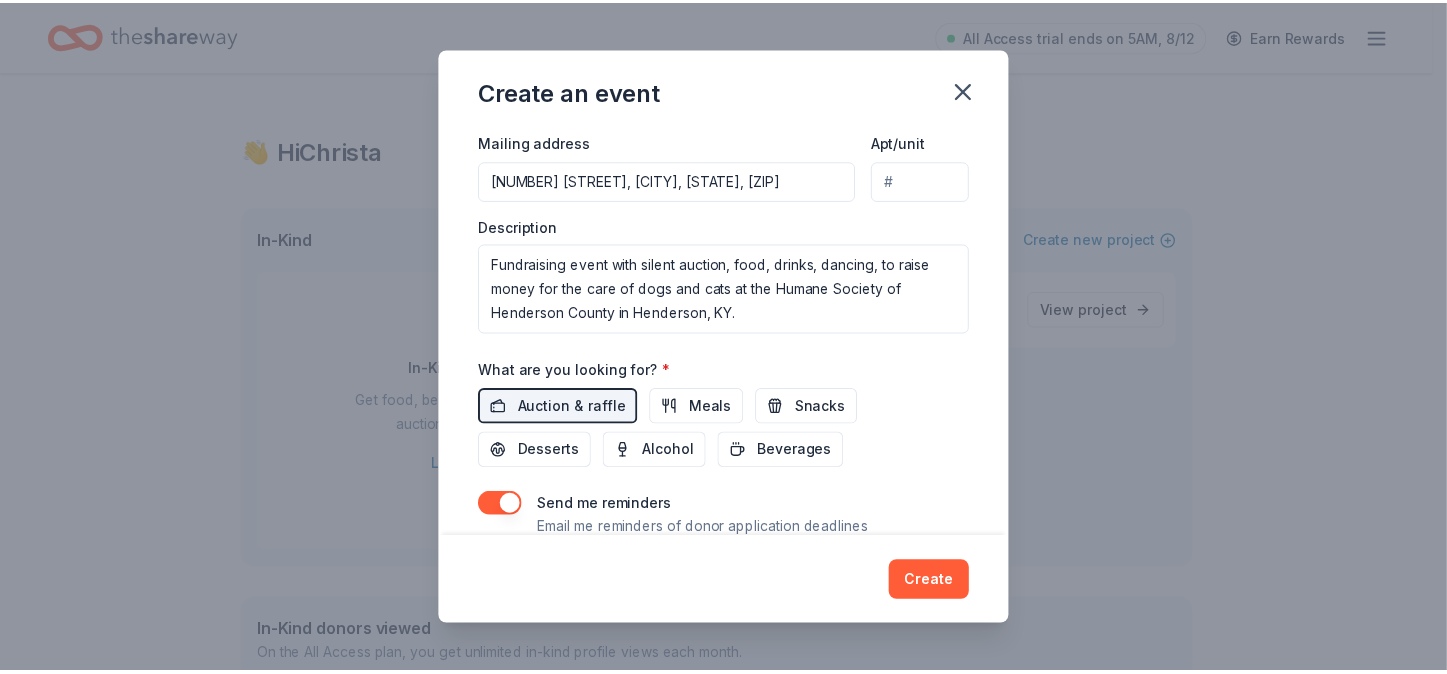 scroll, scrollTop: 581, scrollLeft: 0, axis: vertical 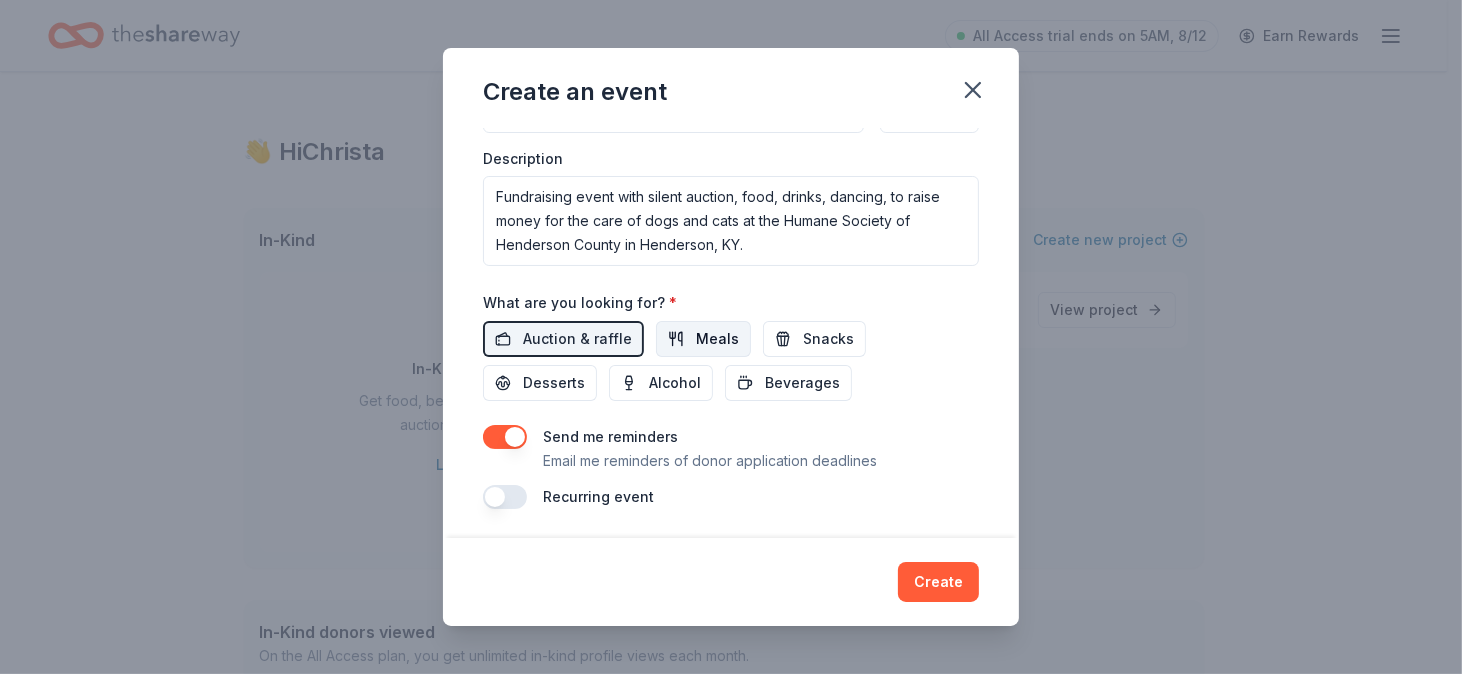 click on "Meals" at bounding box center [703, 339] 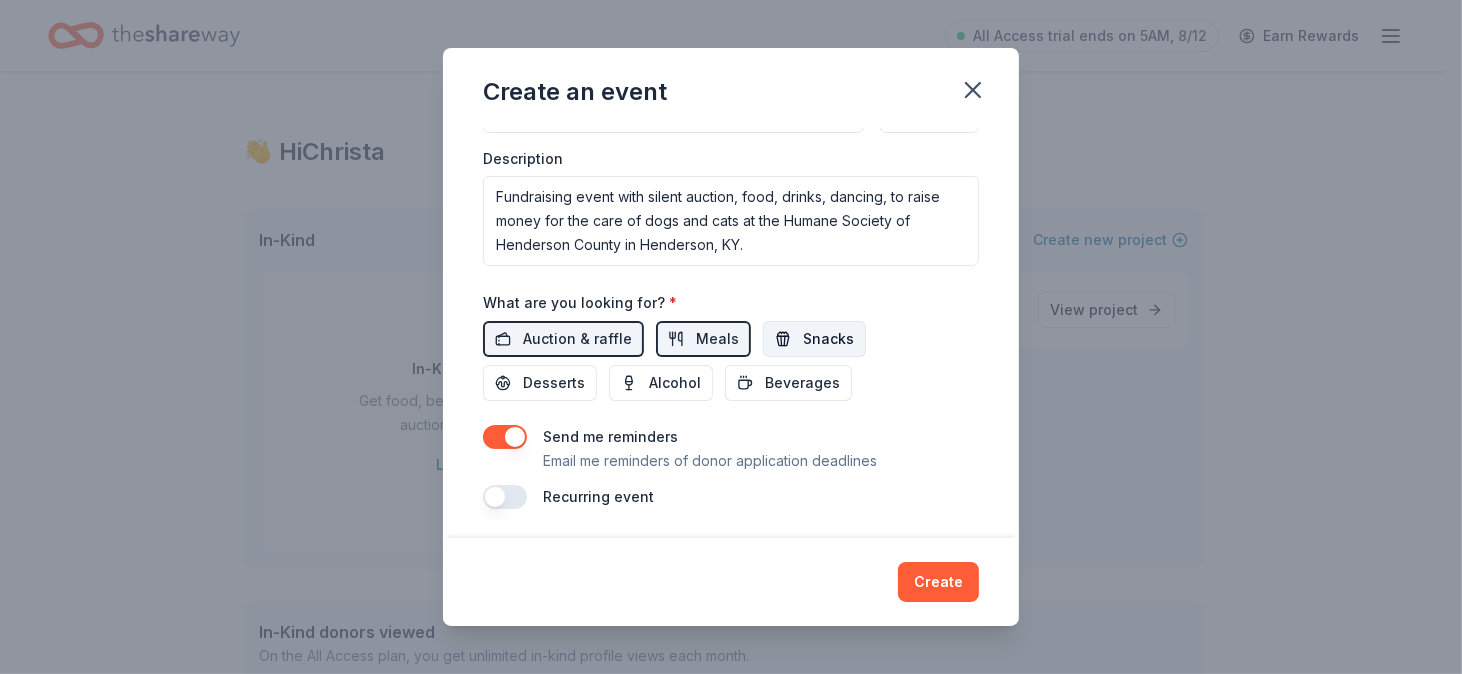 click on "Snacks" at bounding box center (828, 339) 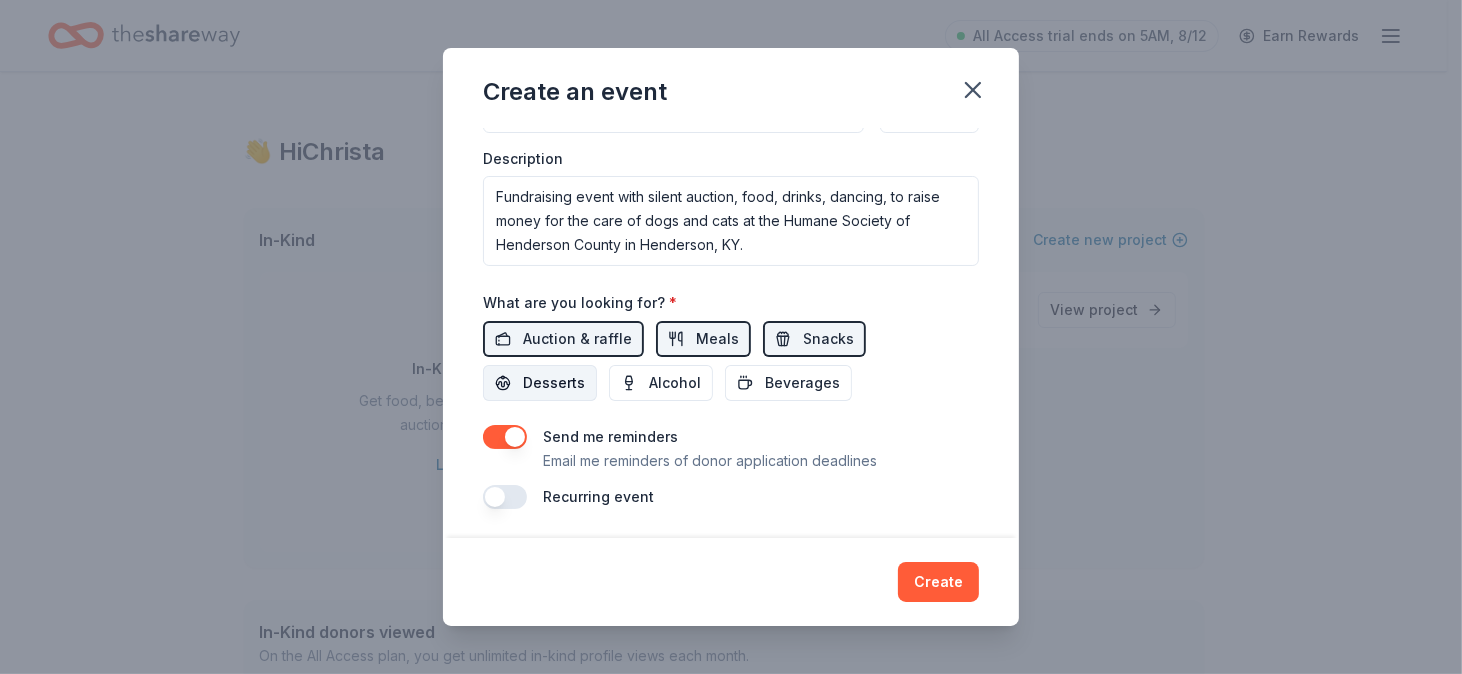 click on "Desserts" at bounding box center (554, 383) 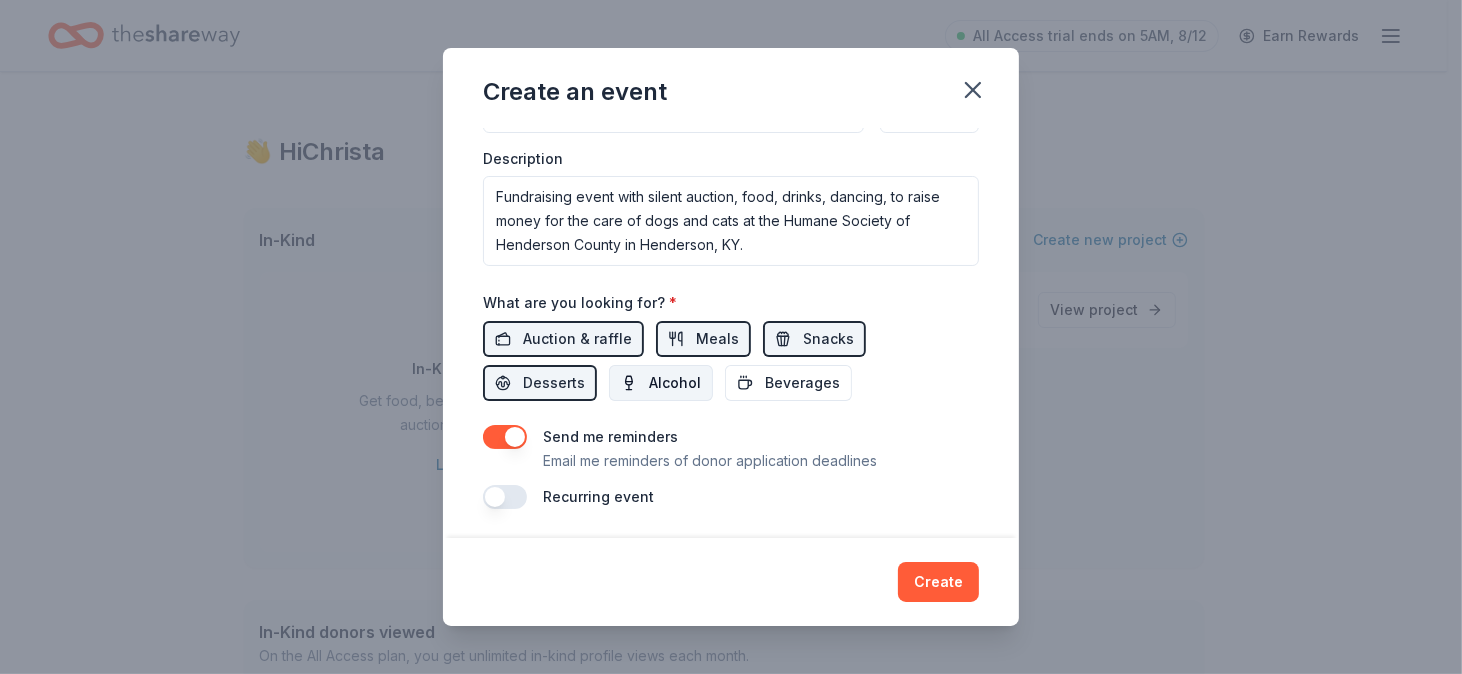 click on "Alcohol" at bounding box center [675, 383] 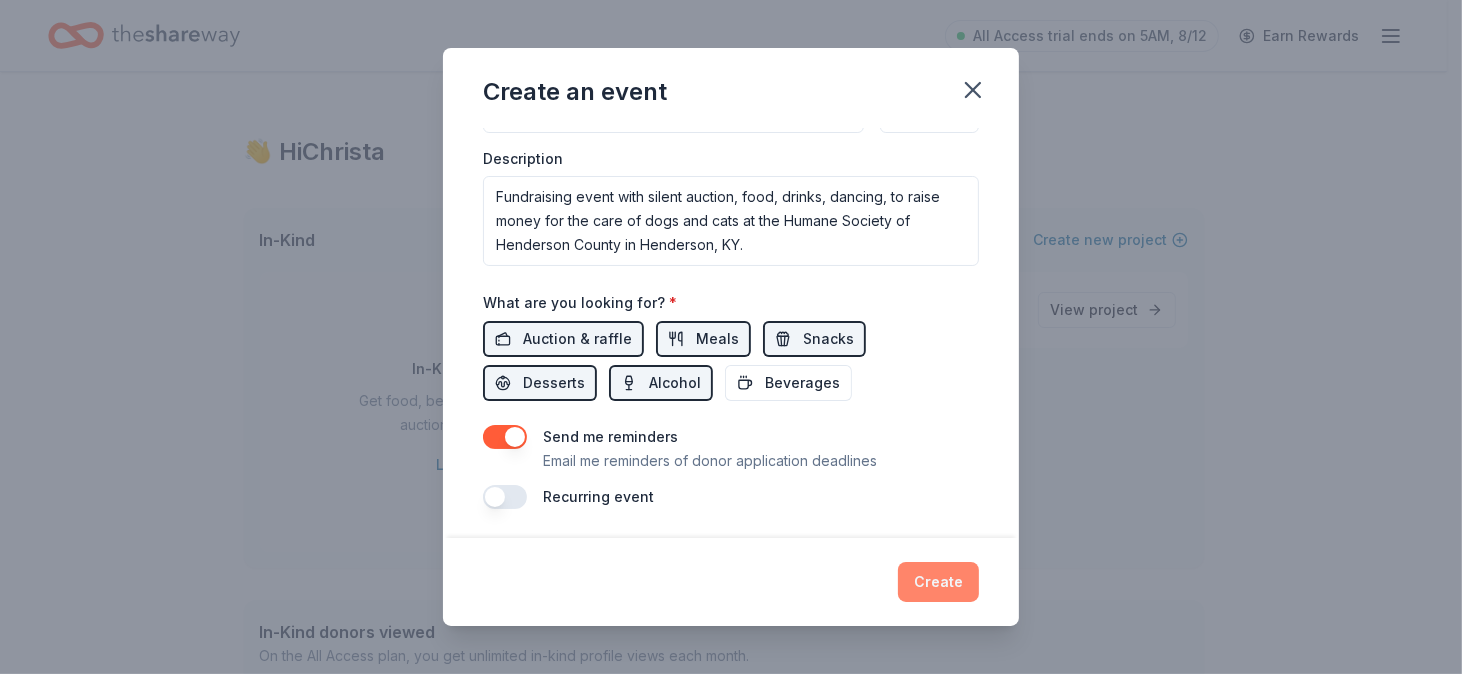 click on "Create" at bounding box center (938, 582) 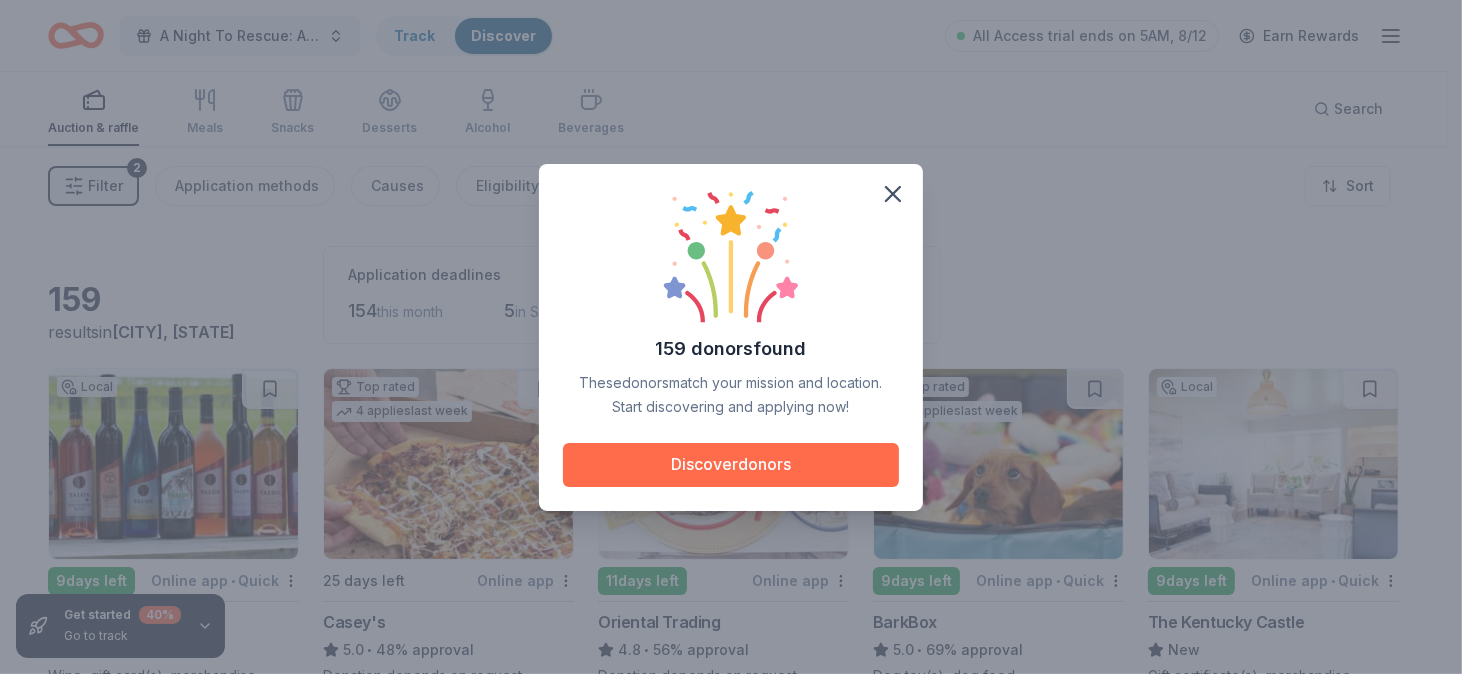 click on "Discover  donors" at bounding box center [731, 465] 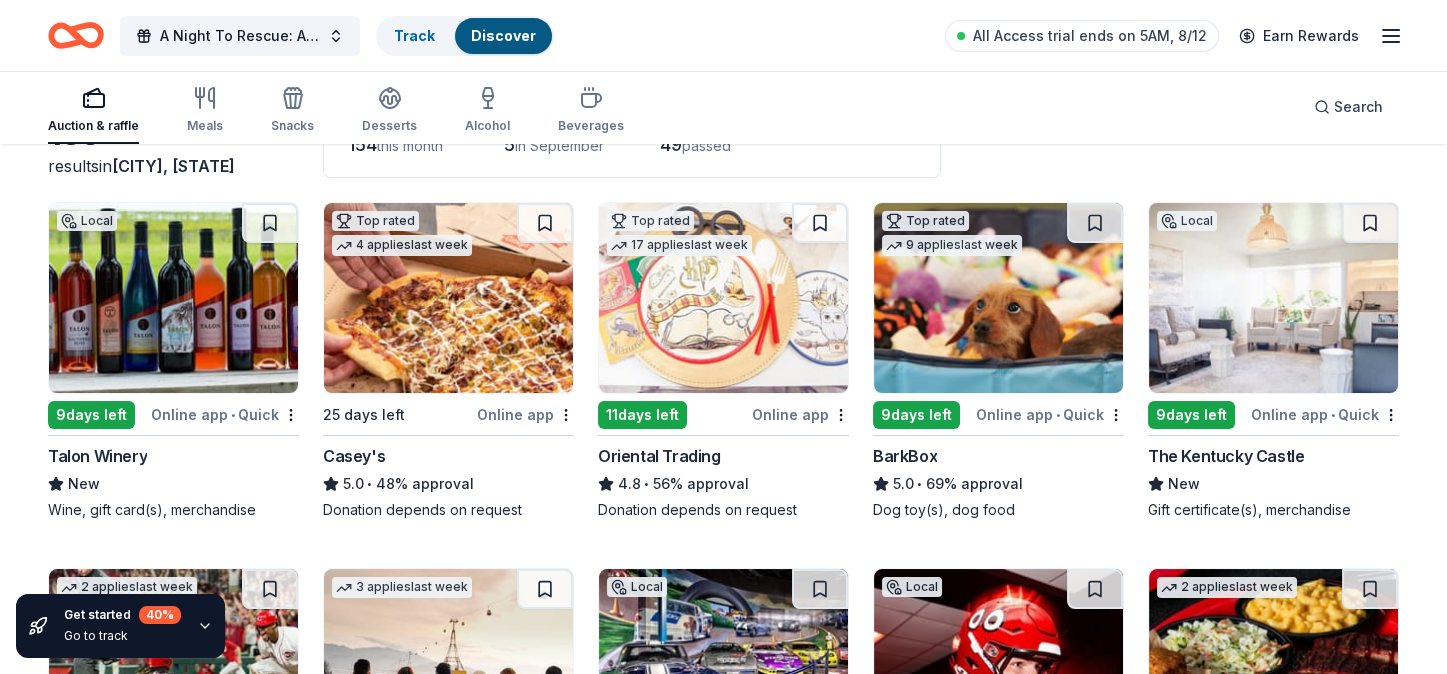 scroll, scrollTop: 199, scrollLeft: 0, axis: vertical 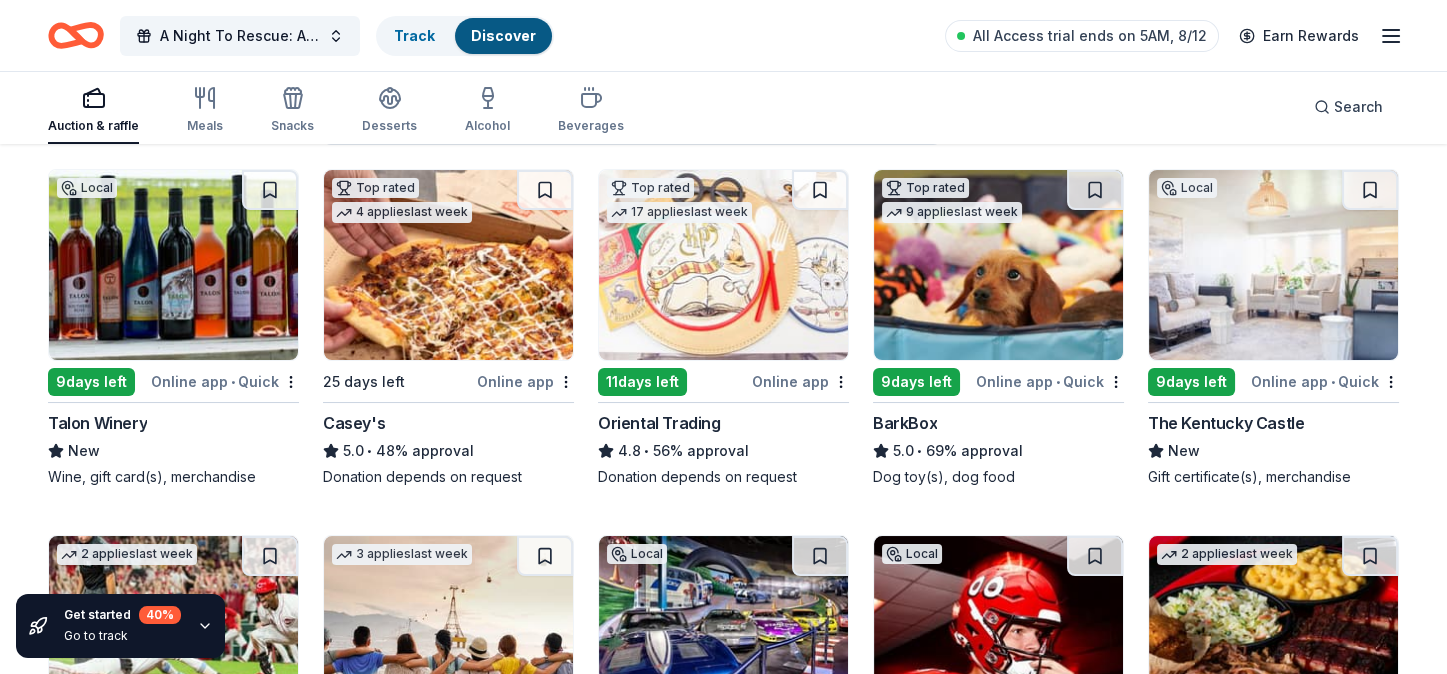 click at bounding box center (1273, 265) 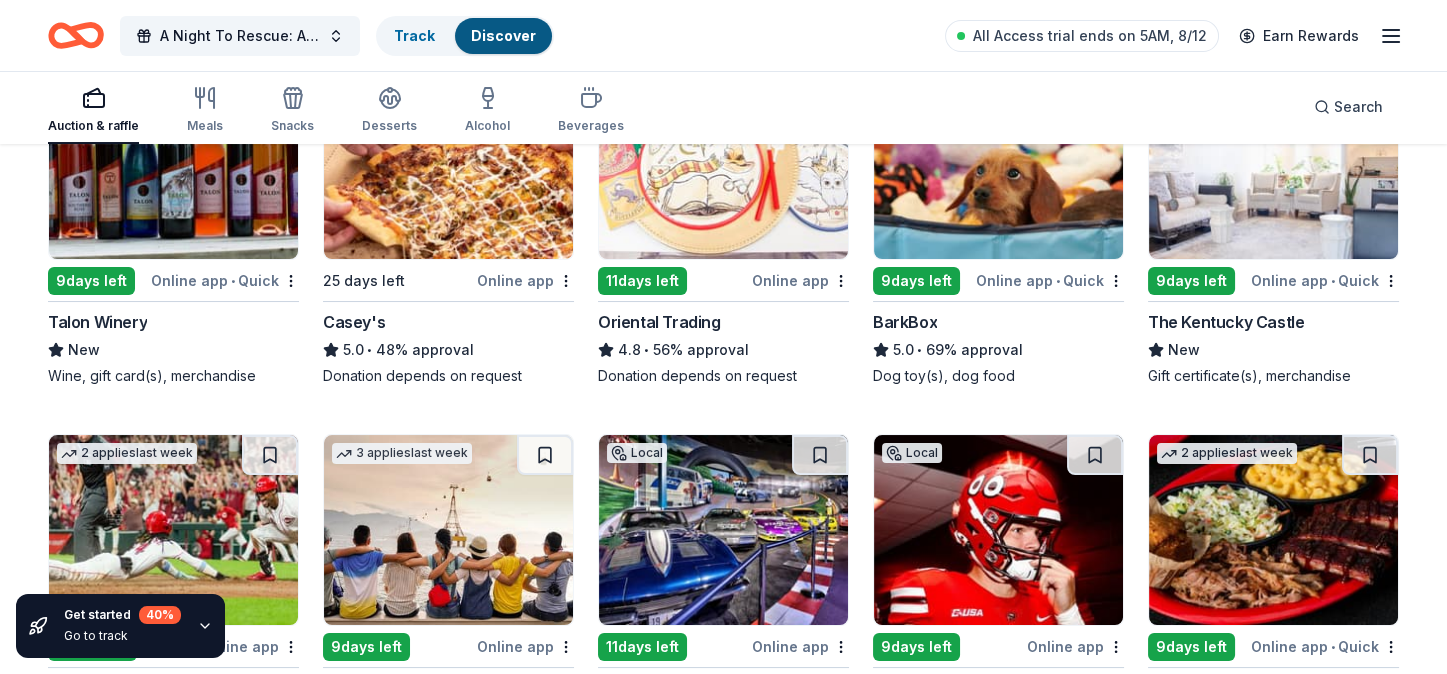 click at bounding box center (448, 164) 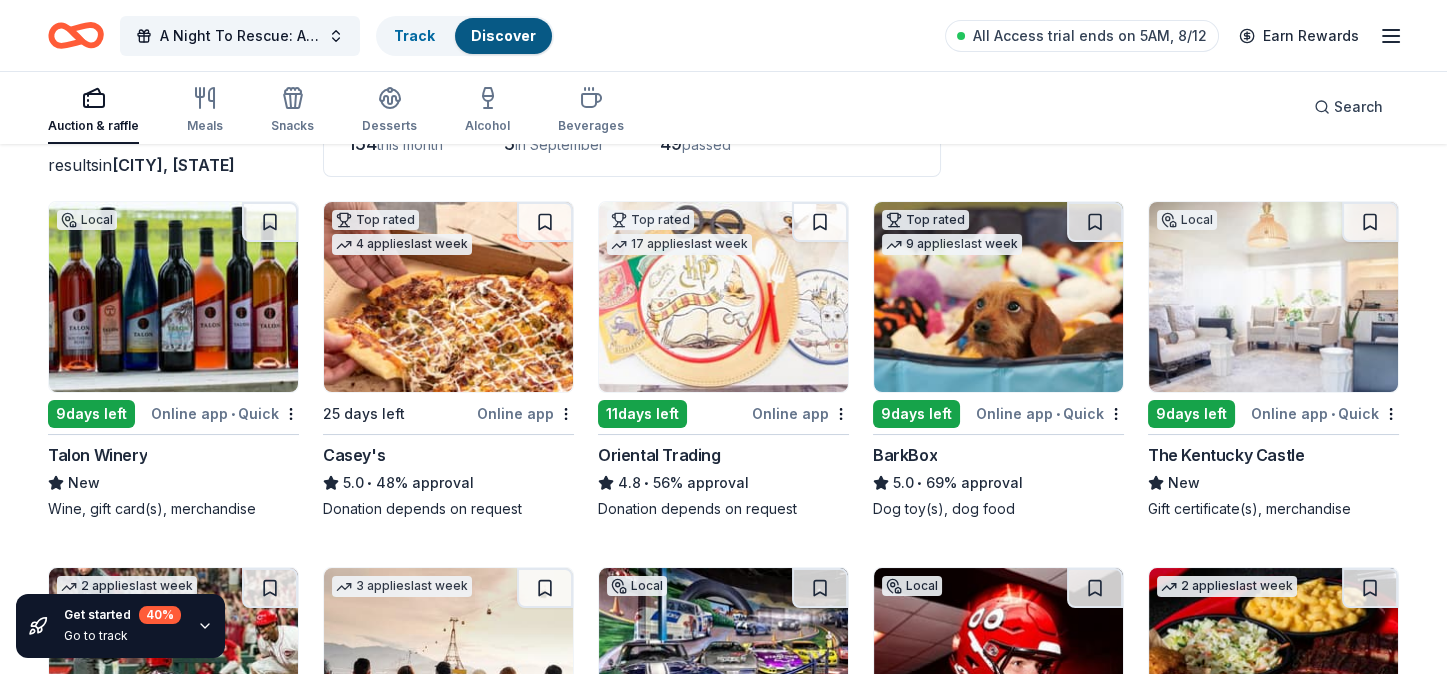 scroll, scrollTop: 199, scrollLeft: 0, axis: vertical 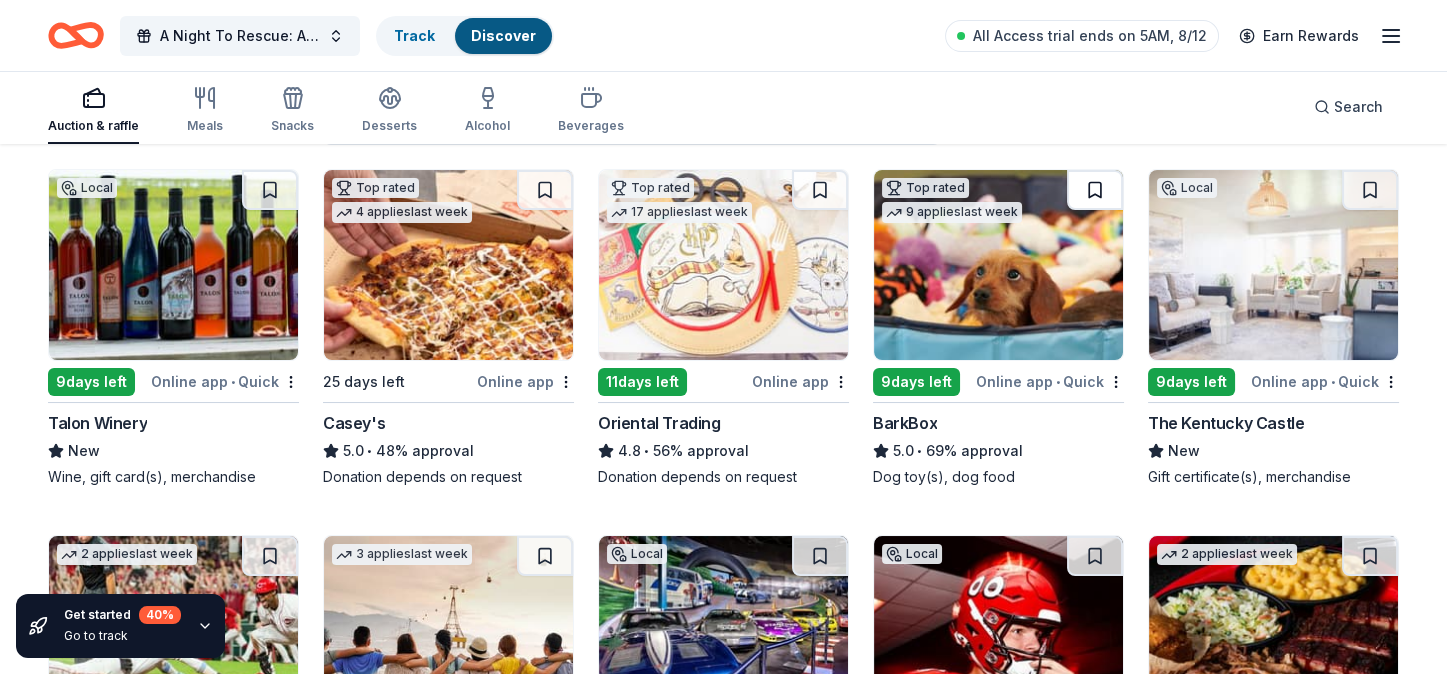 click at bounding box center (1095, 190) 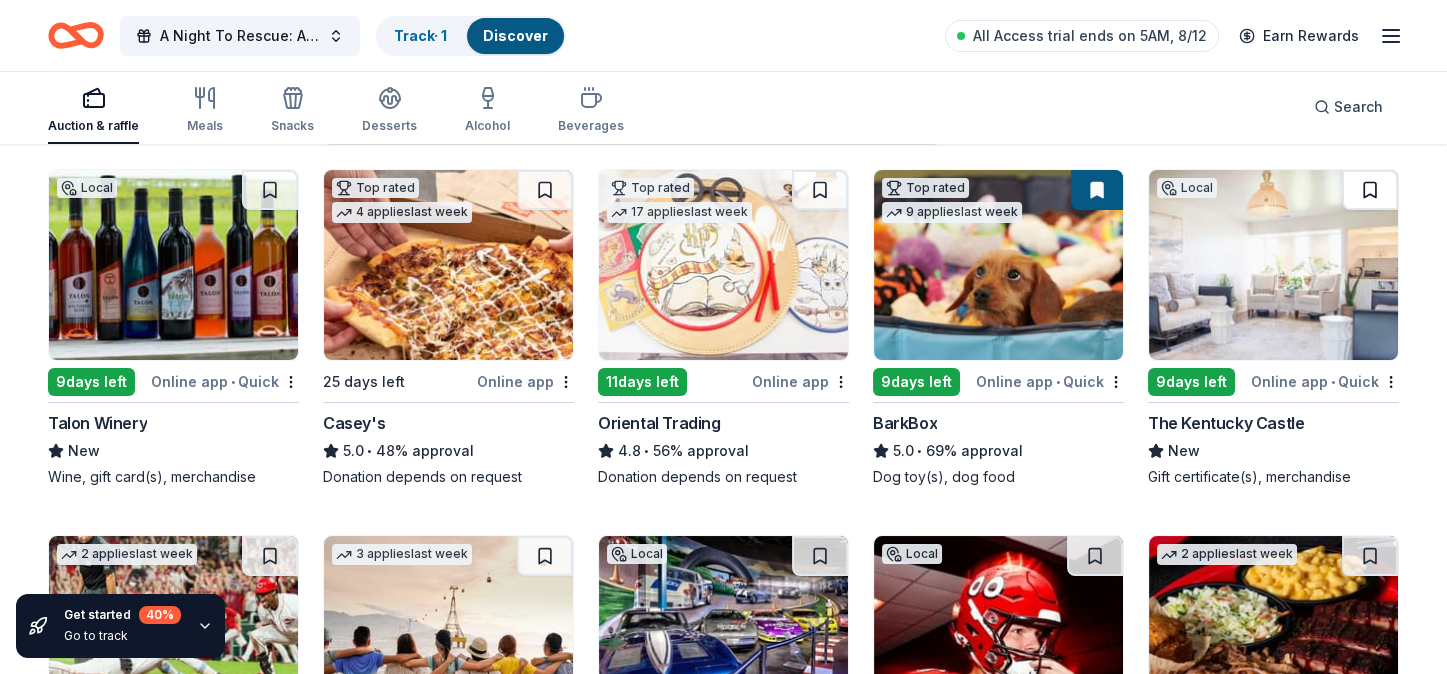 click at bounding box center (1370, 190) 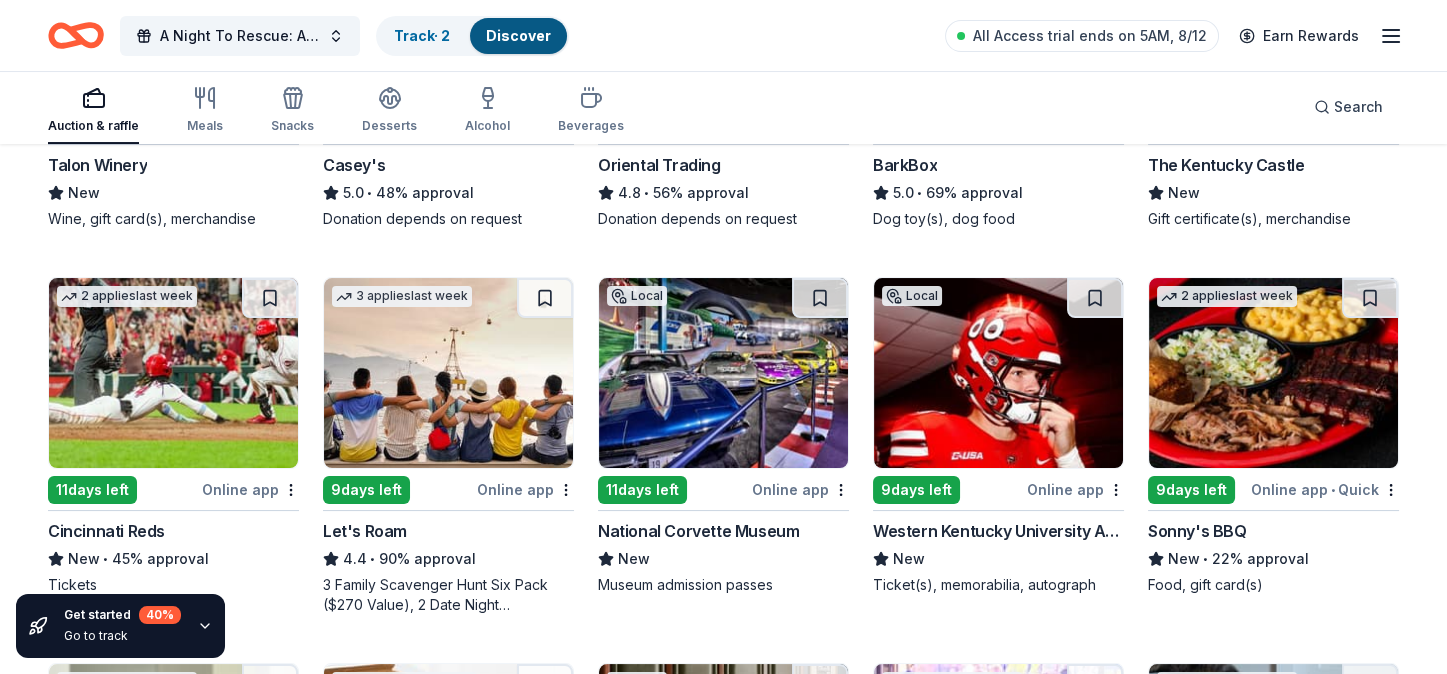 scroll, scrollTop: 499, scrollLeft: 0, axis: vertical 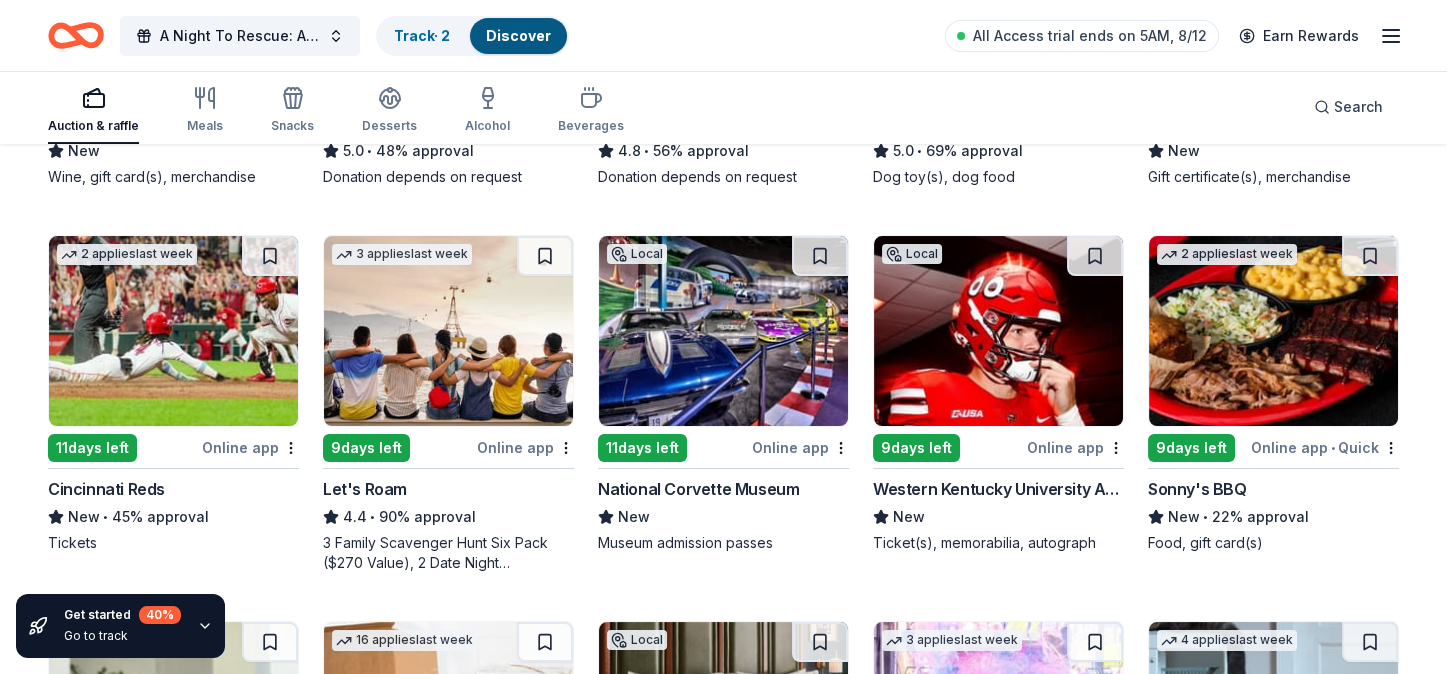 click at bounding box center [173, 331] 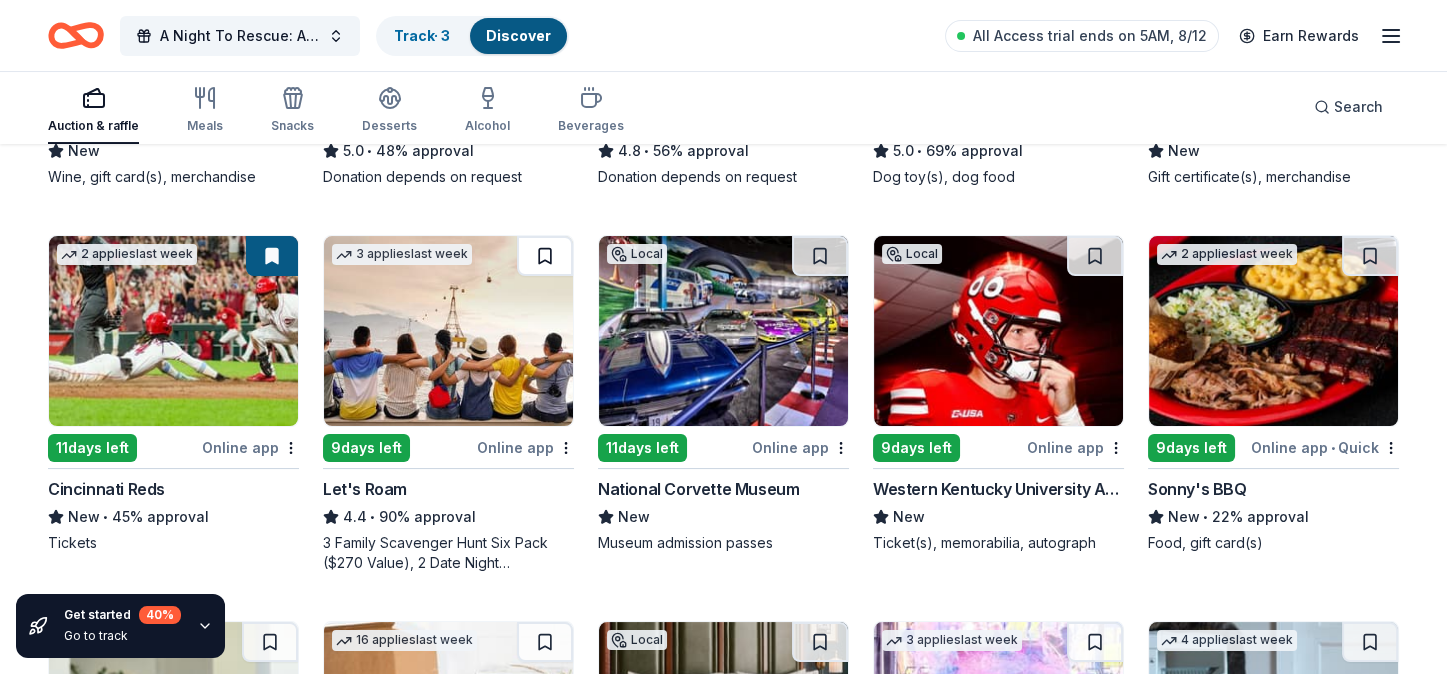 click at bounding box center (545, 256) 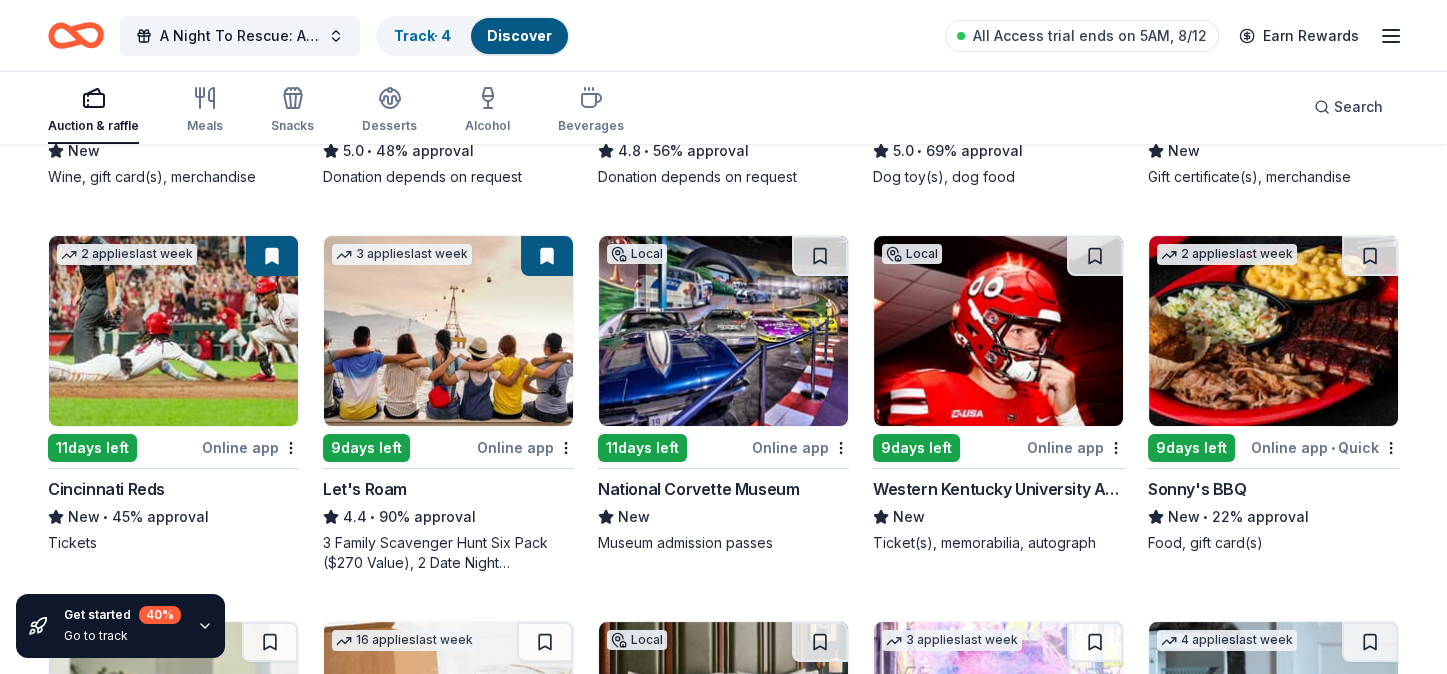 click at bounding box center [723, 331] 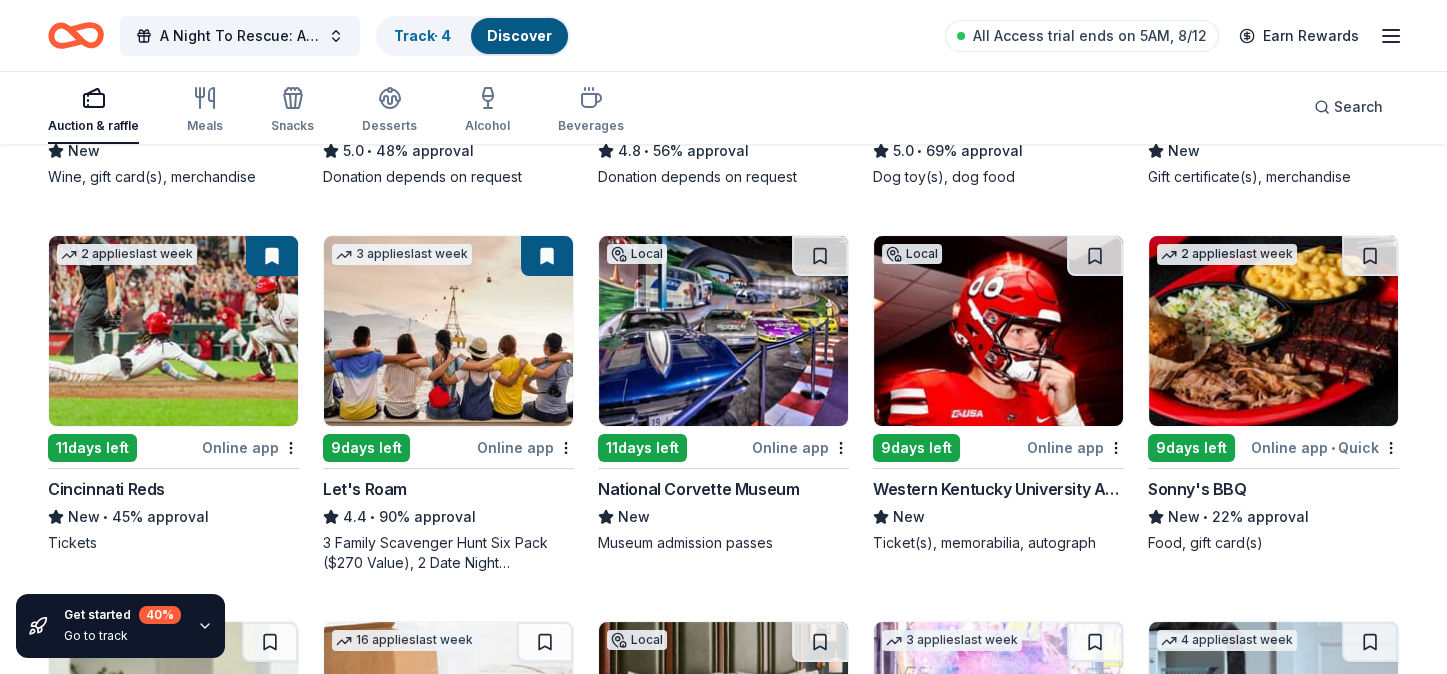 click at bounding box center [998, 331] 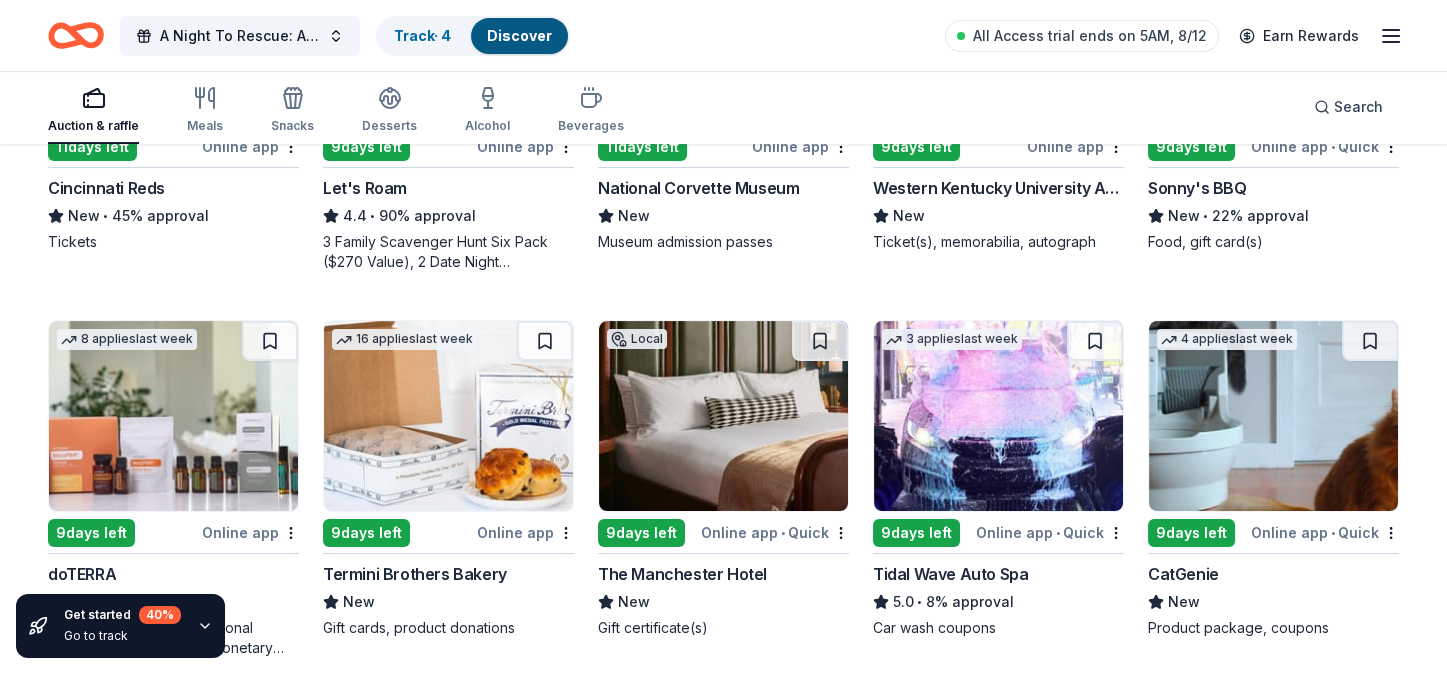 scroll, scrollTop: 900, scrollLeft: 0, axis: vertical 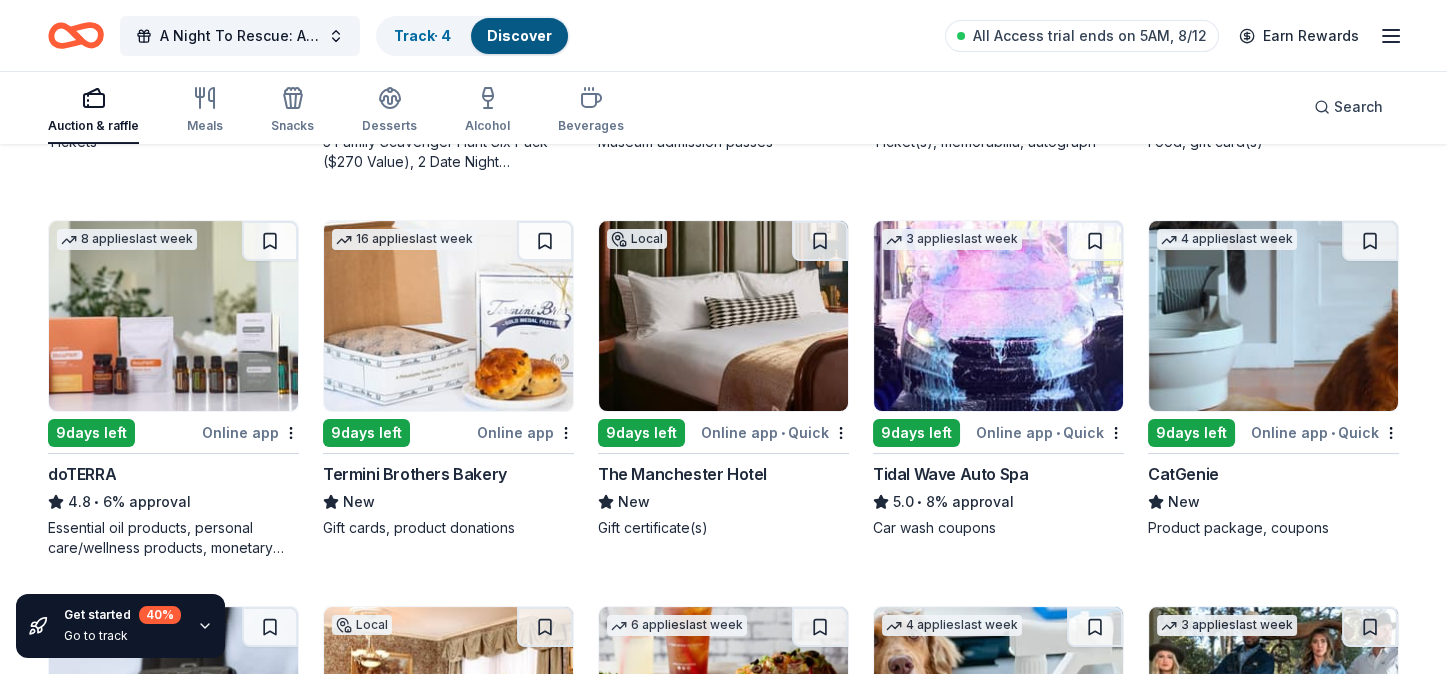 click at bounding box center (173, 316) 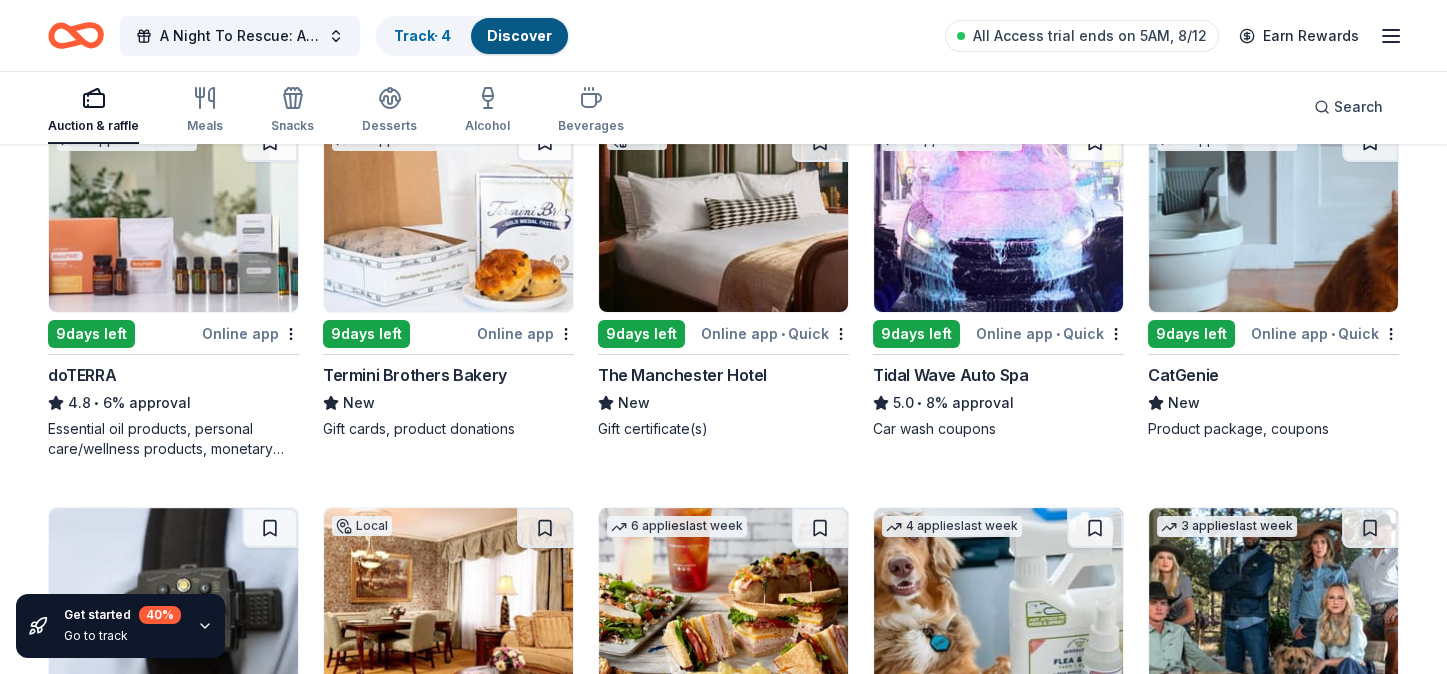 click at bounding box center [1273, 217] 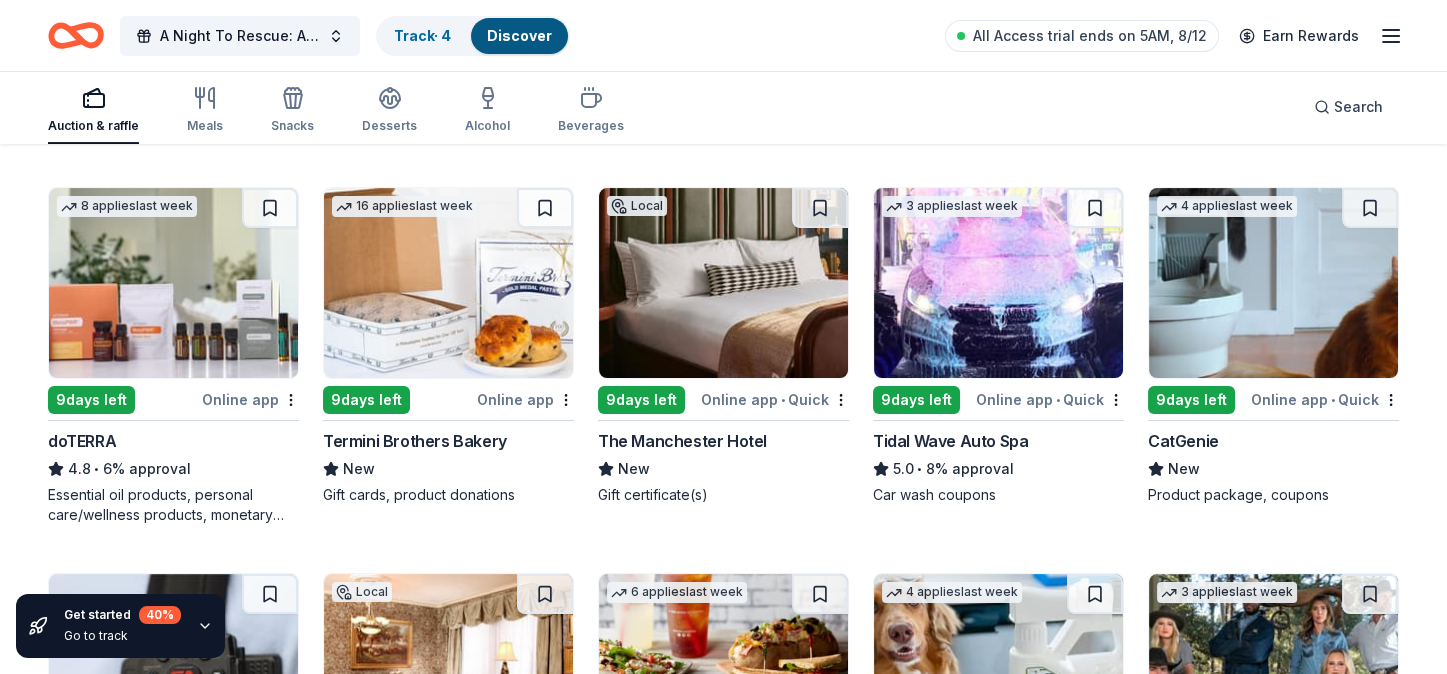 scroll, scrollTop: 900, scrollLeft: 0, axis: vertical 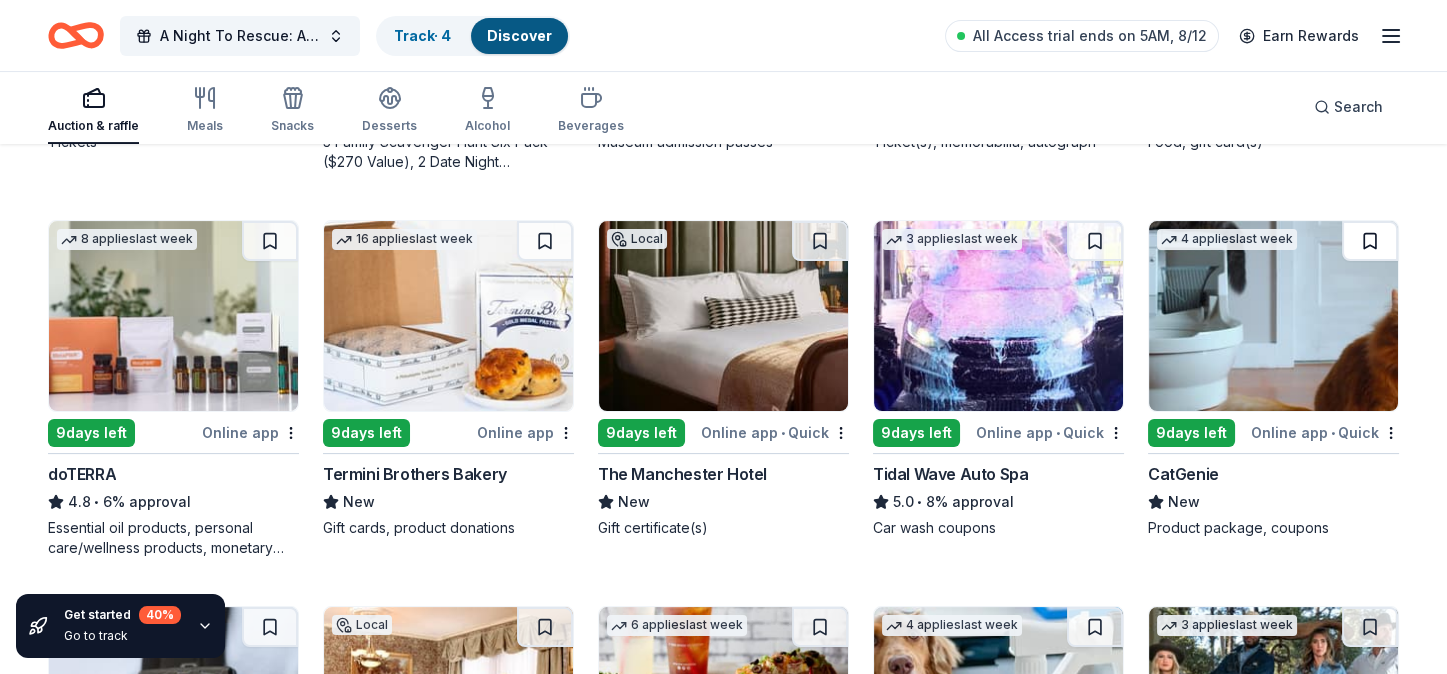 click at bounding box center (1370, 241) 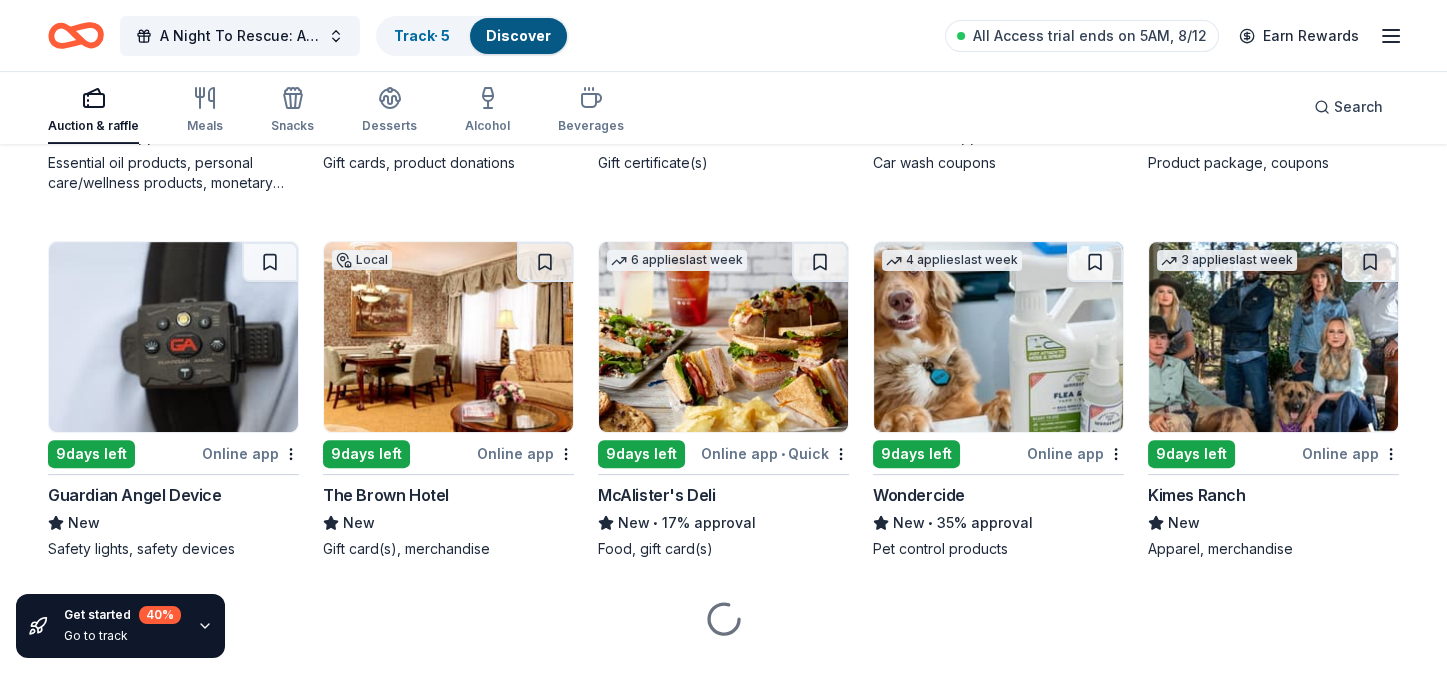 scroll, scrollTop: 1299, scrollLeft: 0, axis: vertical 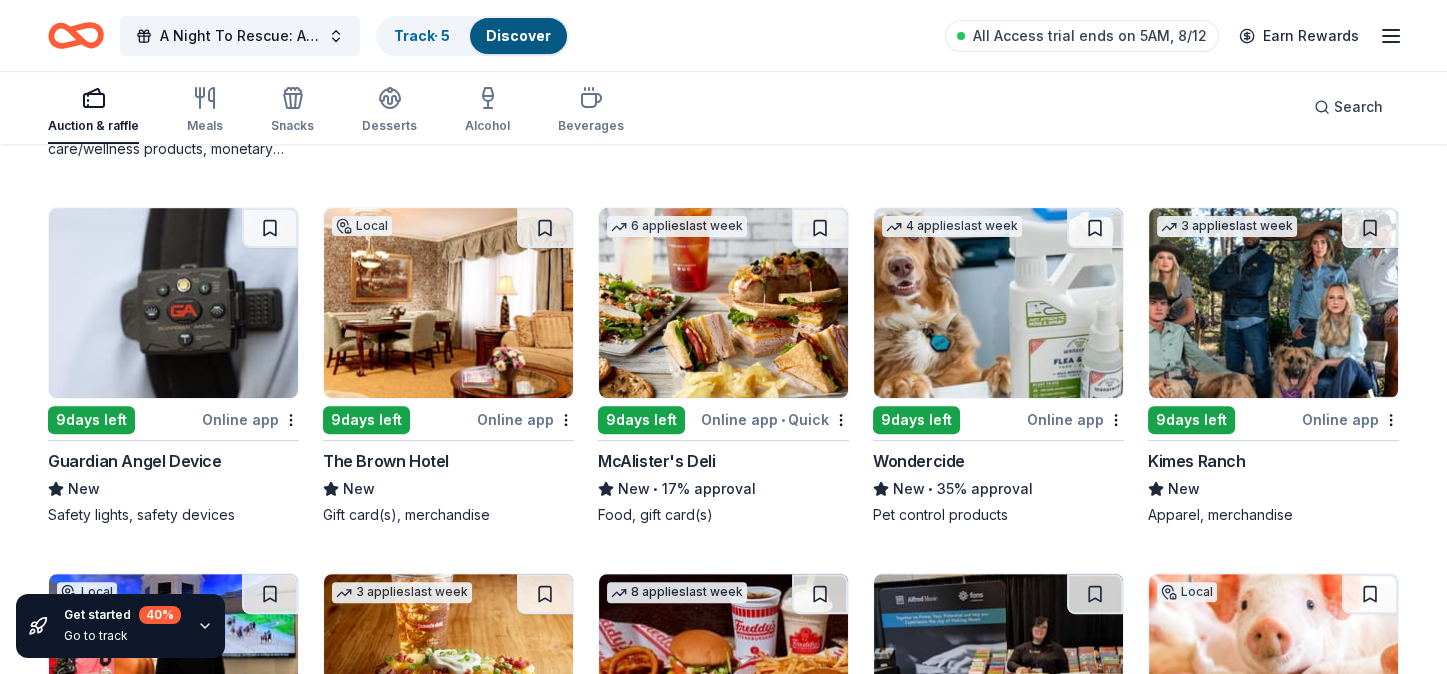 click at bounding box center (448, 303) 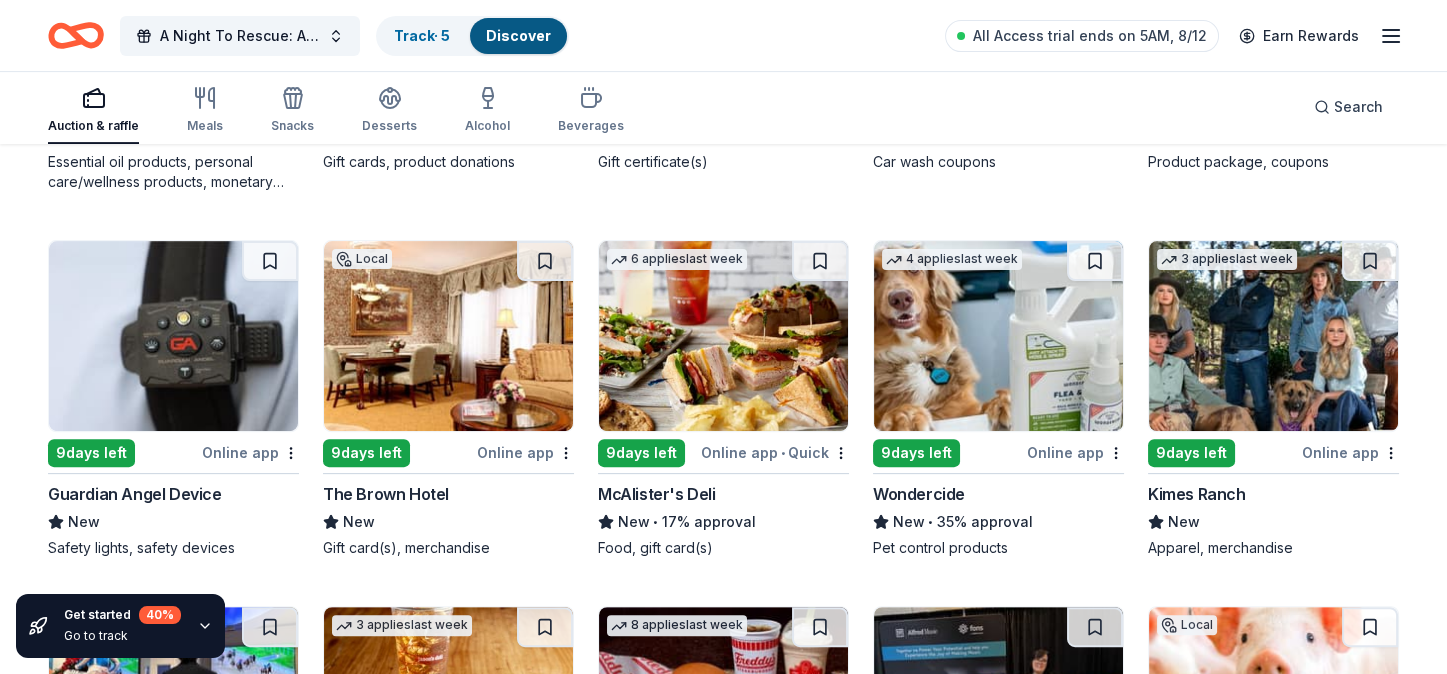 scroll, scrollTop: 1299, scrollLeft: 0, axis: vertical 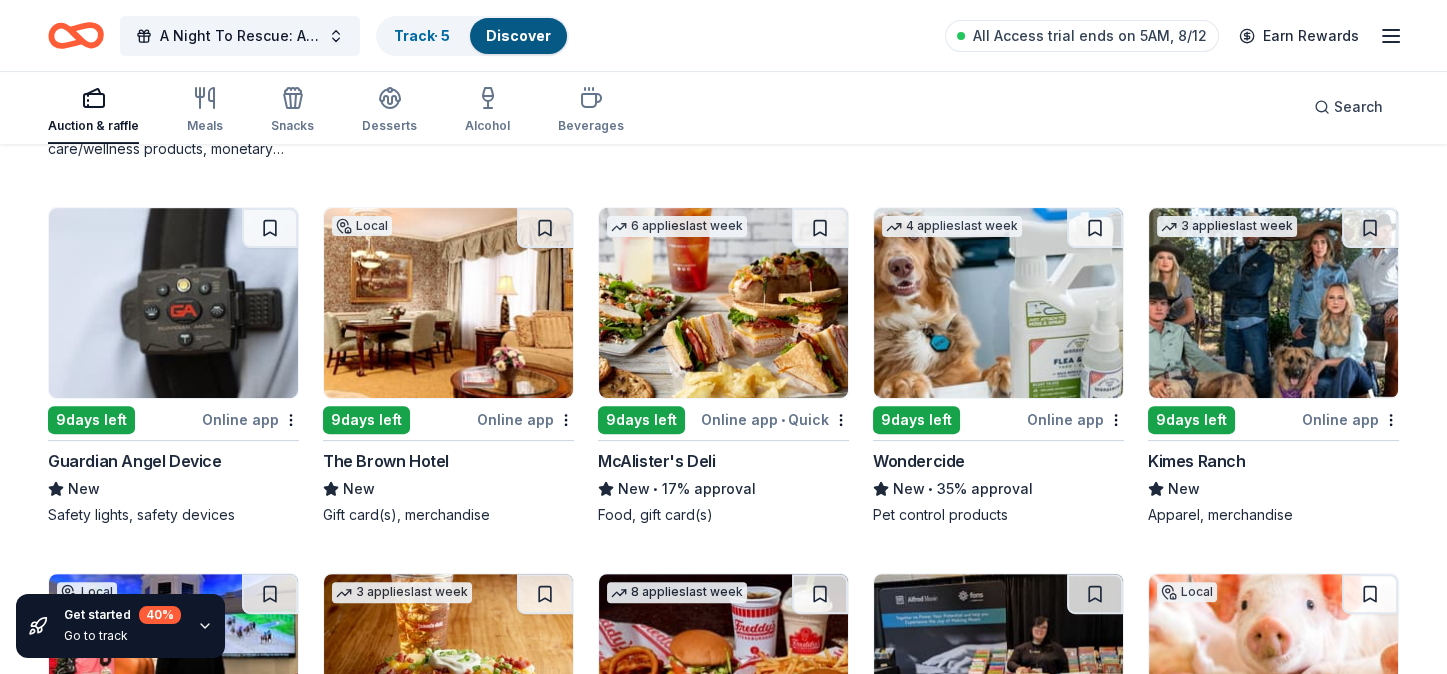 click at bounding box center [545, 228] 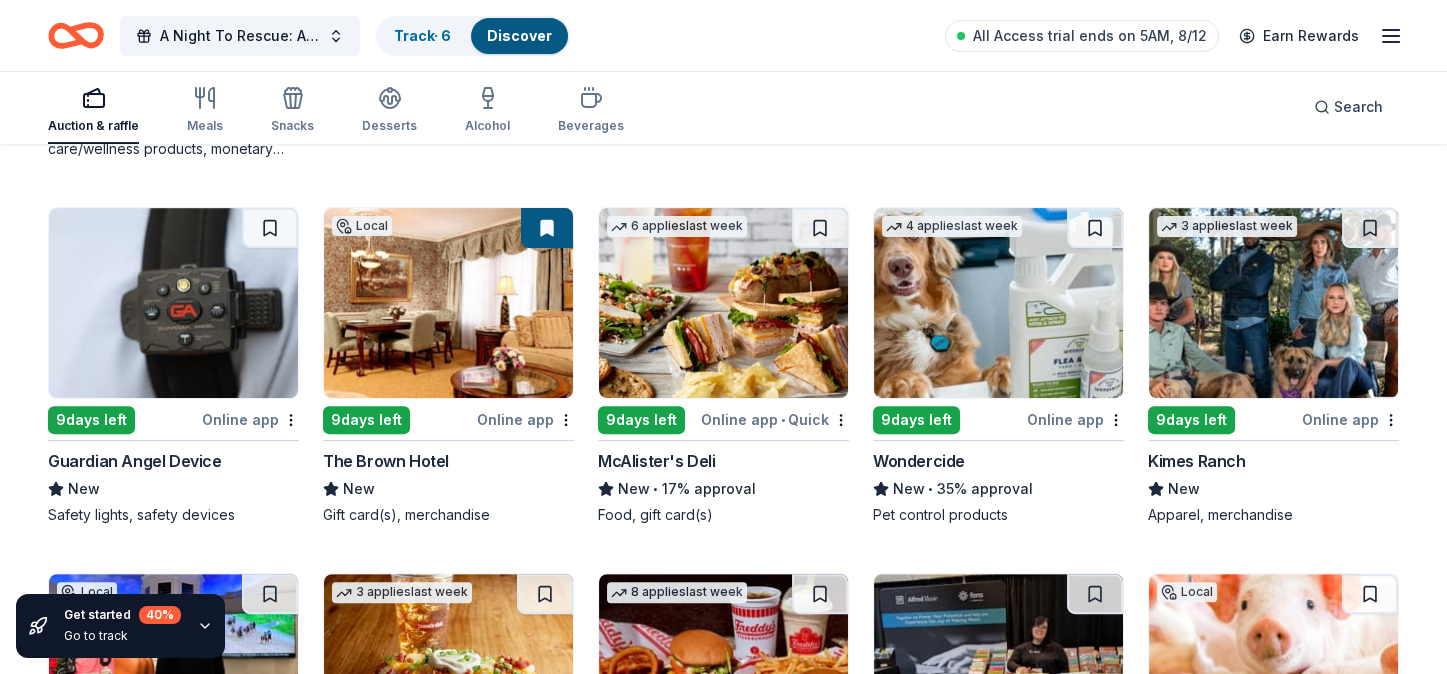 click at bounding box center [723, 303] 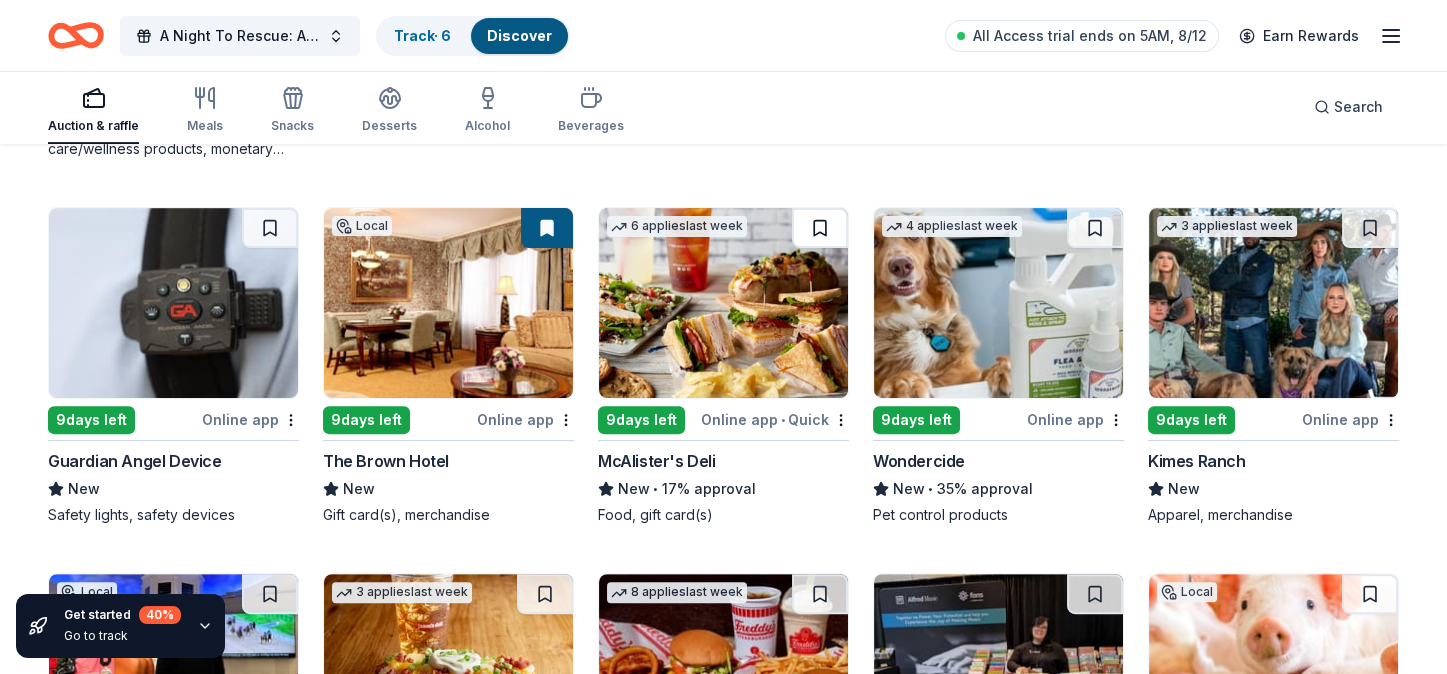 click at bounding box center [820, 228] 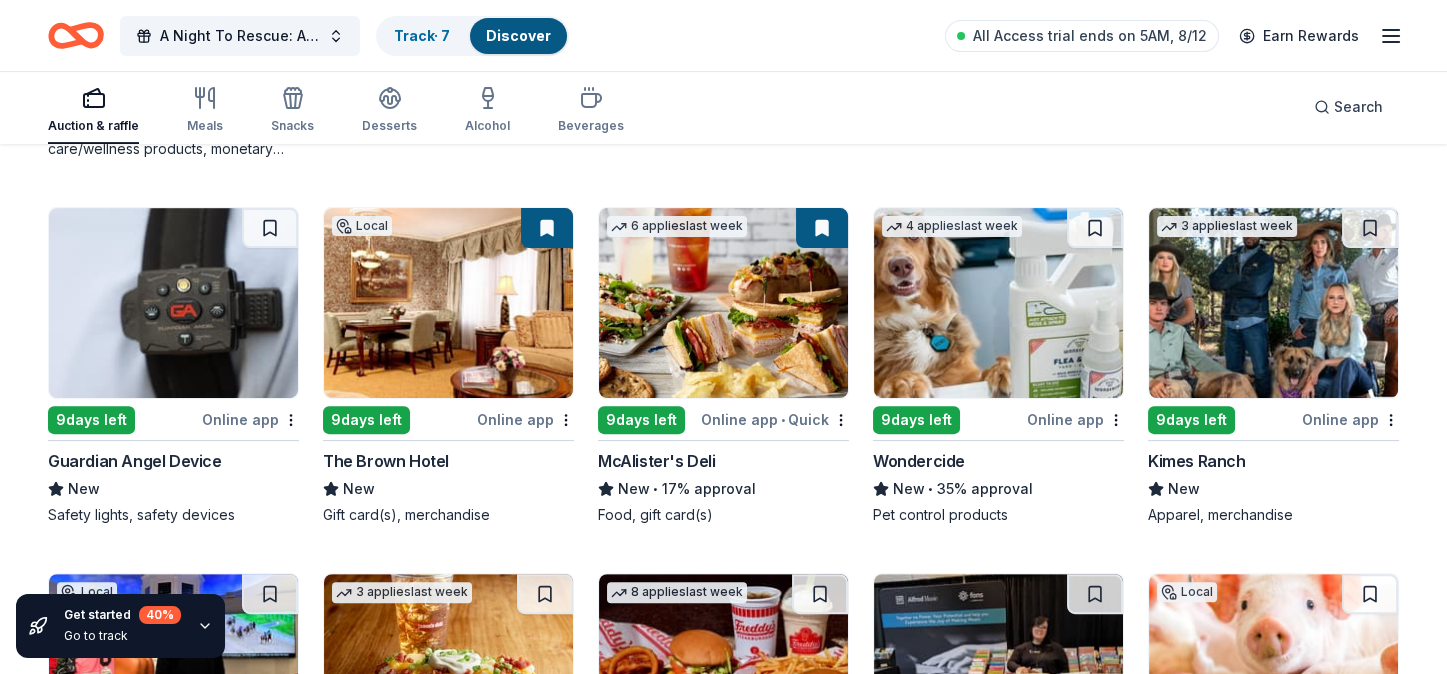 click at bounding box center (998, 303) 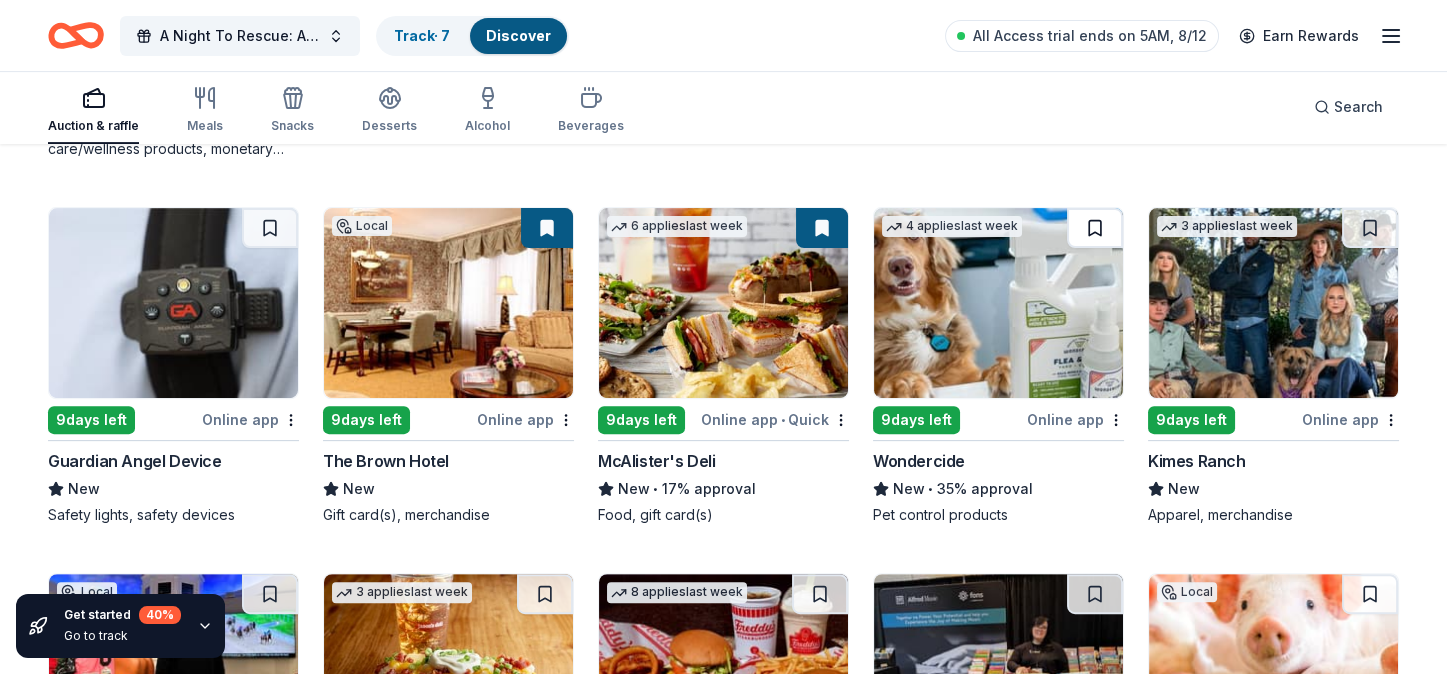 click at bounding box center (1095, 228) 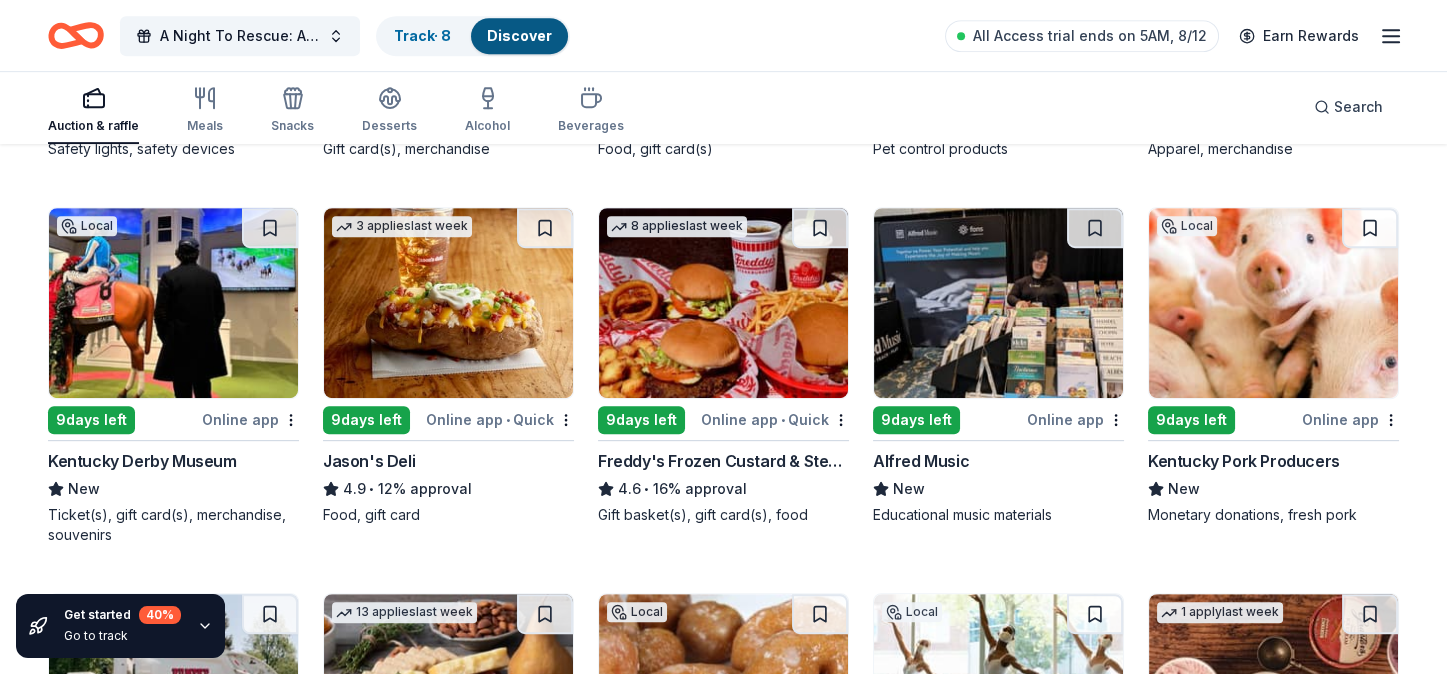 scroll, scrollTop: 1700, scrollLeft: 0, axis: vertical 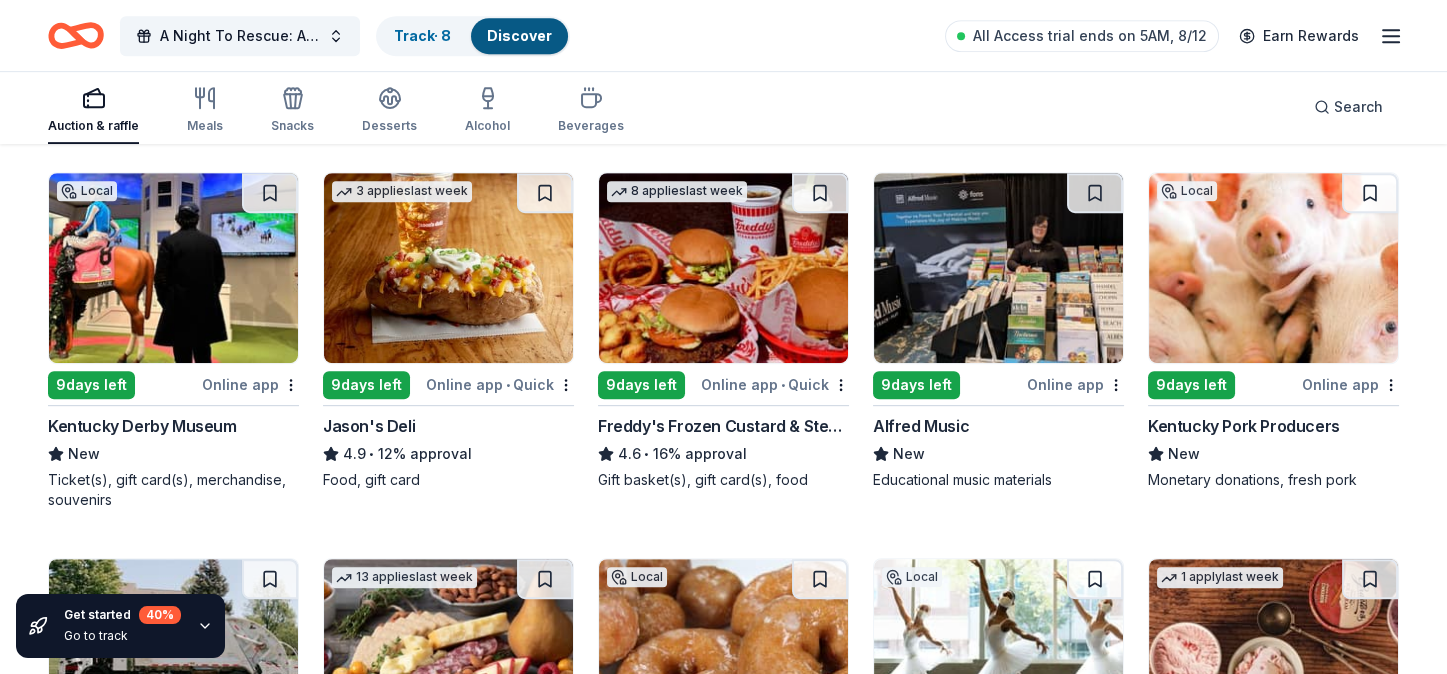 click at bounding box center [448, 268] 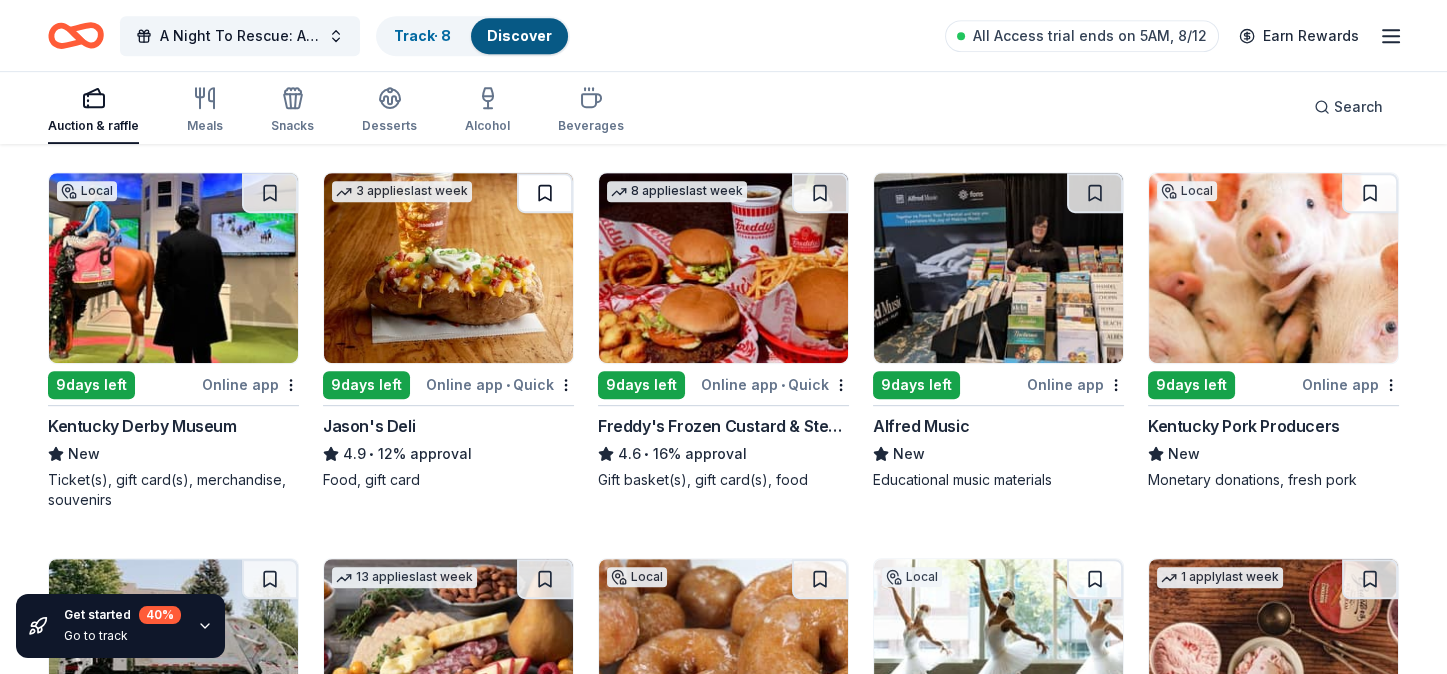click at bounding box center (545, 193) 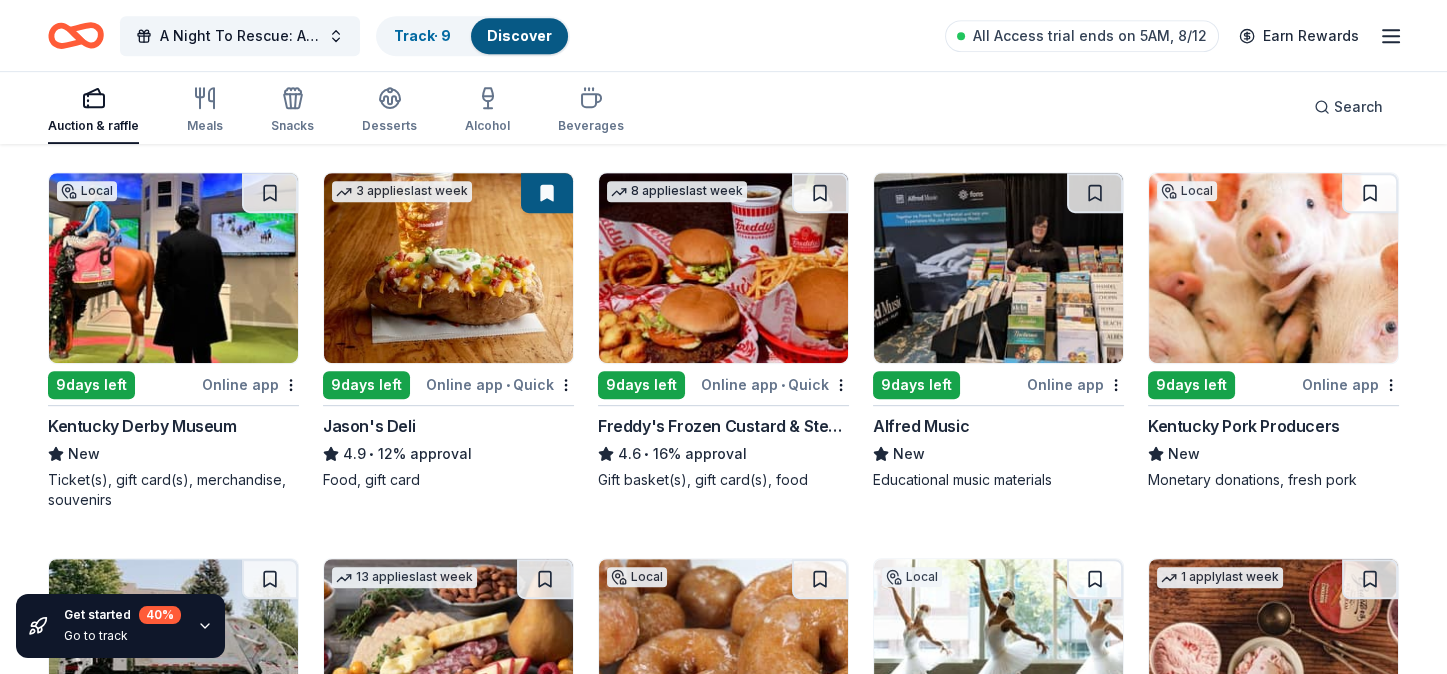 click at bounding box center (723, 268) 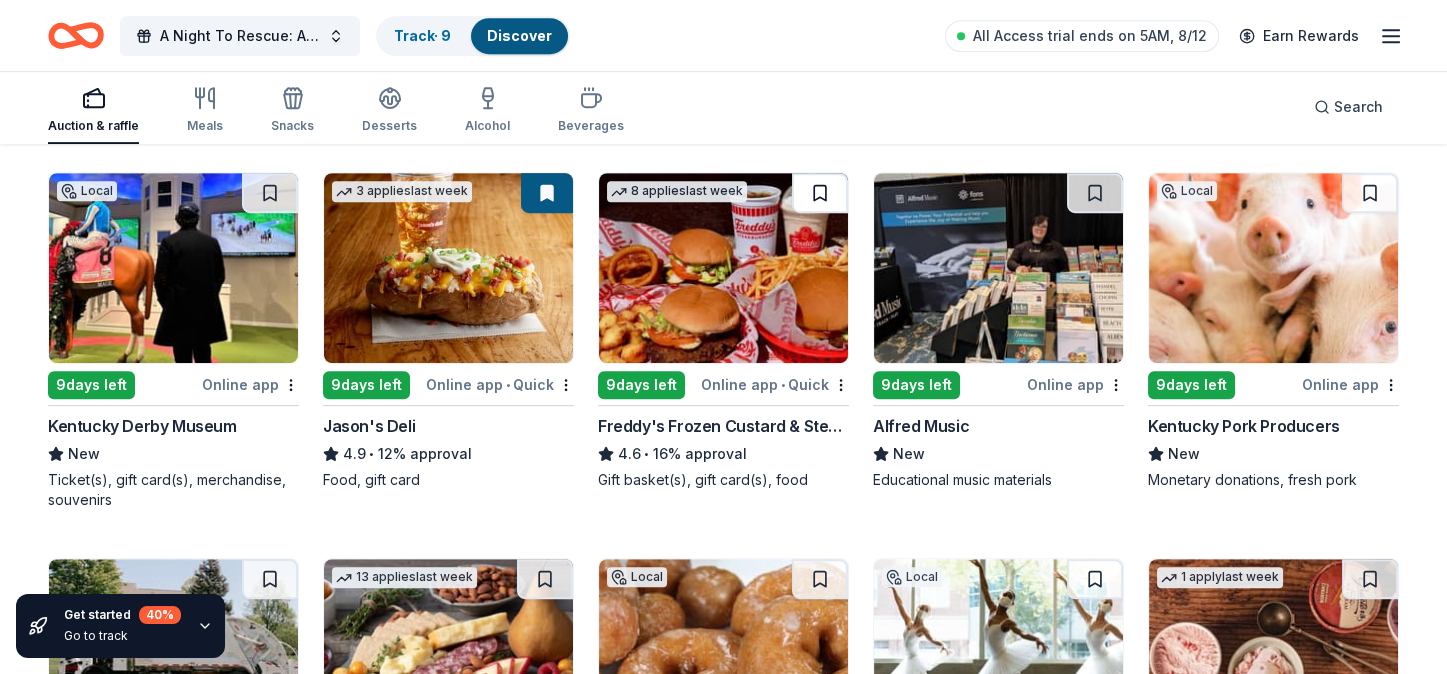 click at bounding box center [820, 193] 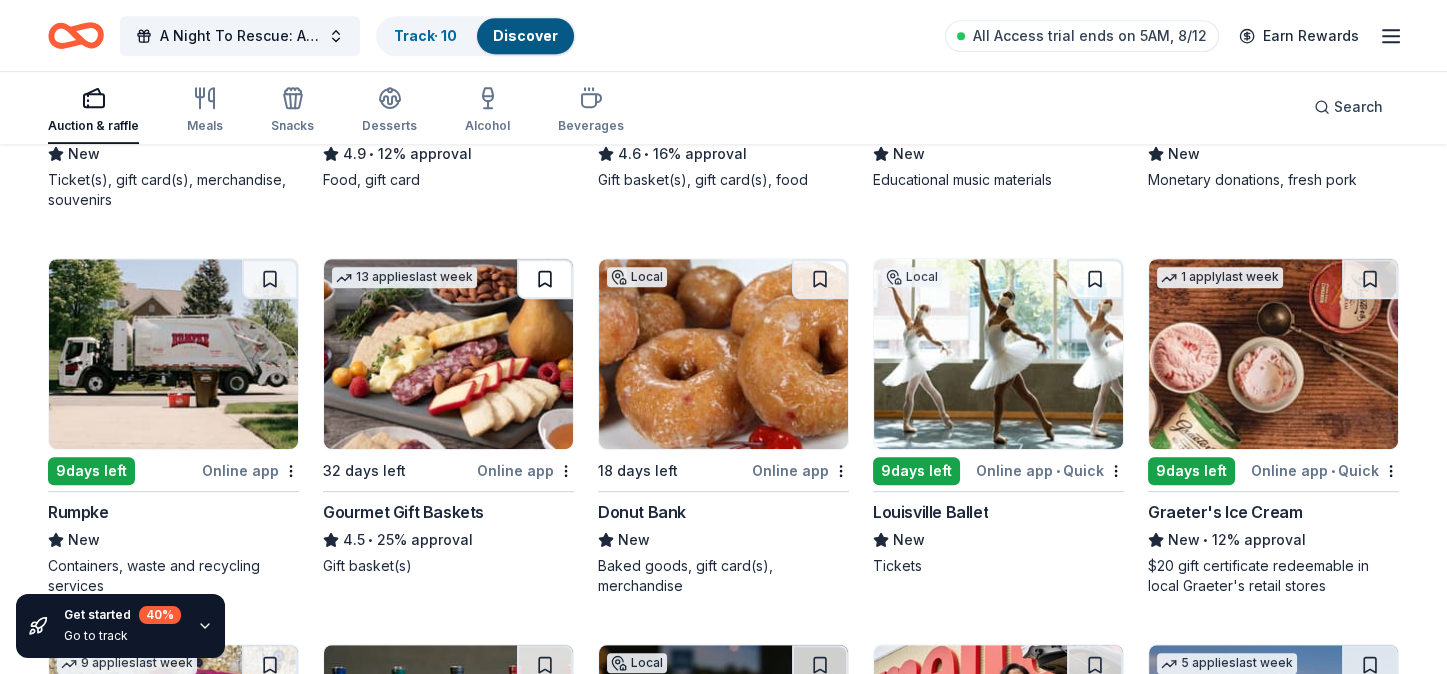 scroll, scrollTop: 2099, scrollLeft: 0, axis: vertical 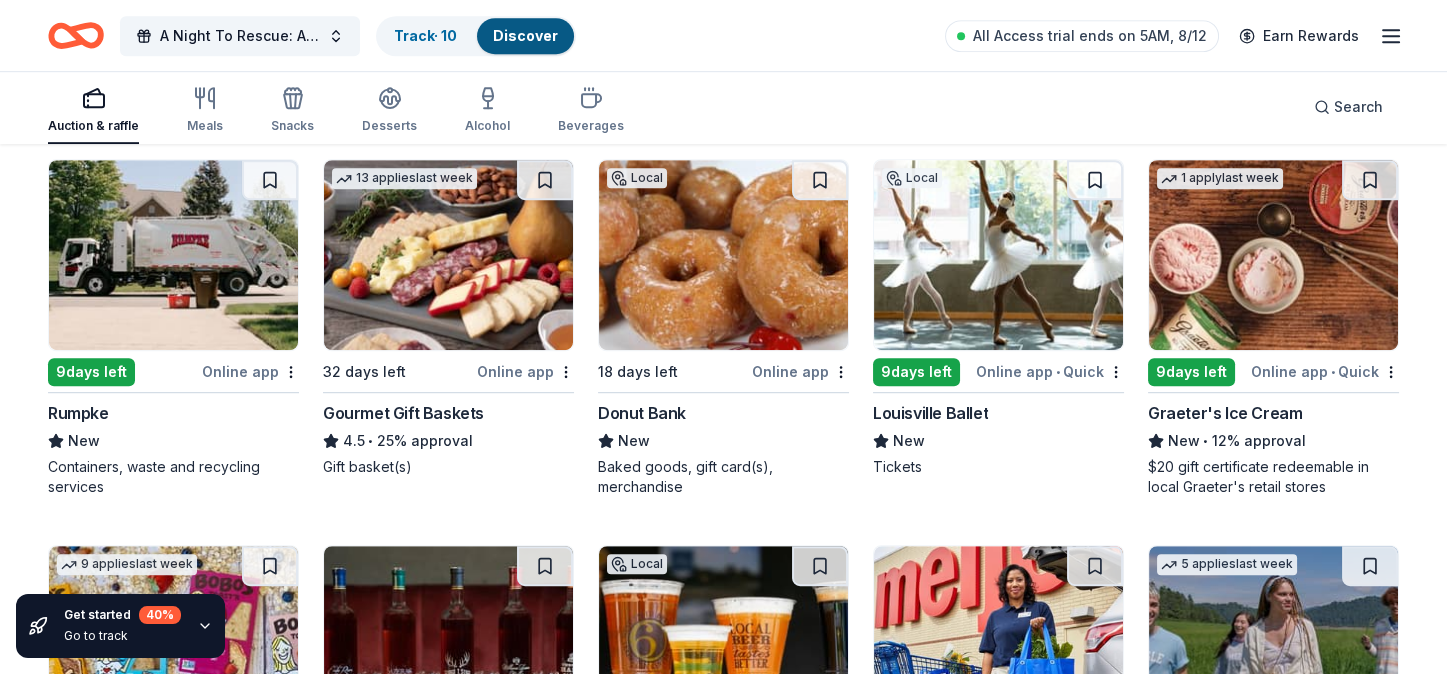 click at bounding box center (723, 255) 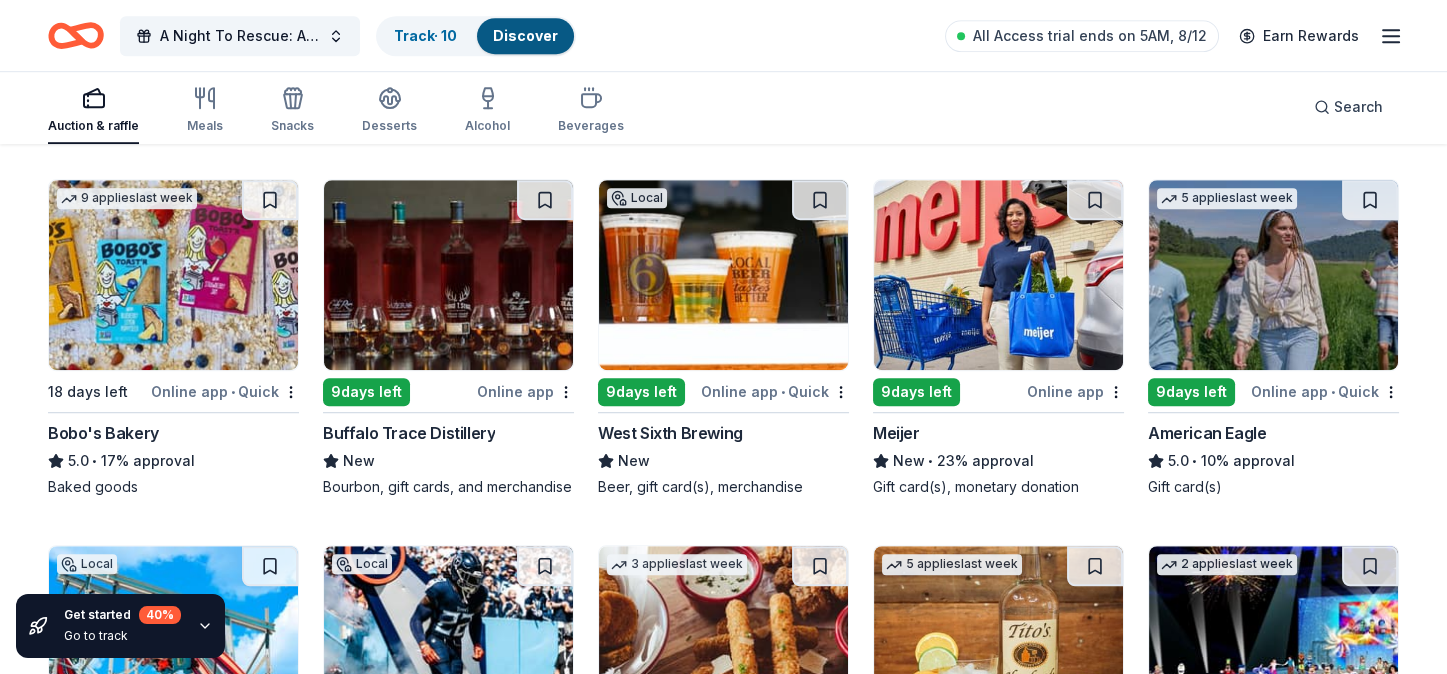 scroll, scrollTop: 2500, scrollLeft: 0, axis: vertical 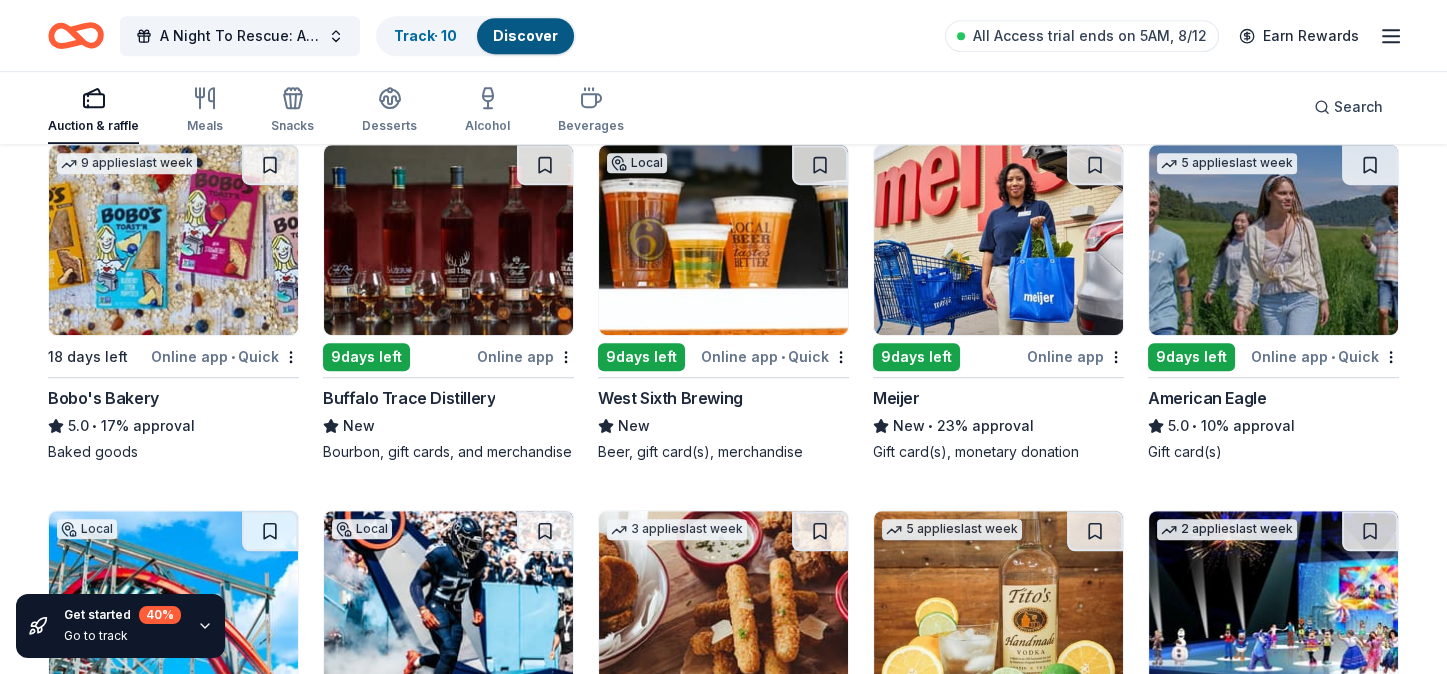 click at bounding box center (173, 240) 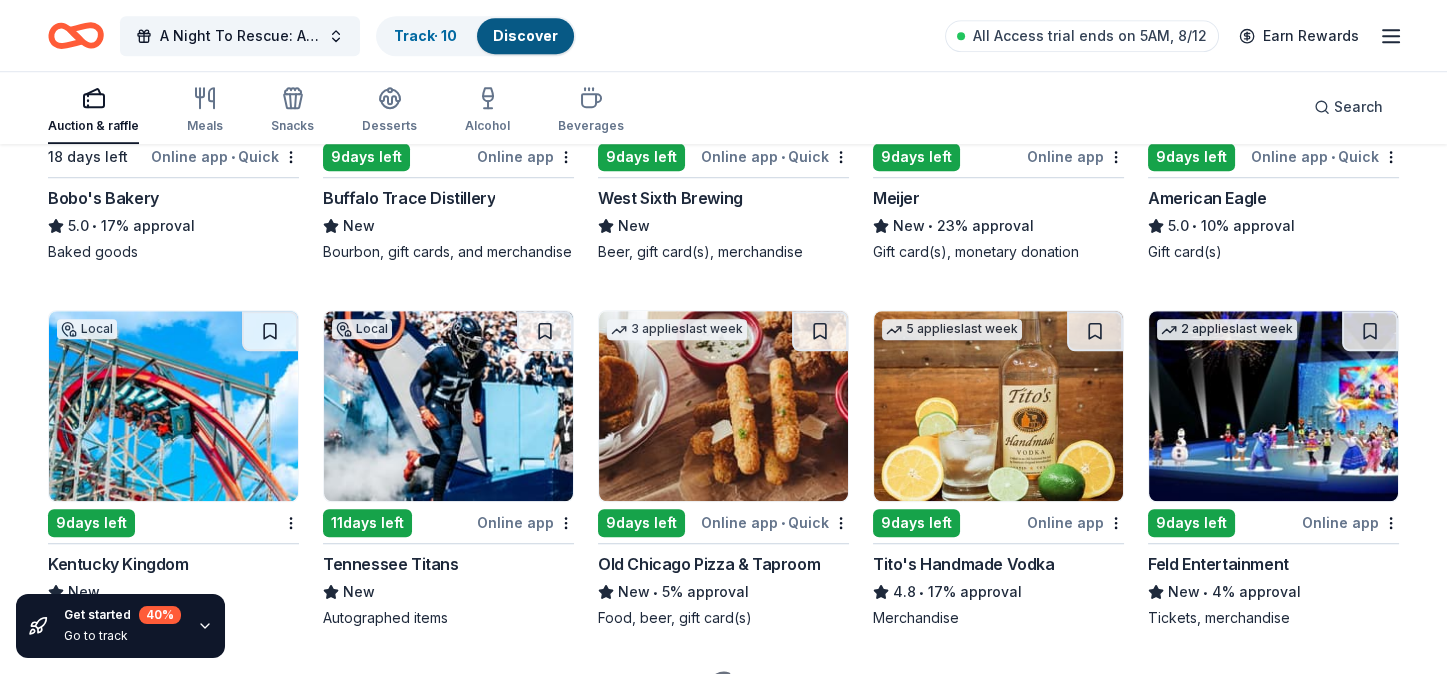 scroll, scrollTop: 2800, scrollLeft: 0, axis: vertical 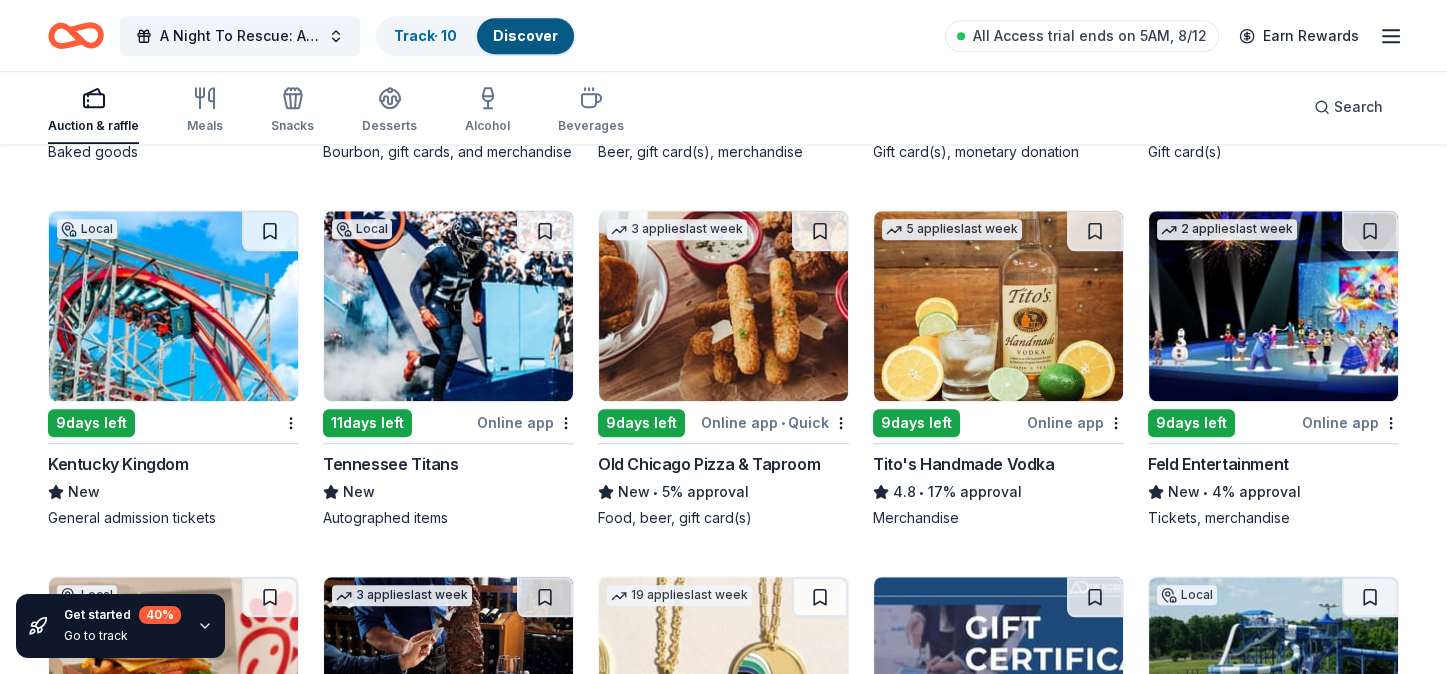 click at bounding box center (173, 306) 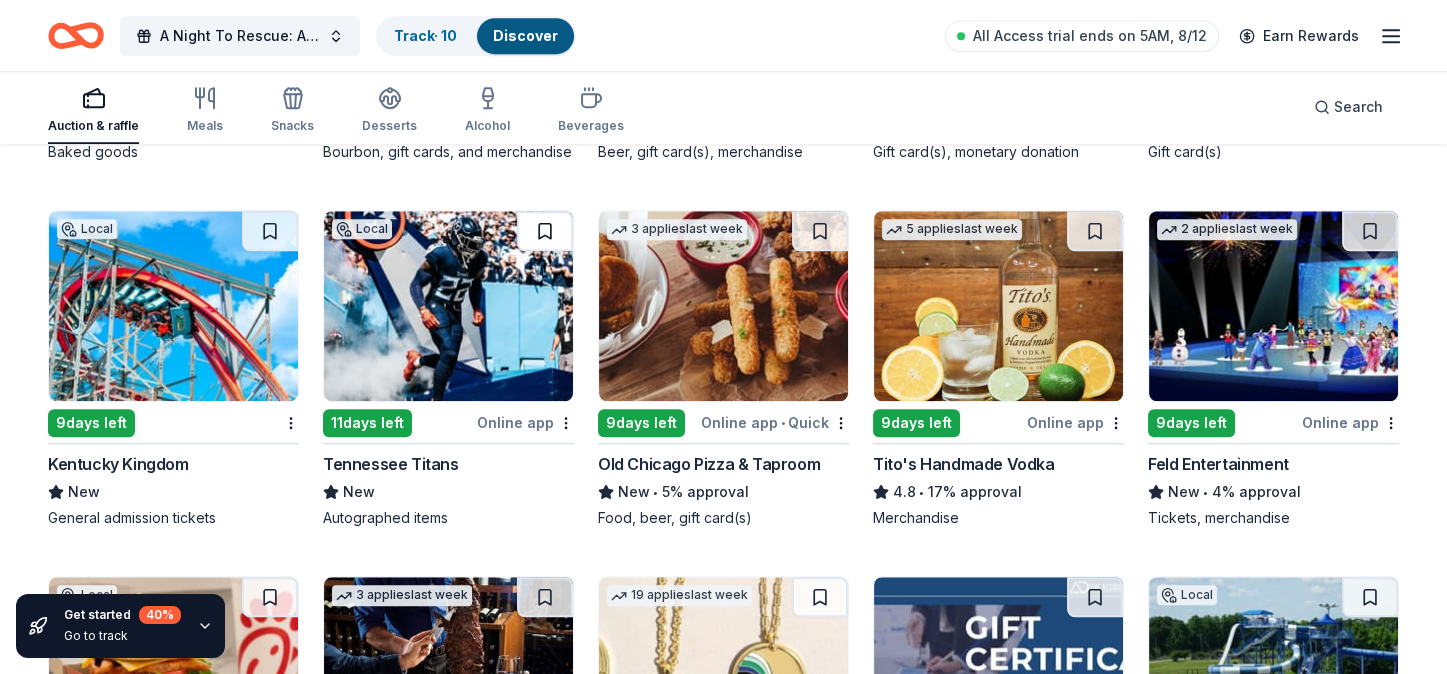 click at bounding box center (545, 231) 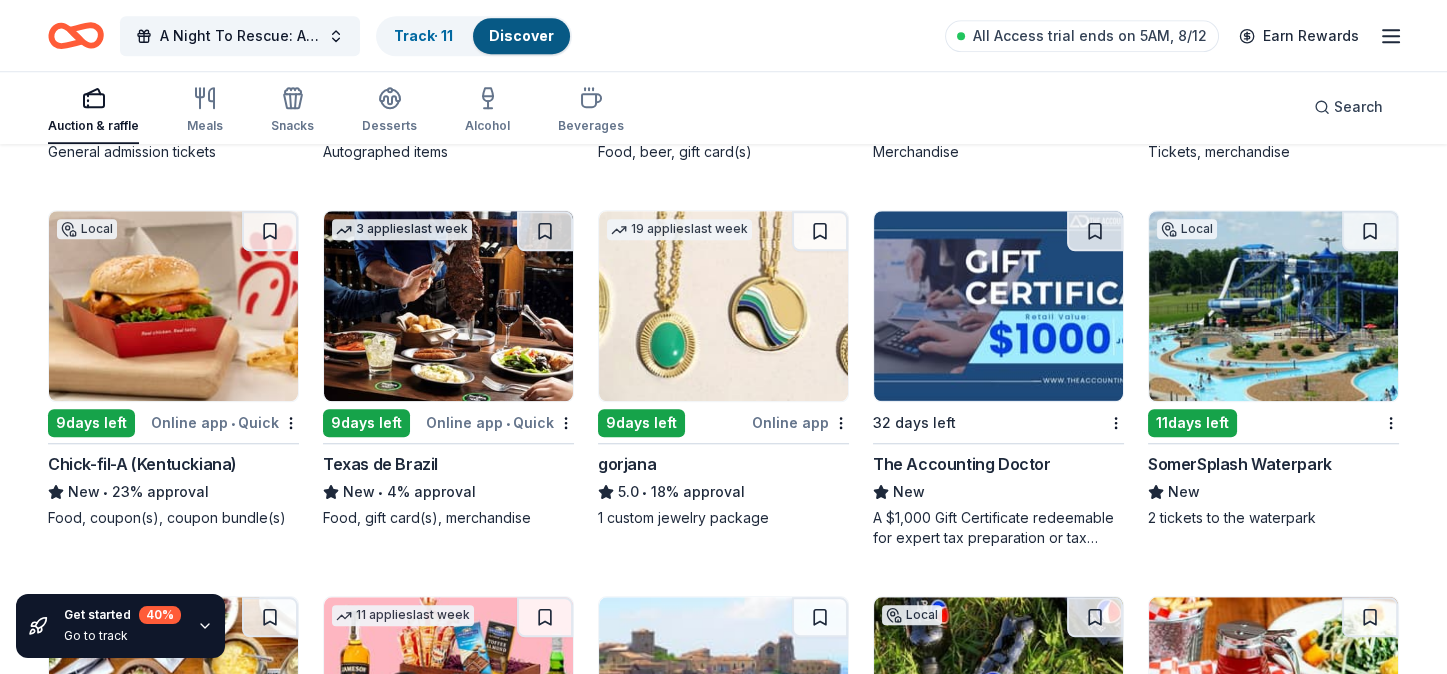 scroll, scrollTop: 3200, scrollLeft: 0, axis: vertical 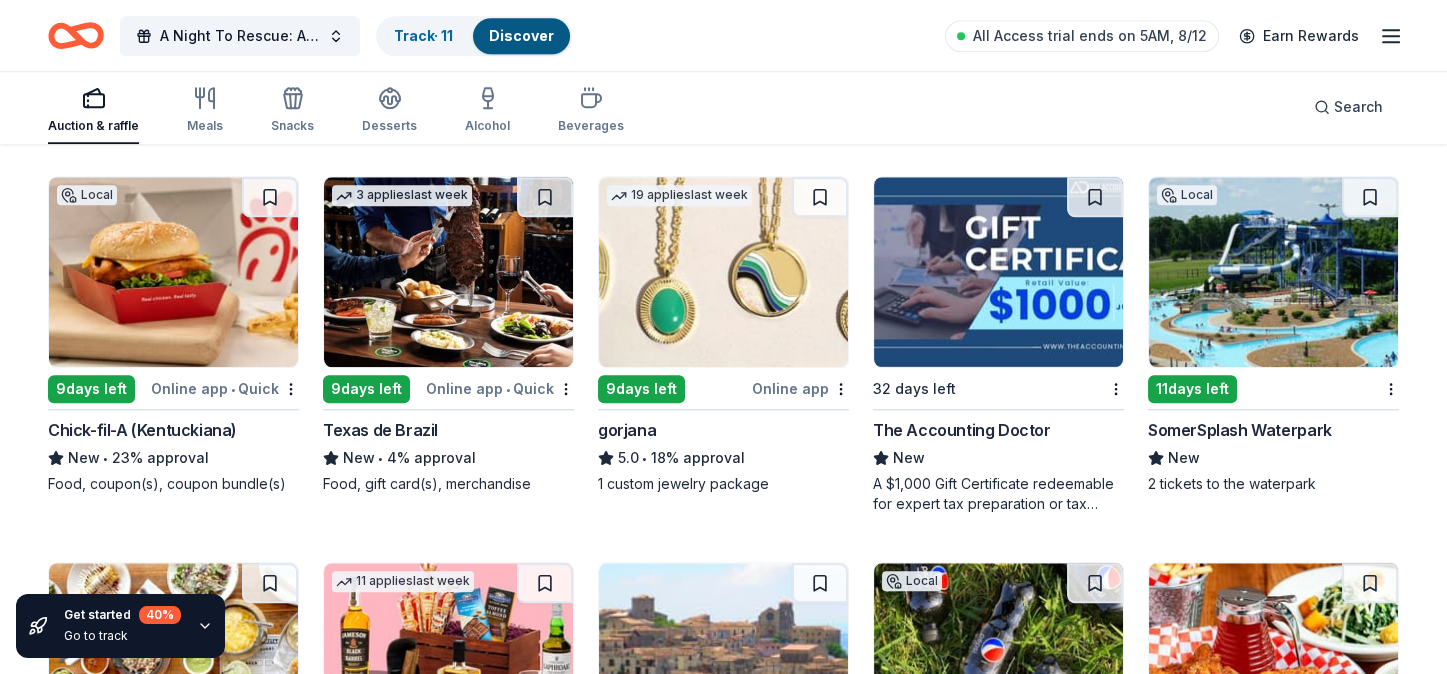 click at bounding box center [173, 272] 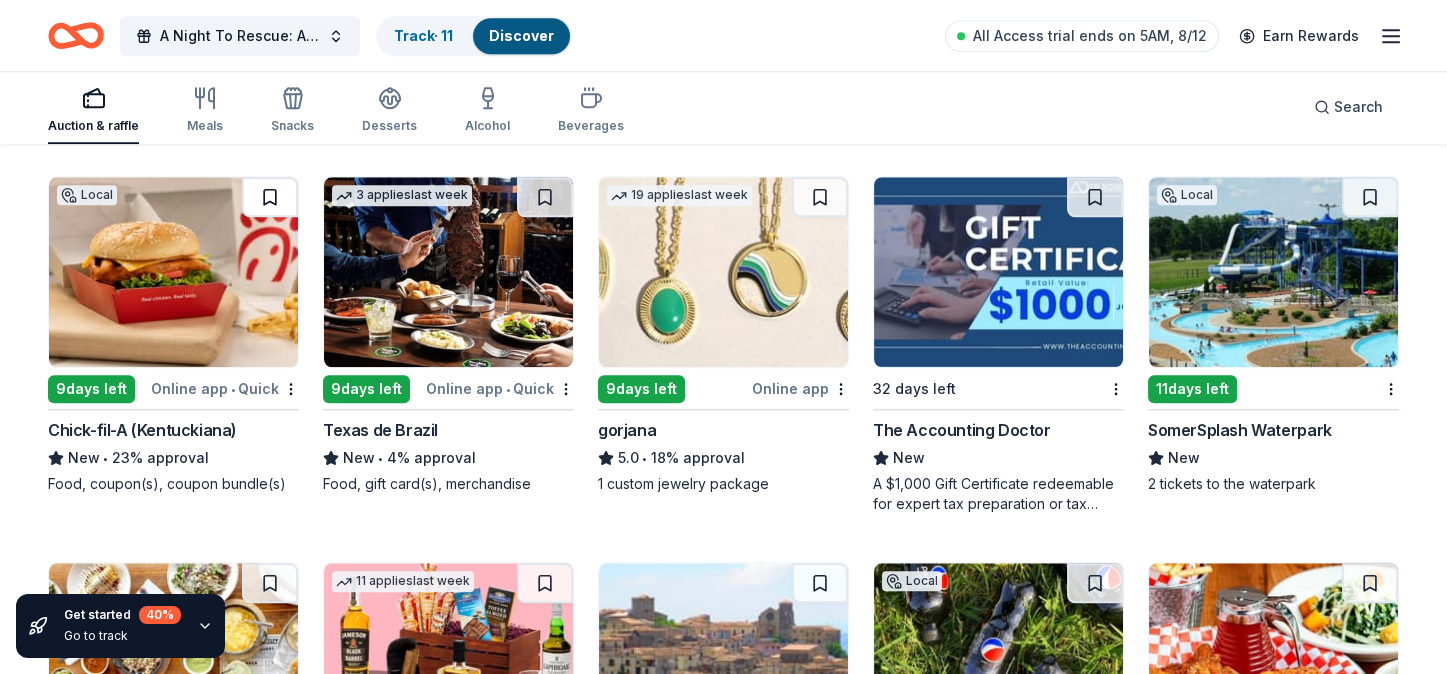 click at bounding box center [270, 197] 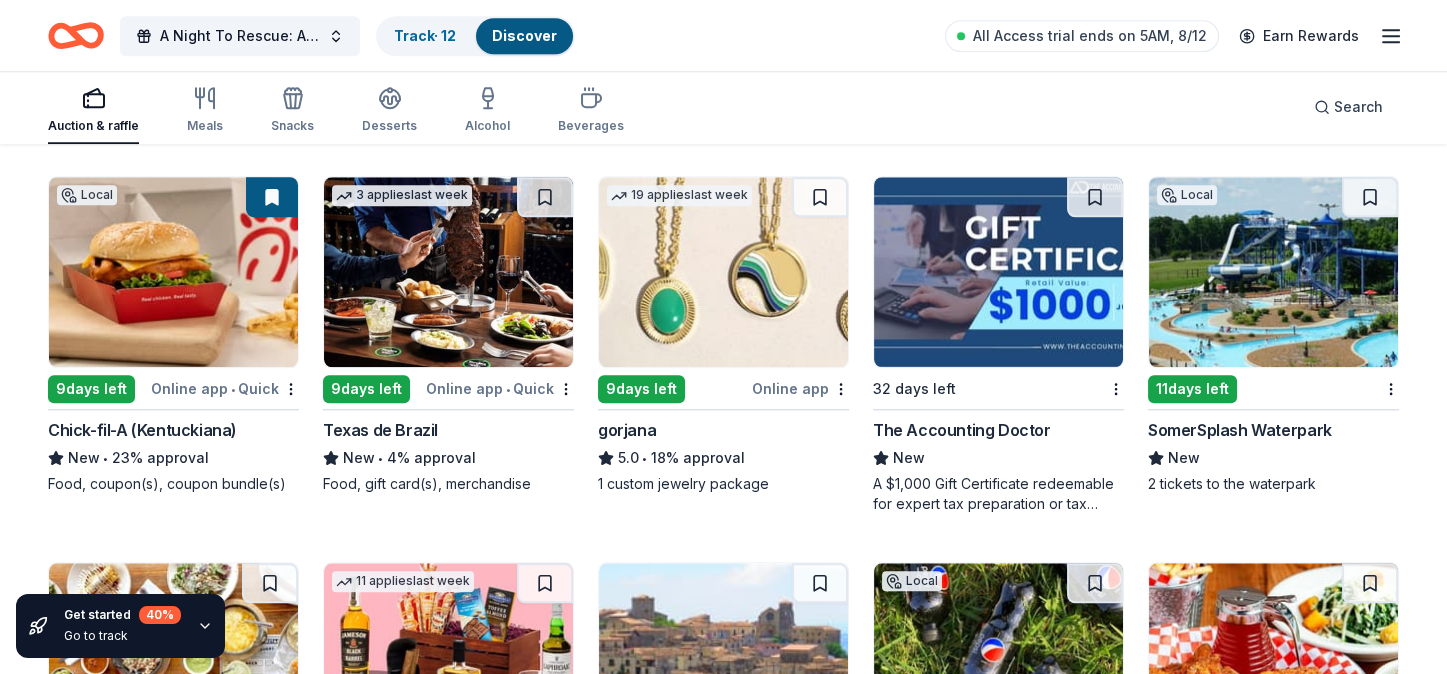 click at bounding box center (723, 272) 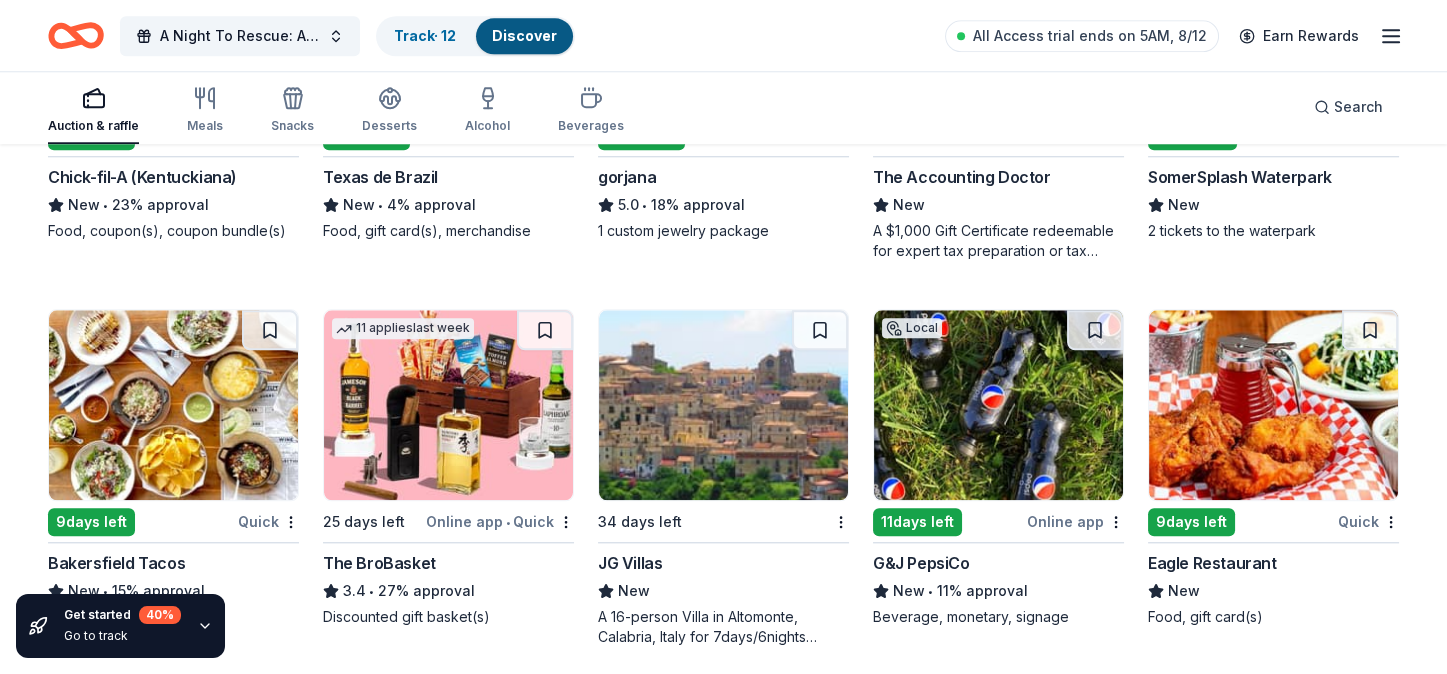 scroll, scrollTop: 3500, scrollLeft: 0, axis: vertical 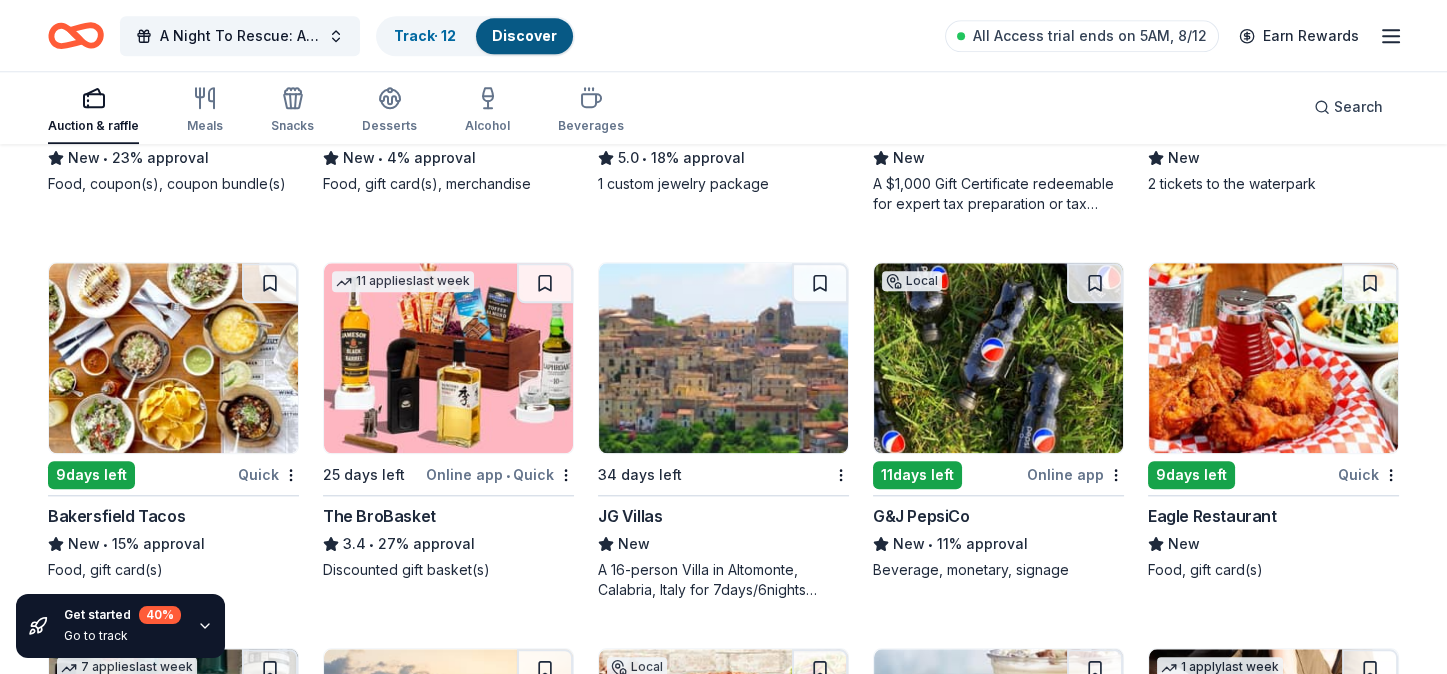 click at bounding box center (448, 358) 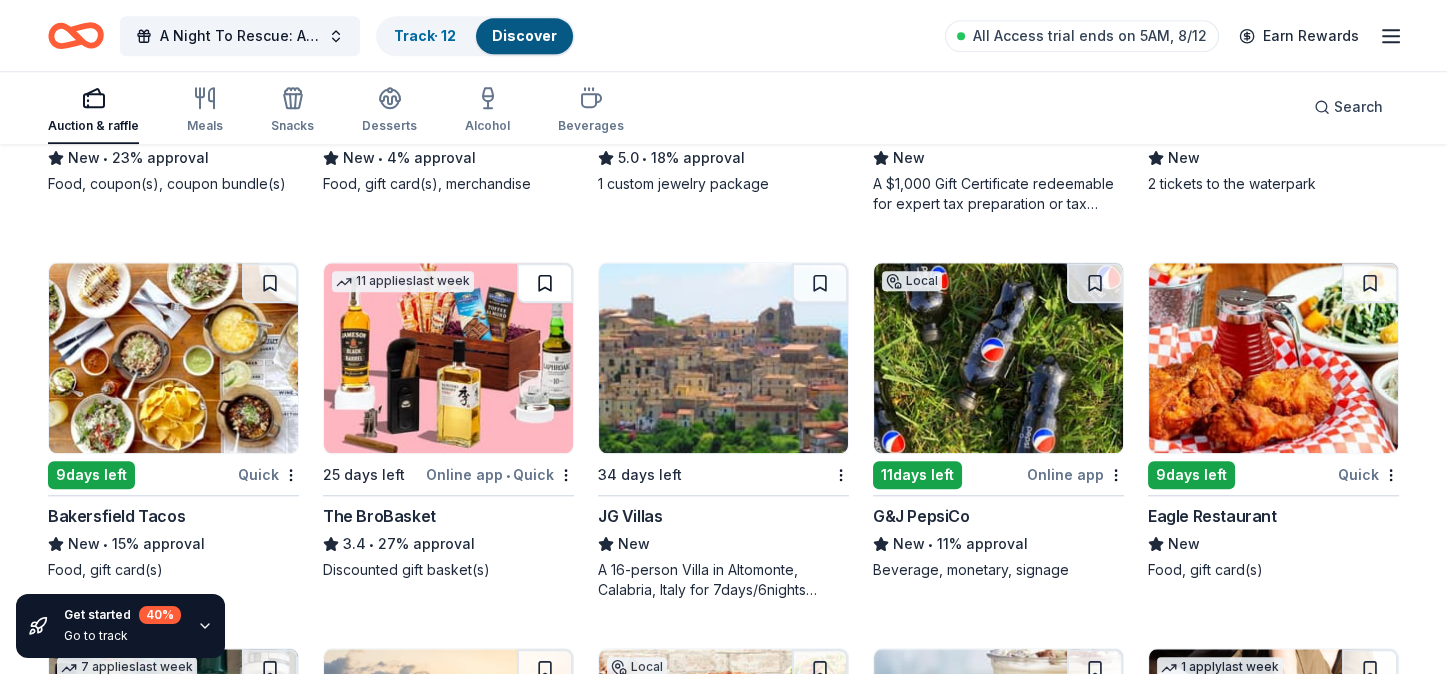 click at bounding box center (545, 283) 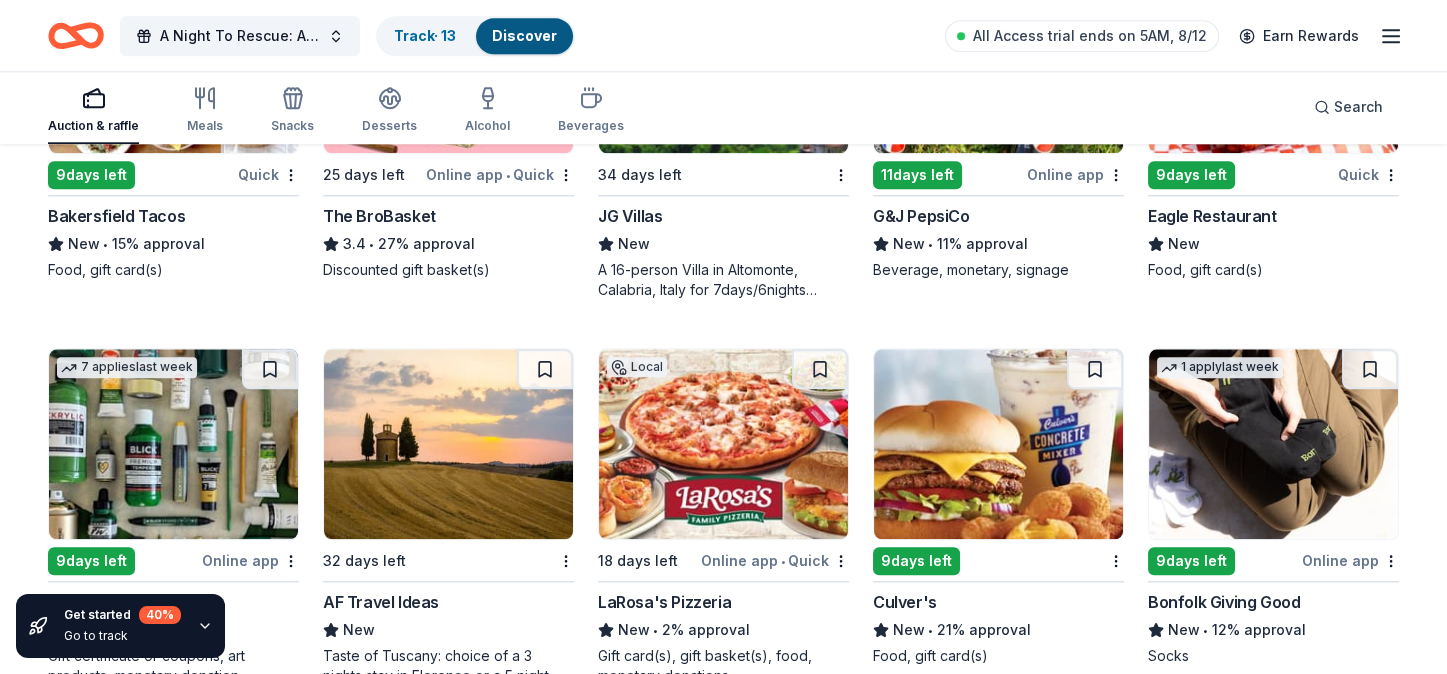 scroll, scrollTop: 3899, scrollLeft: 0, axis: vertical 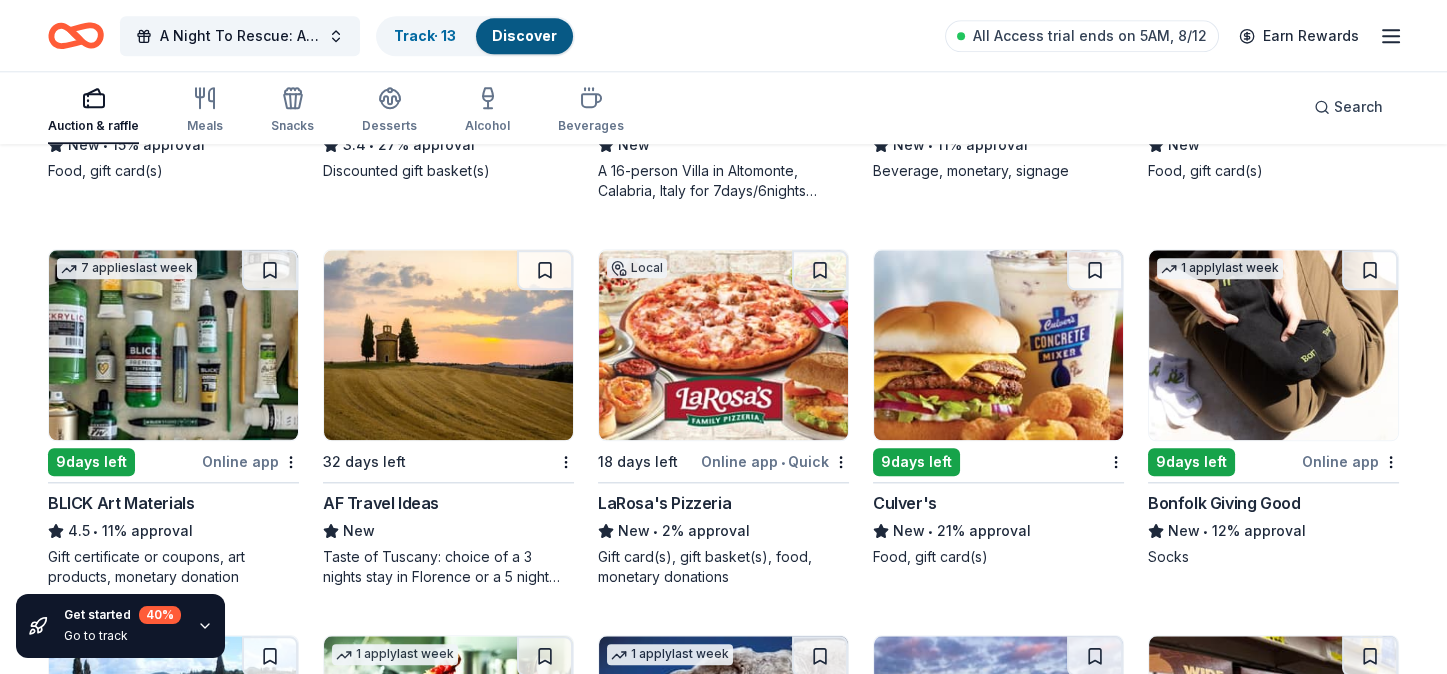click at bounding box center [998, 345] 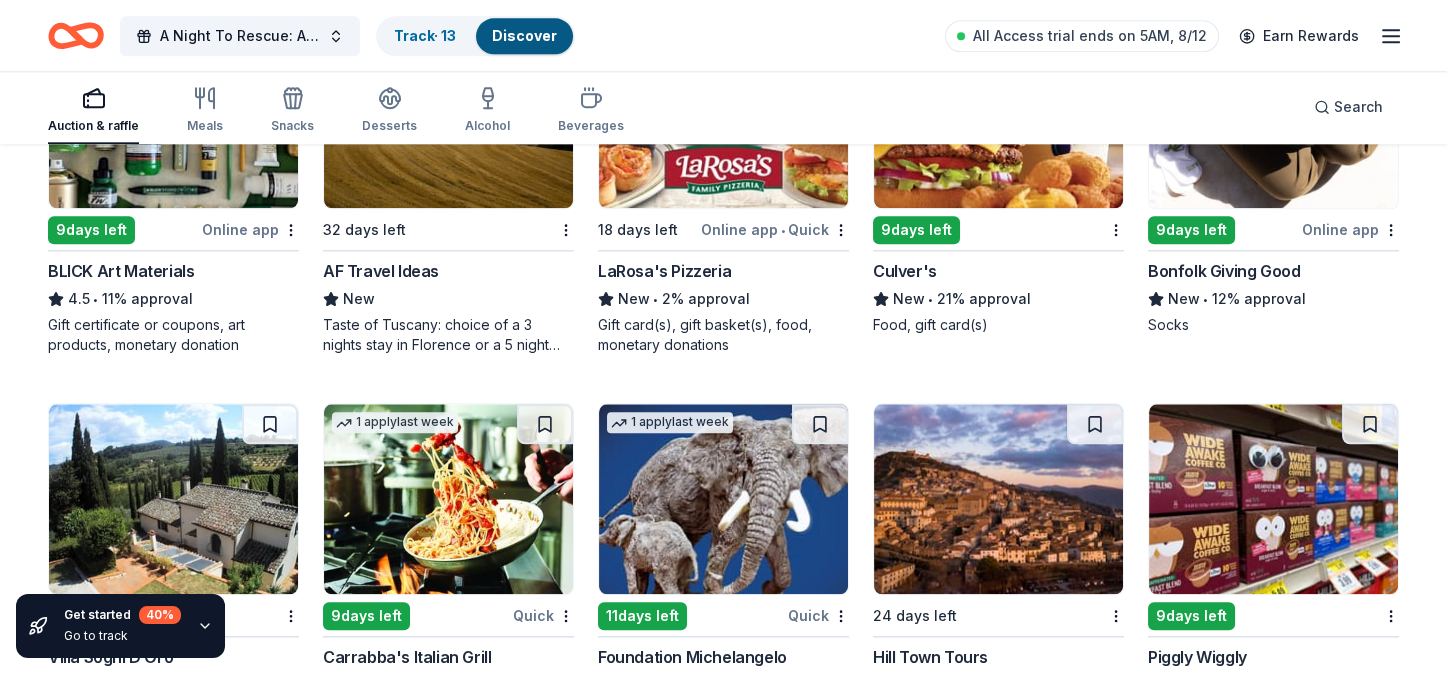 scroll, scrollTop: 4000, scrollLeft: 0, axis: vertical 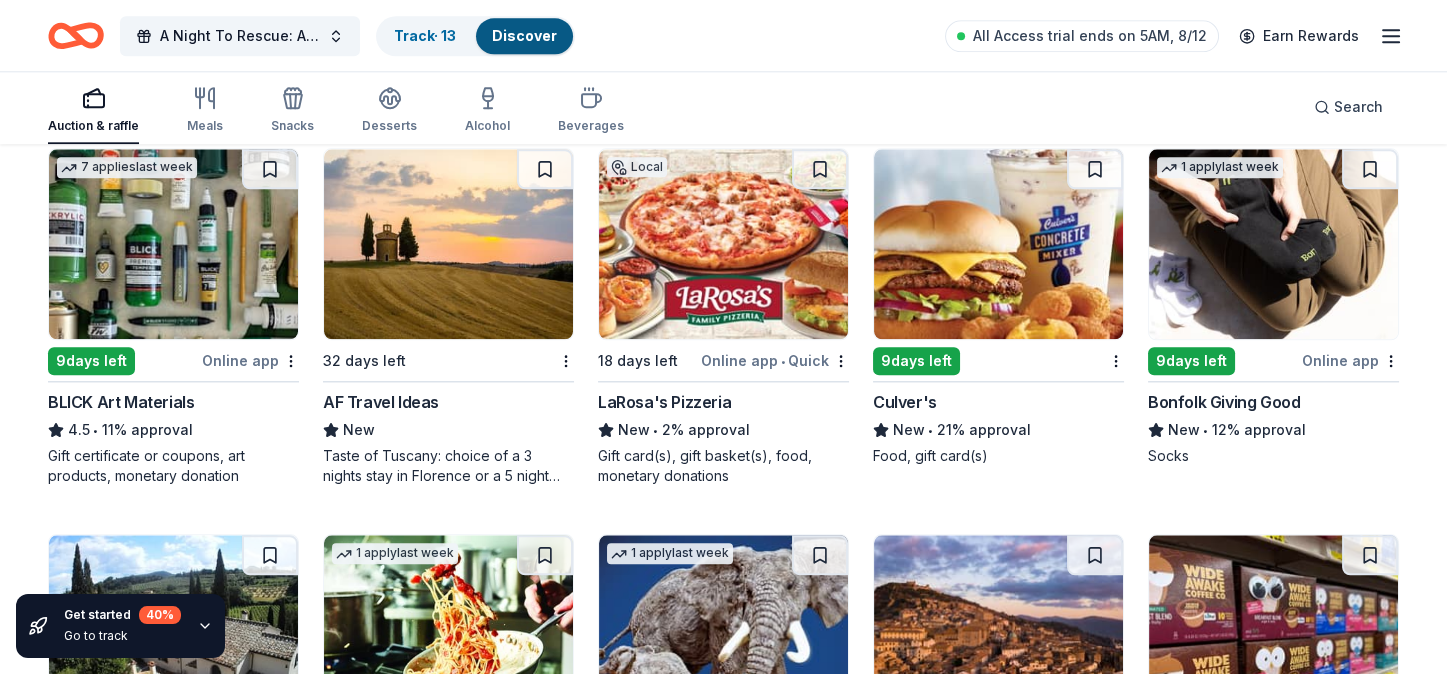 click at bounding box center (1273, 244) 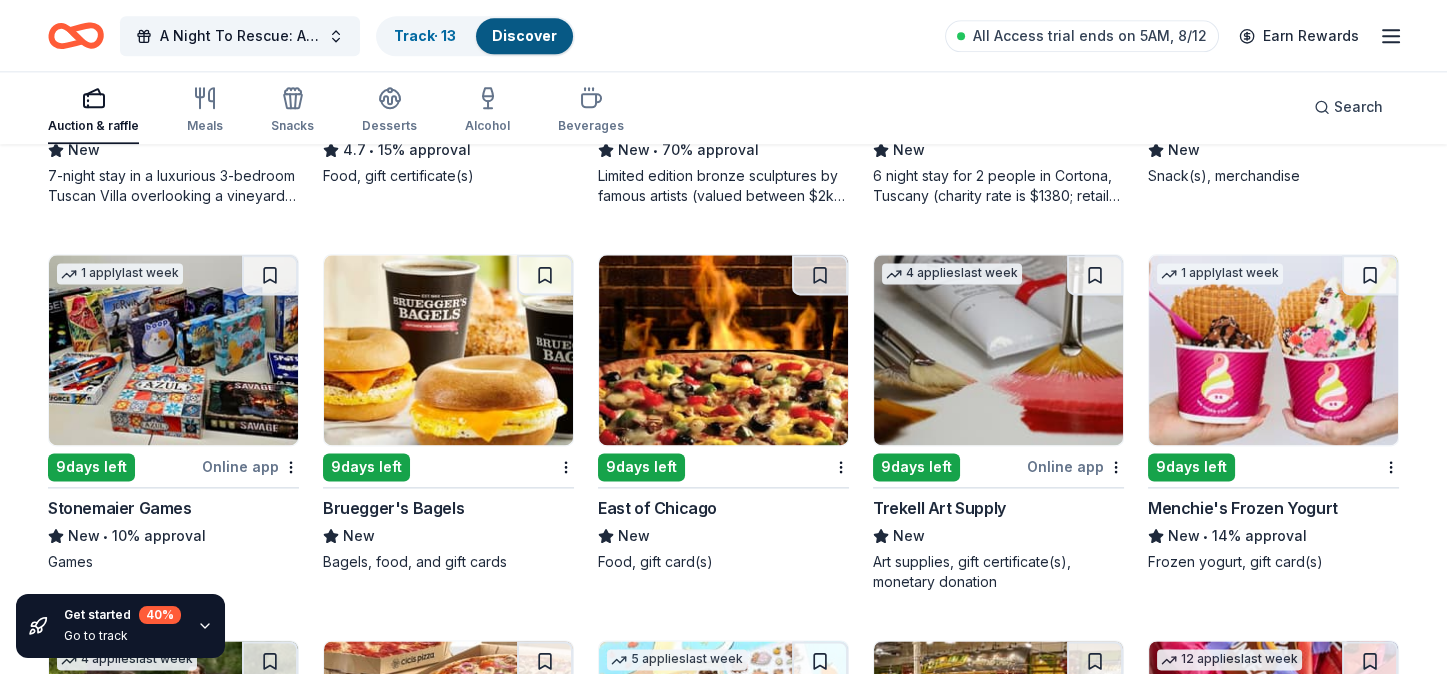scroll, scrollTop: 4699, scrollLeft: 0, axis: vertical 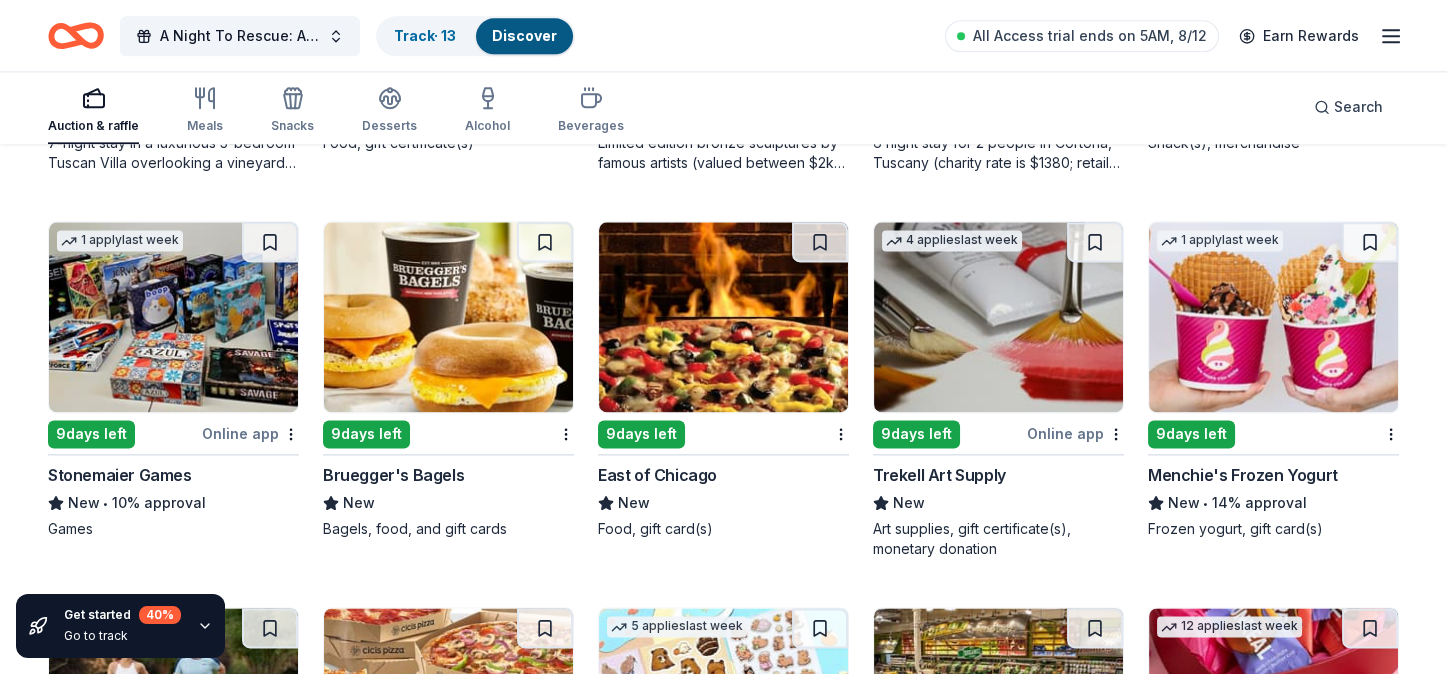 click at bounding box center [173, 317] 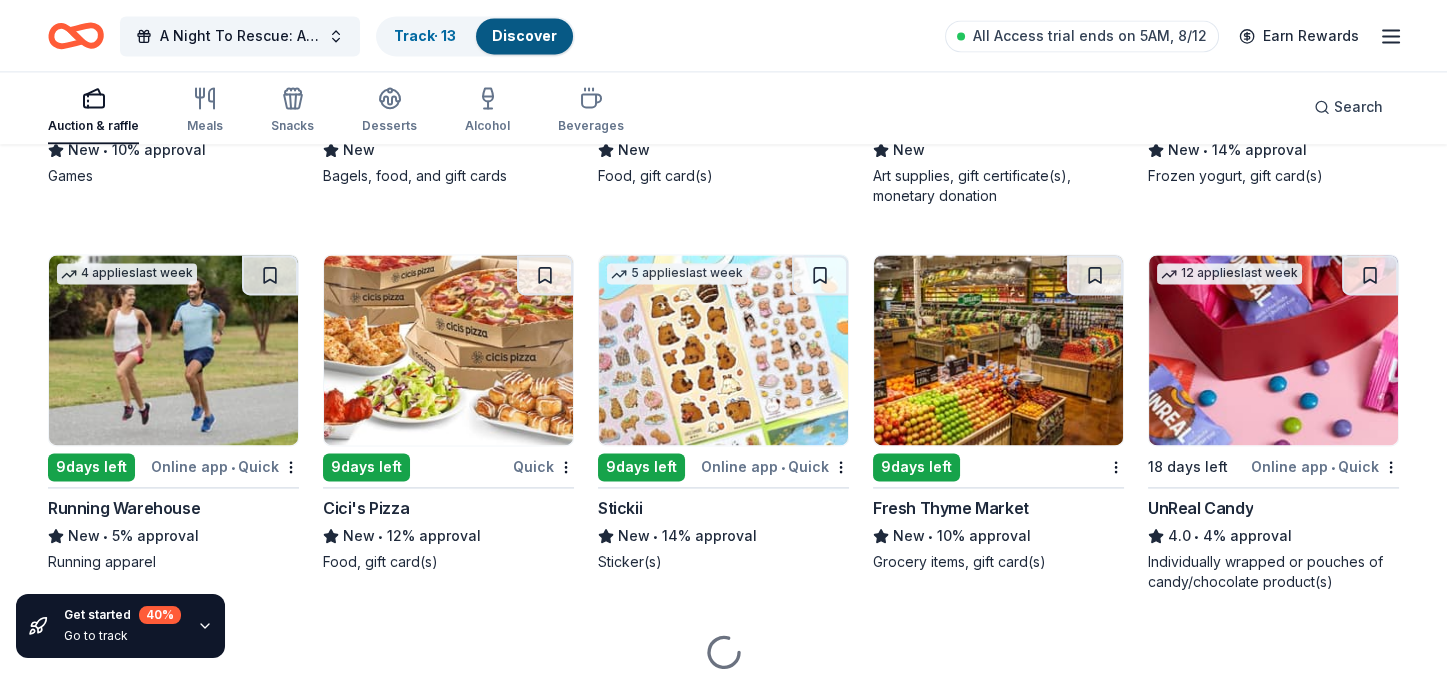 scroll, scrollTop: 5100, scrollLeft: 0, axis: vertical 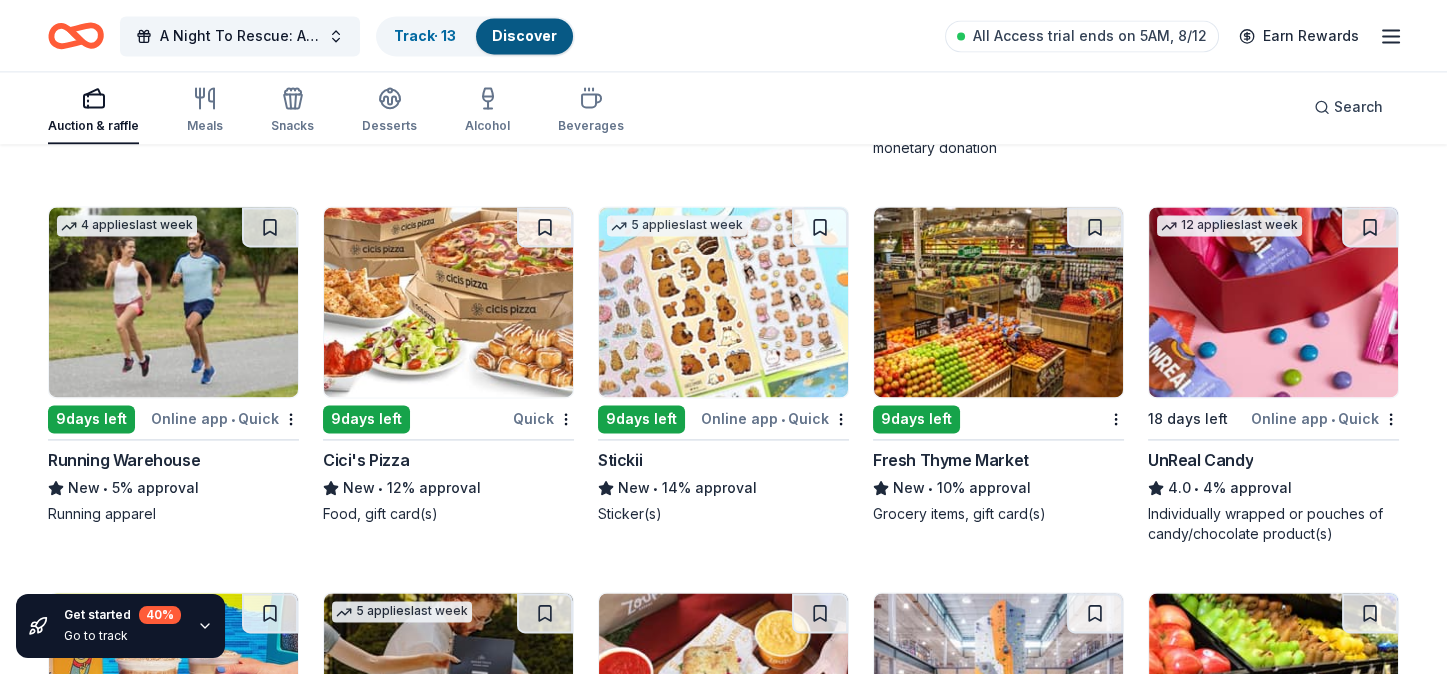 click at bounding box center (723, 302) 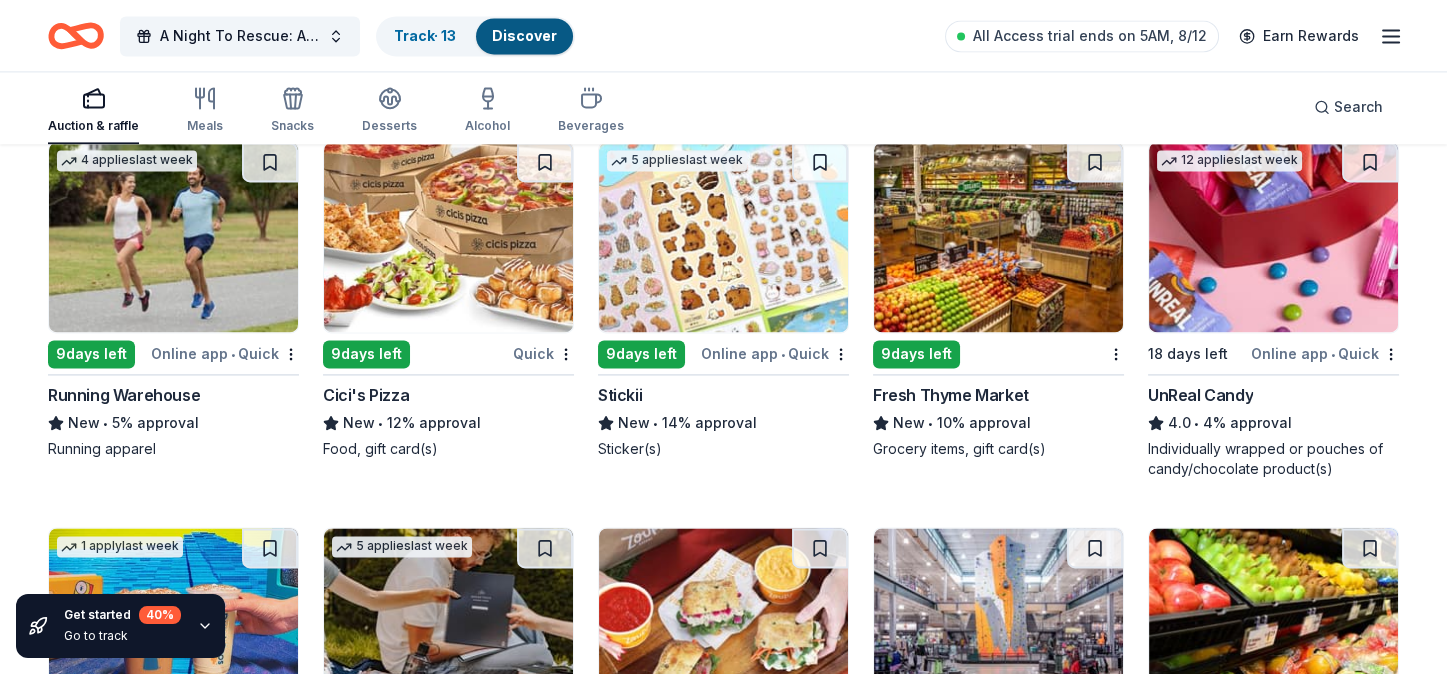 scroll, scrollTop: 5200, scrollLeft: 0, axis: vertical 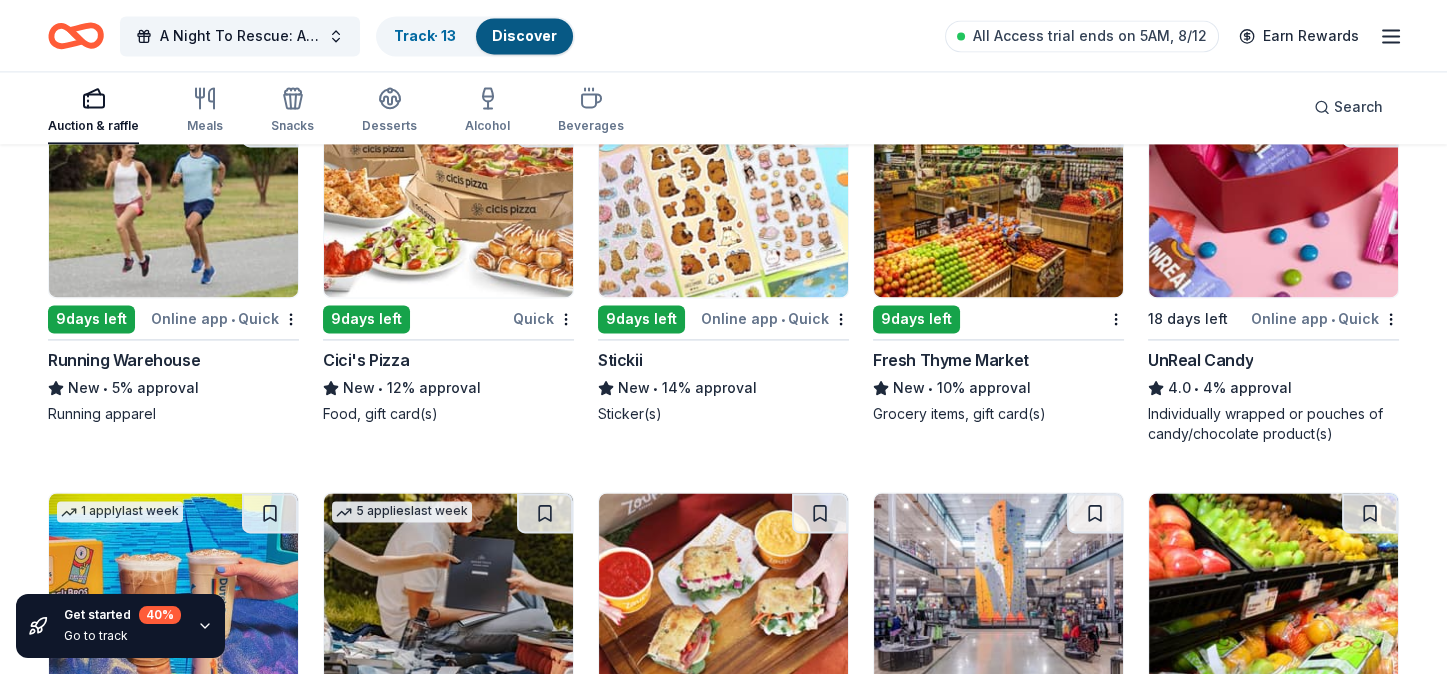 click at bounding box center (1273, 202) 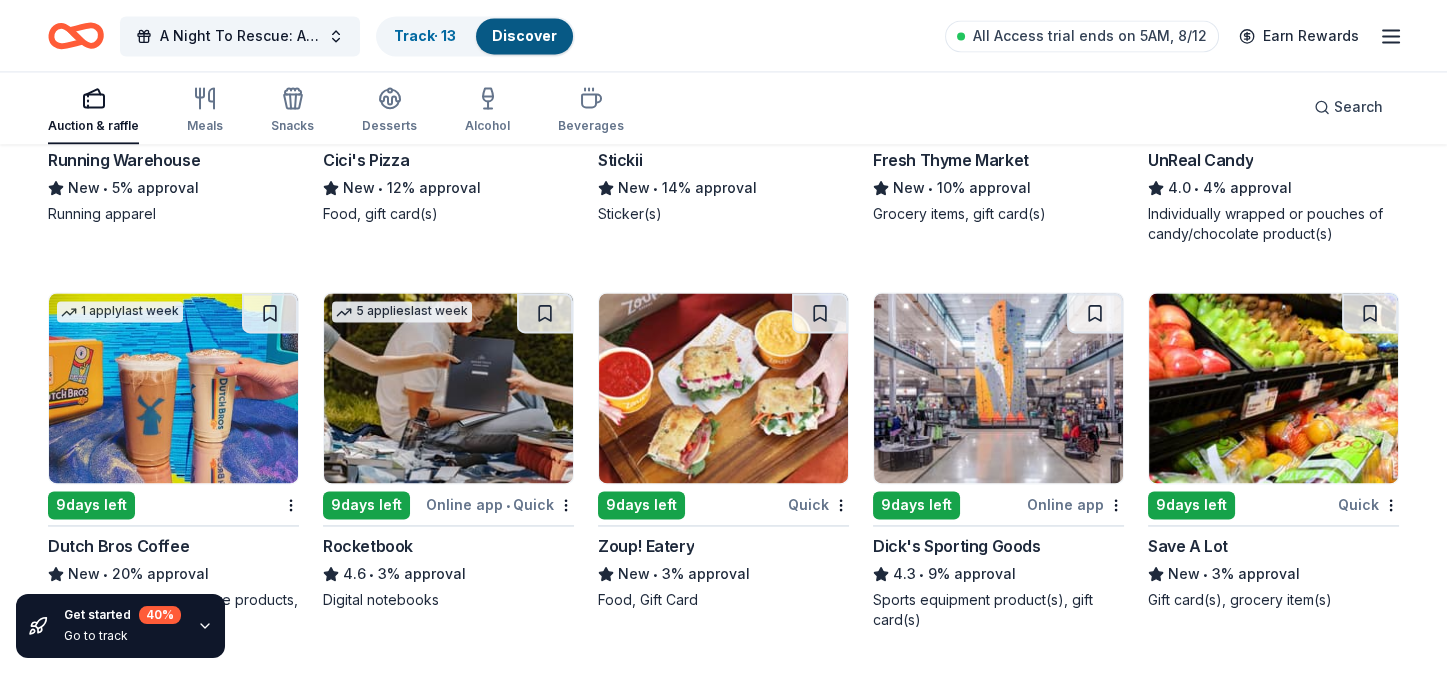 scroll, scrollTop: 5499, scrollLeft: 0, axis: vertical 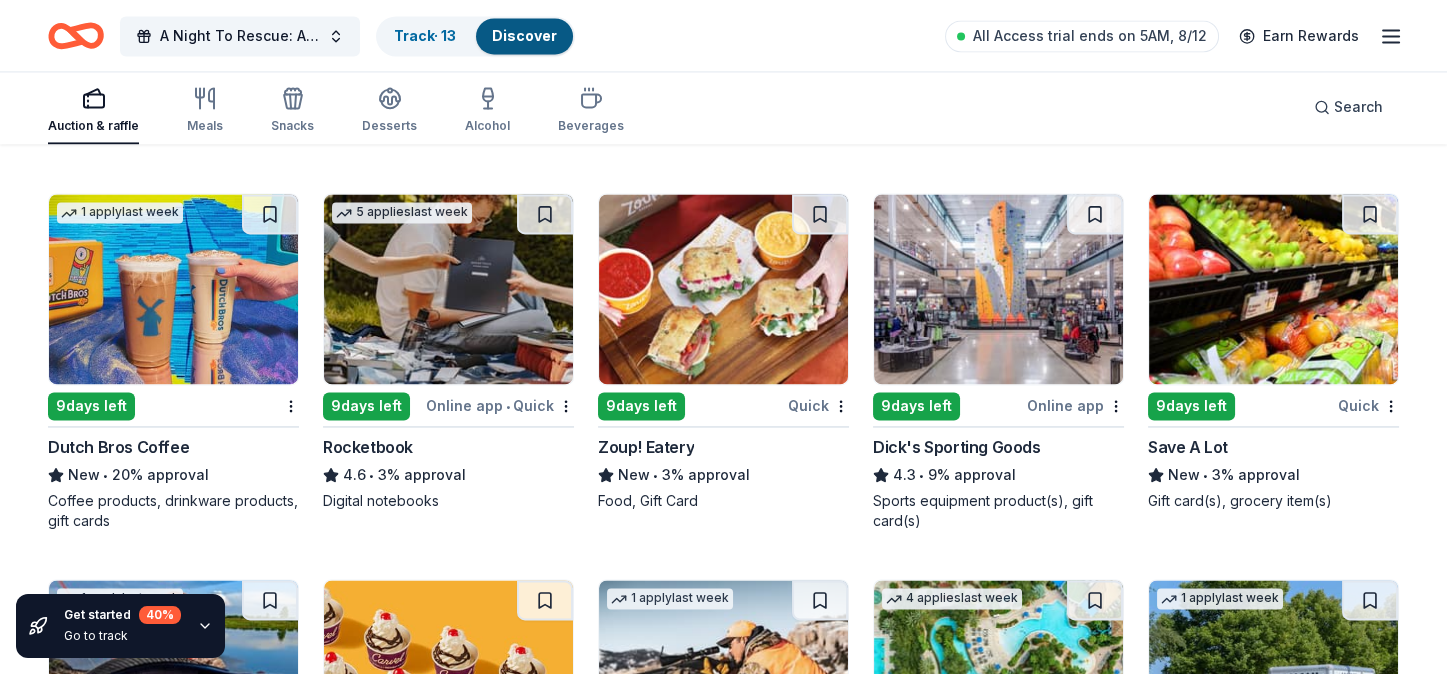 click at bounding box center (998, 289) 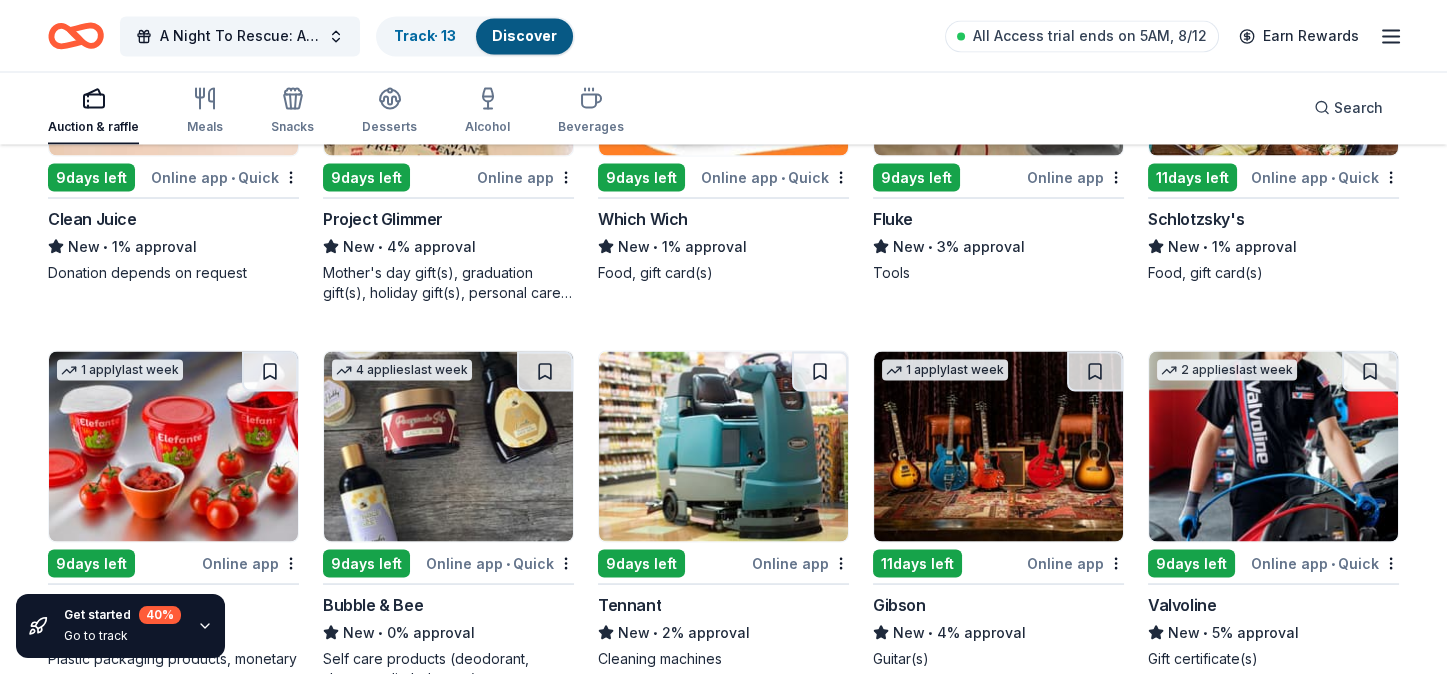 scroll, scrollTop: 6599, scrollLeft: 0, axis: vertical 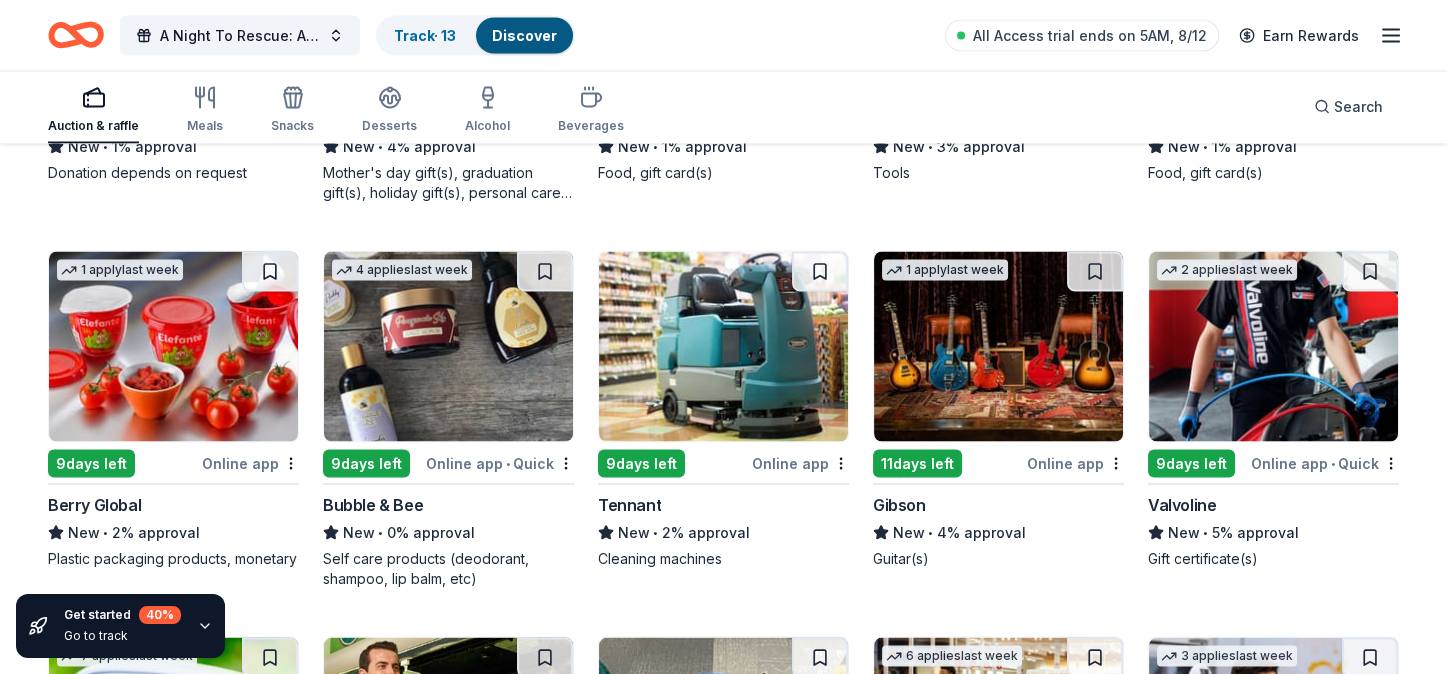 click at bounding box center [448, 347] 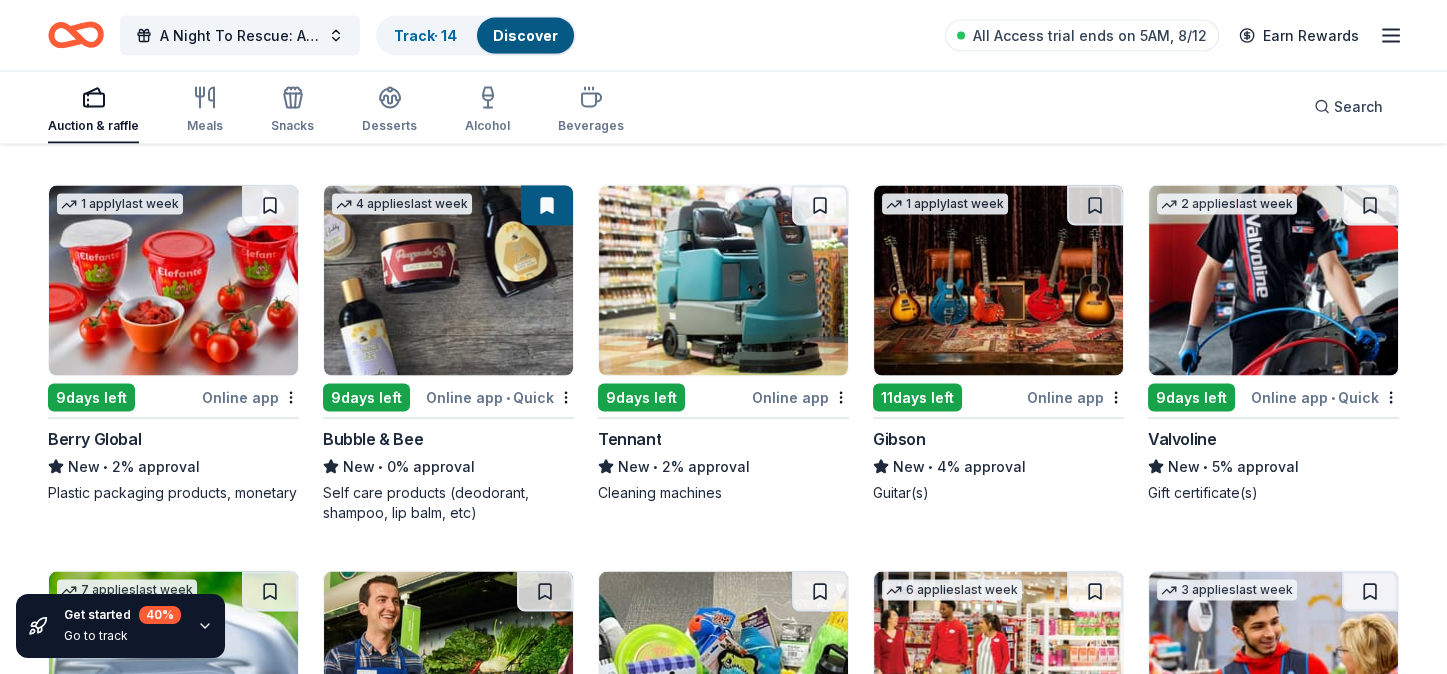 scroll, scrollTop: 6700, scrollLeft: 0, axis: vertical 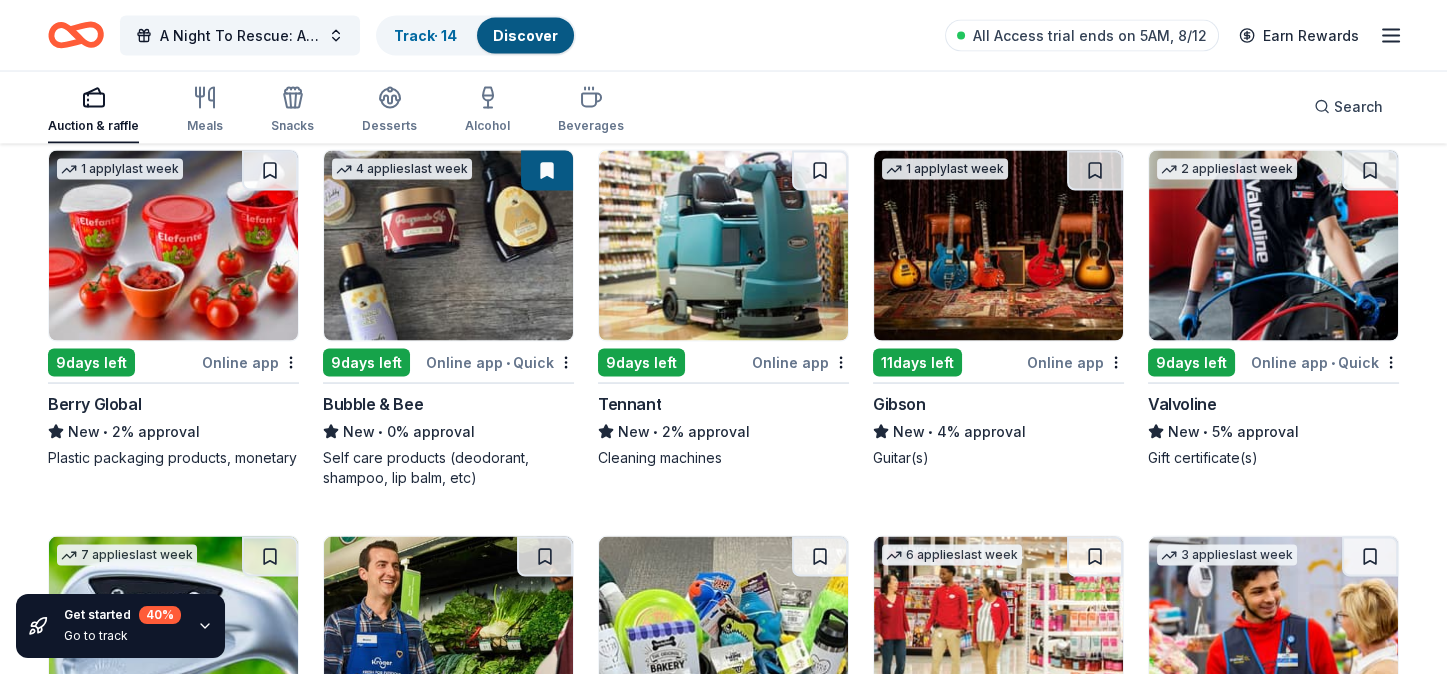 click at bounding box center [998, 246] 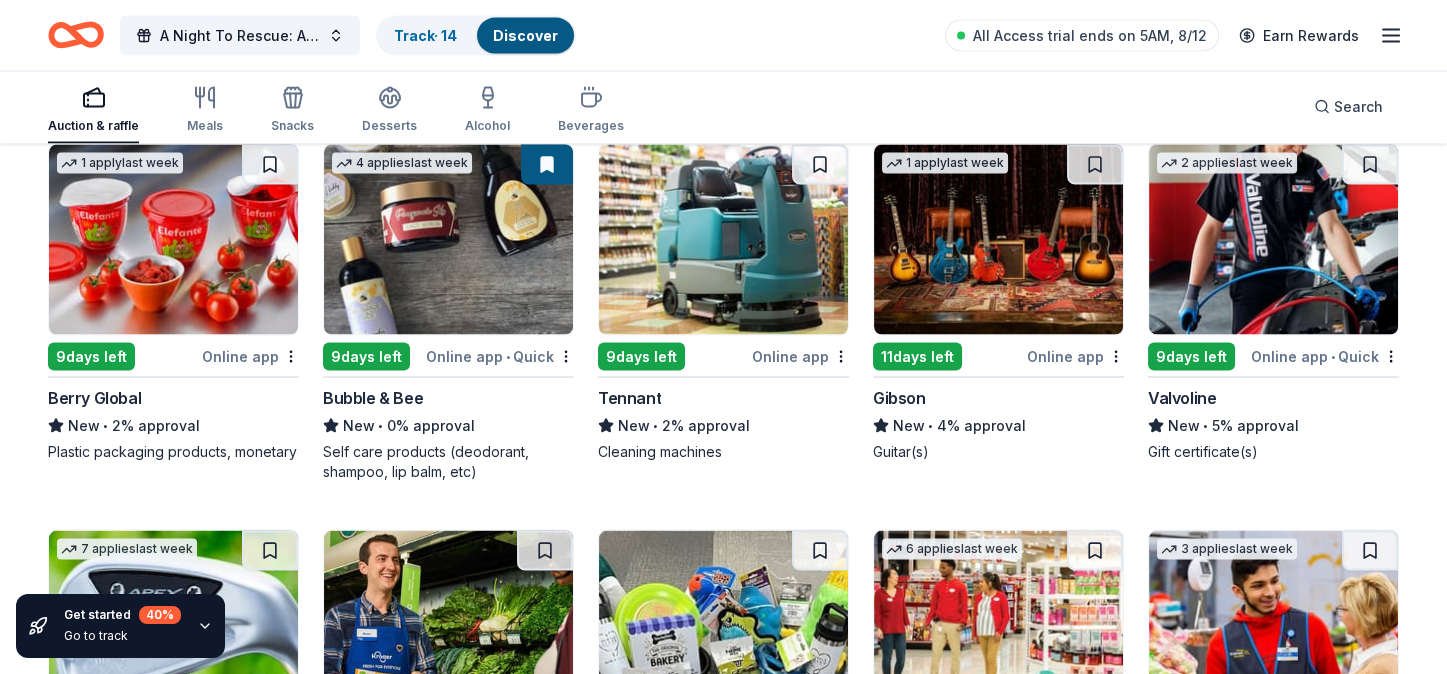 scroll, scrollTop: 6700, scrollLeft: 0, axis: vertical 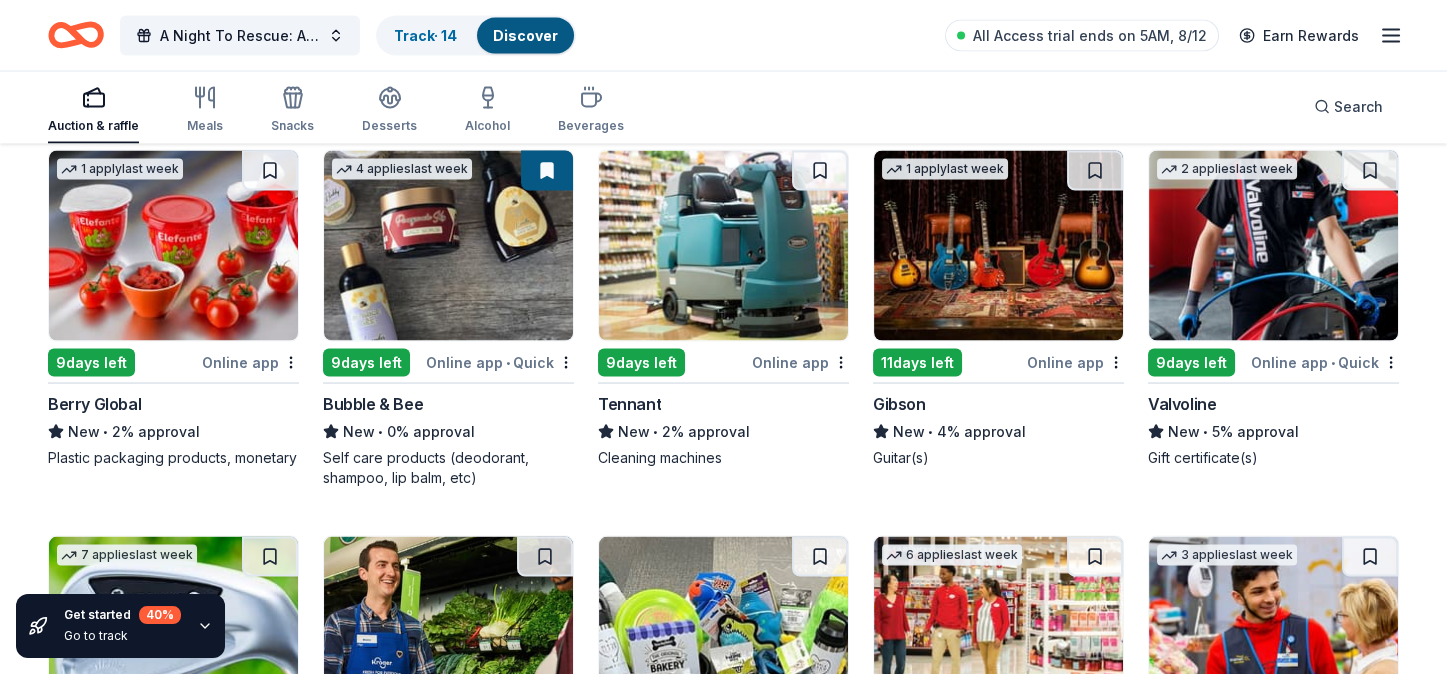 click at bounding box center [1273, 246] 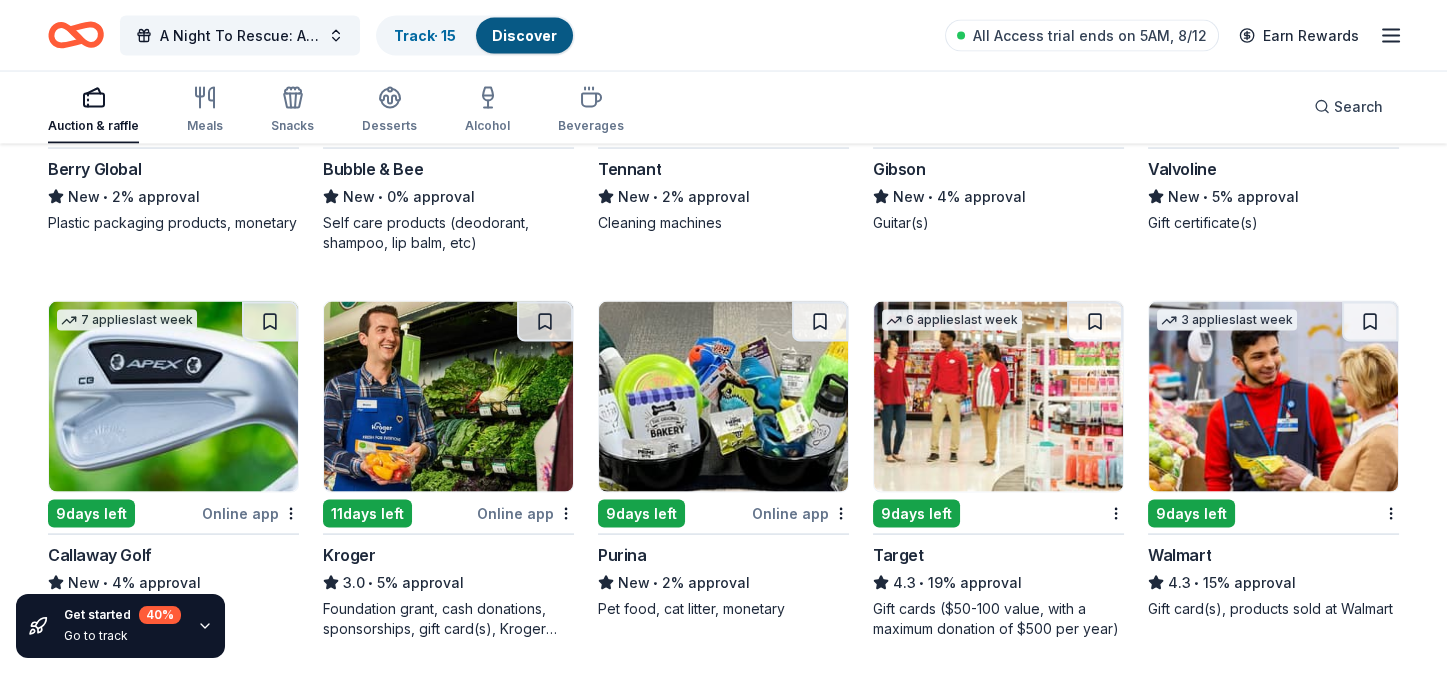 scroll, scrollTop: 7000, scrollLeft: 0, axis: vertical 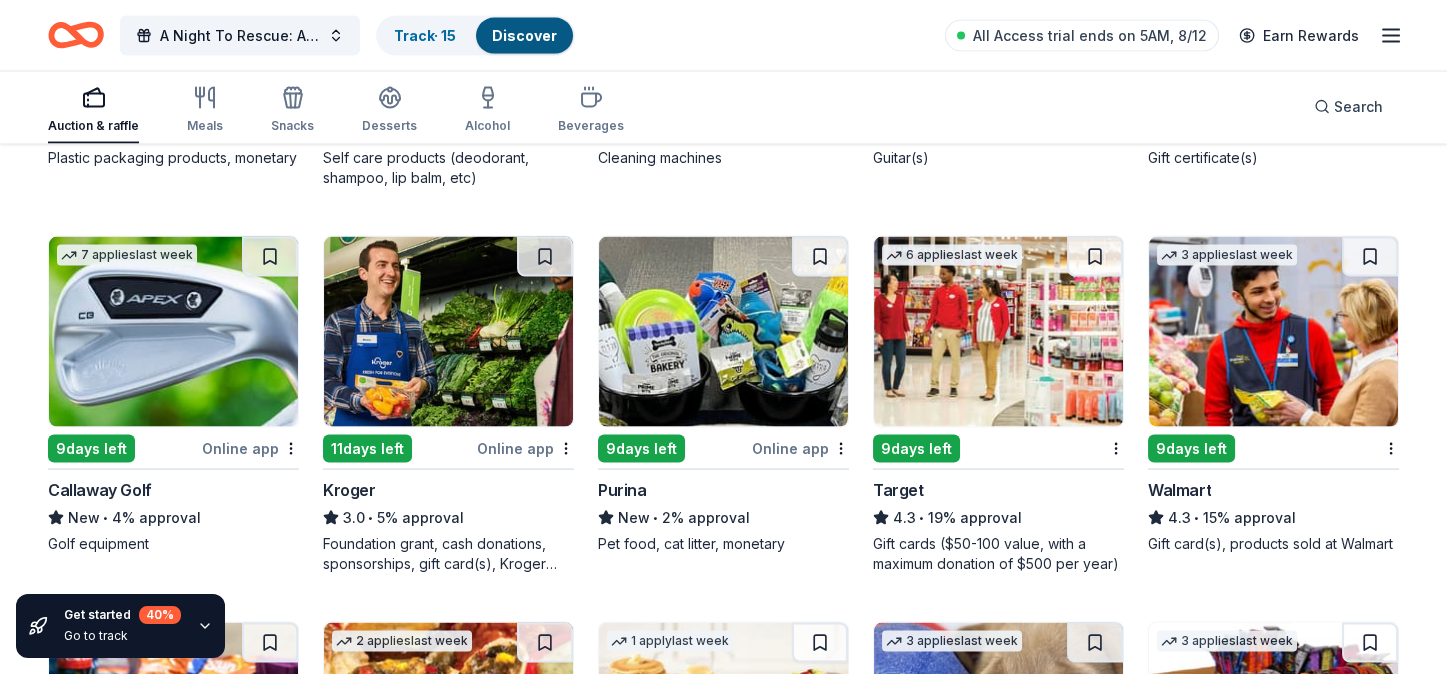 click at bounding box center [173, 332] 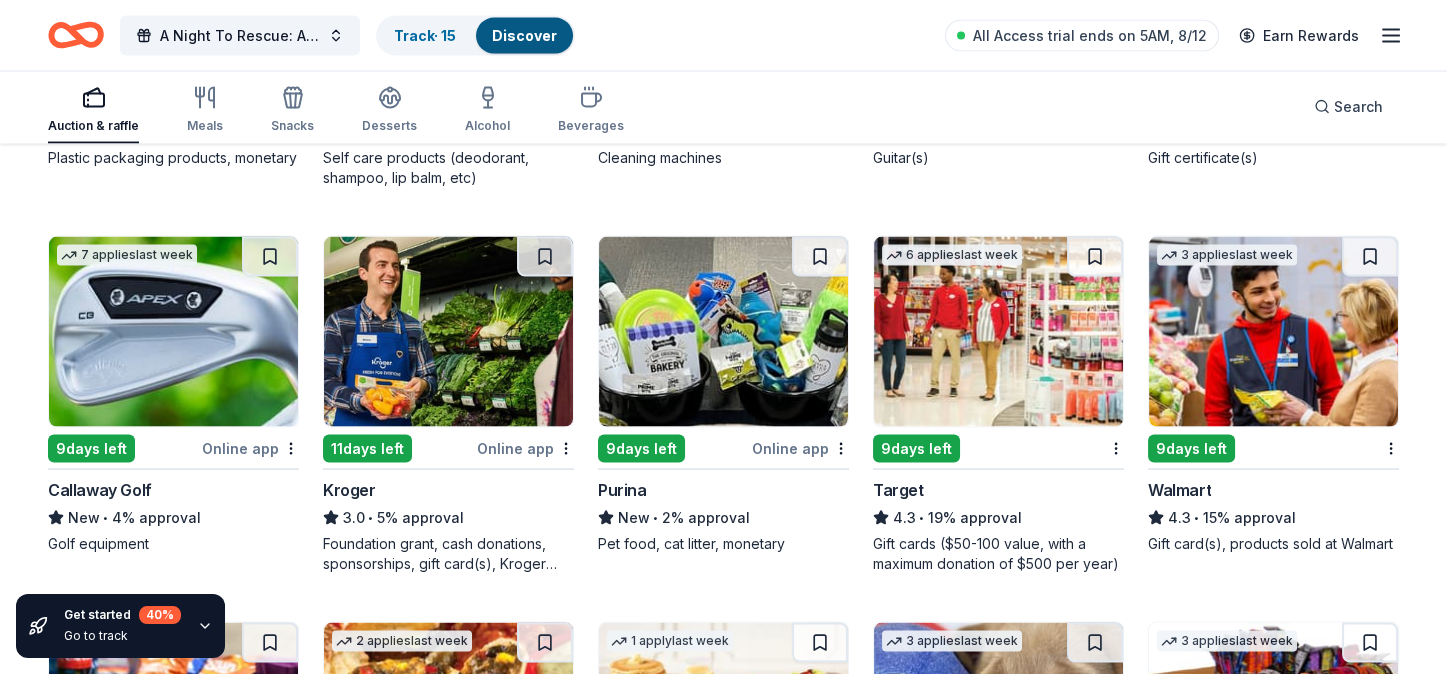 click at bounding box center (723, 332) 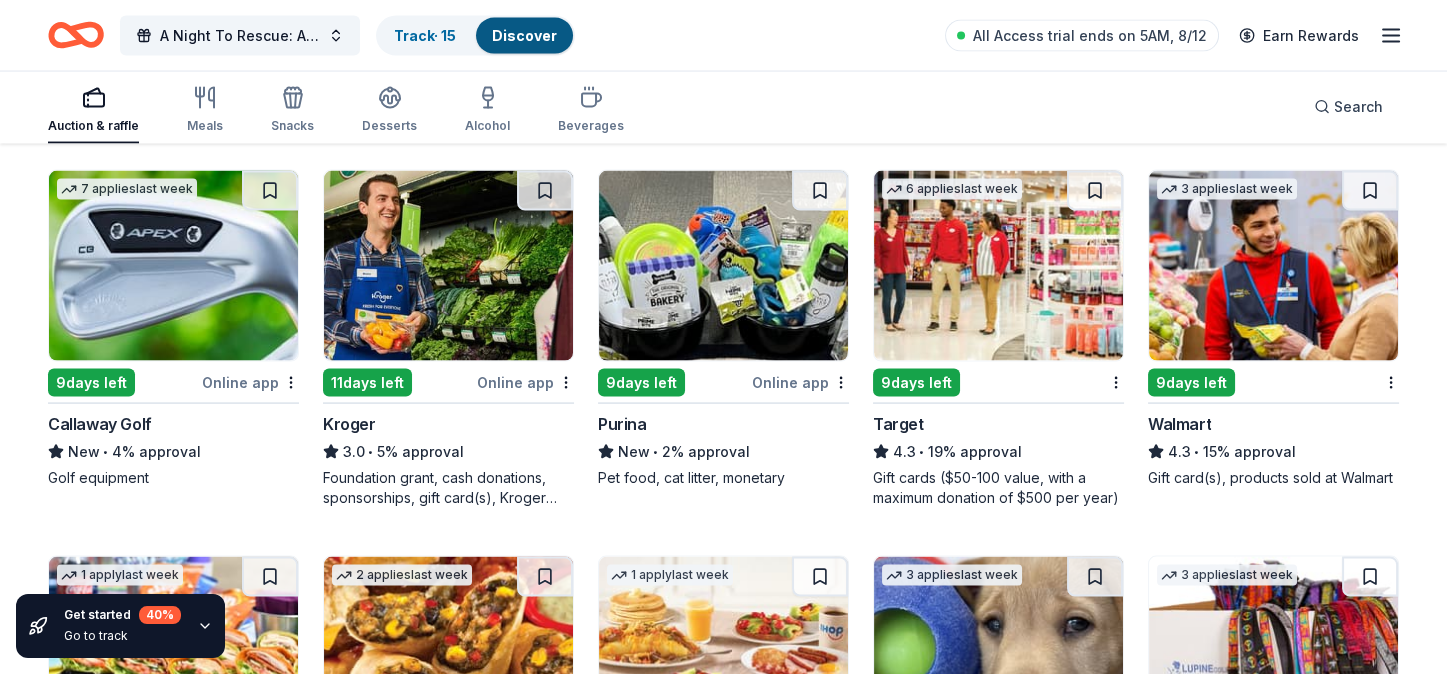 scroll, scrollTop: 7099, scrollLeft: 0, axis: vertical 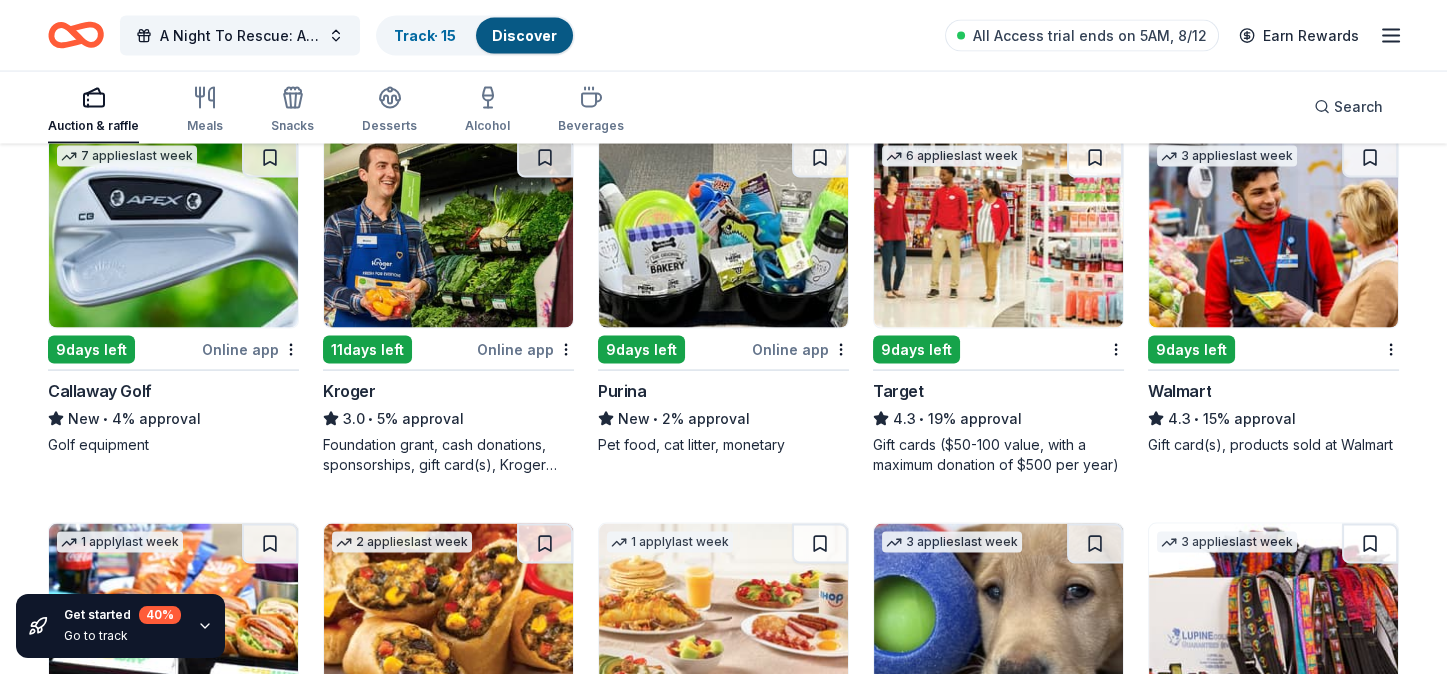 click at bounding box center [1273, 233] 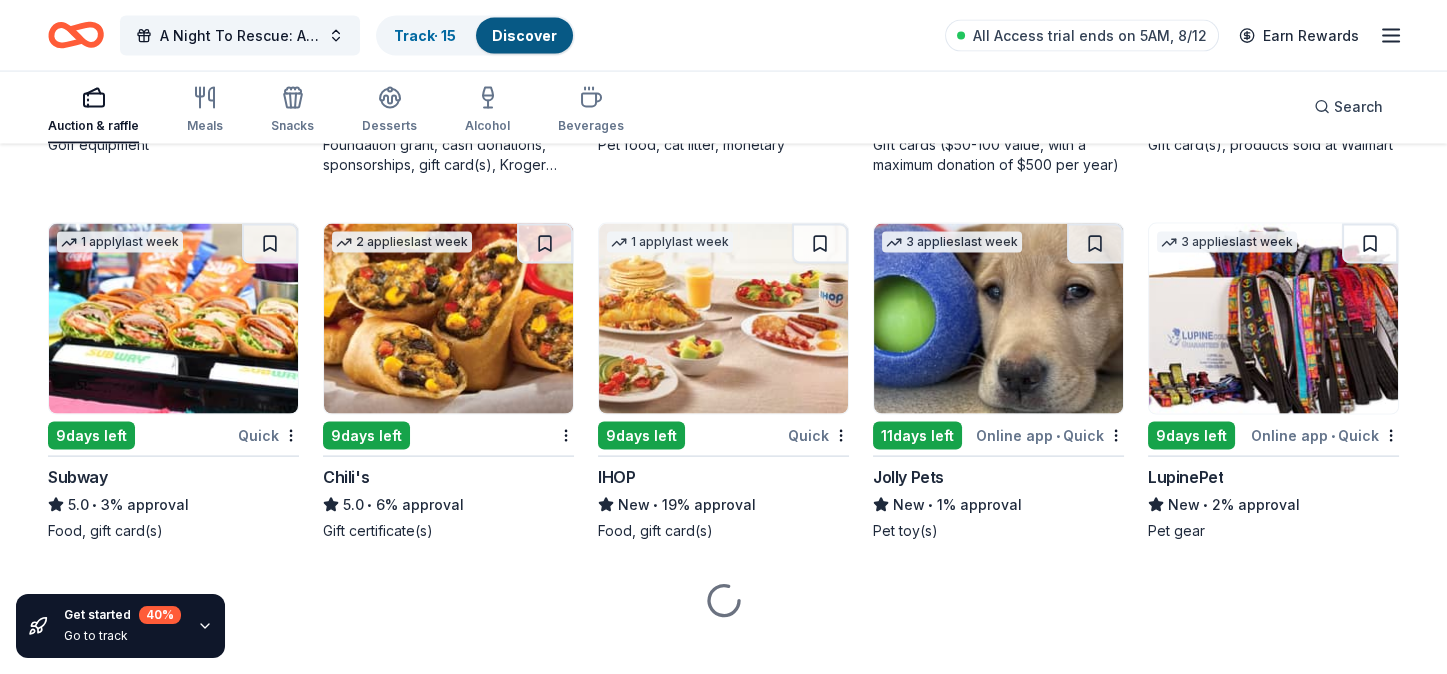 scroll, scrollTop: 7418, scrollLeft: 0, axis: vertical 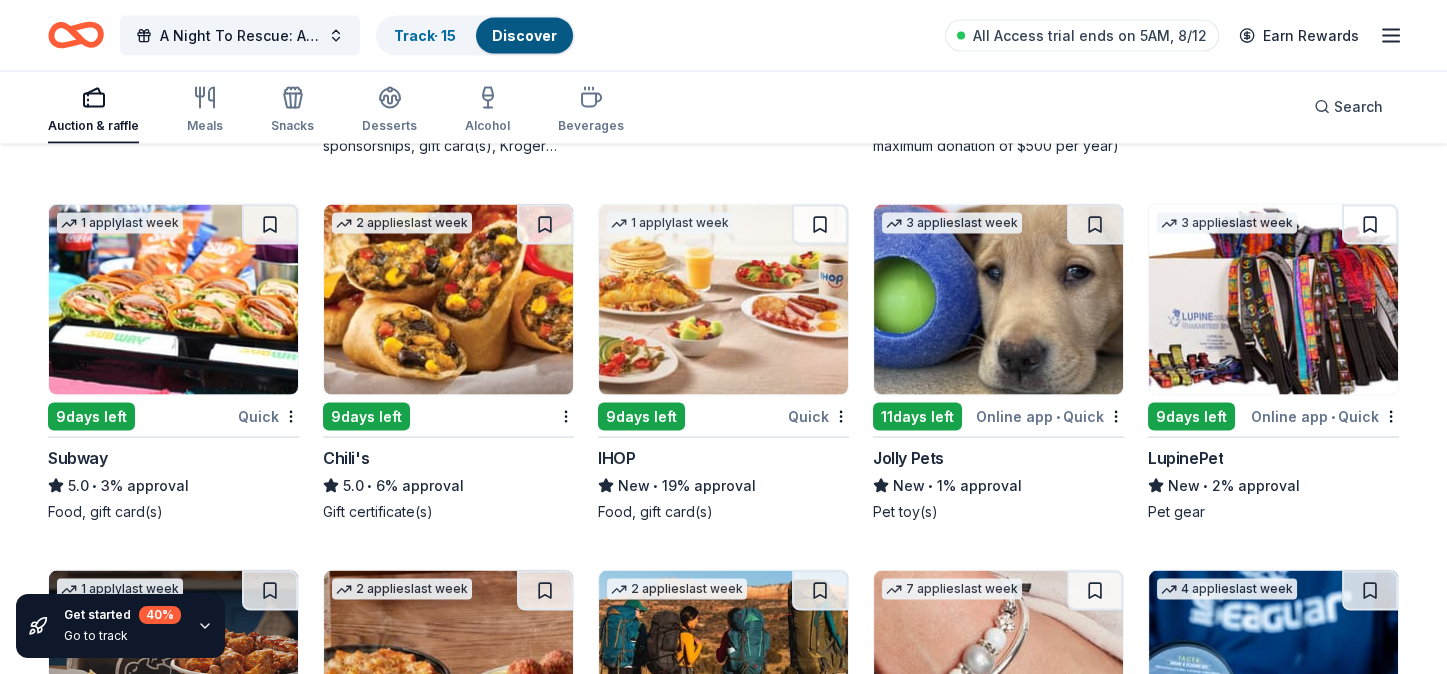 click at bounding box center [173, 300] 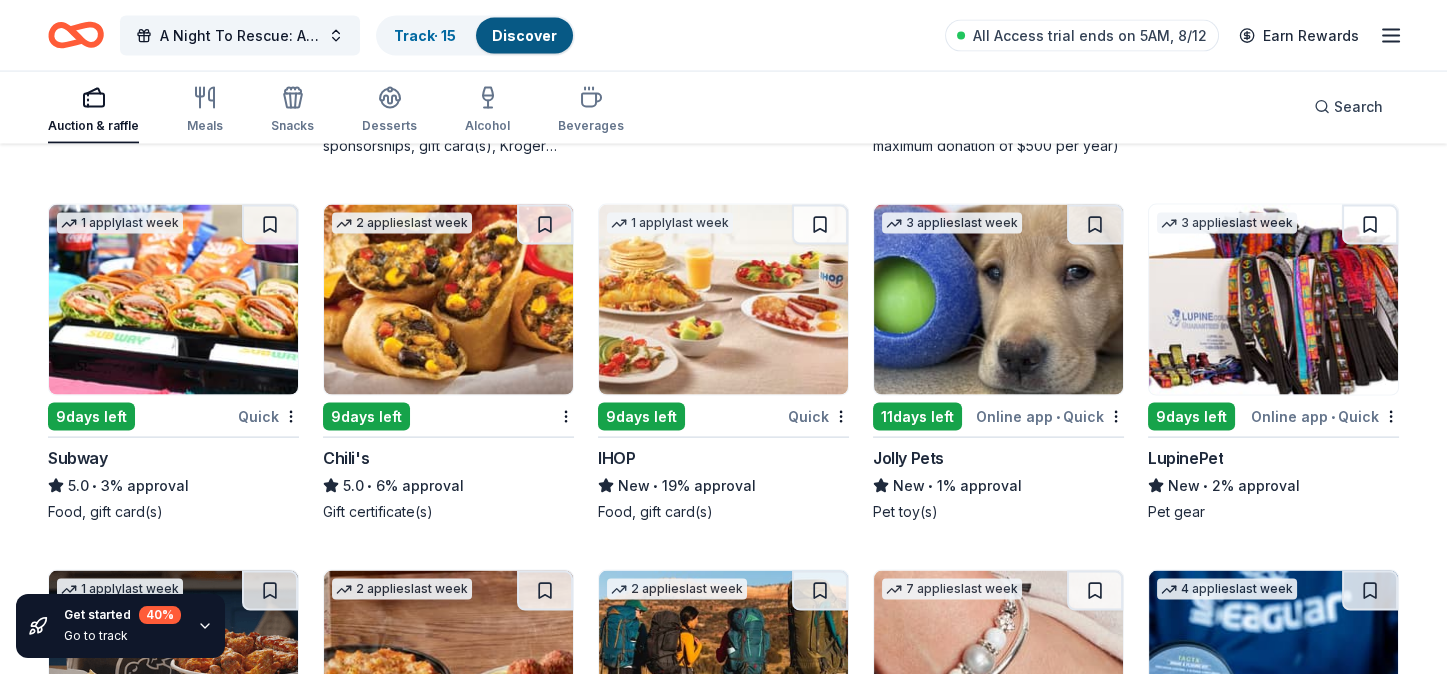 click at bounding box center (448, 300) 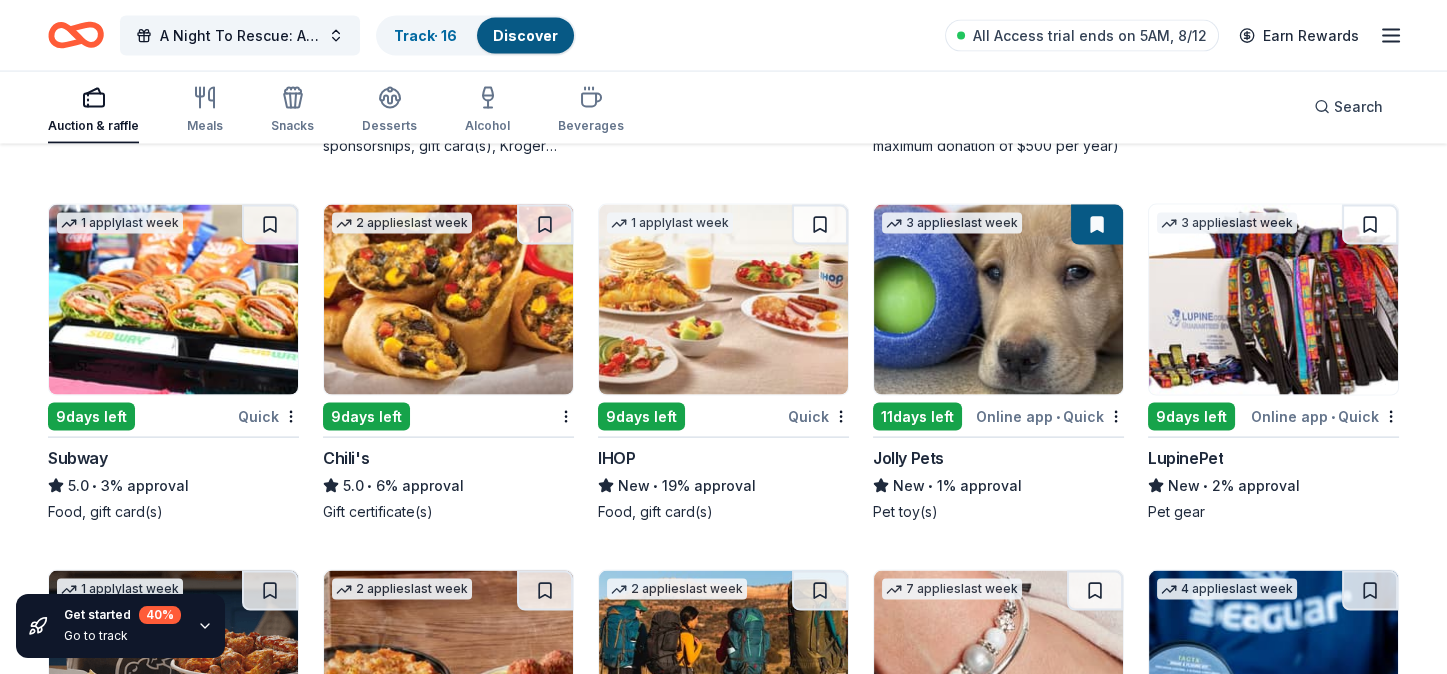 click at bounding box center (1273, 300) 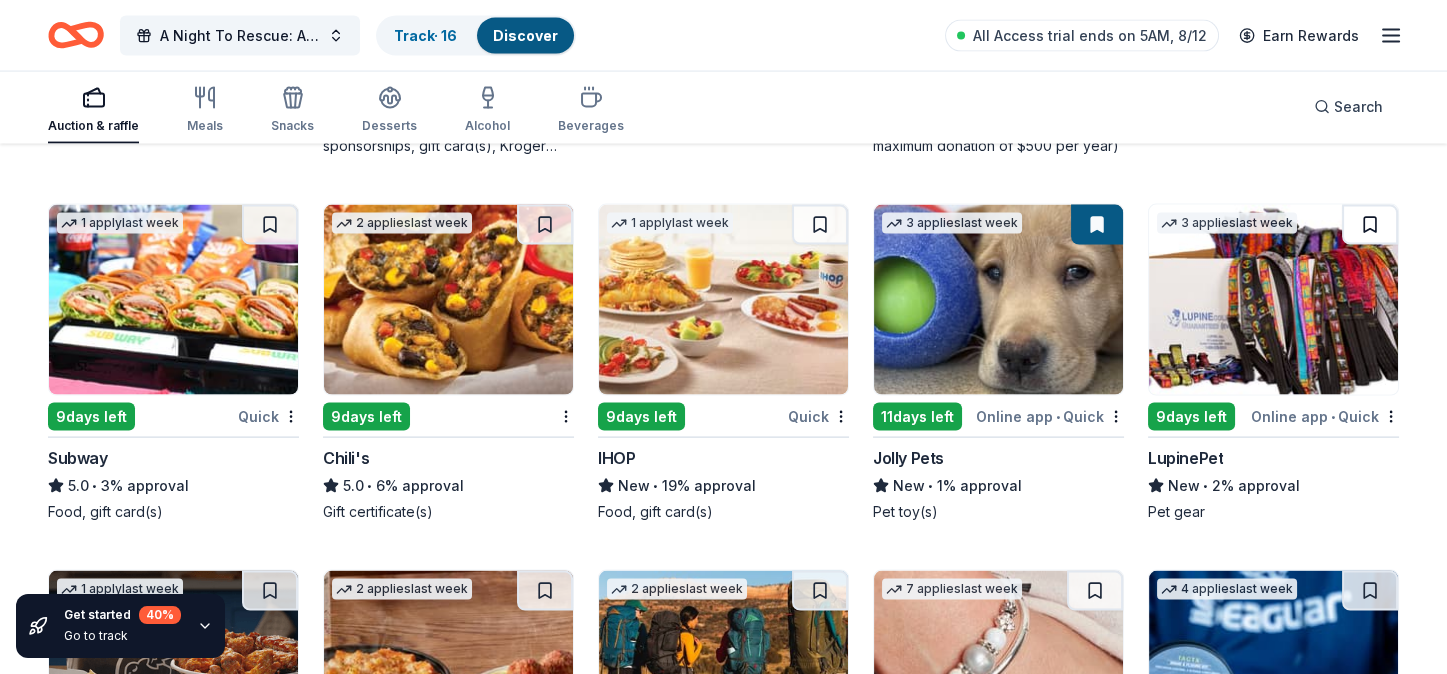 click at bounding box center (1370, 225) 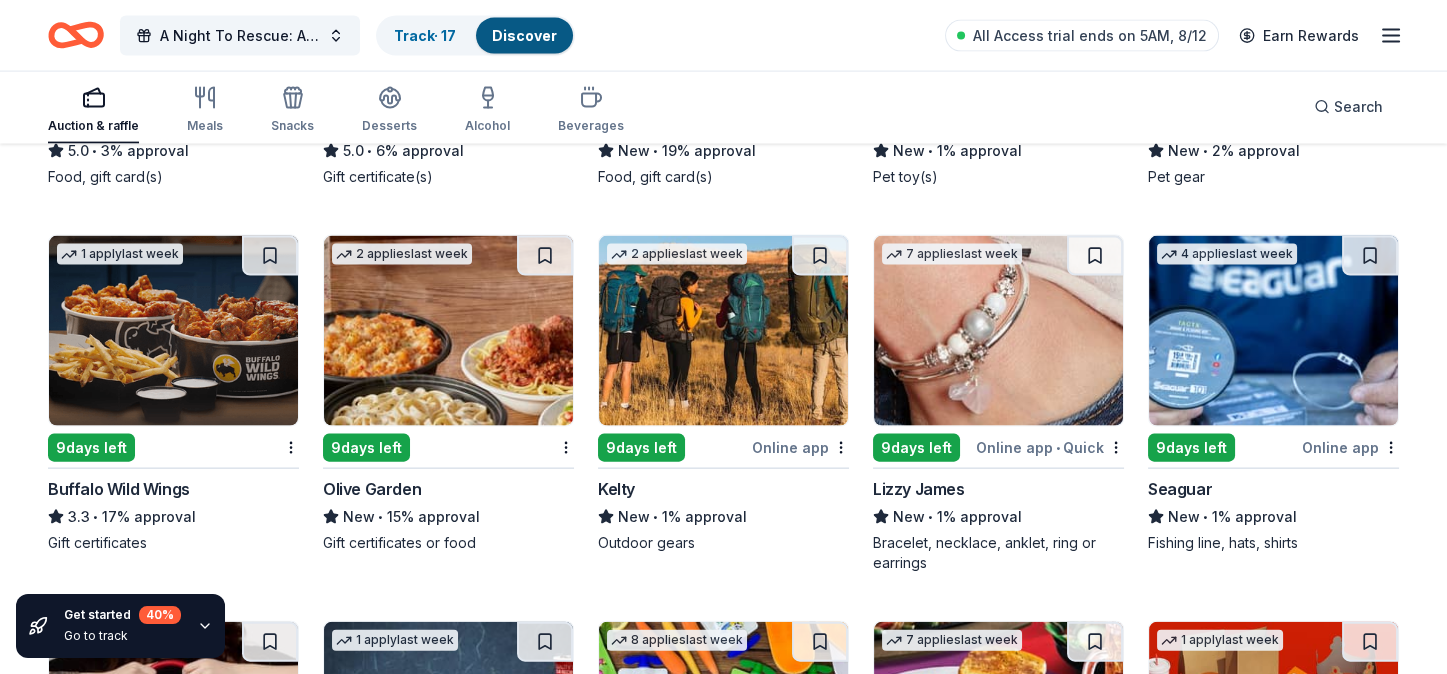 scroll, scrollTop: 7719, scrollLeft: 0, axis: vertical 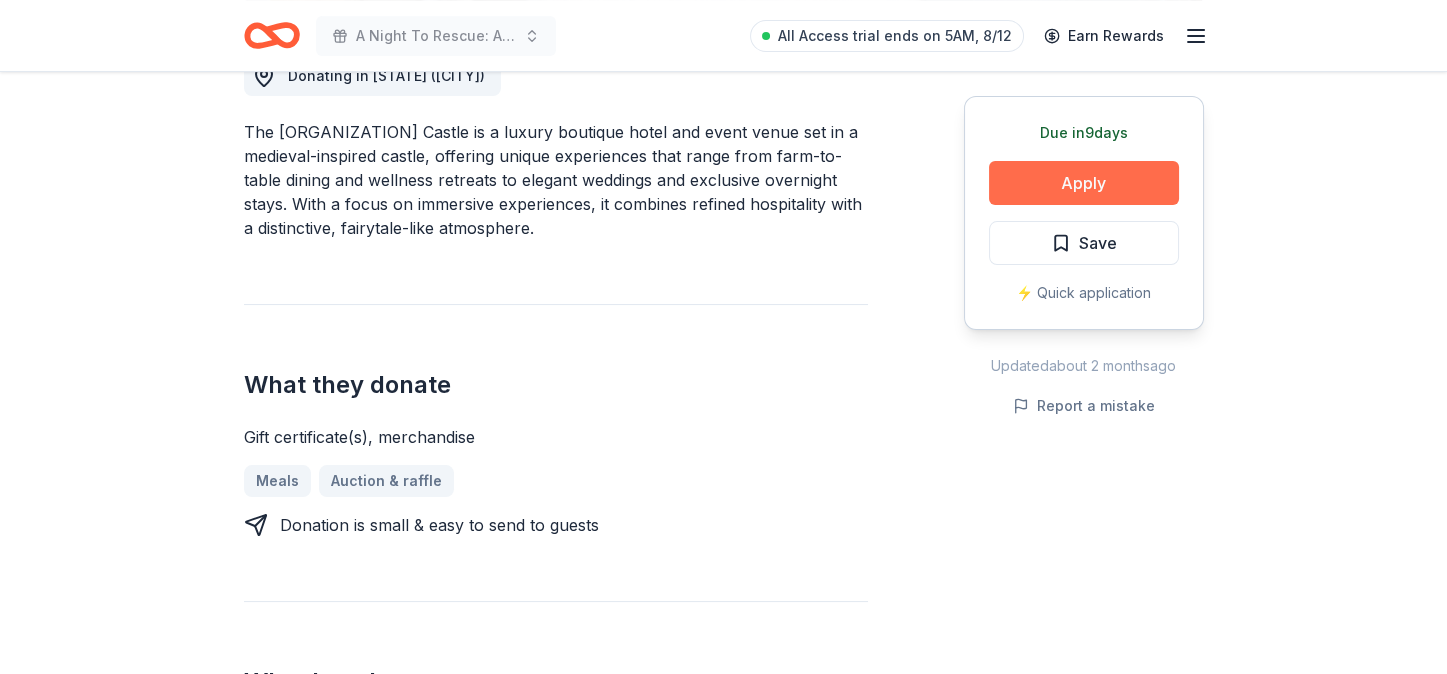 click on "Apply" at bounding box center [1084, 183] 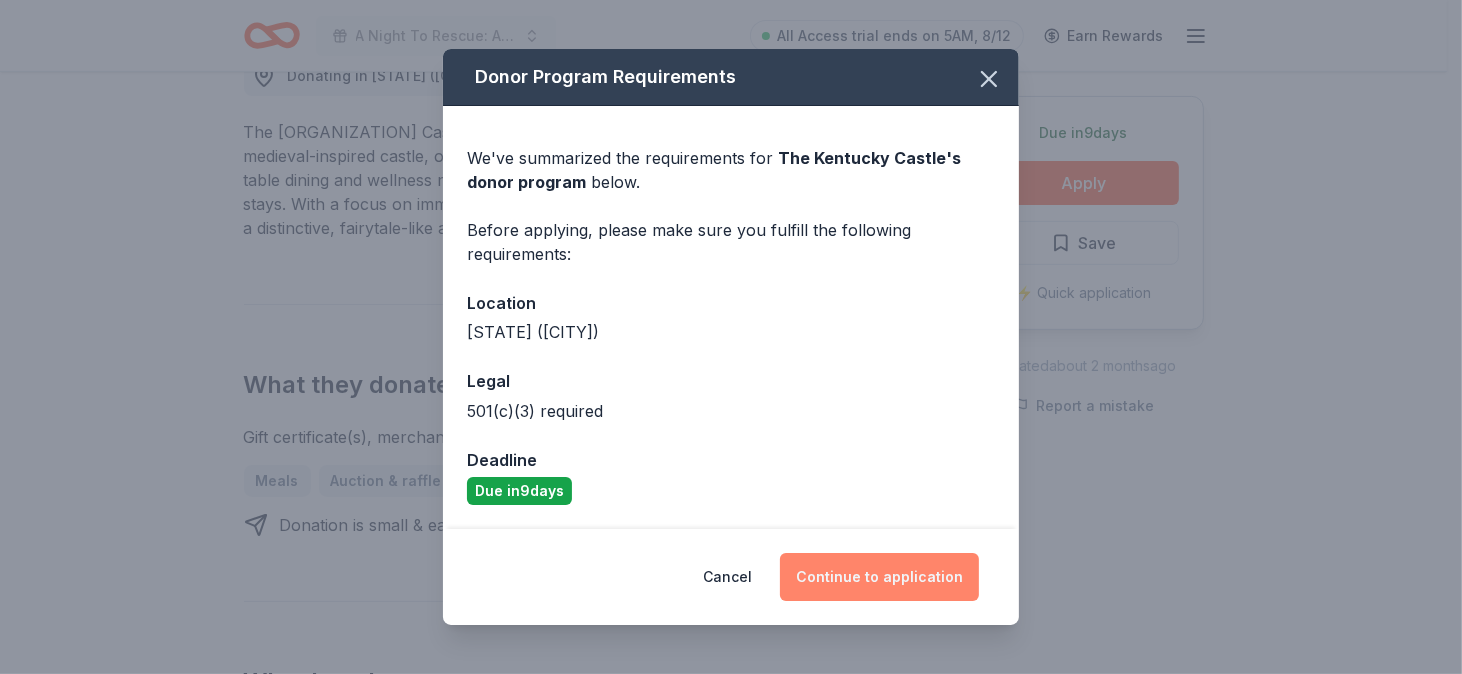 click on "Continue to application" at bounding box center [879, 577] 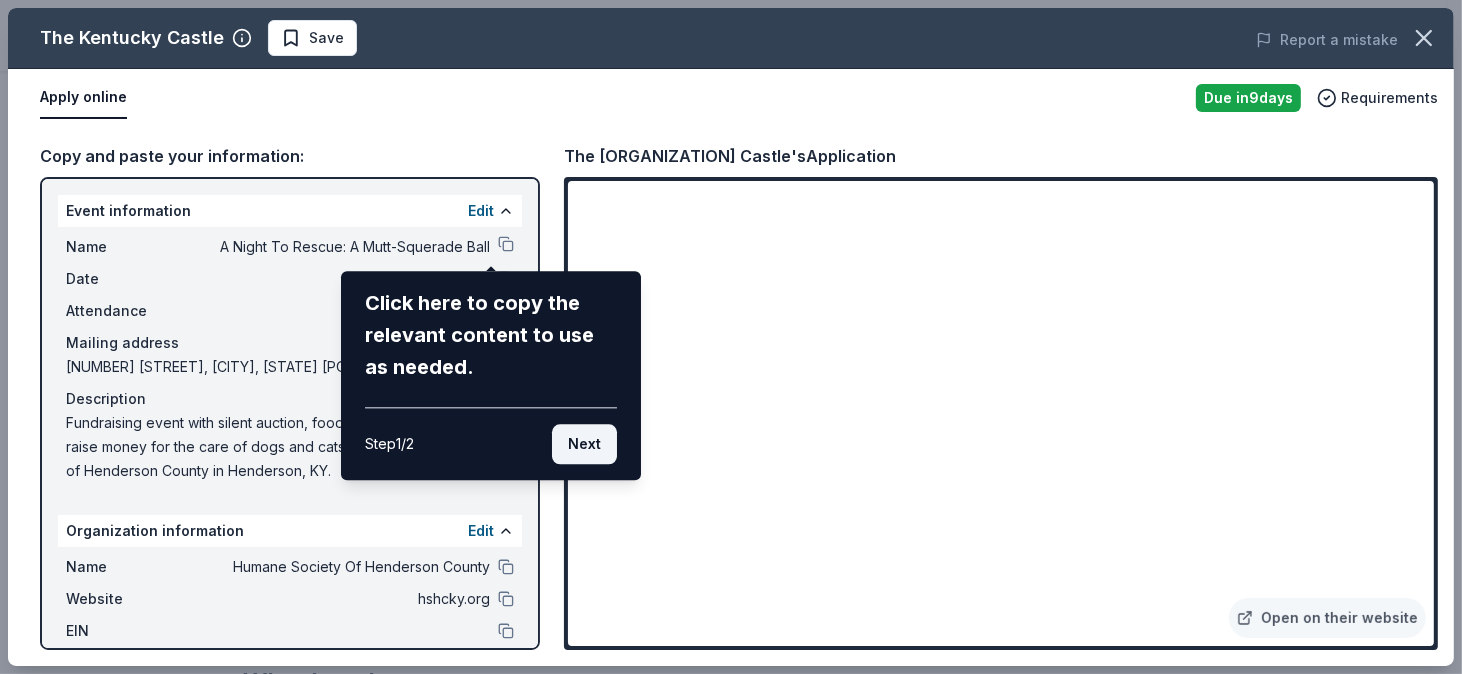 click on "Next" at bounding box center (584, 444) 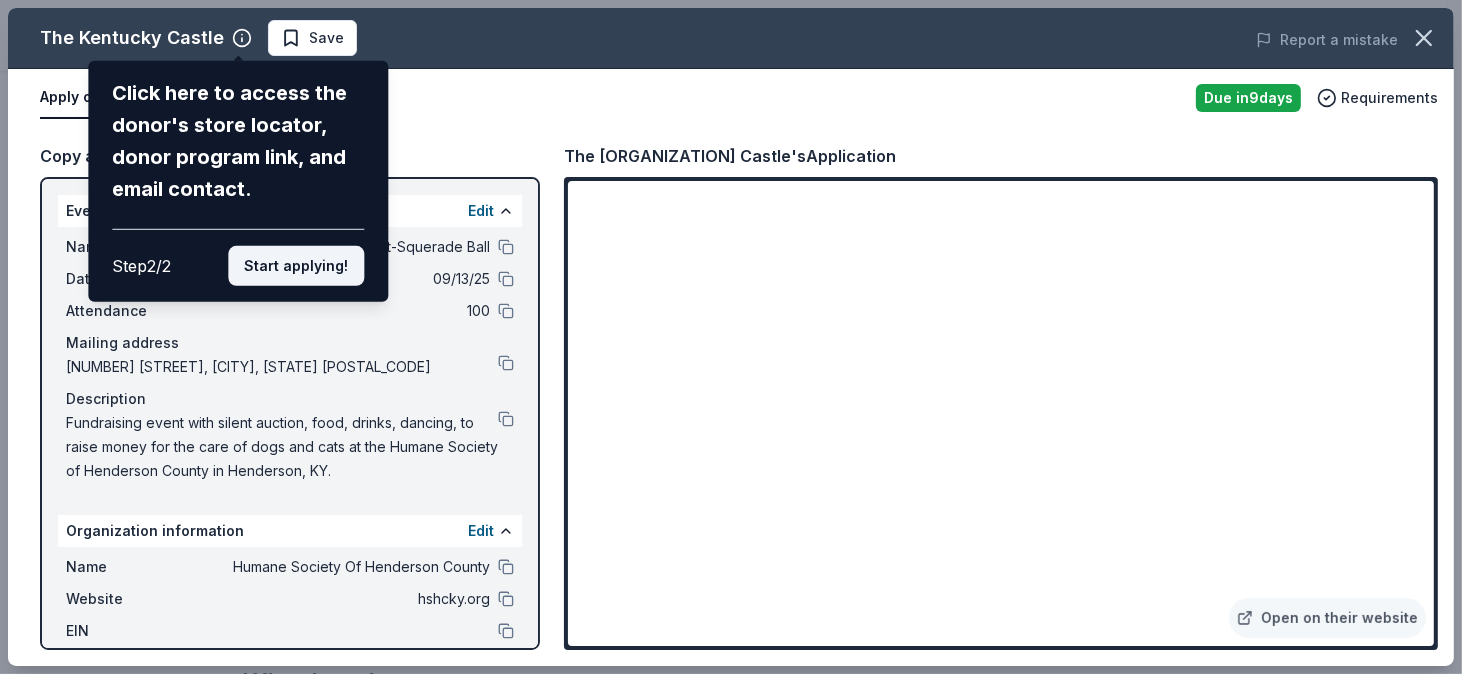 click on "Start applying!" at bounding box center [296, 266] 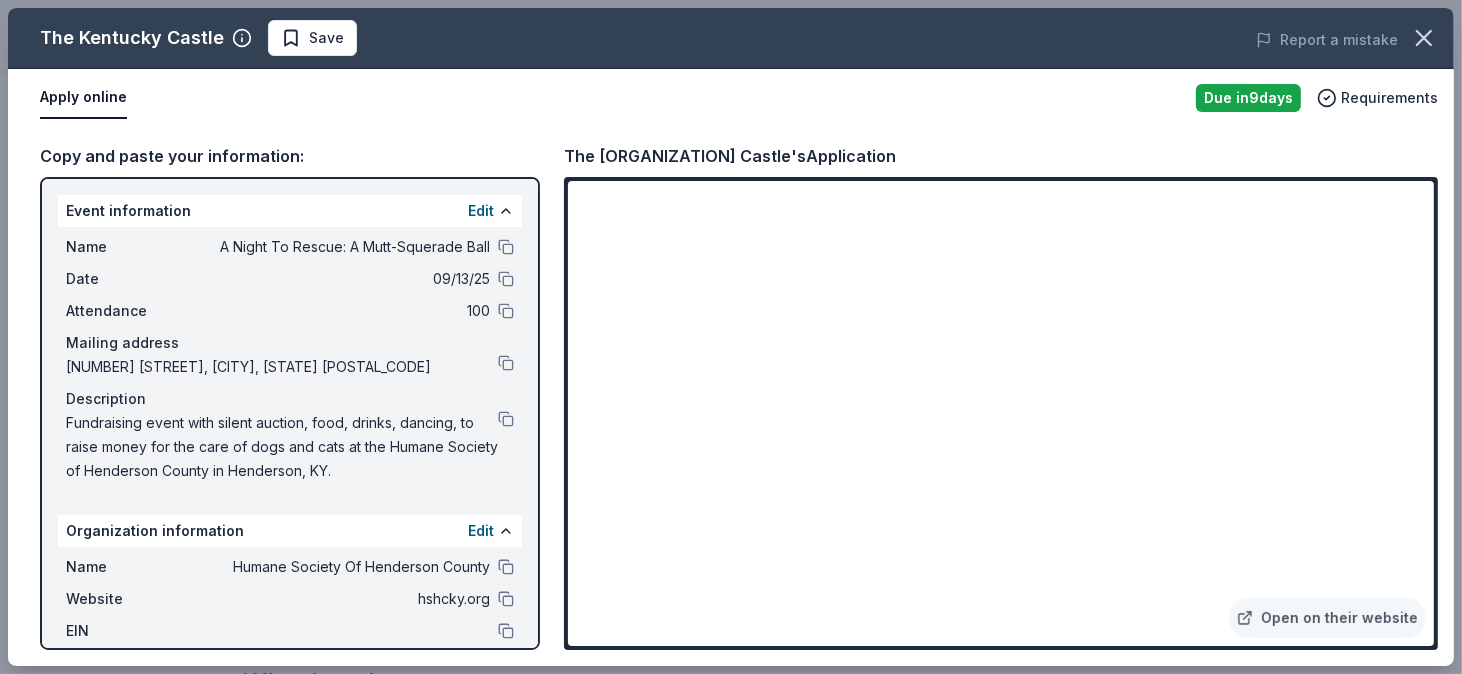 click on "The Kentucky Castle Save Report a mistake Apply online Due in  9  days Requirements Copy and paste your information: Event information Edit Name A Night To Rescue: A Mutt-Squerade Ball Date 09/13/25 Attendance 100 Mailing address 203 Drury Lane, Henderson, KY 42420 Description Fundraising event with silent auction, food, drinks, dancing, to raise money for the care of dogs and cats at the Humane Society of Henderson County in Henderson, KY.  Organization information Edit Name Humane Society Of Henderson County Website hshcky.org EIN Mission statement Humane Society Of Henderson County is a nonprofit organization focused on advocating or providing services for animals. It is based in Henderson, KY. It received its nonprofit status in 1967. The Kentucky Castle's  Application Open on their website" at bounding box center [731, 337] 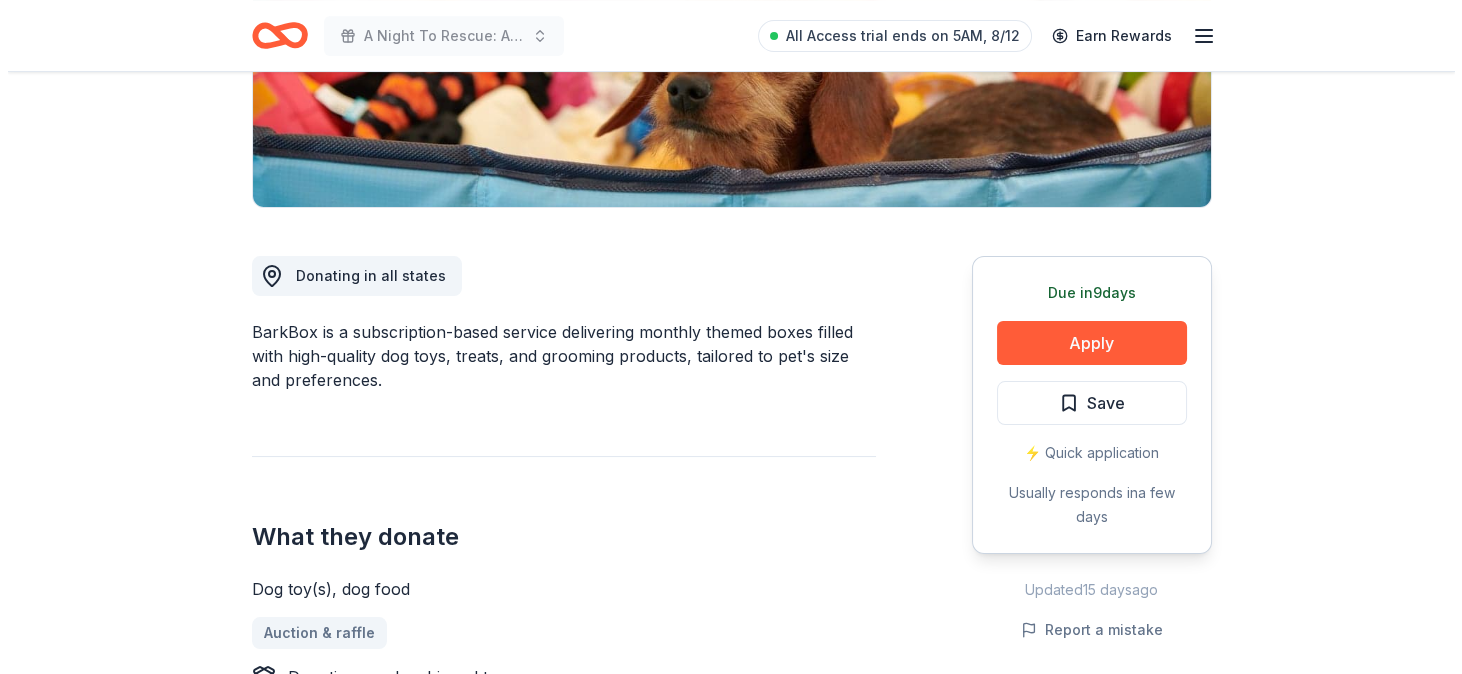 scroll, scrollTop: 499, scrollLeft: 0, axis: vertical 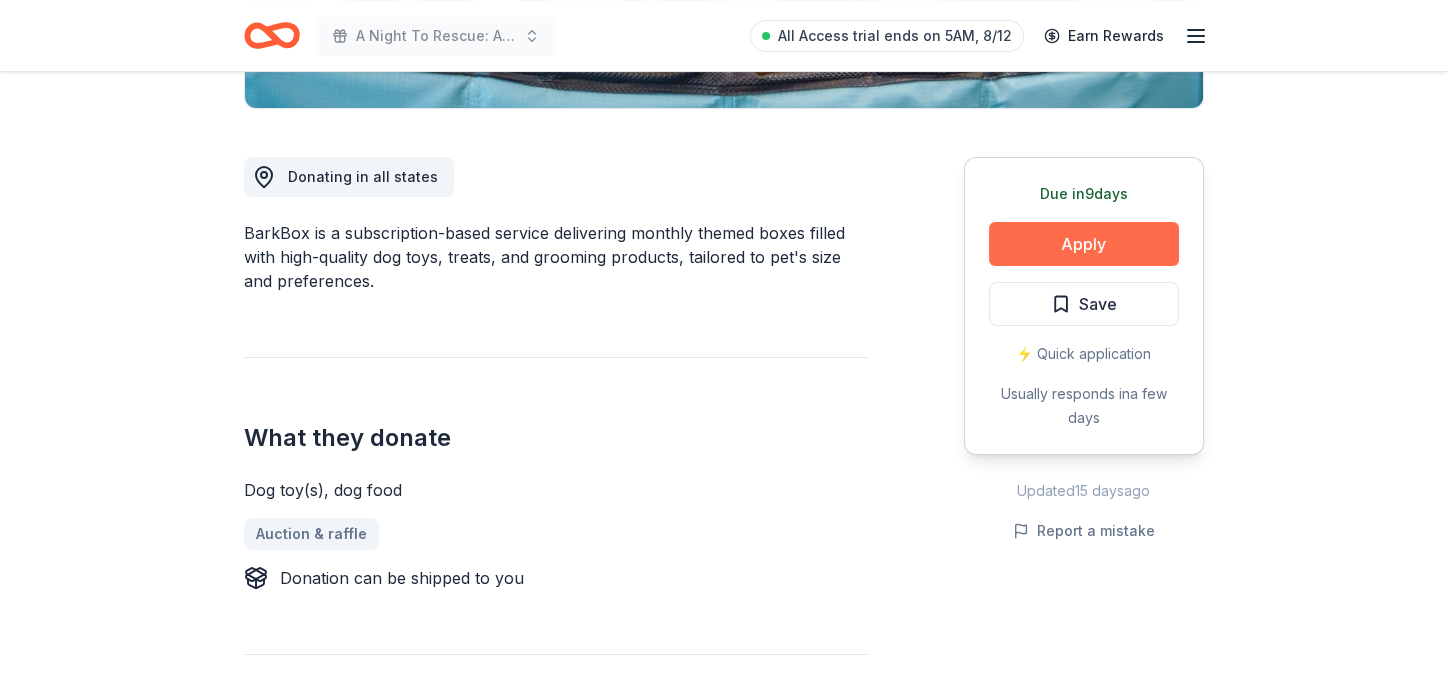 click on "Apply" at bounding box center [1084, 244] 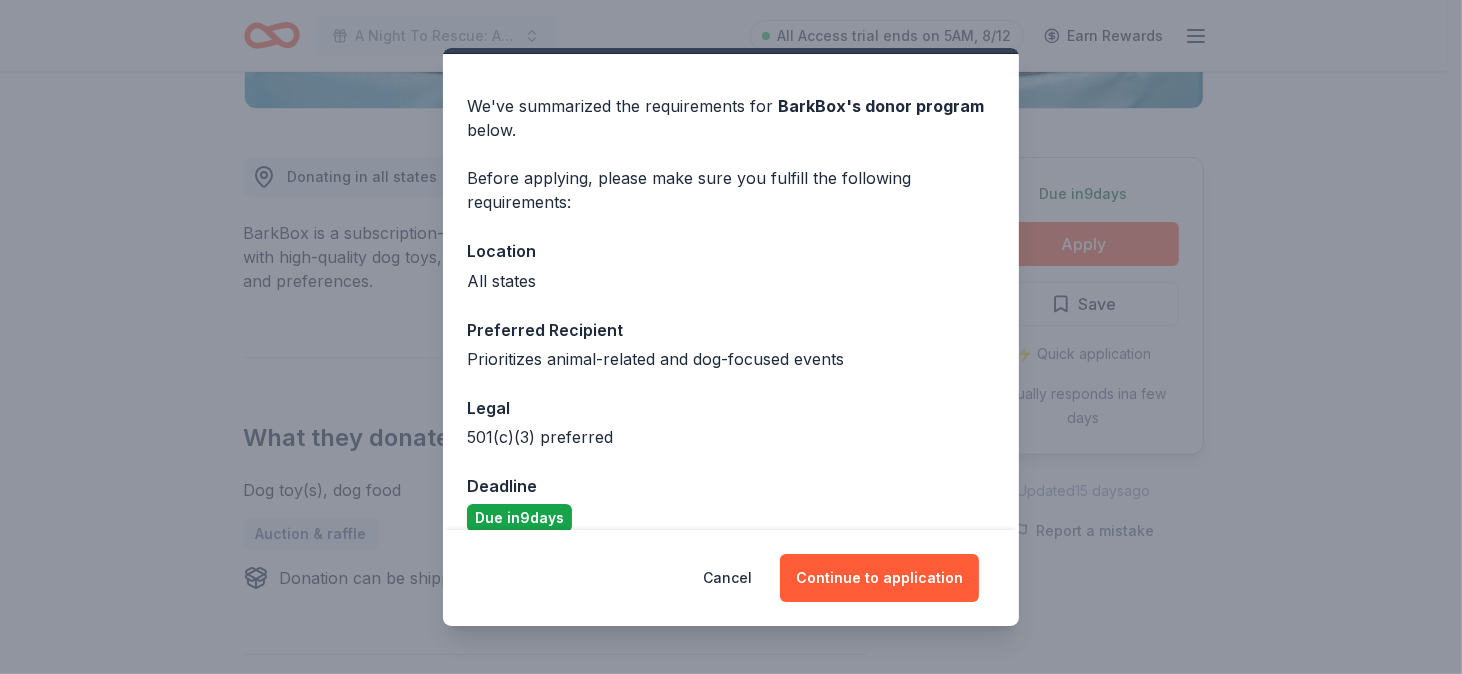 scroll, scrollTop: 75, scrollLeft: 0, axis: vertical 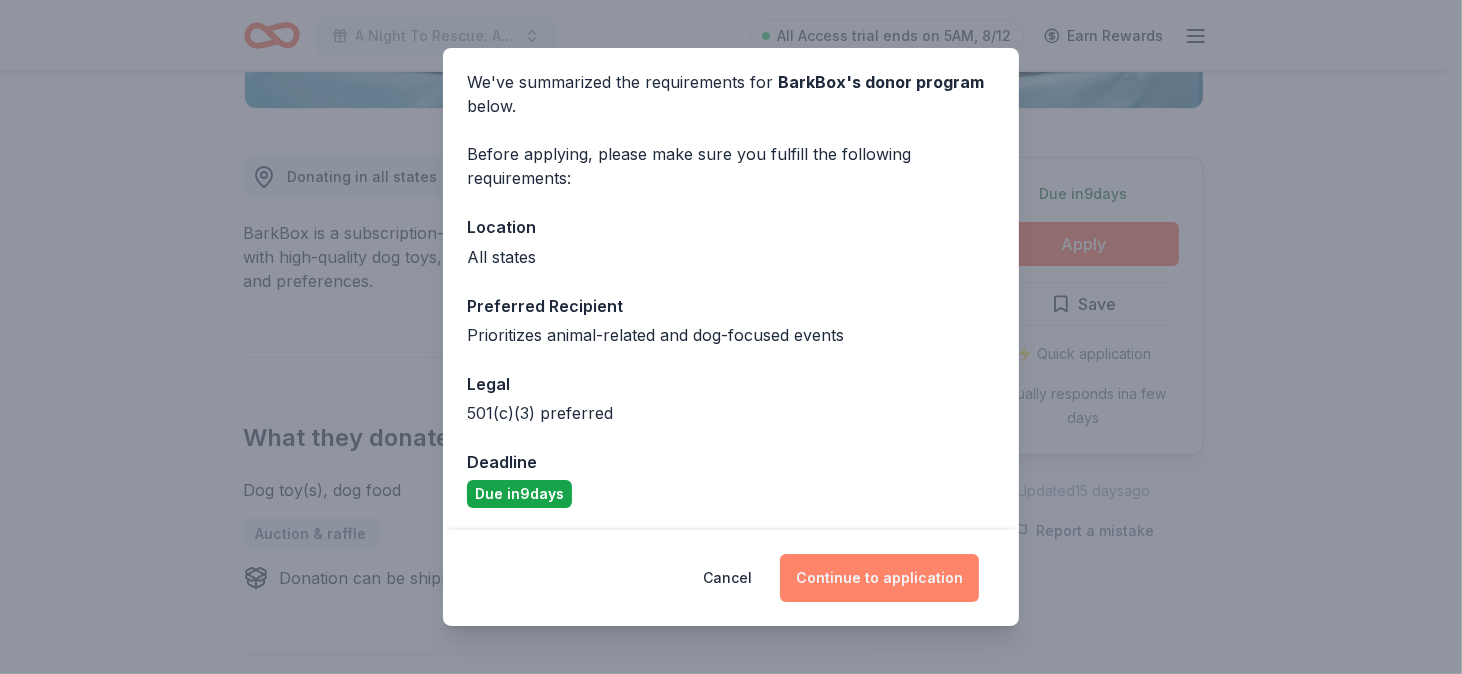 click on "Continue to application" at bounding box center [879, 578] 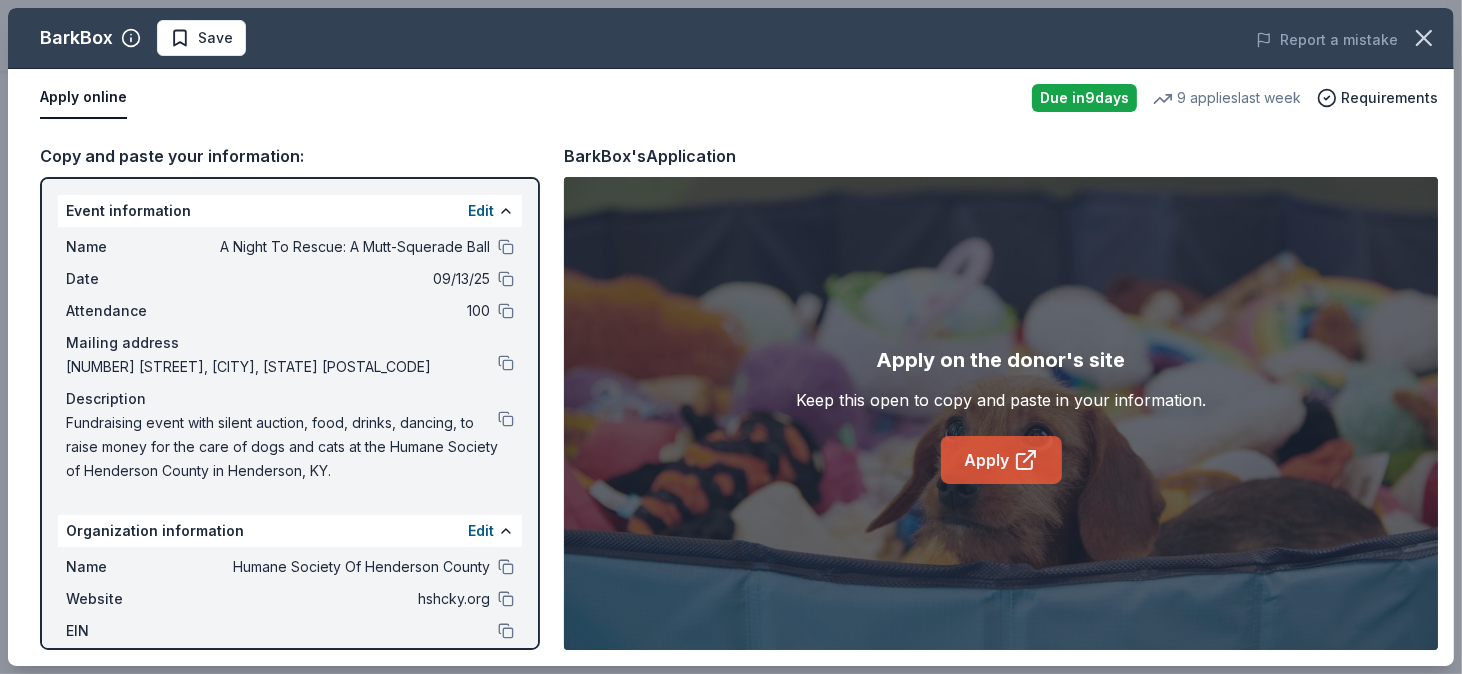 click on "Apply" at bounding box center [1001, 460] 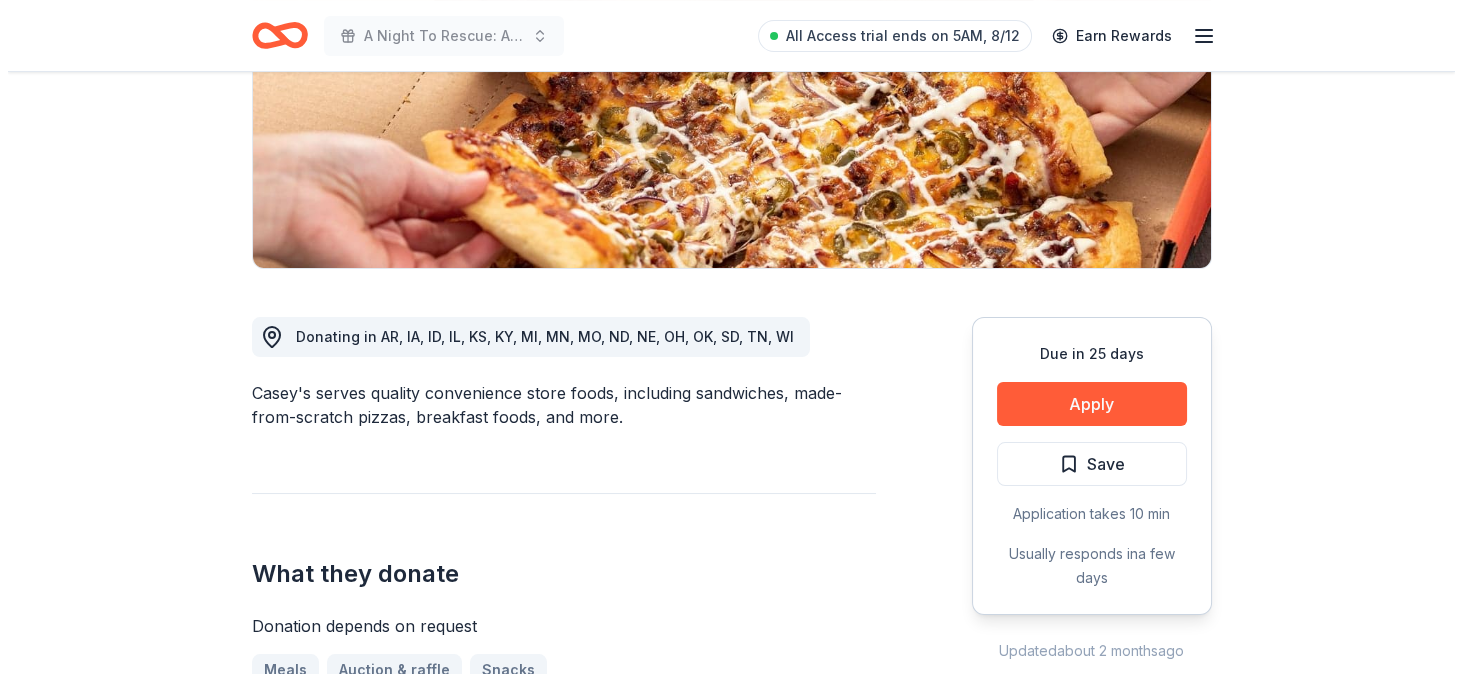scroll, scrollTop: 400, scrollLeft: 0, axis: vertical 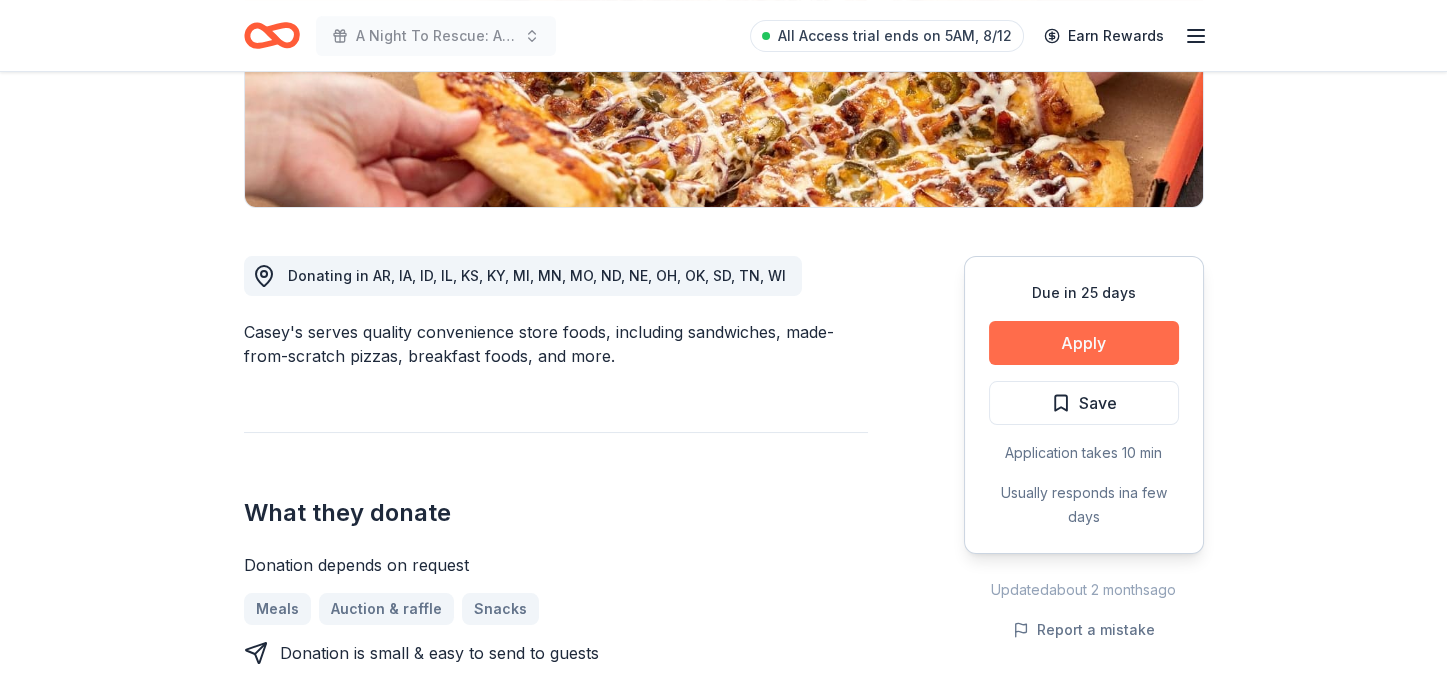 click on "Apply" at bounding box center (1084, 343) 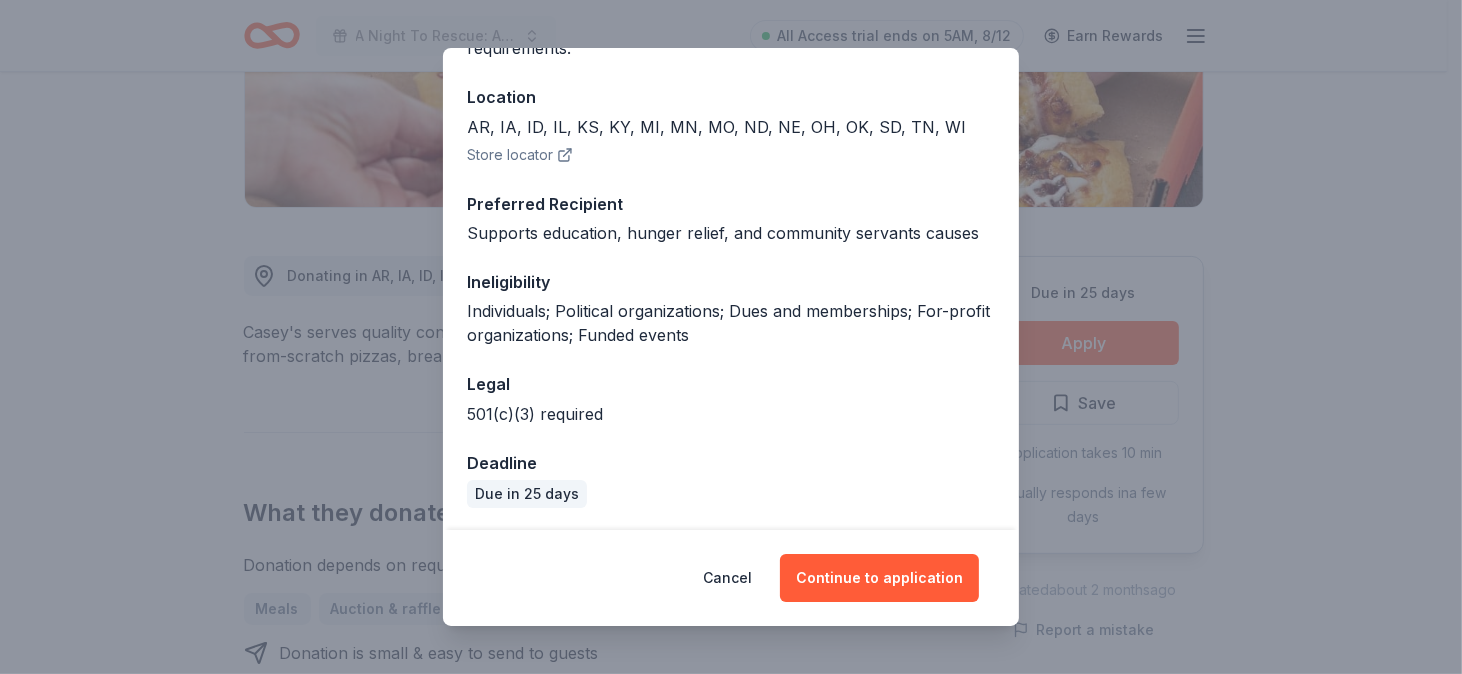 scroll, scrollTop: 206, scrollLeft: 0, axis: vertical 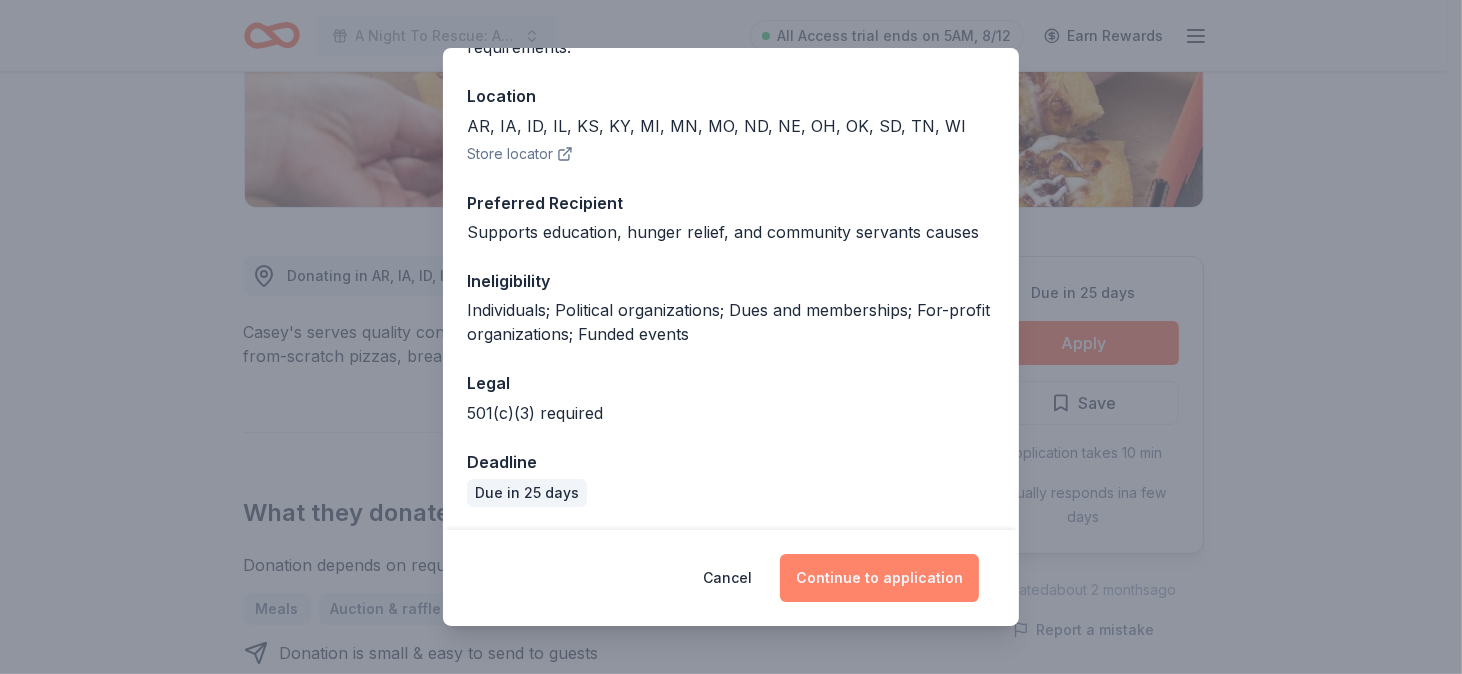 click on "Continue to application" at bounding box center (879, 578) 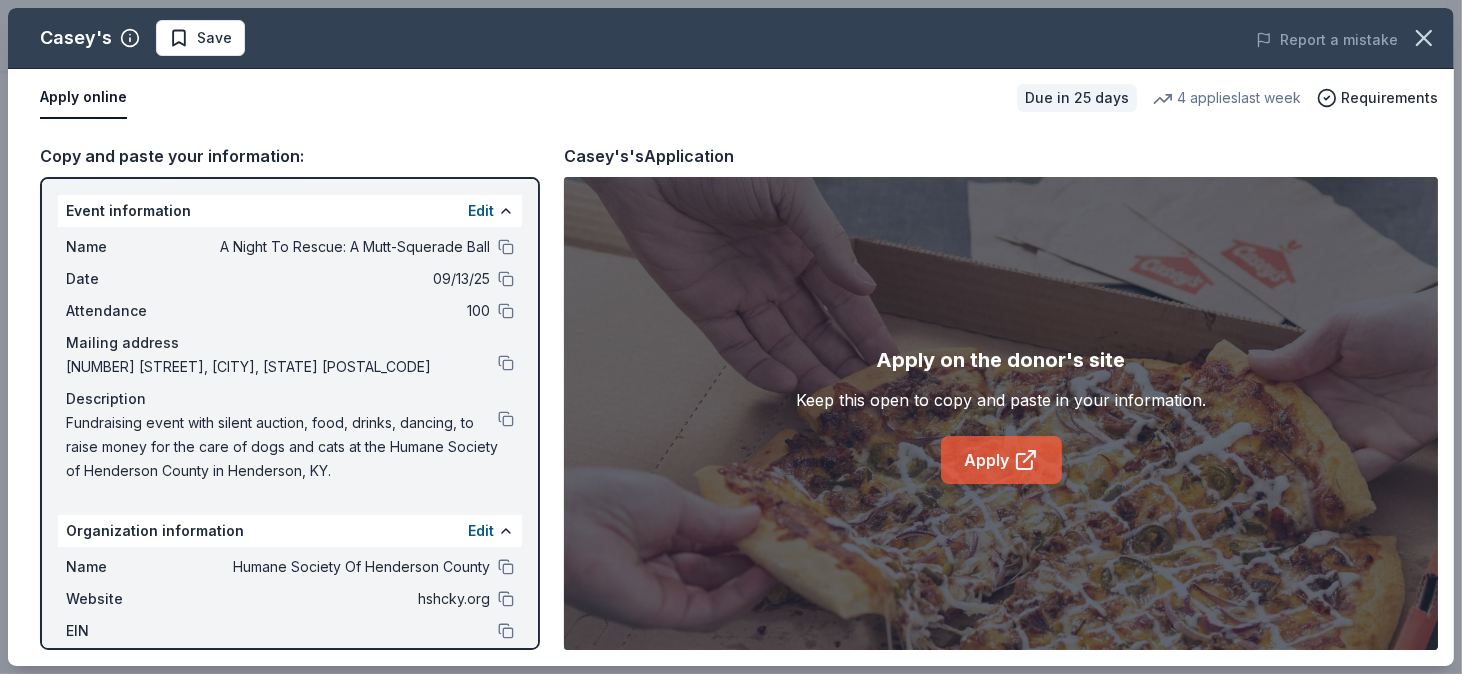 click on "Apply" at bounding box center [1001, 460] 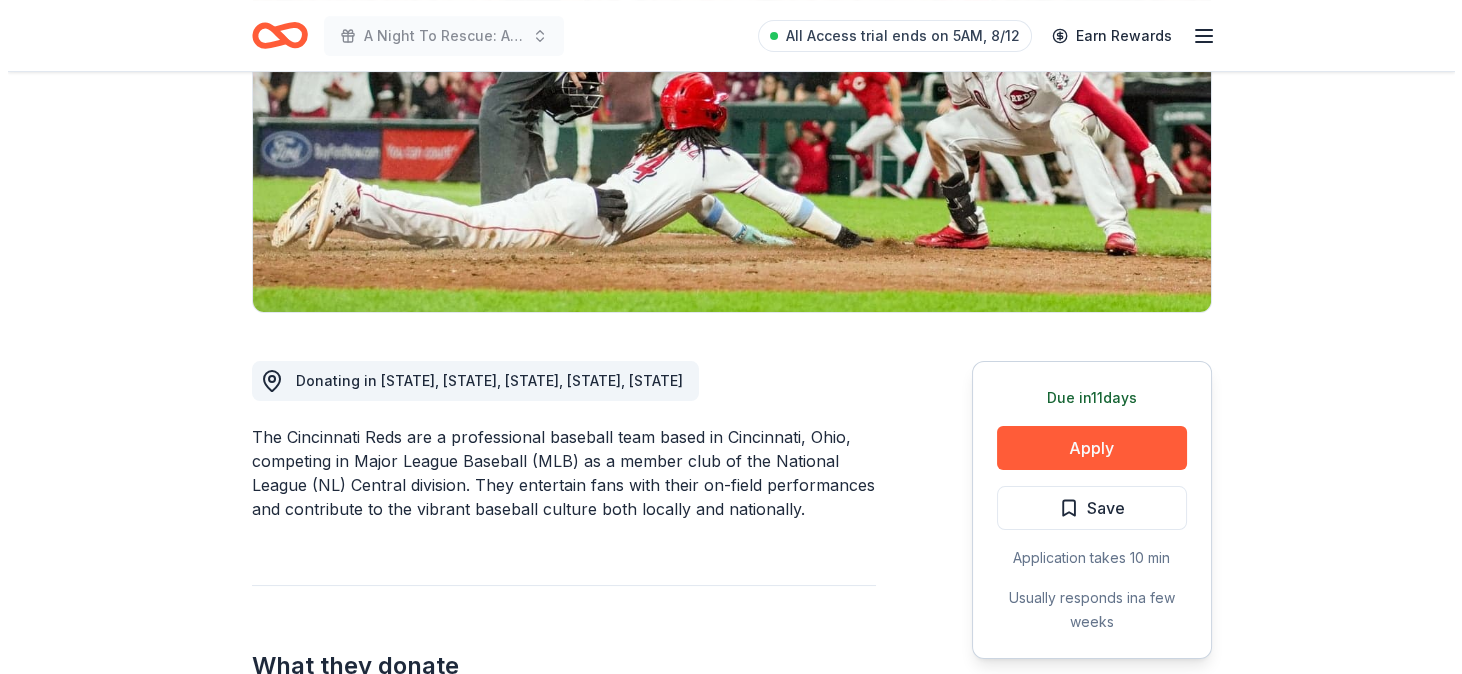 scroll, scrollTop: 300, scrollLeft: 0, axis: vertical 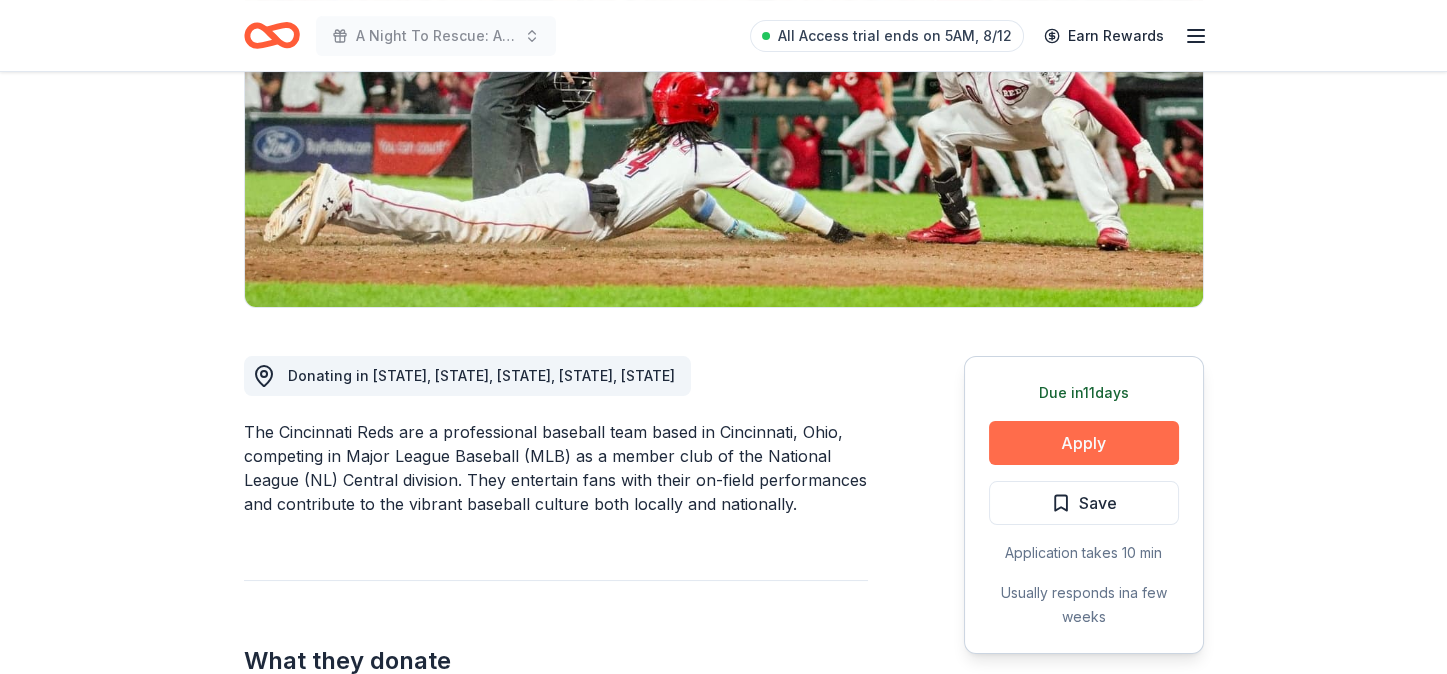 click on "Apply" at bounding box center [1084, 443] 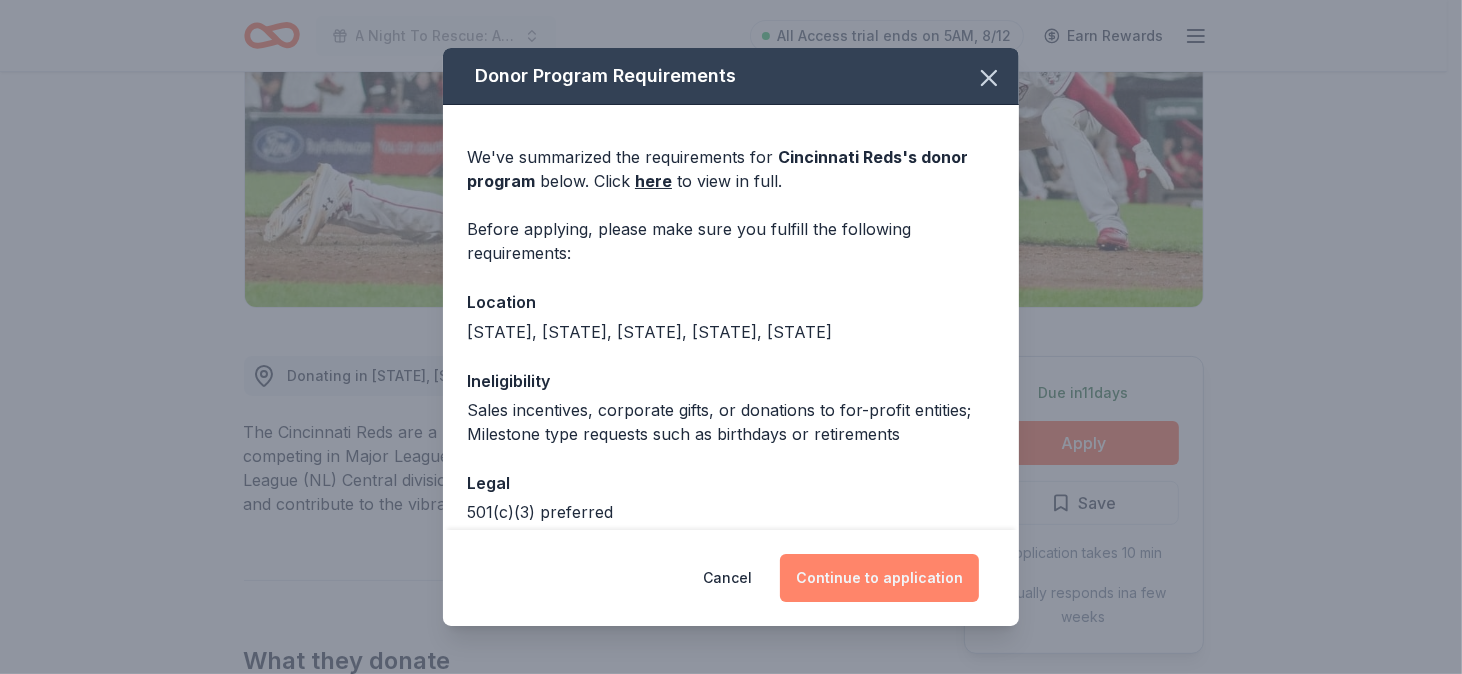 click on "Continue to application" at bounding box center (879, 578) 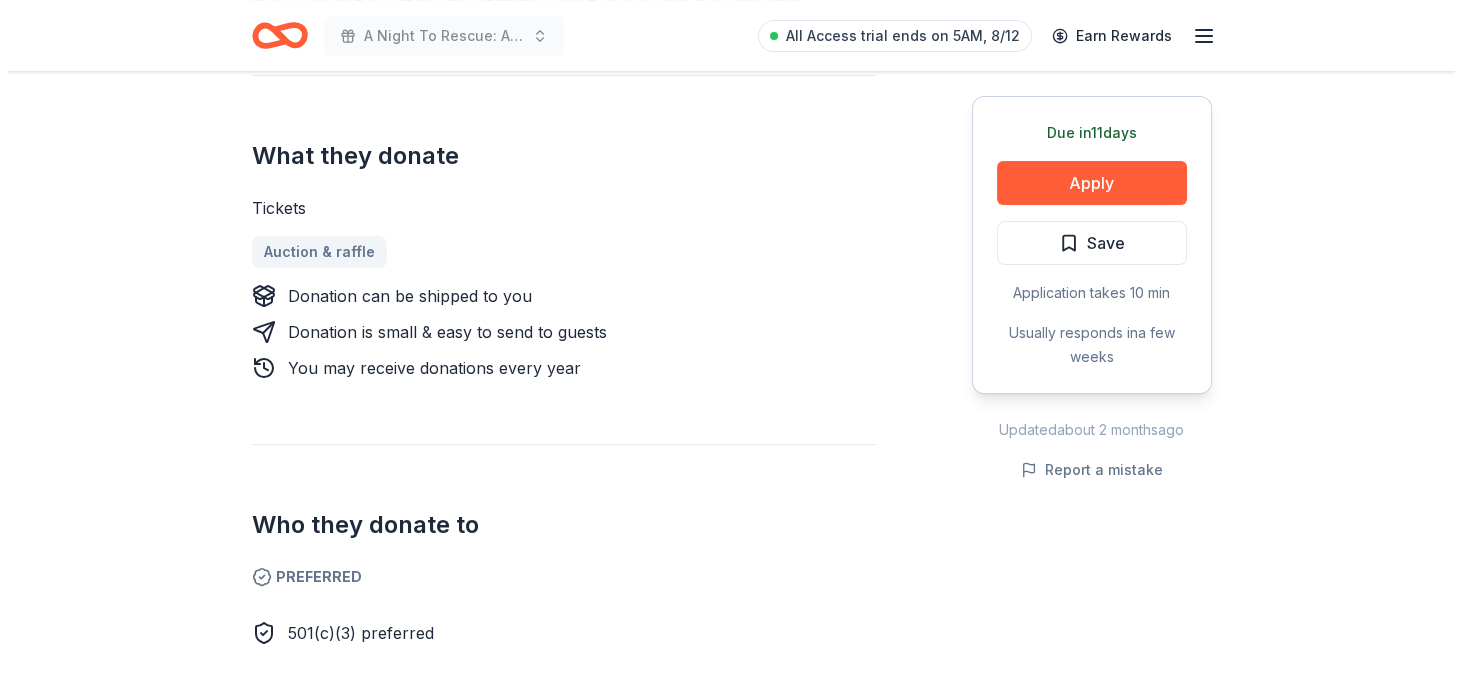 scroll, scrollTop: 800, scrollLeft: 0, axis: vertical 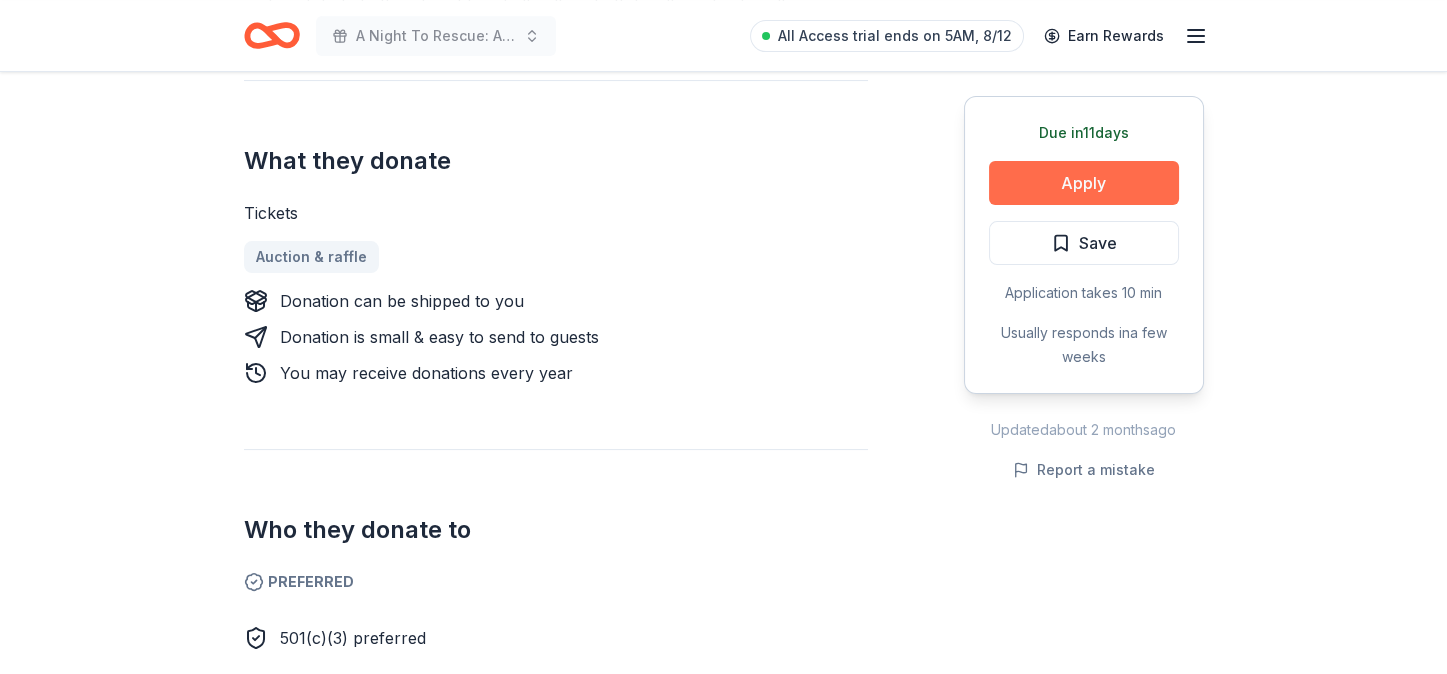 click on "Apply" at bounding box center [1084, 183] 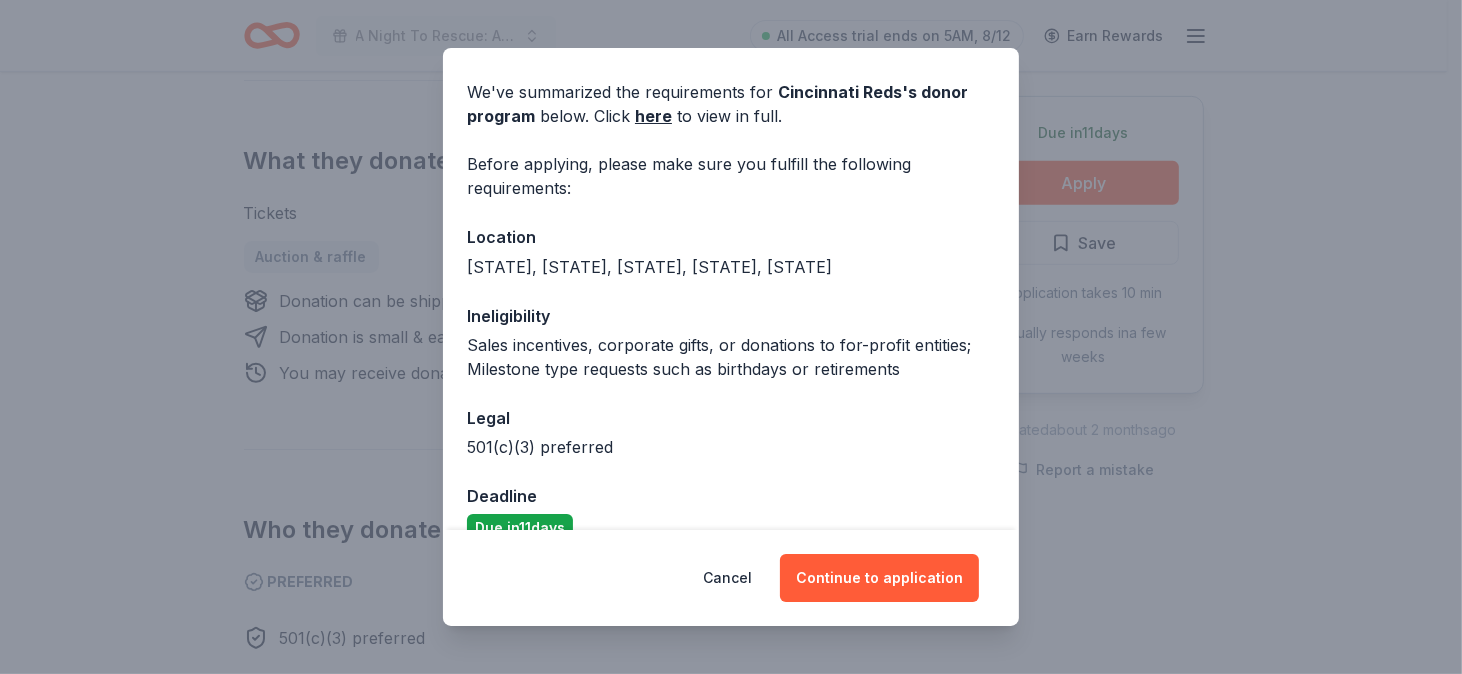 scroll, scrollTop: 100, scrollLeft: 0, axis: vertical 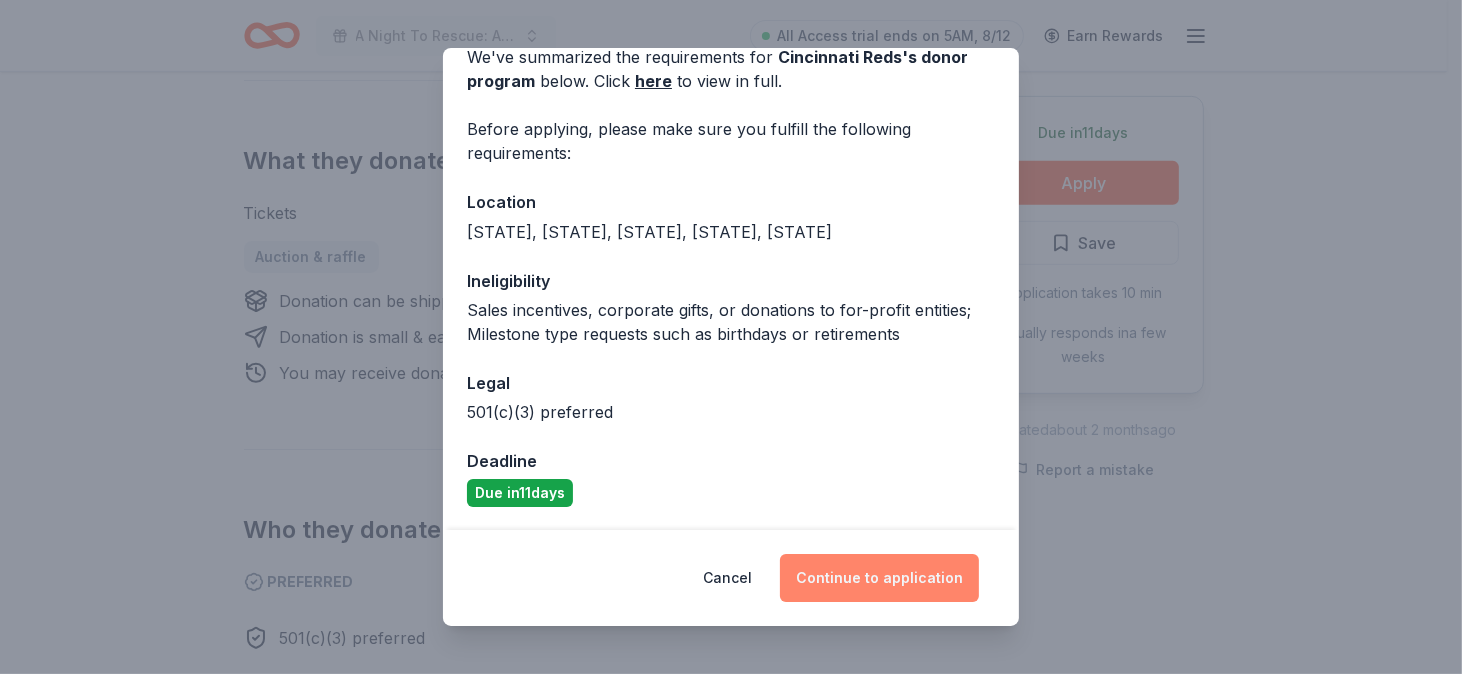click on "Continue to application" at bounding box center [879, 578] 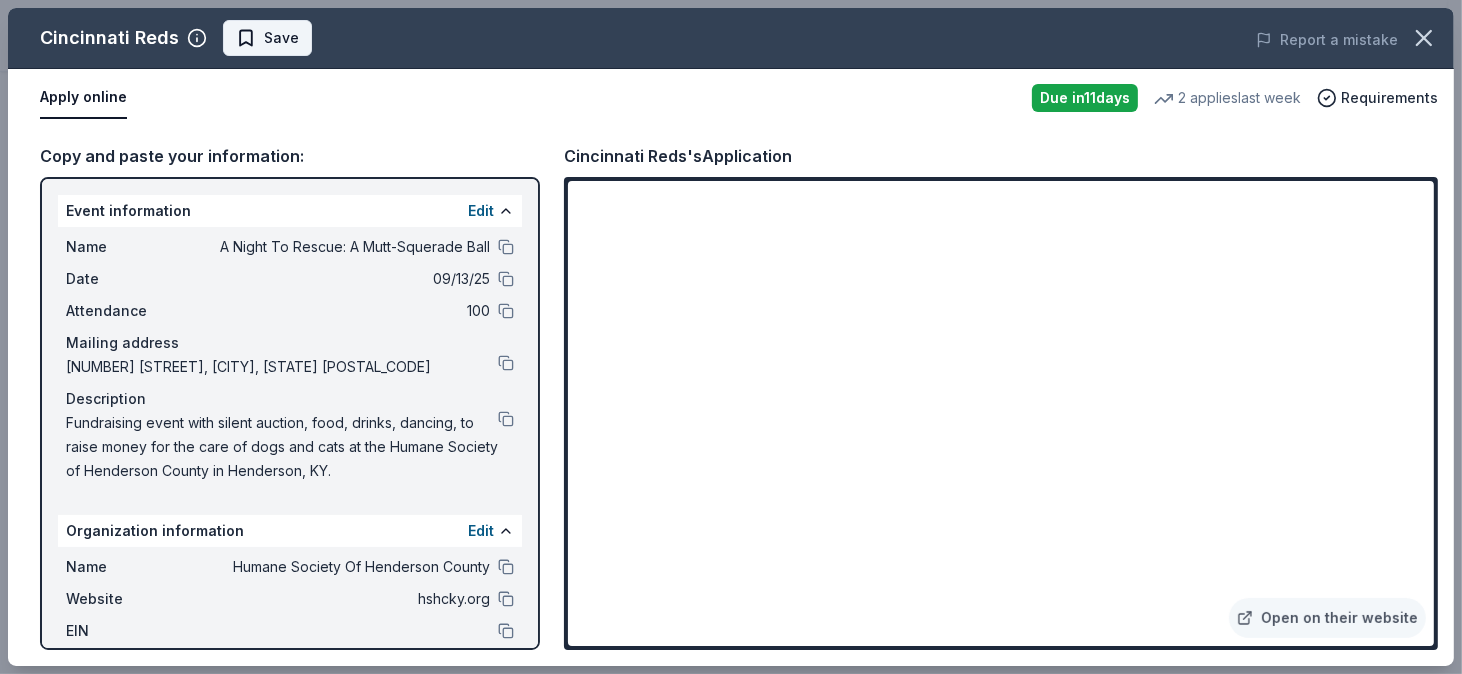 click on "Save" at bounding box center (267, 38) 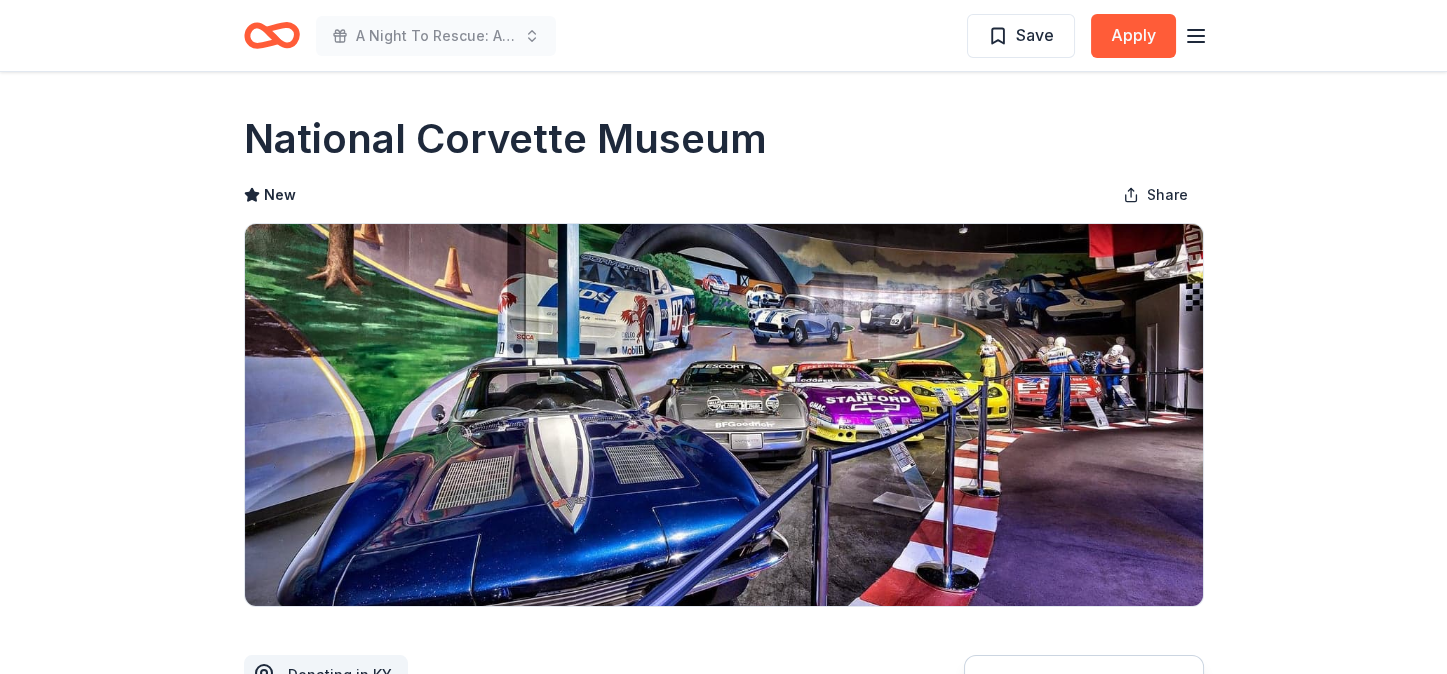 scroll, scrollTop: 0, scrollLeft: 0, axis: both 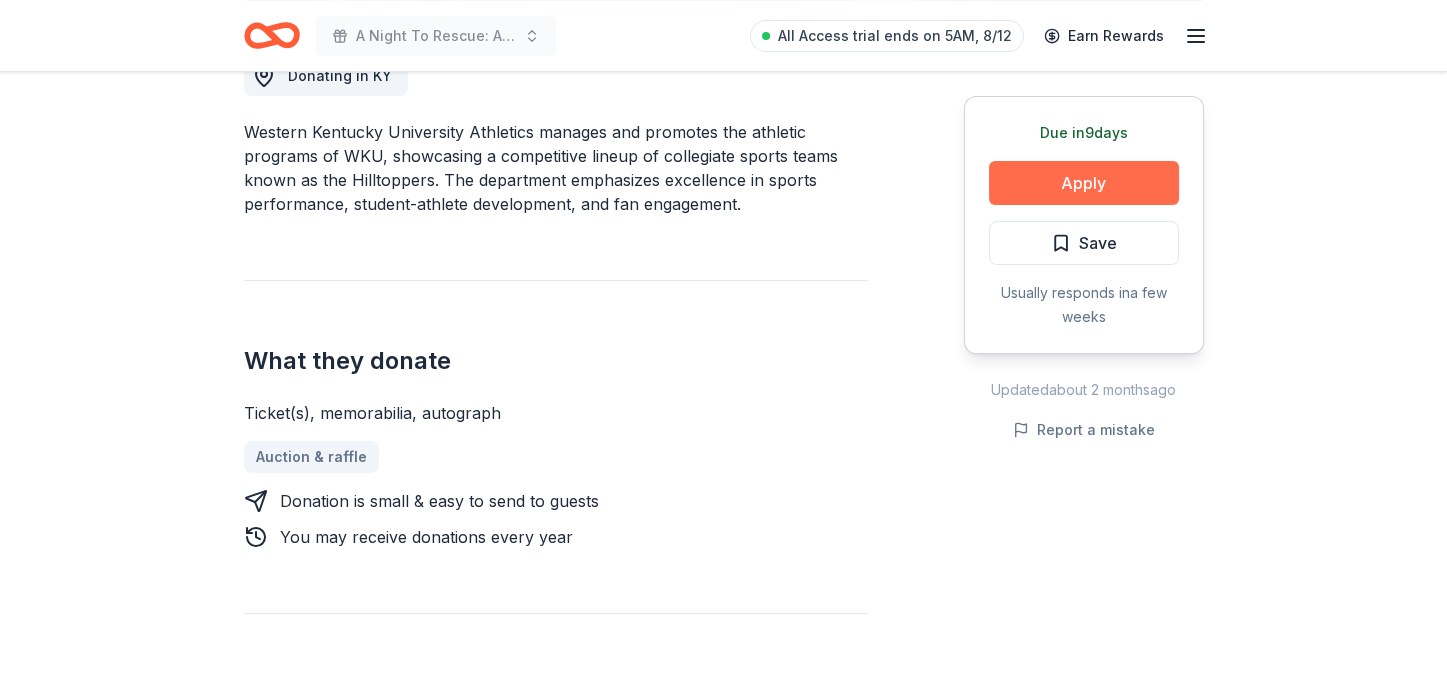 click on "Apply" at bounding box center [1084, 183] 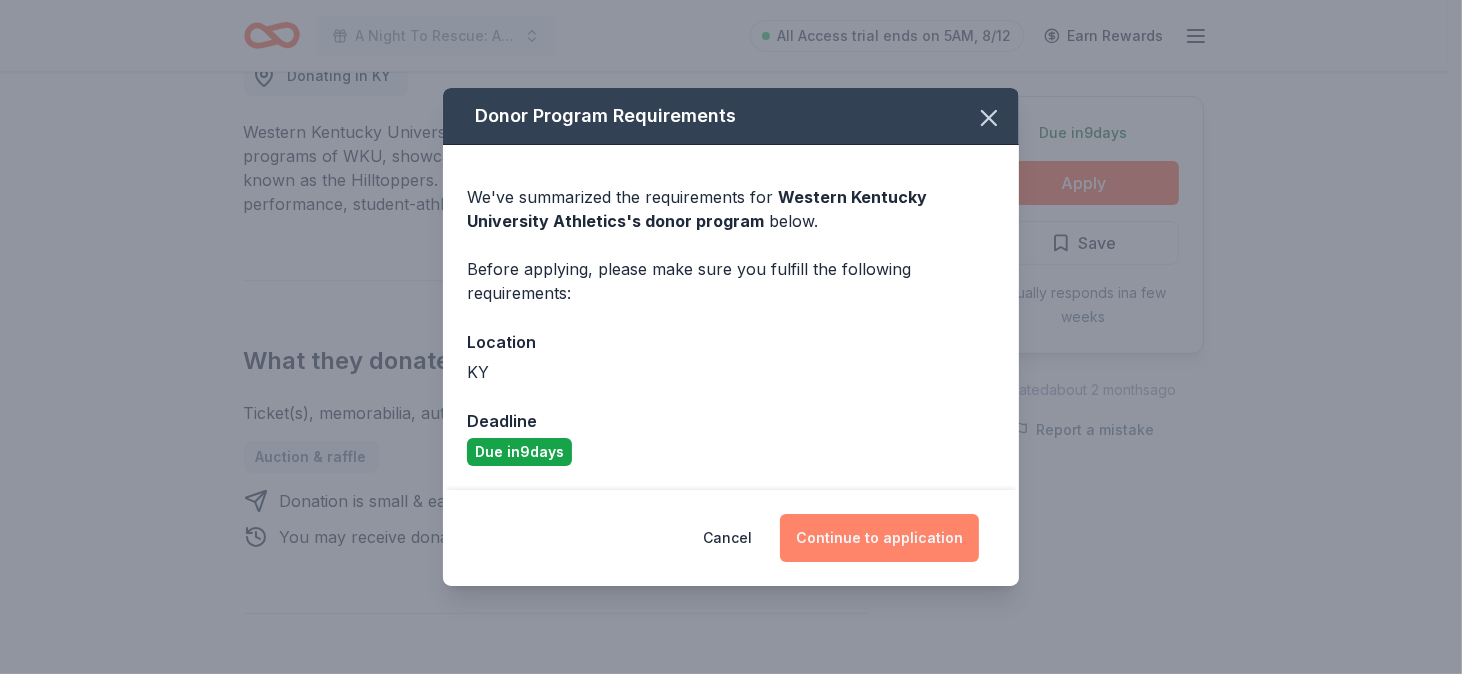 click on "Continue to application" at bounding box center (879, 538) 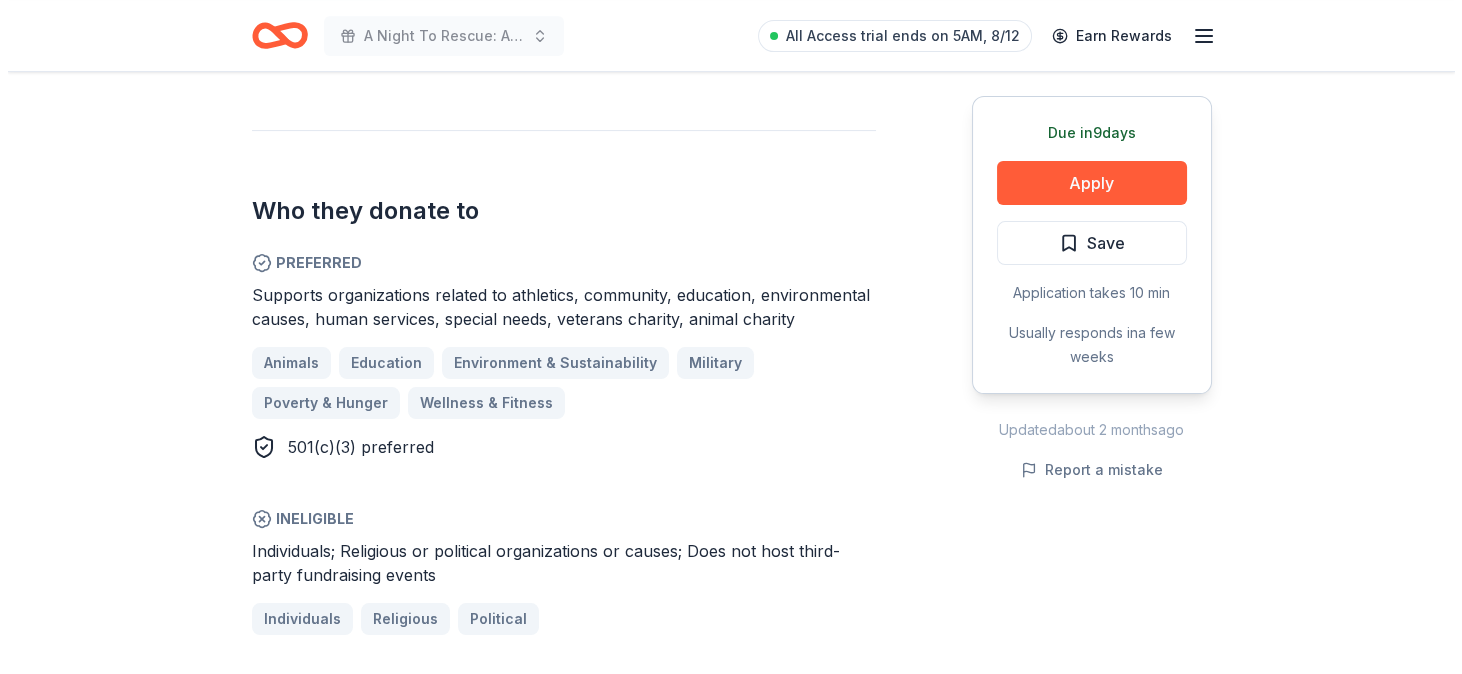 scroll, scrollTop: 1100, scrollLeft: 0, axis: vertical 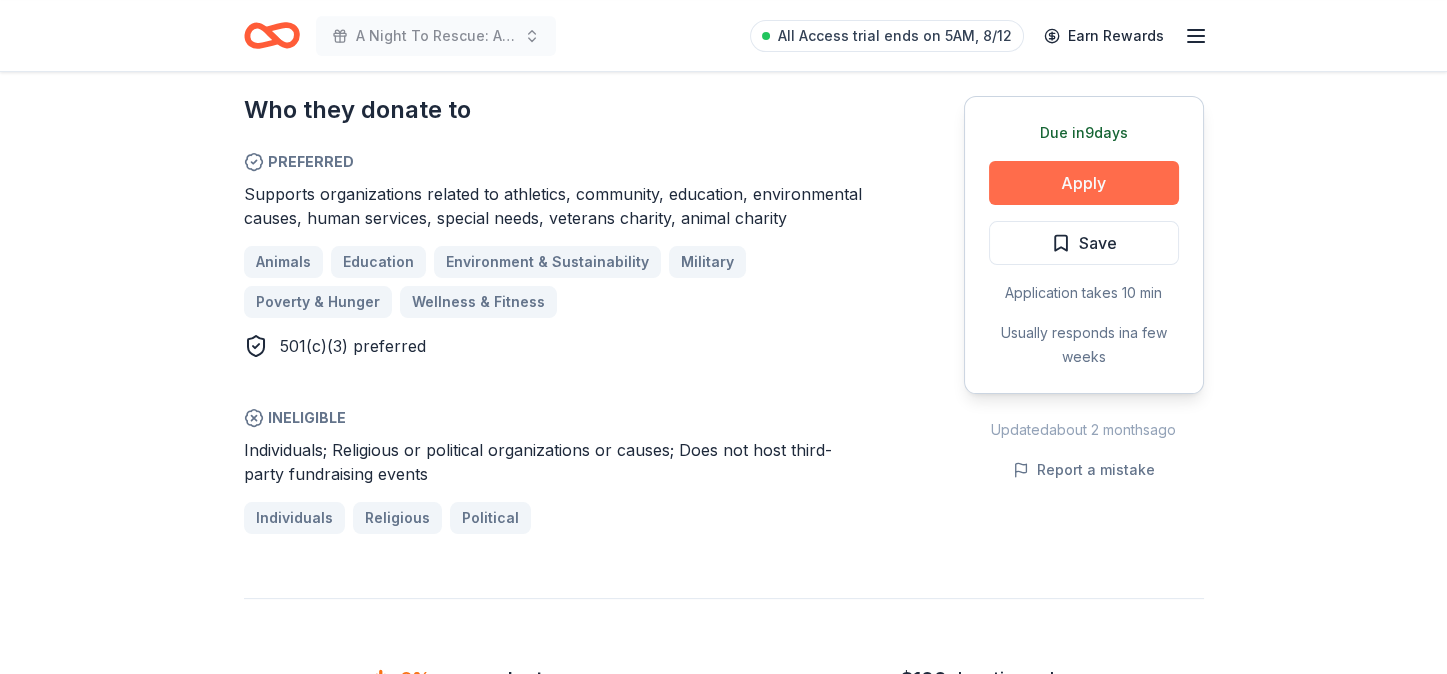 click on "Apply" at bounding box center (1084, 183) 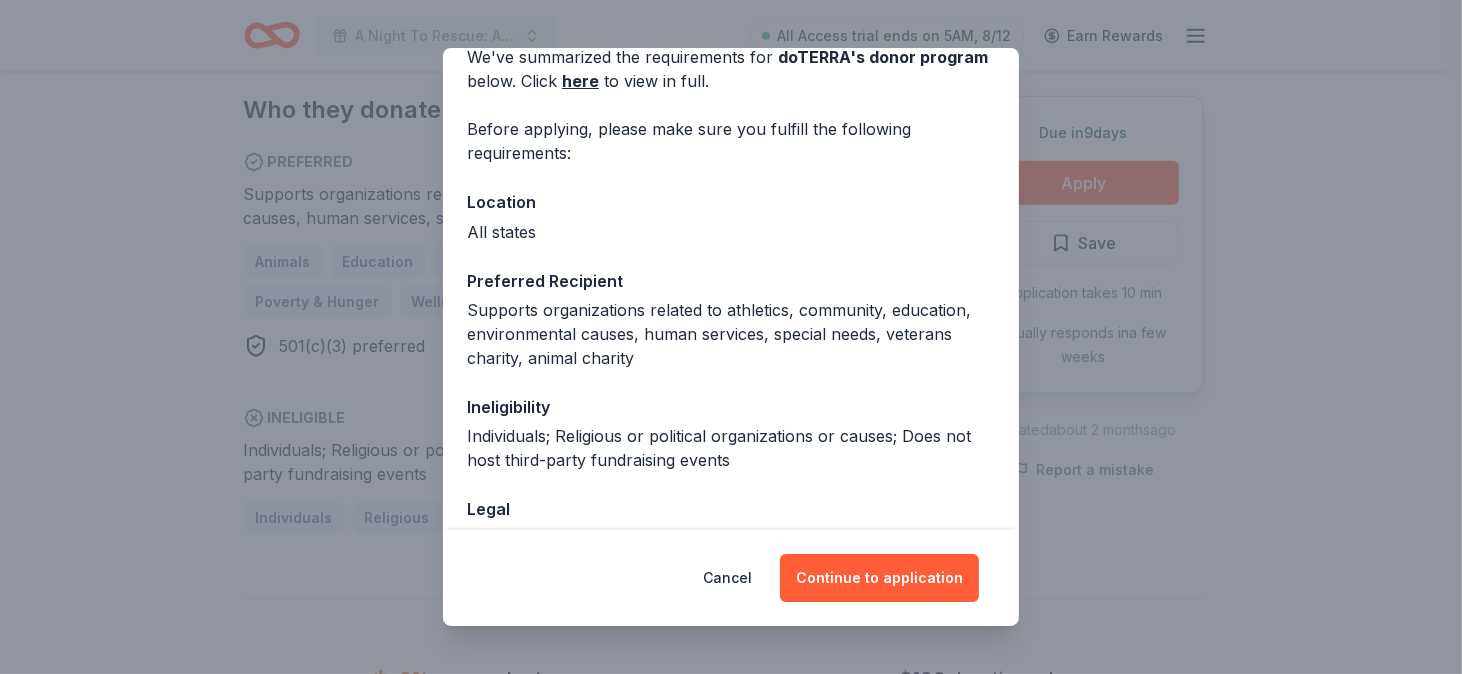 scroll, scrollTop: 199, scrollLeft: 0, axis: vertical 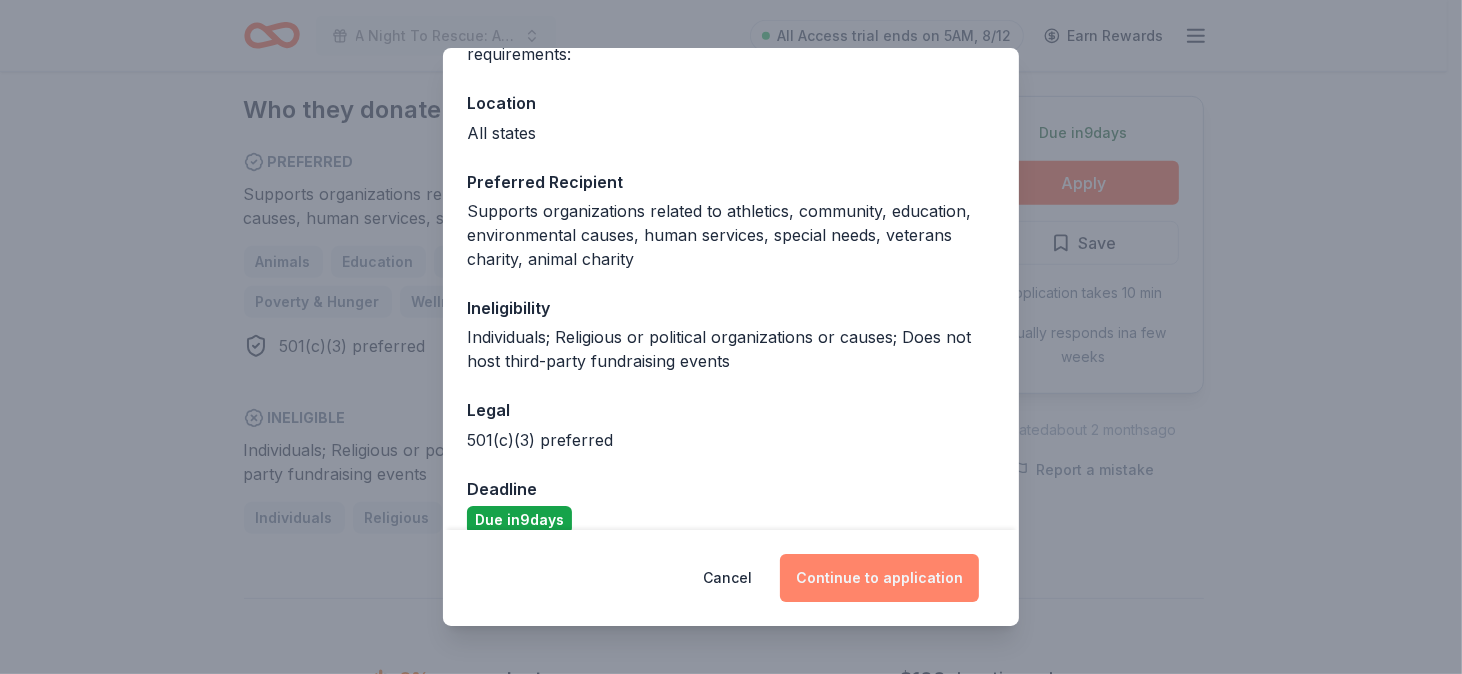 click on "Continue to application" at bounding box center (879, 578) 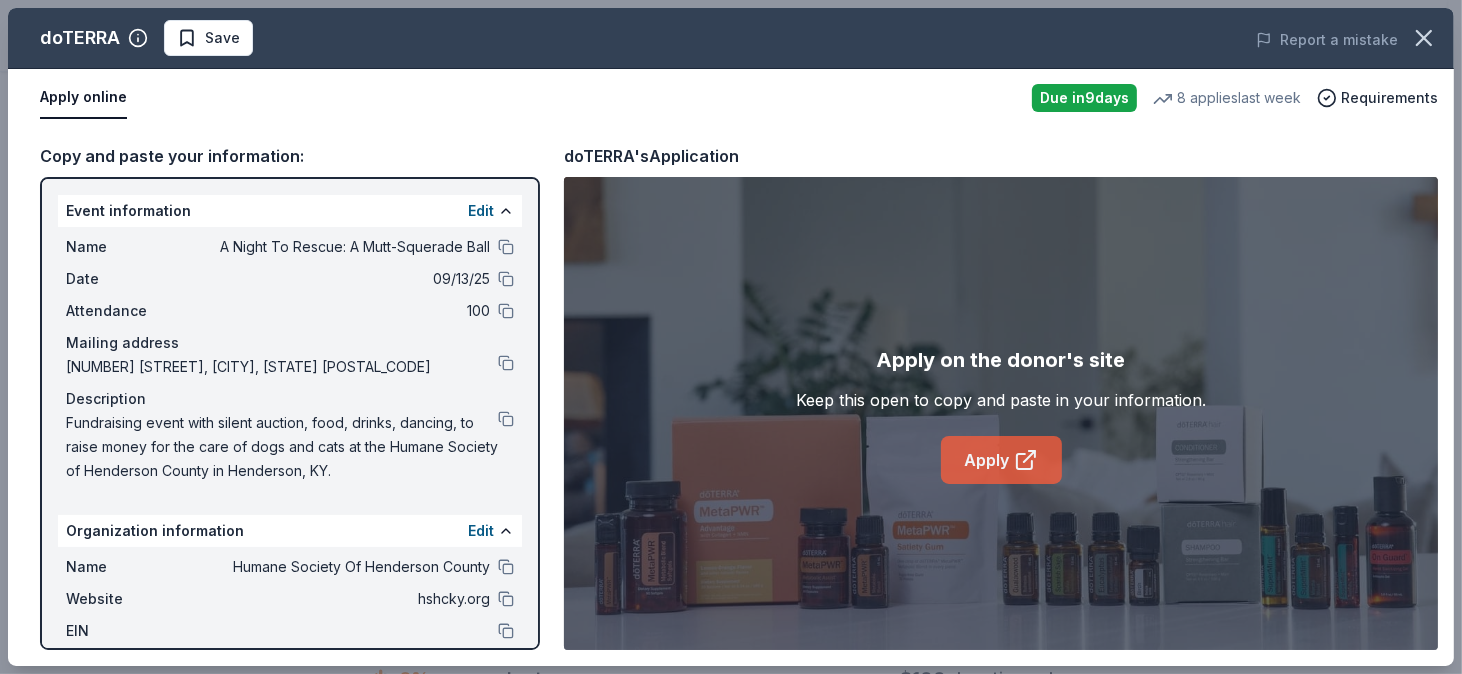 click on "Apply" at bounding box center [1001, 460] 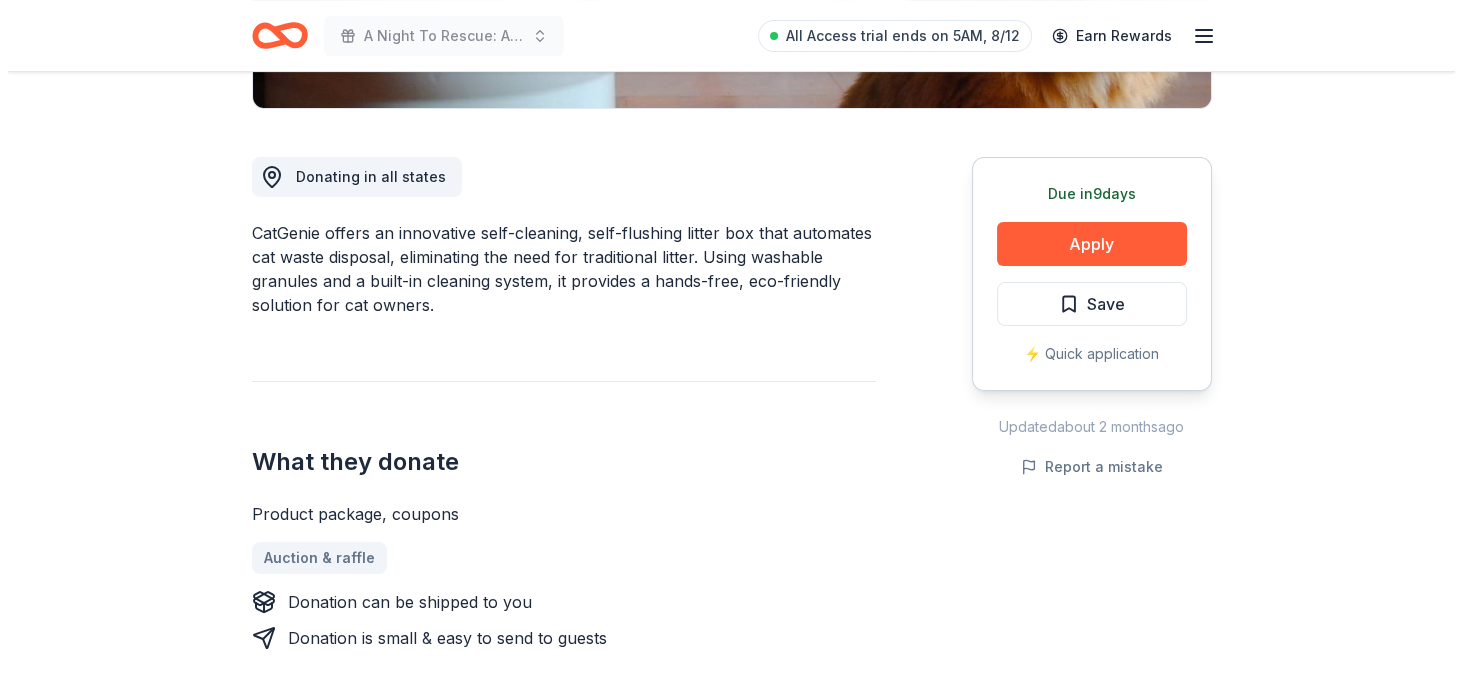 scroll, scrollTop: 600, scrollLeft: 0, axis: vertical 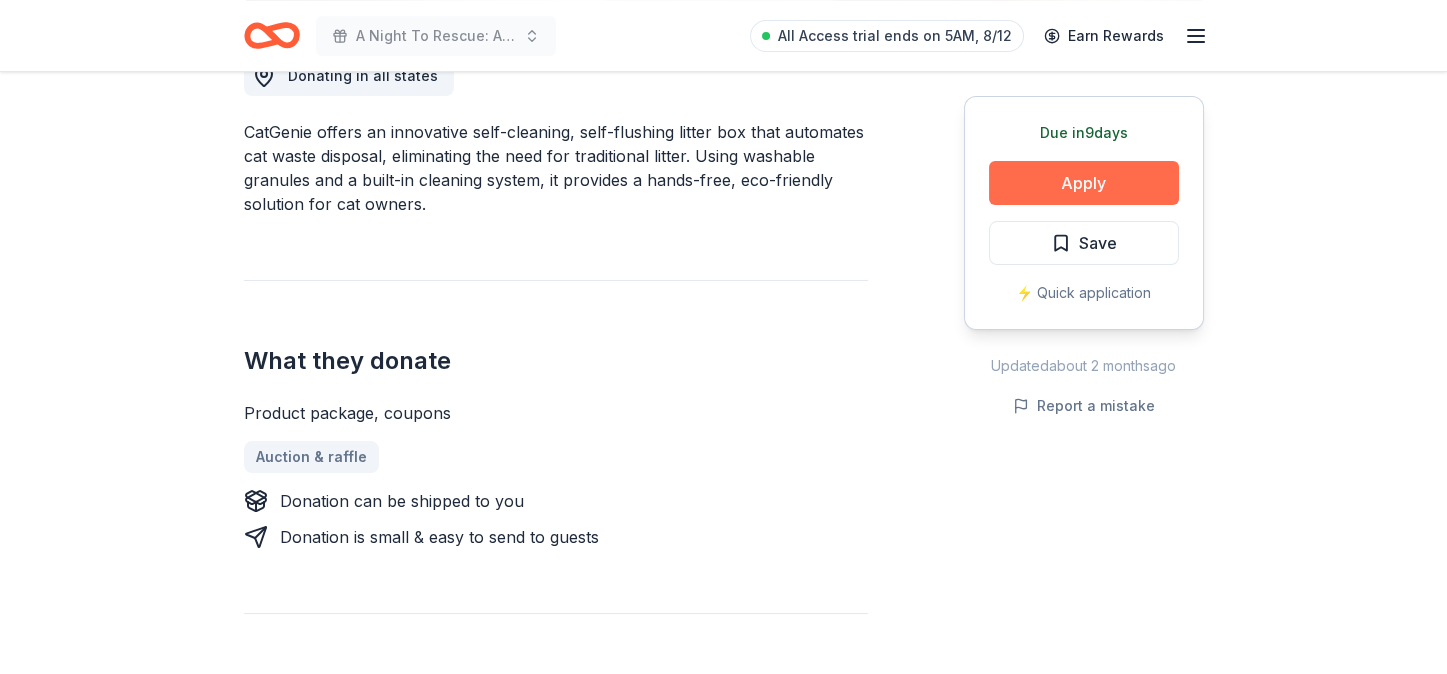 click on "Apply" at bounding box center (1084, 183) 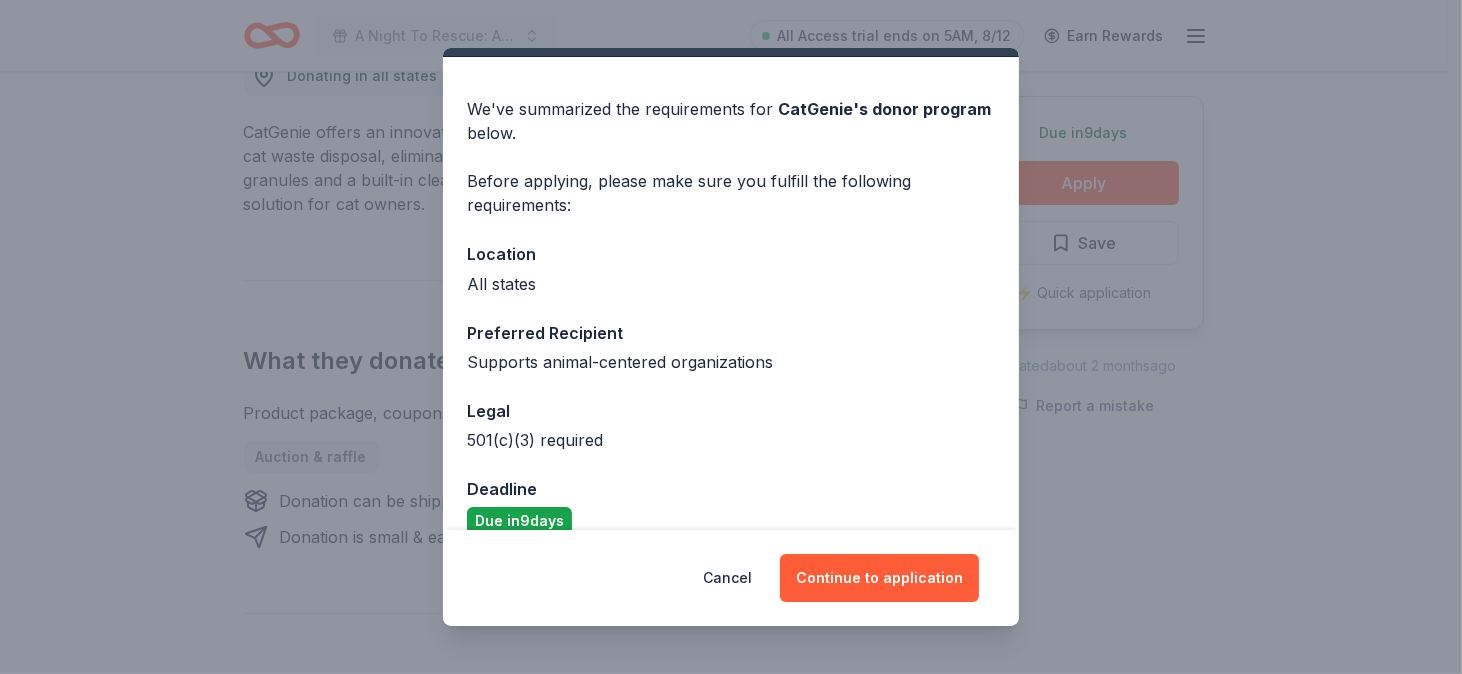 scroll, scrollTop: 75, scrollLeft: 0, axis: vertical 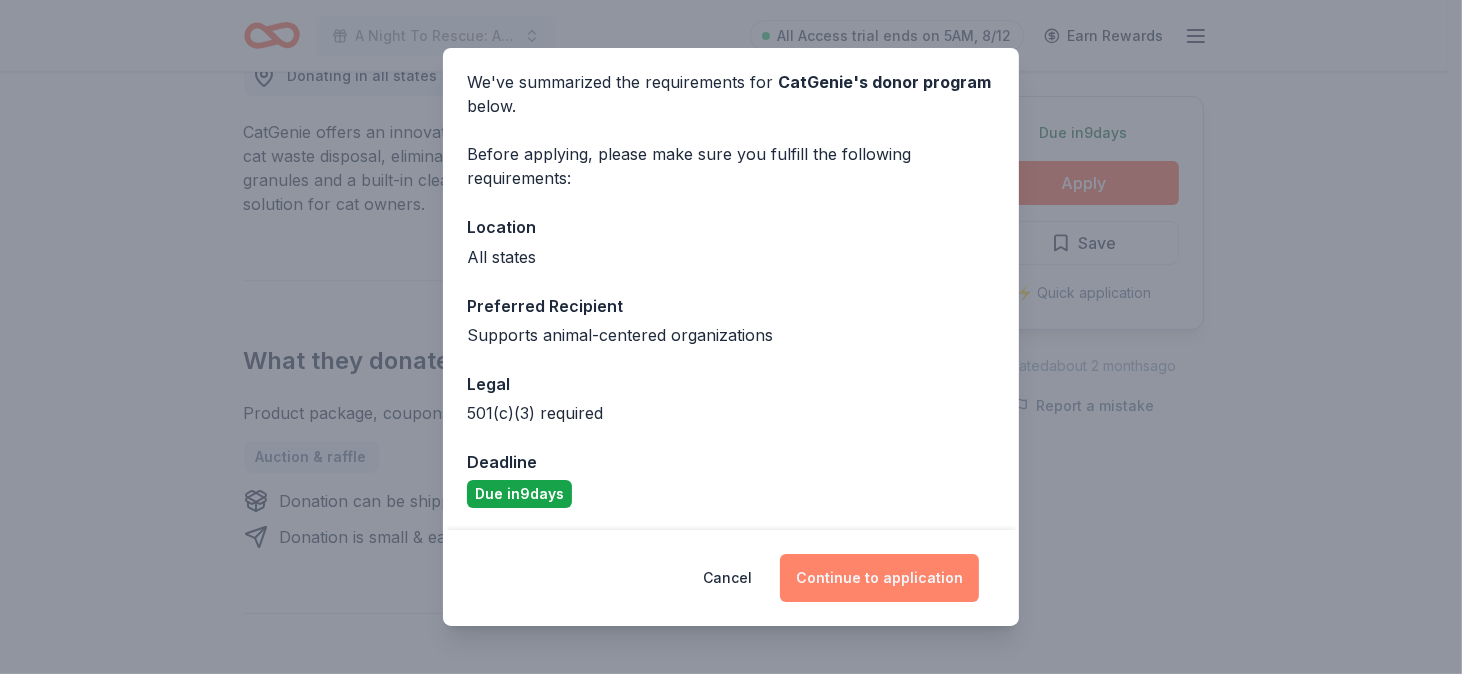 click on "Continue to application" at bounding box center (879, 578) 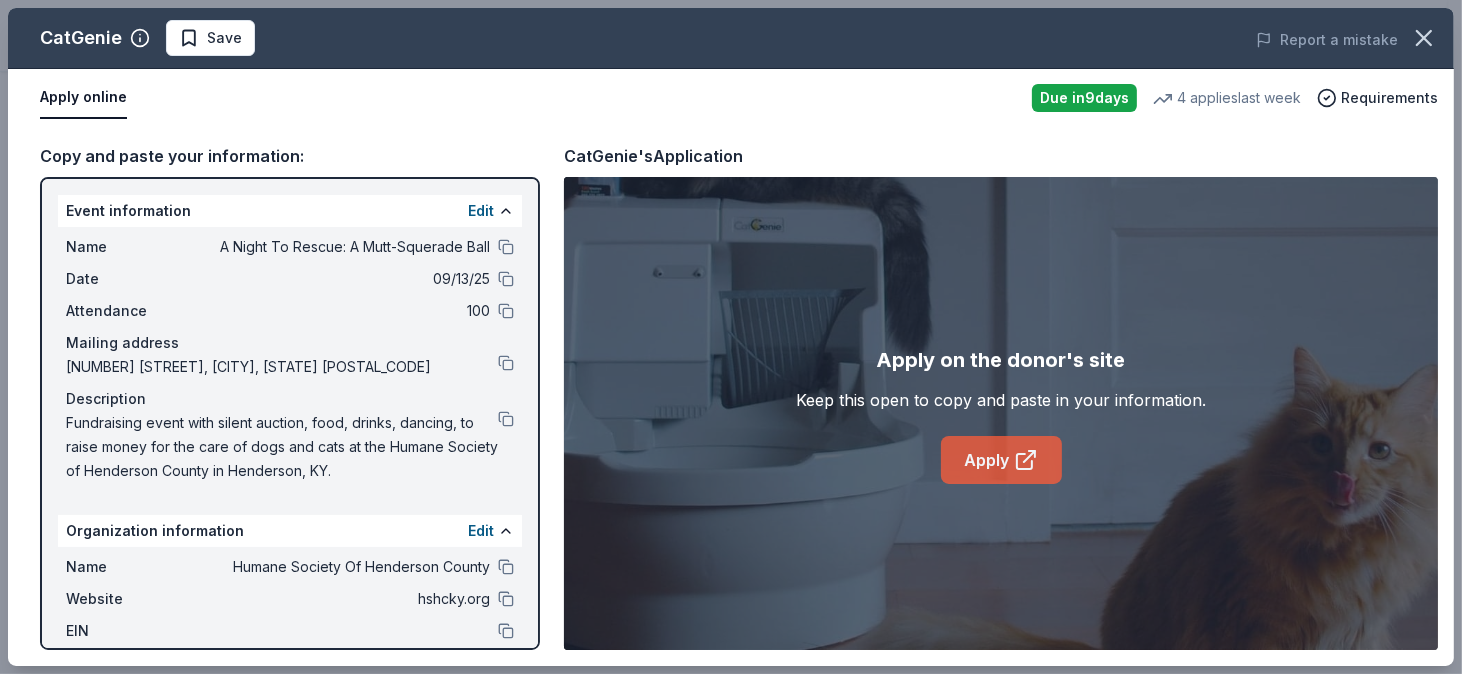 click on "Apply" at bounding box center [1001, 460] 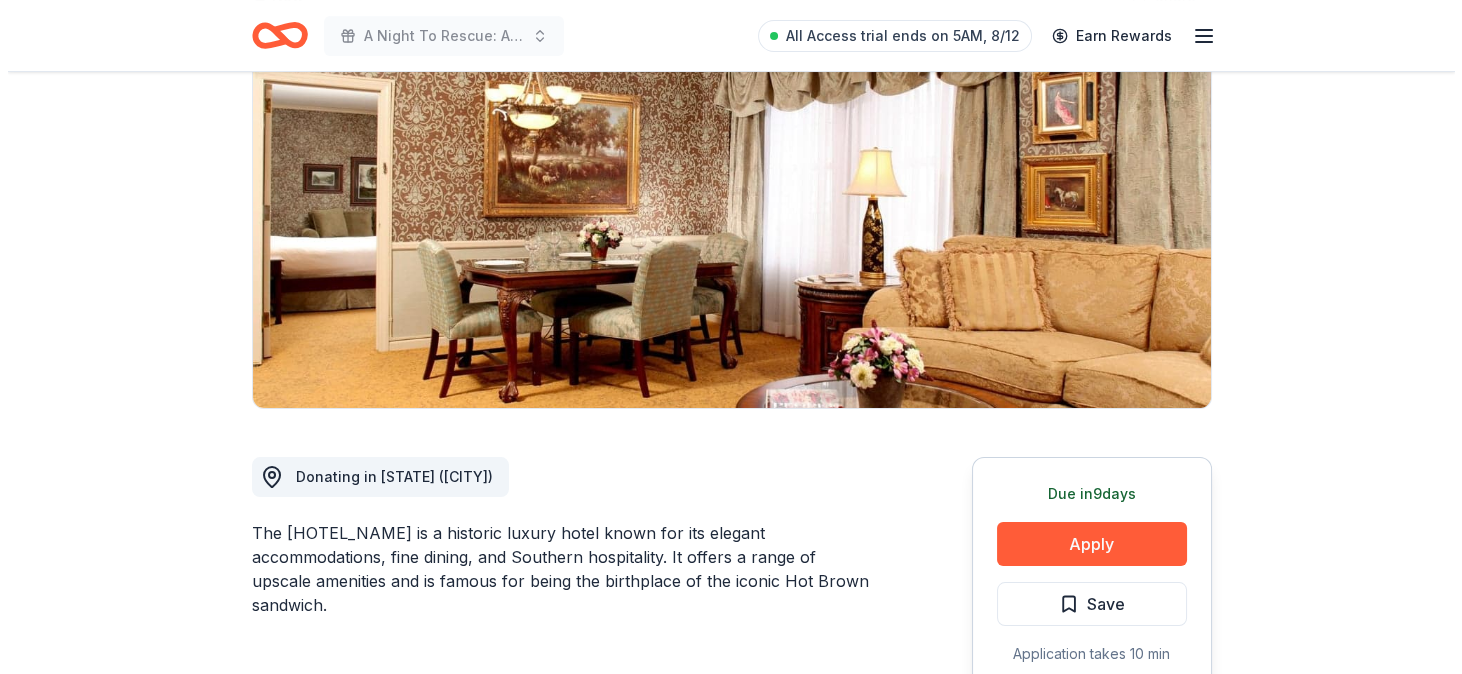 scroll, scrollTop: 300, scrollLeft: 0, axis: vertical 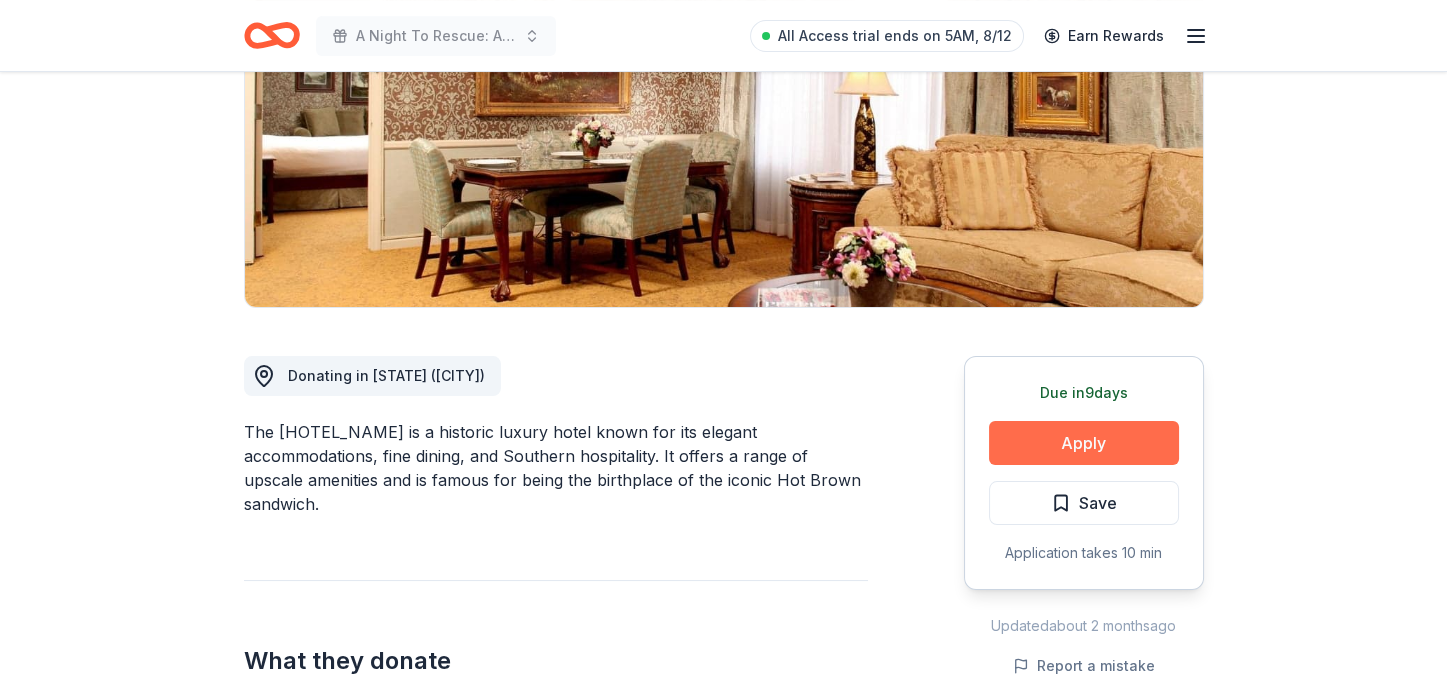 click on "Apply" at bounding box center (1084, 443) 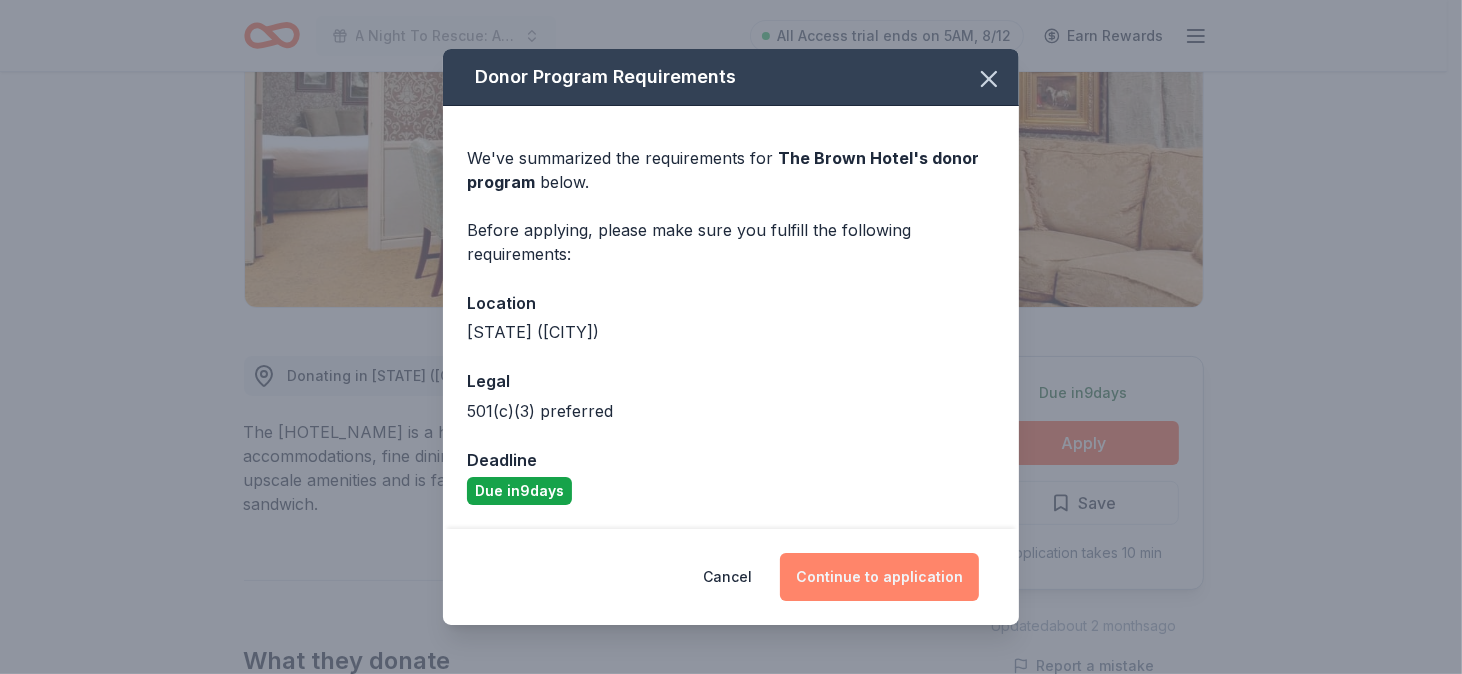 click on "Continue to application" at bounding box center (879, 577) 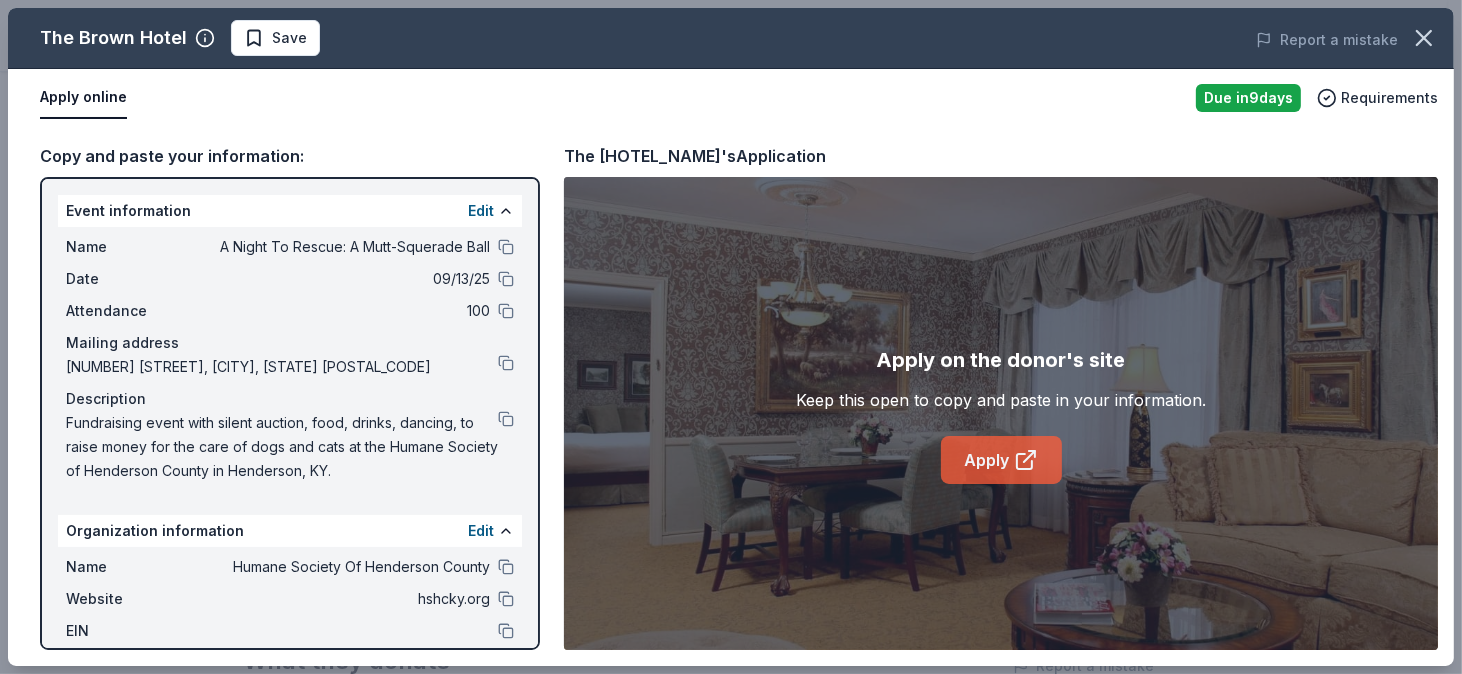 click on "Apply" at bounding box center [1001, 460] 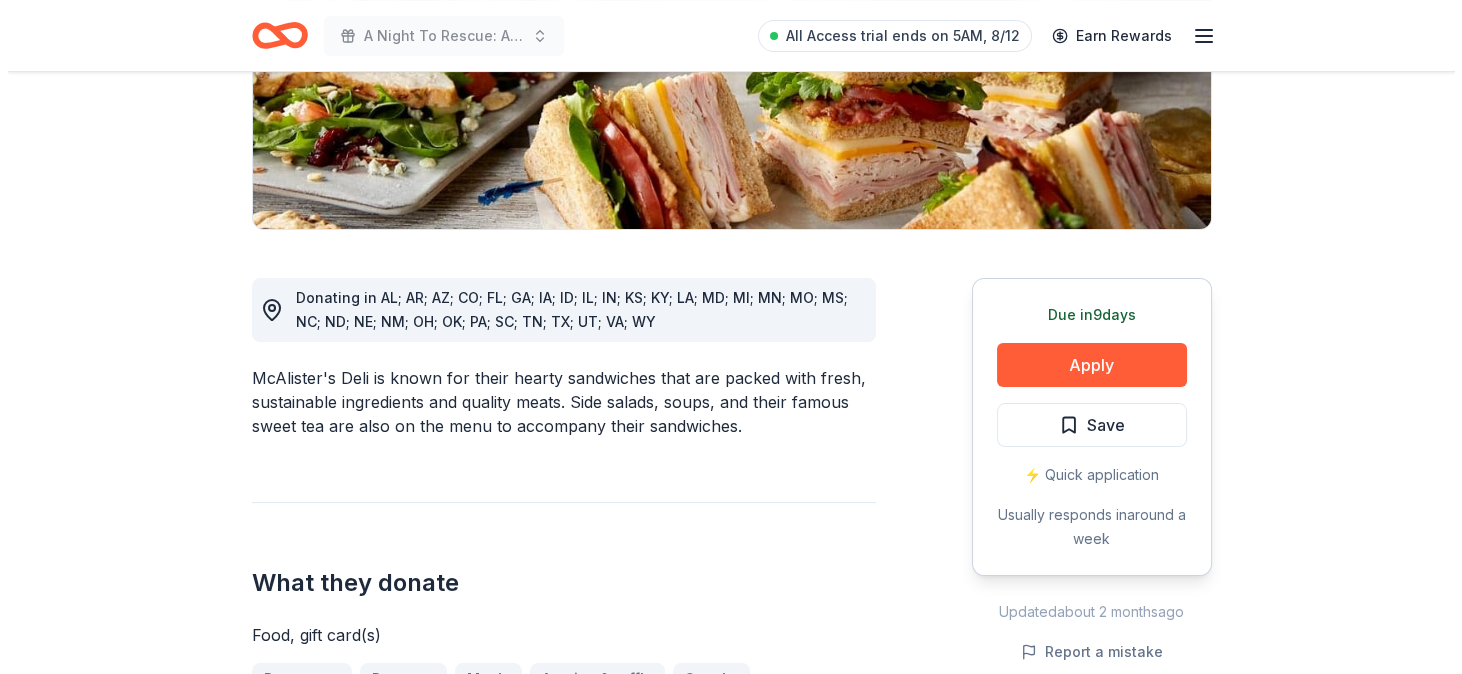 scroll, scrollTop: 499, scrollLeft: 0, axis: vertical 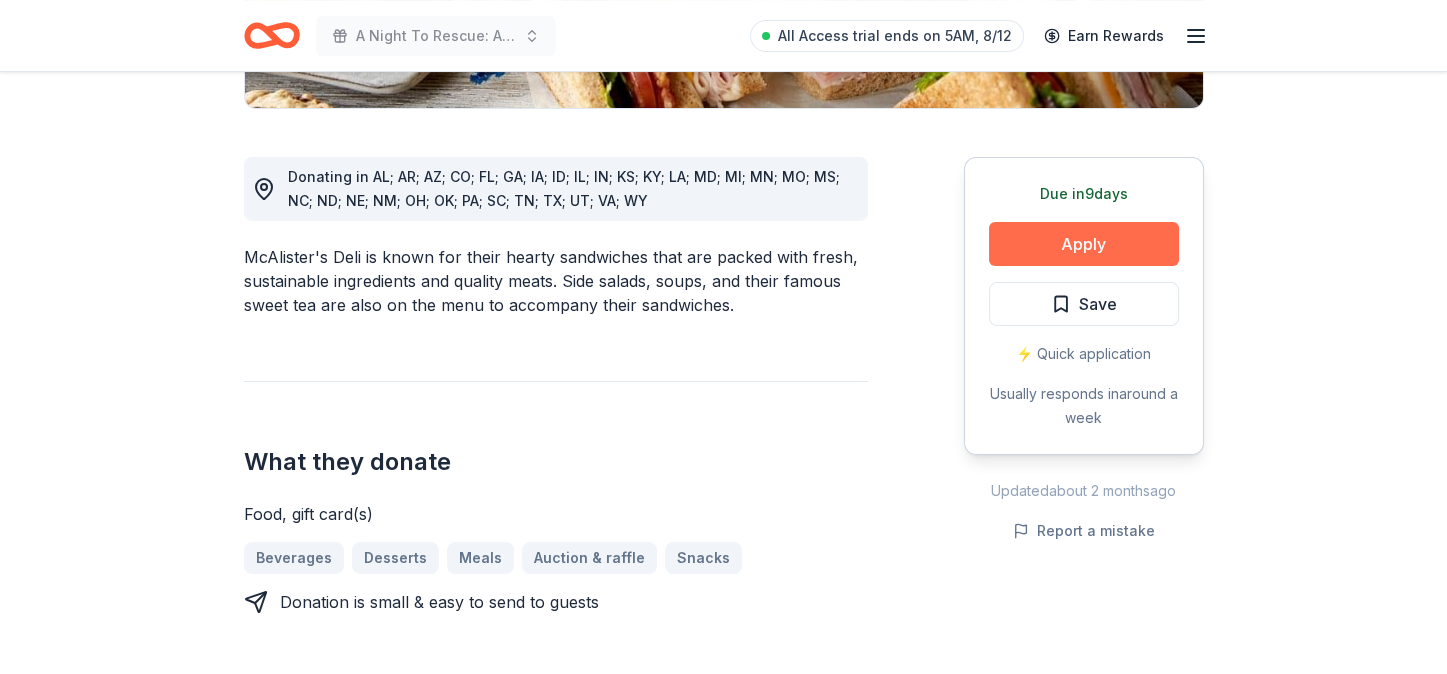 click on "Apply" at bounding box center (1084, 244) 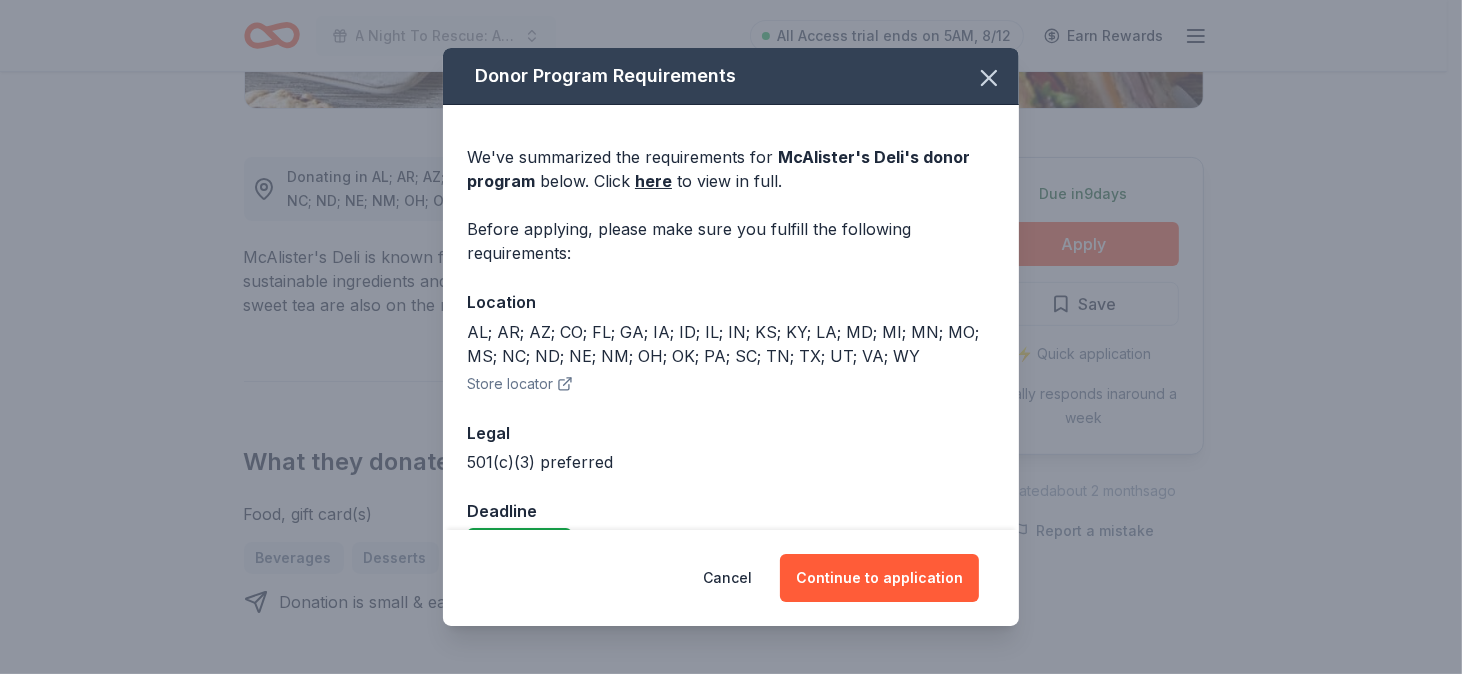 scroll, scrollTop: 49, scrollLeft: 0, axis: vertical 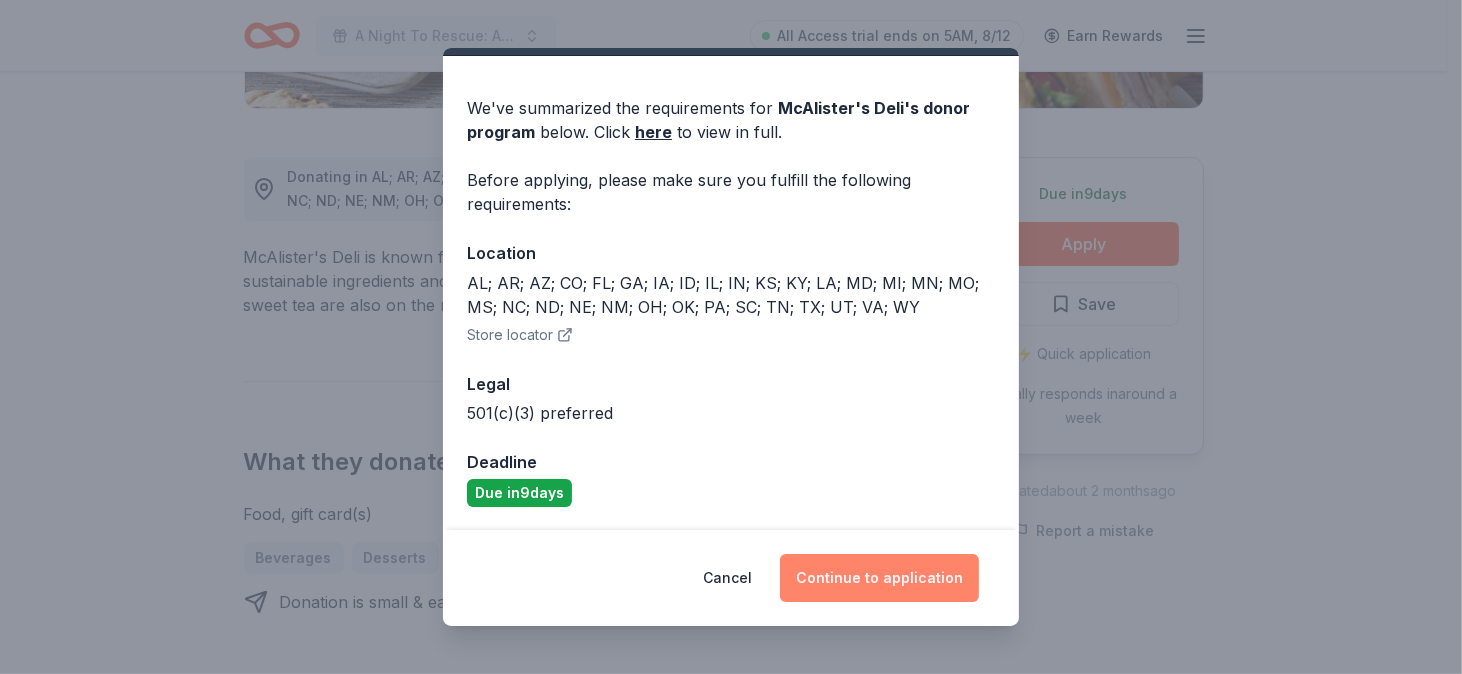 click on "Continue to application" at bounding box center (879, 578) 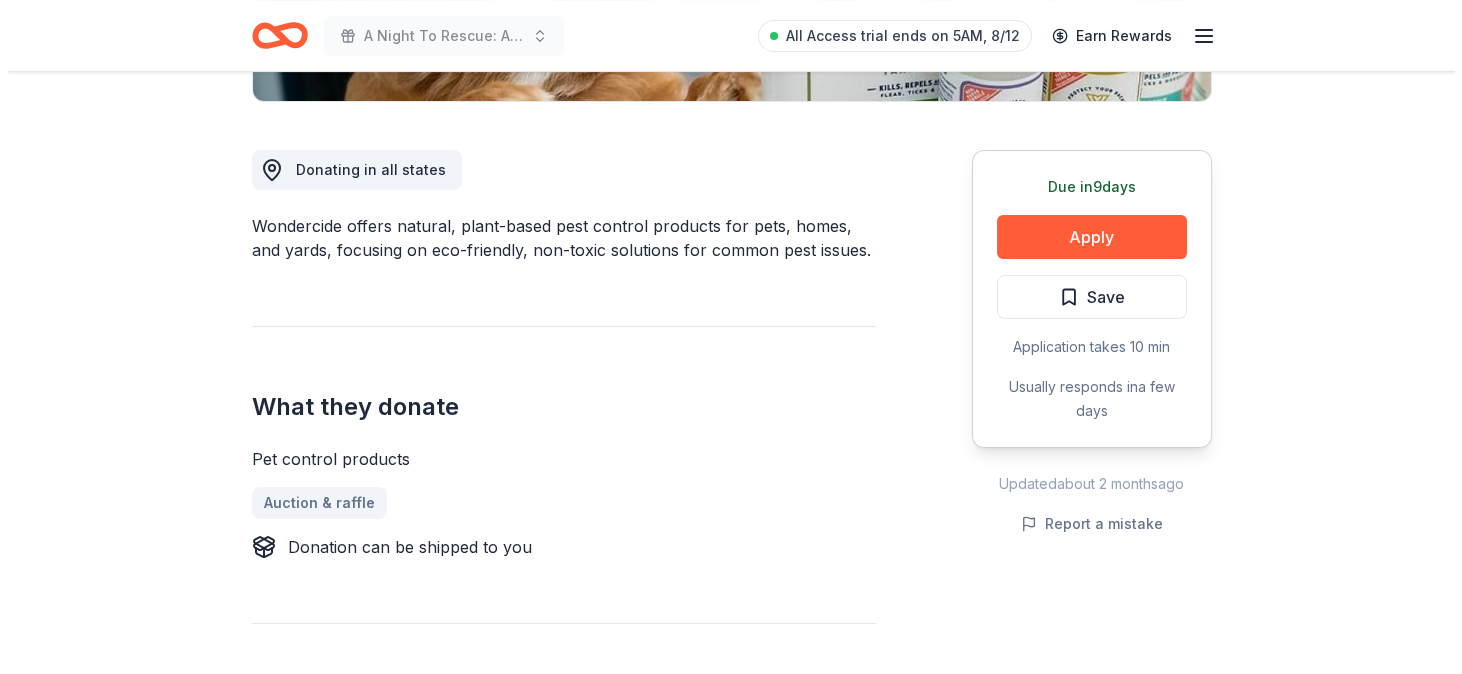scroll, scrollTop: 600, scrollLeft: 0, axis: vertical 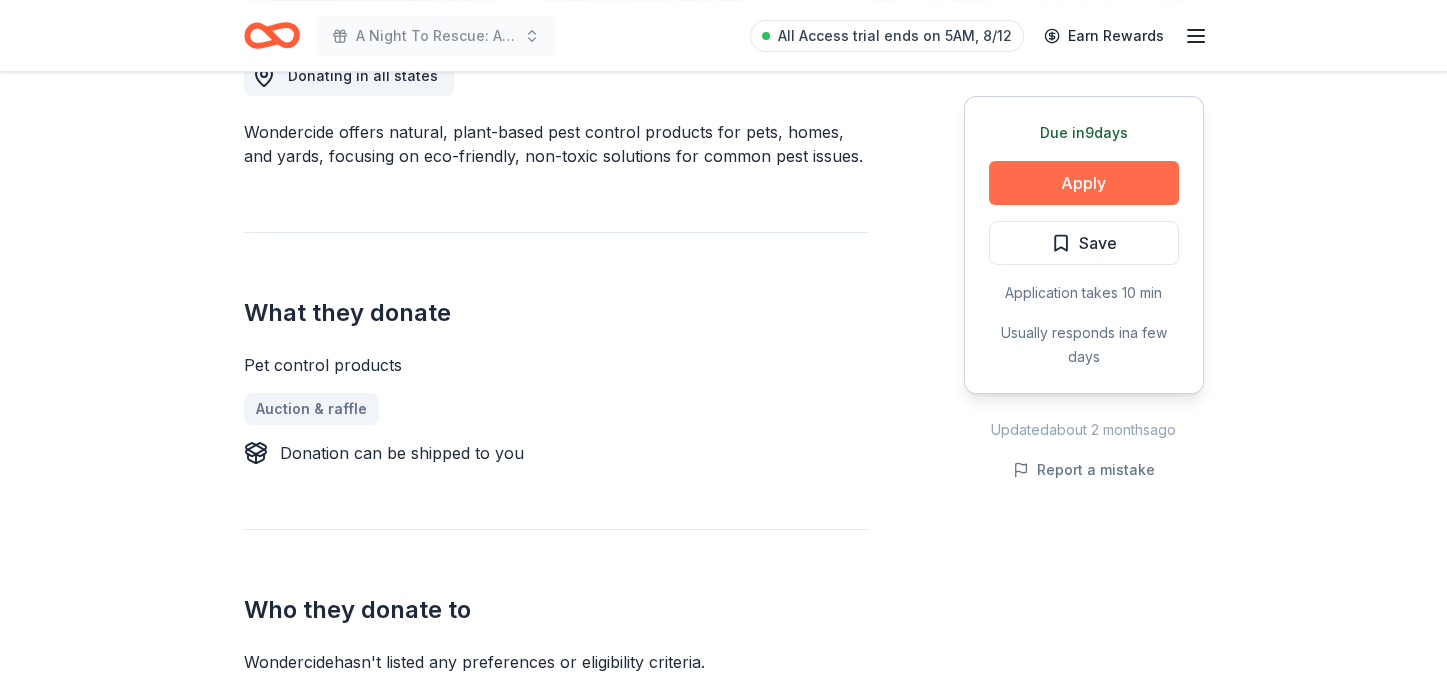 click on "Apply" at bounding box center (1084, 183) 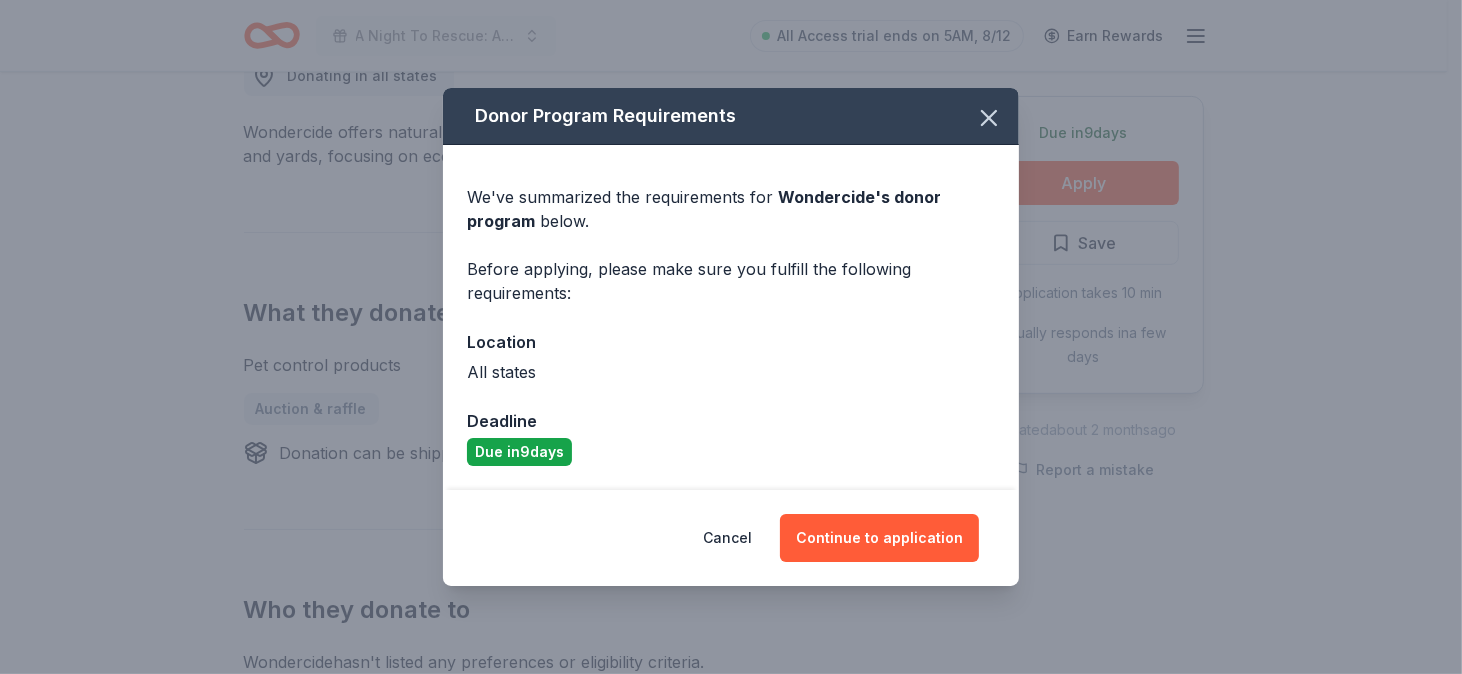 drag, startPoint x: 903, startPoint y: 545, endPoint x: 861, endPoint y: 440, distance: 113.08846 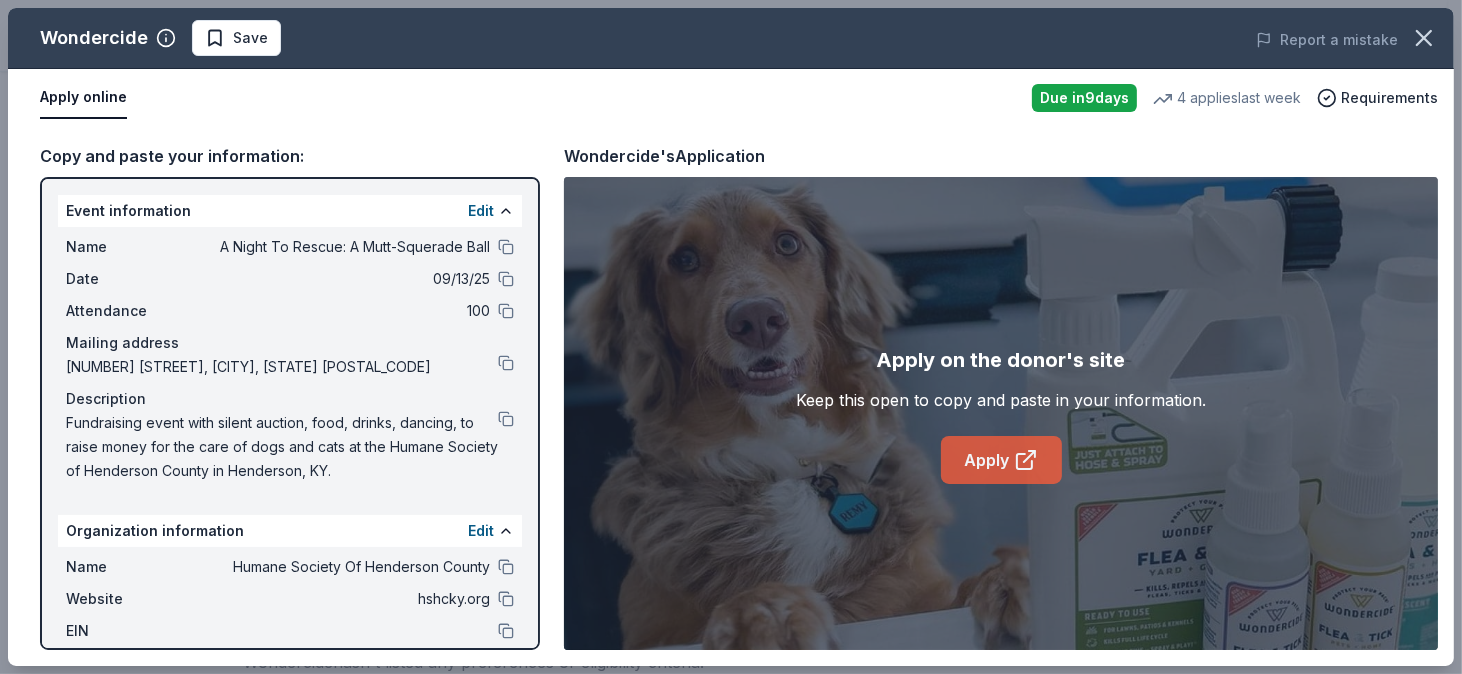 click on "Apply" at bounding box center (1001, 460) 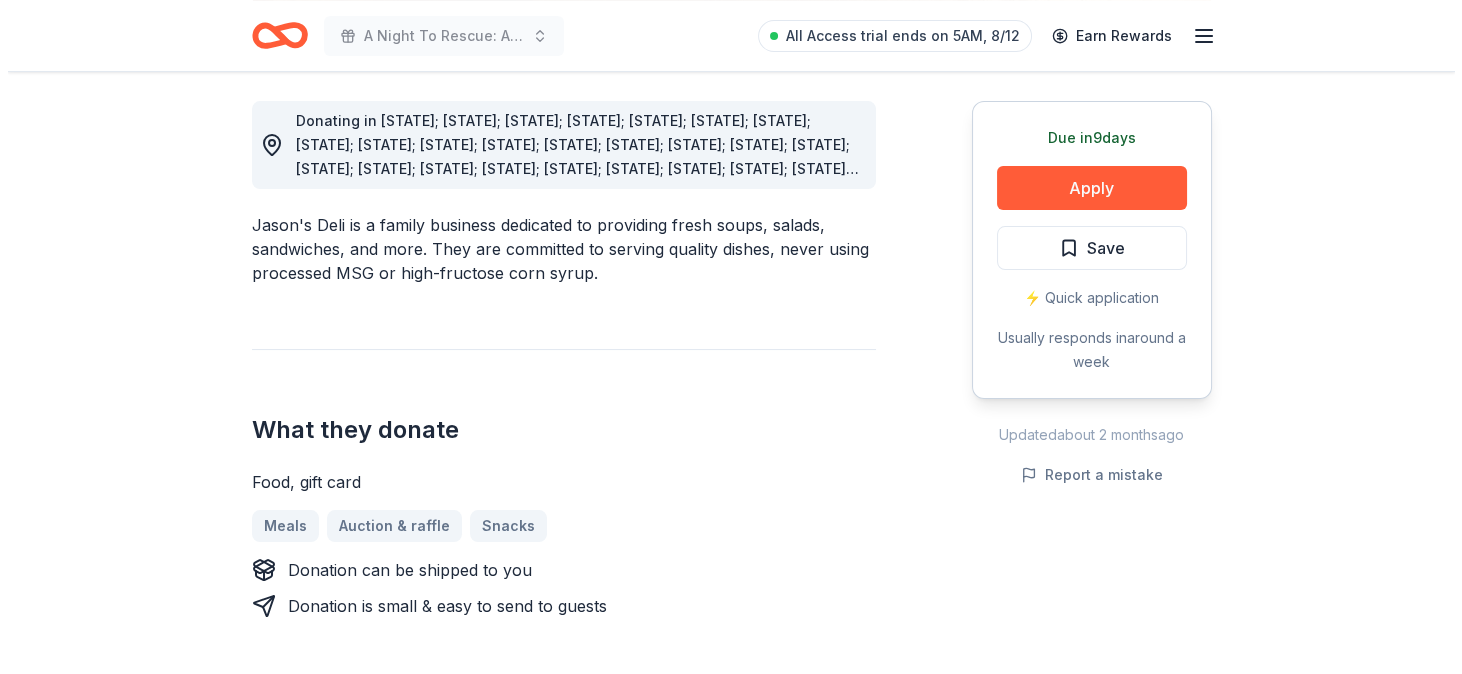 scroll, scrollTop: 600, scrollLeft: 0, axis: vertical 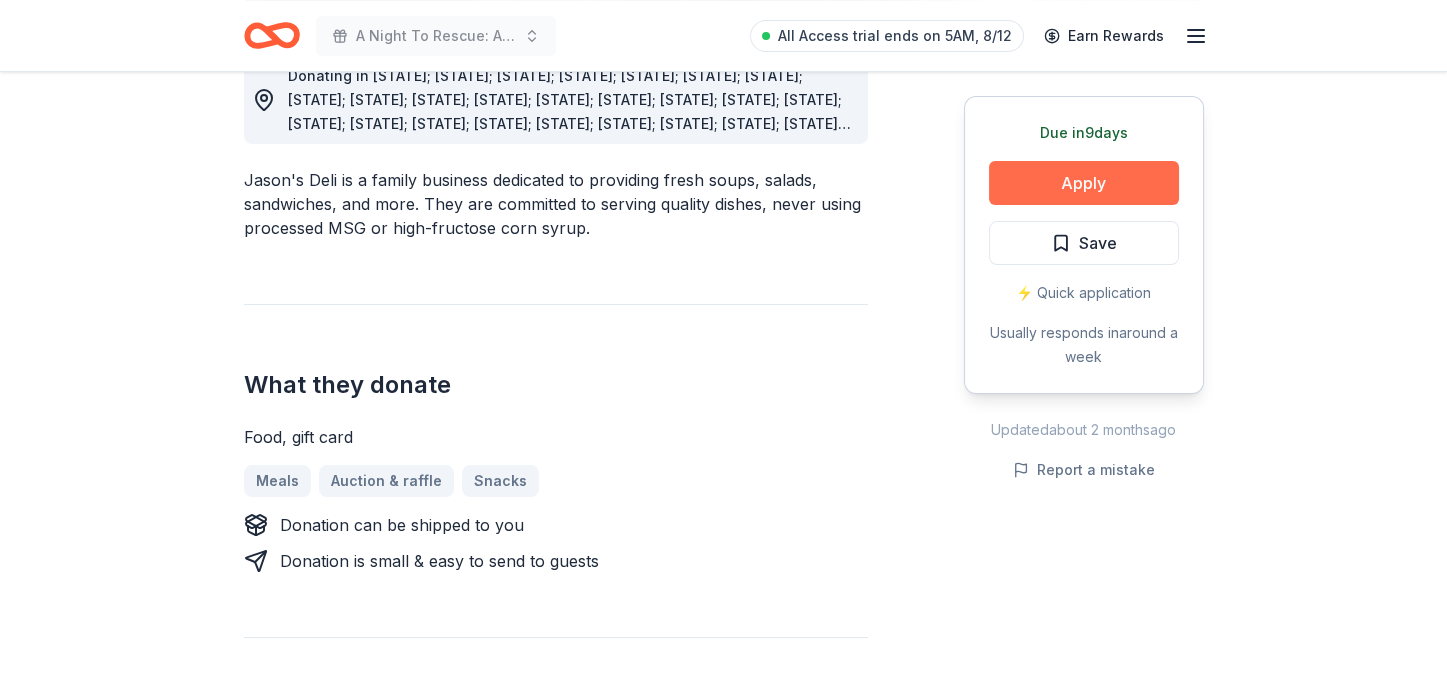 click on "Apply" at bounding box center (1084, 183) 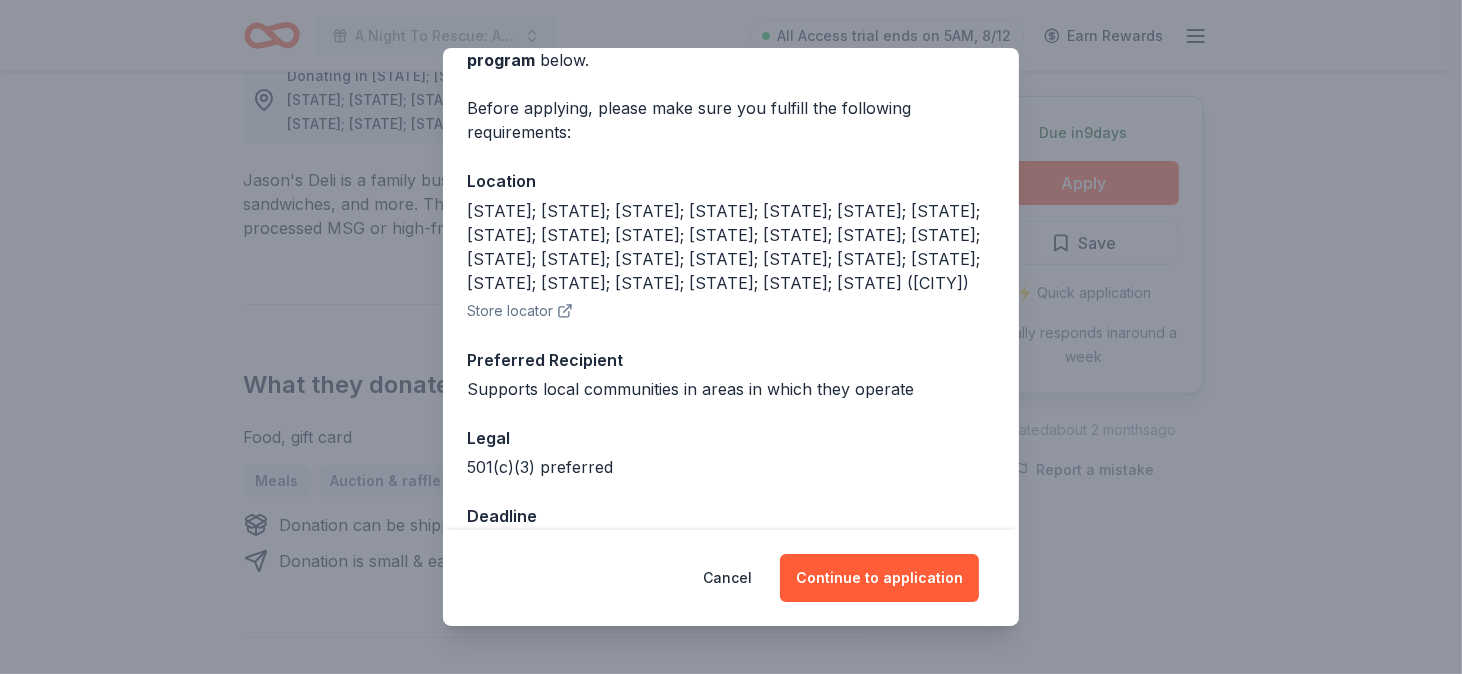 scroll, scrollTop: 127, scrollLeft: 0, axis: vertical 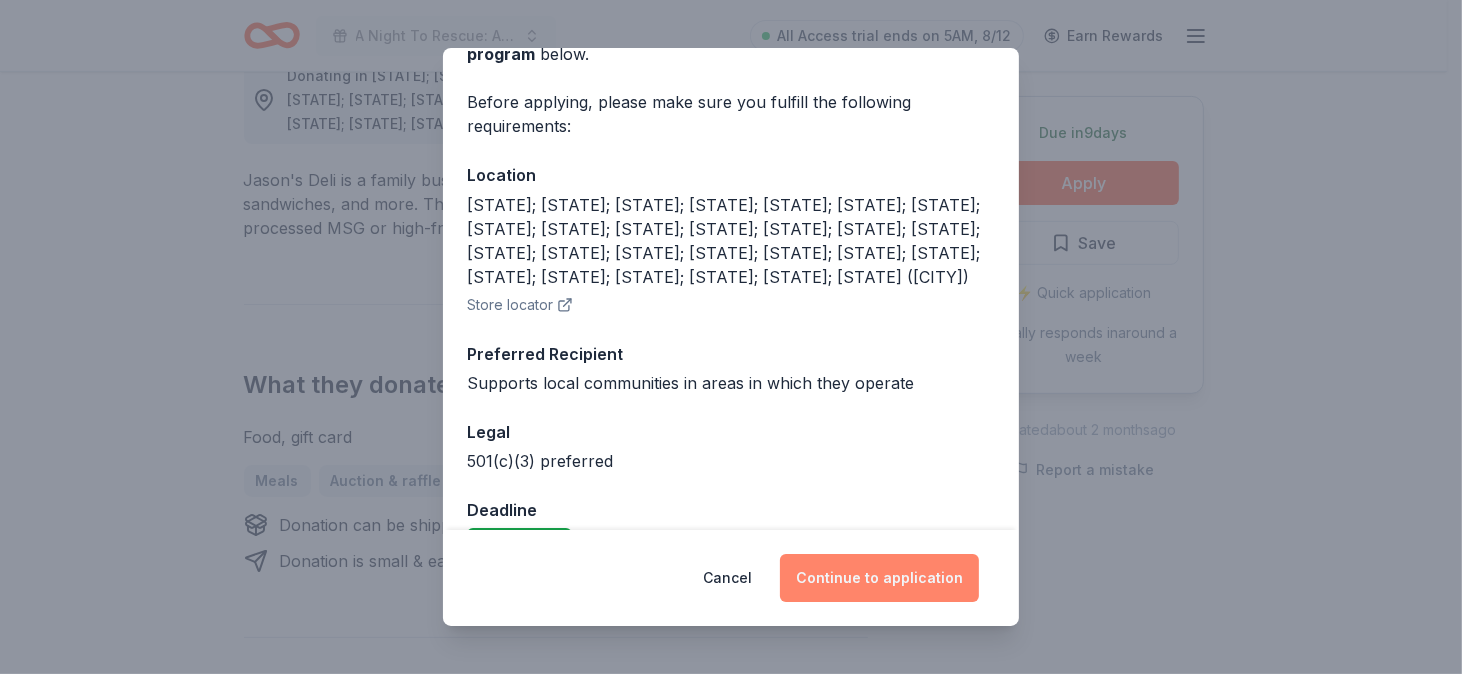 click on "Continue to application" at bounding box center (879, 578) 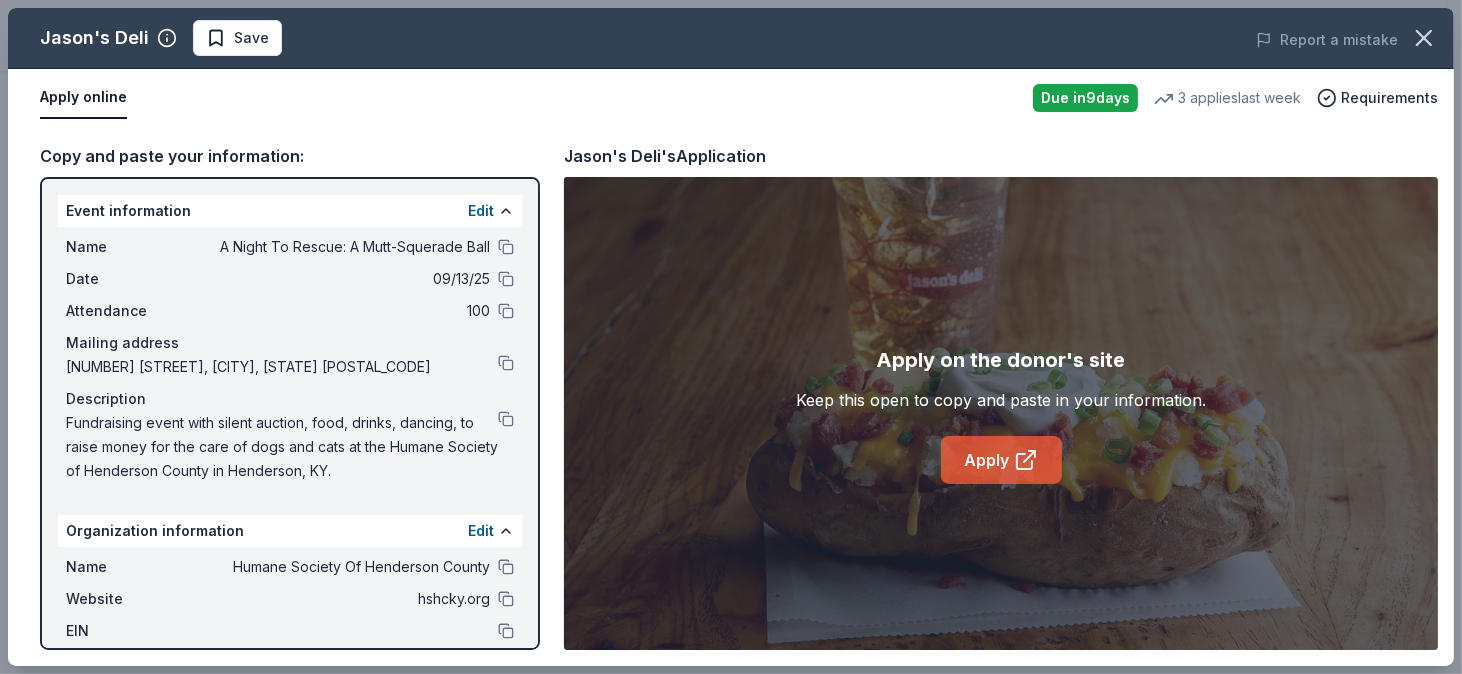 click on "Apply" at bounding box center [1001, 460] 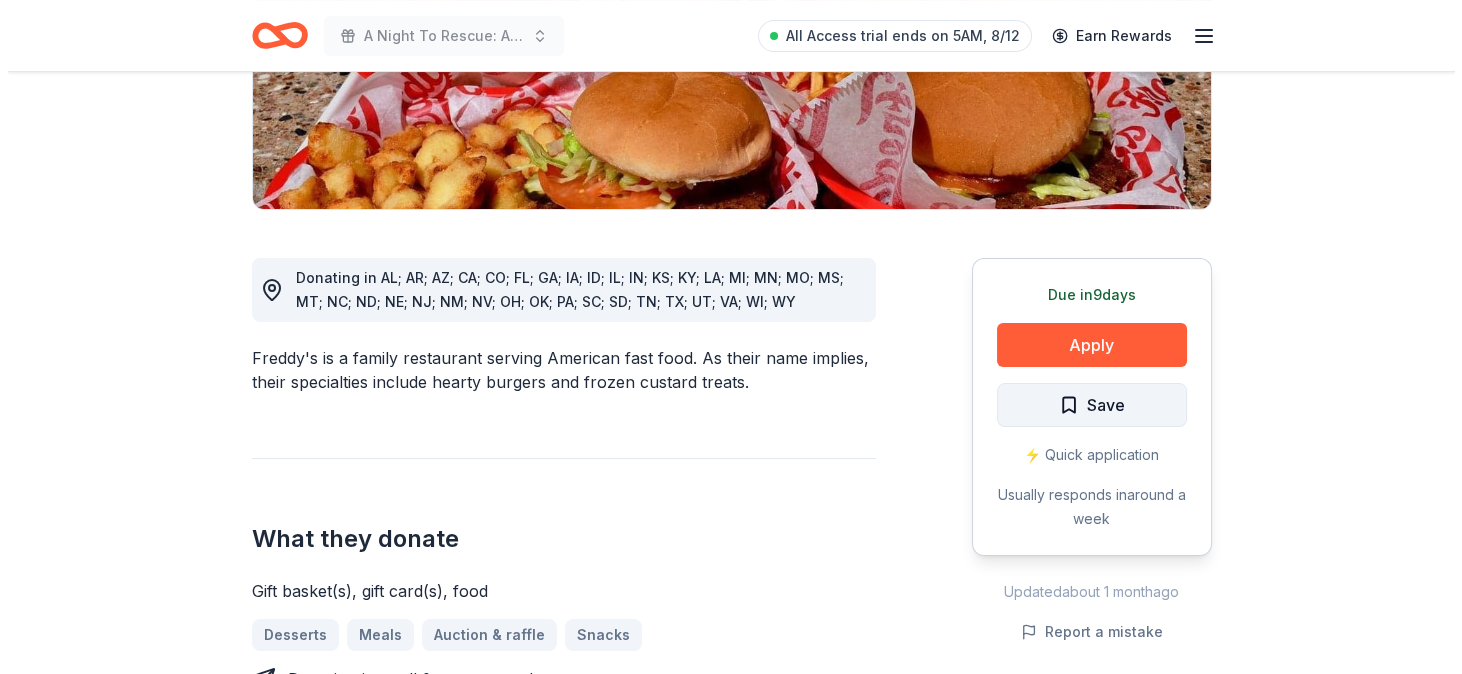 scroll, scrollTop: 400, scrollLeft: 0, axis: vertical 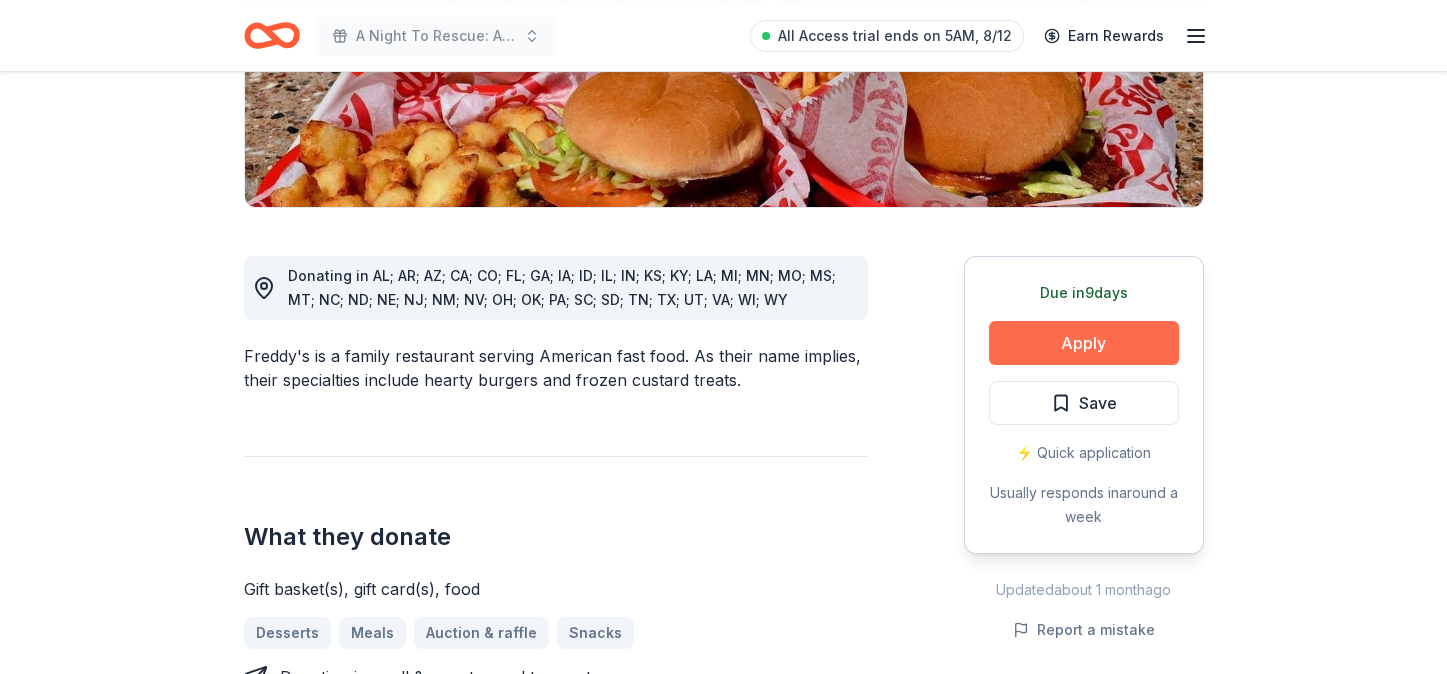 click on "Apply" at bounding box center [1084, 343] 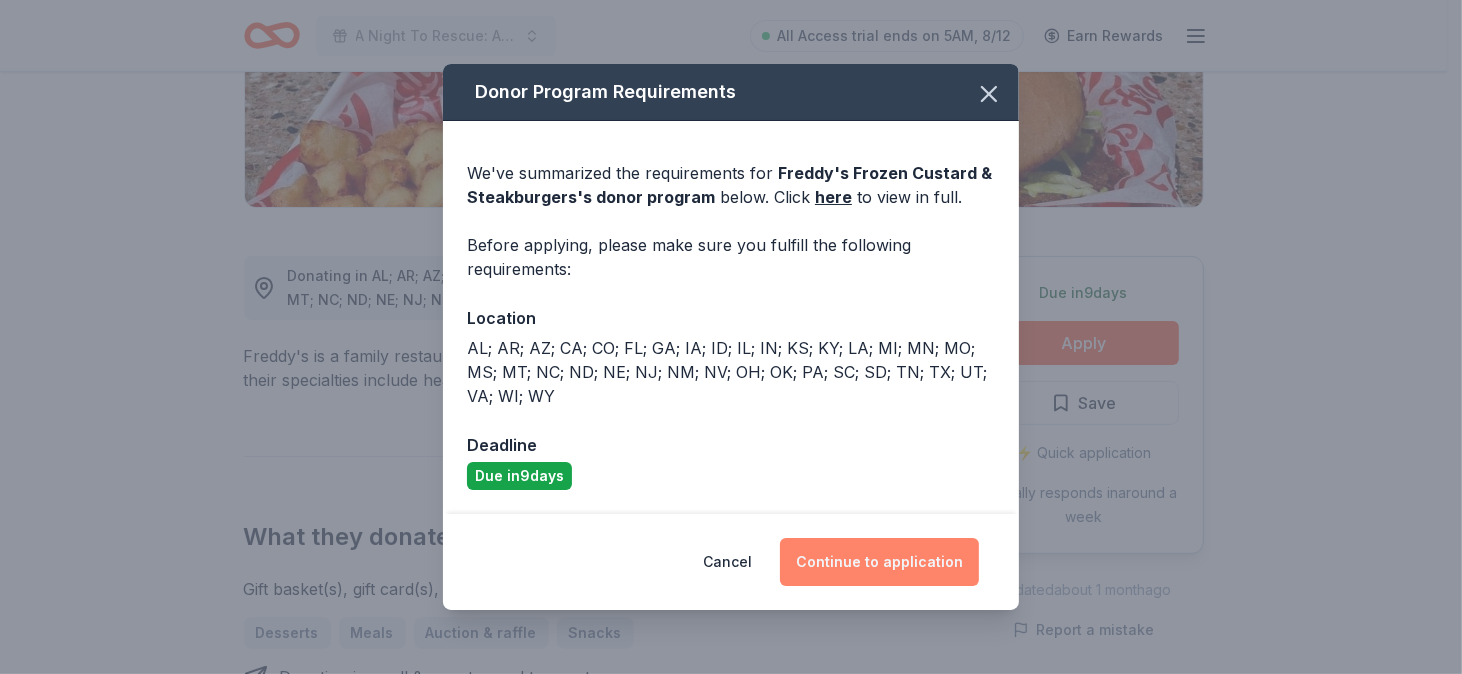 click on "Continue to application" at bounding box center (879, 562) 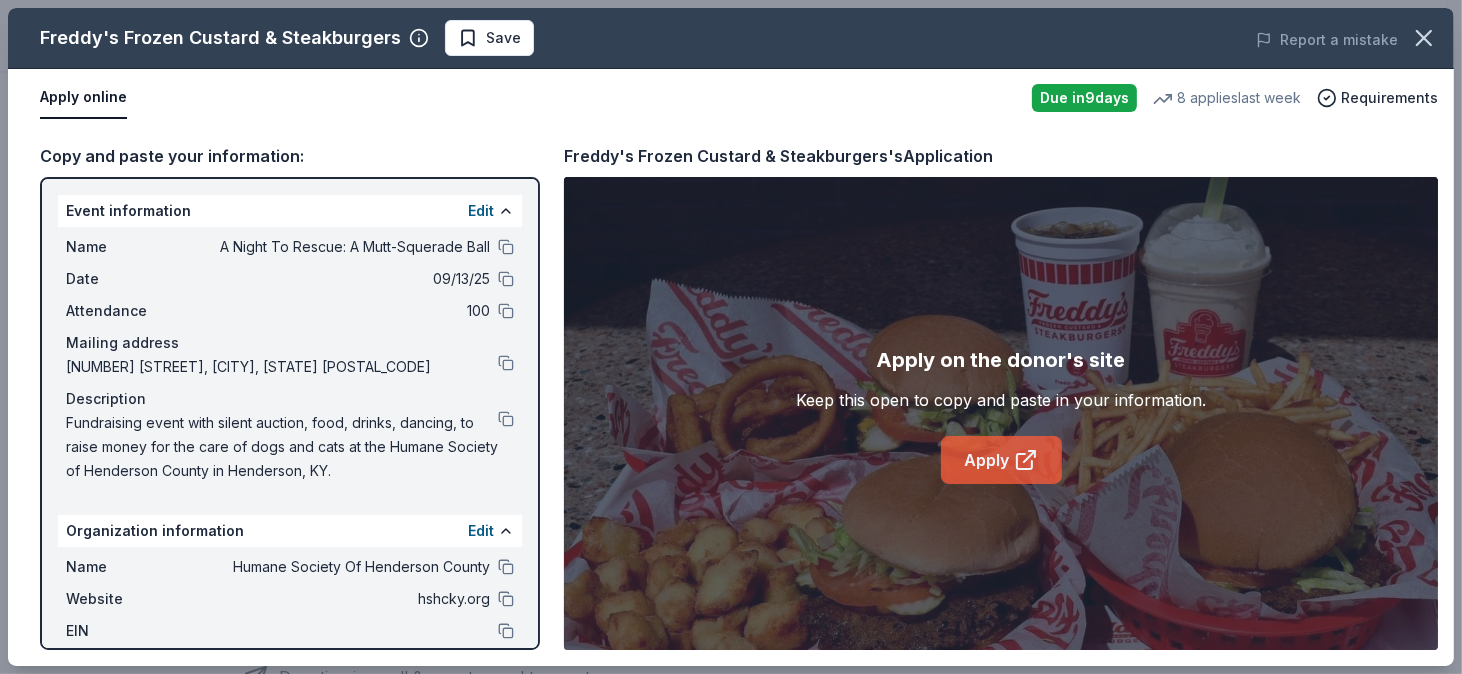 click on "Apply" at bounding box center (1001, 460) 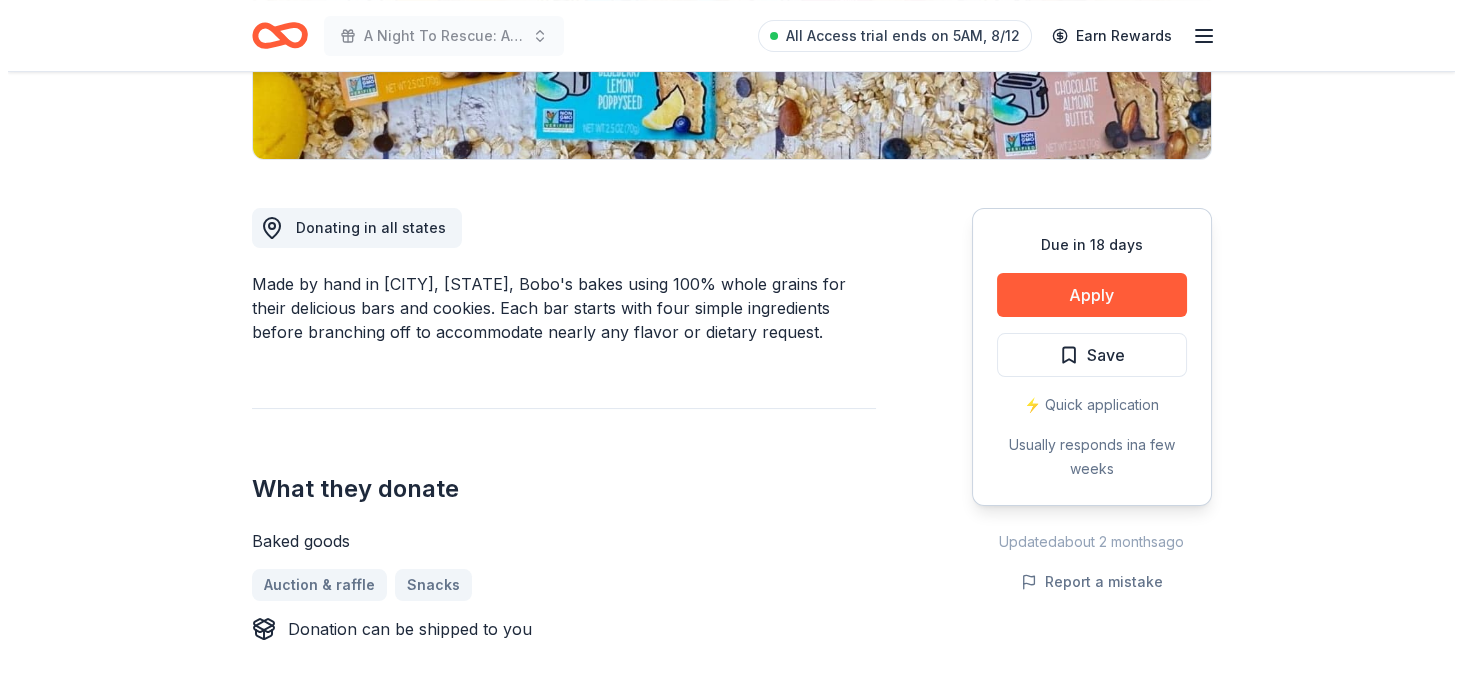scroll, scrollTop: 400, scrollLeft: 0, axis: vertical 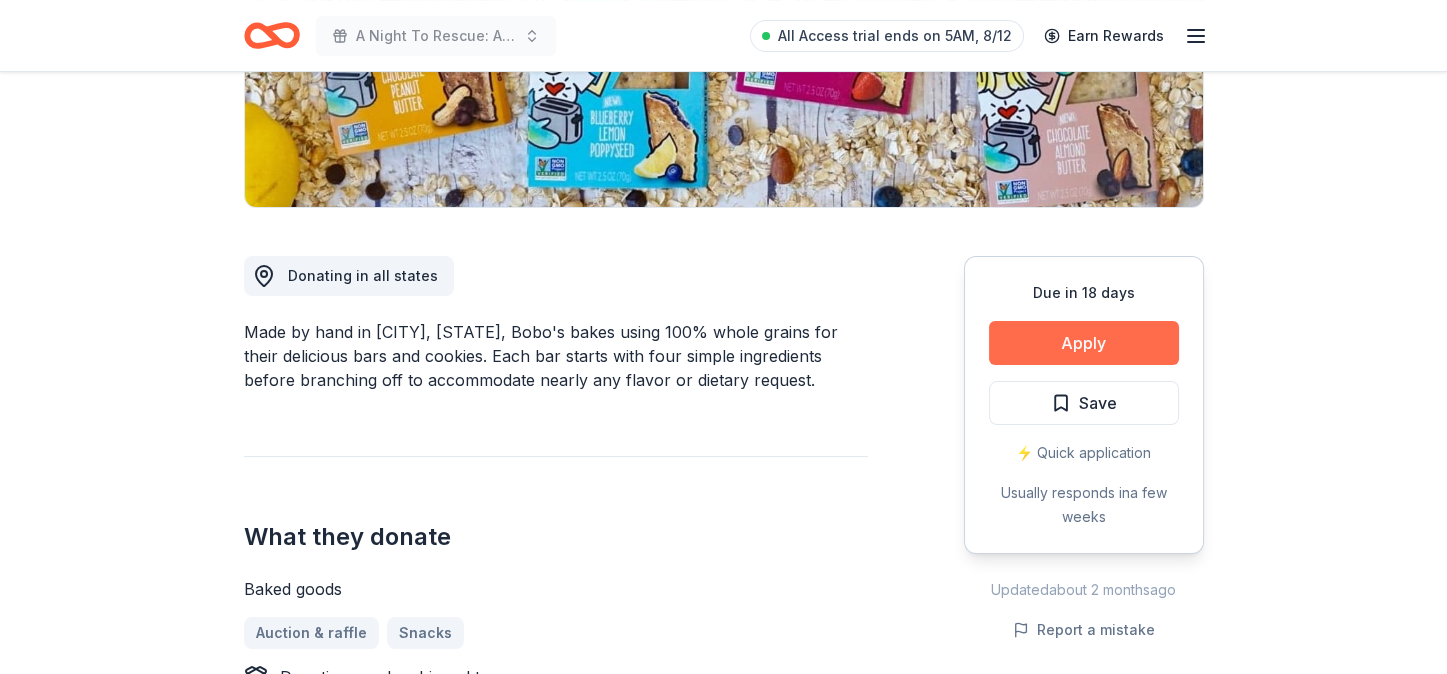 click on "Apply" at bounding box center (1084, 343) 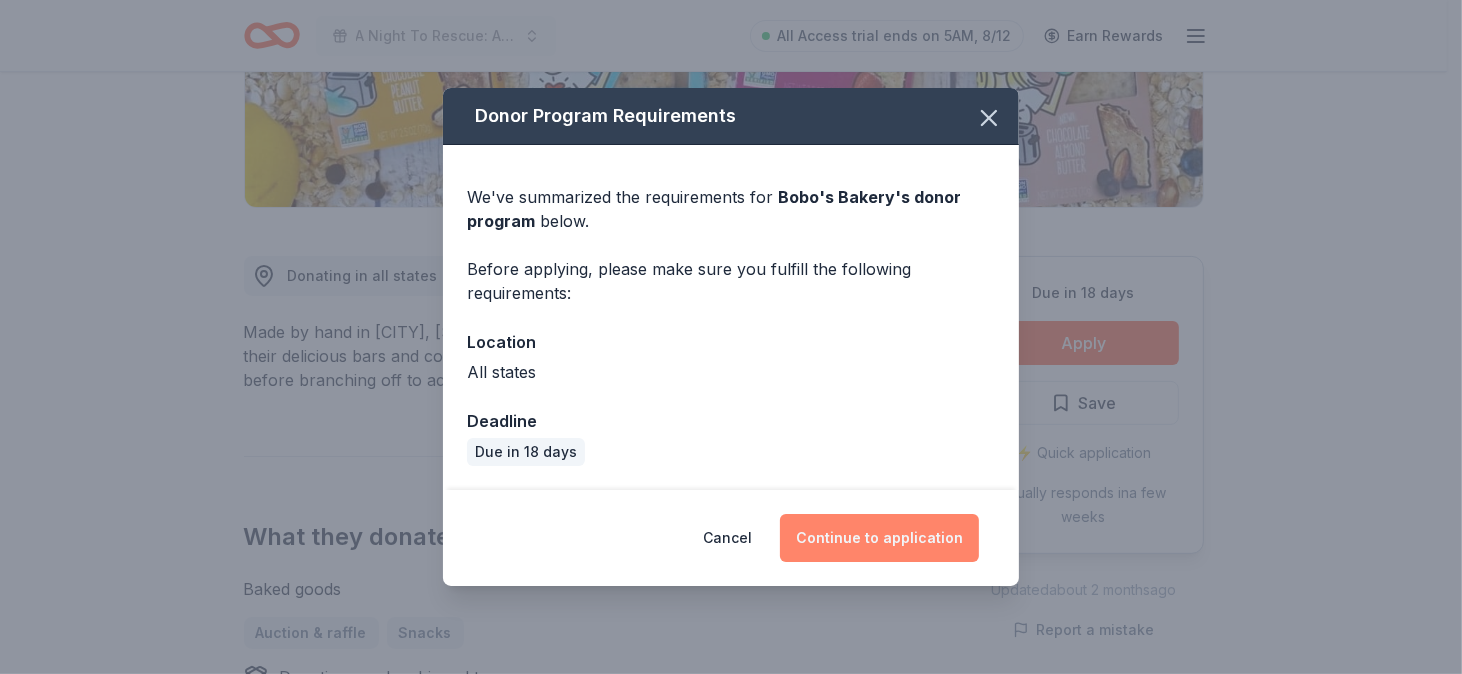 click on "Continue to application" at bounding box center (879, 538) 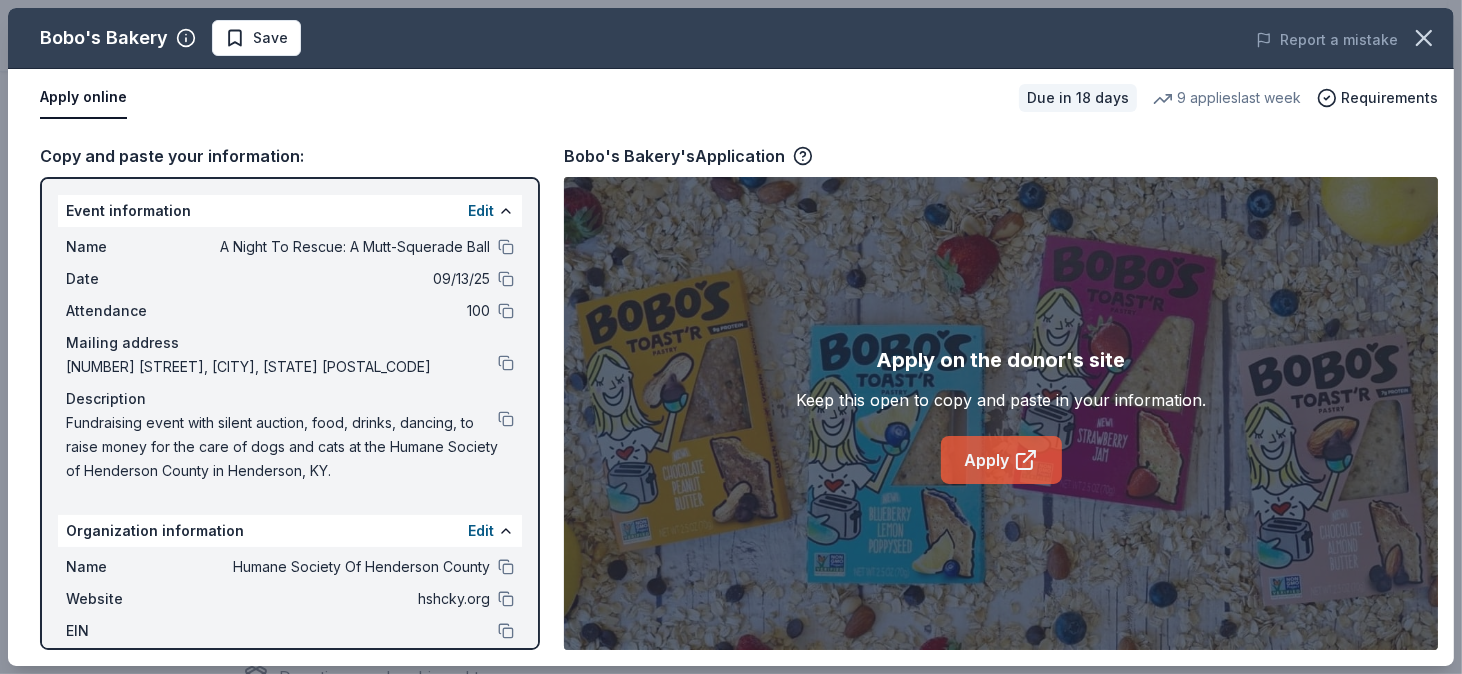 click on "Apply" at bounding box center [1001, 460] 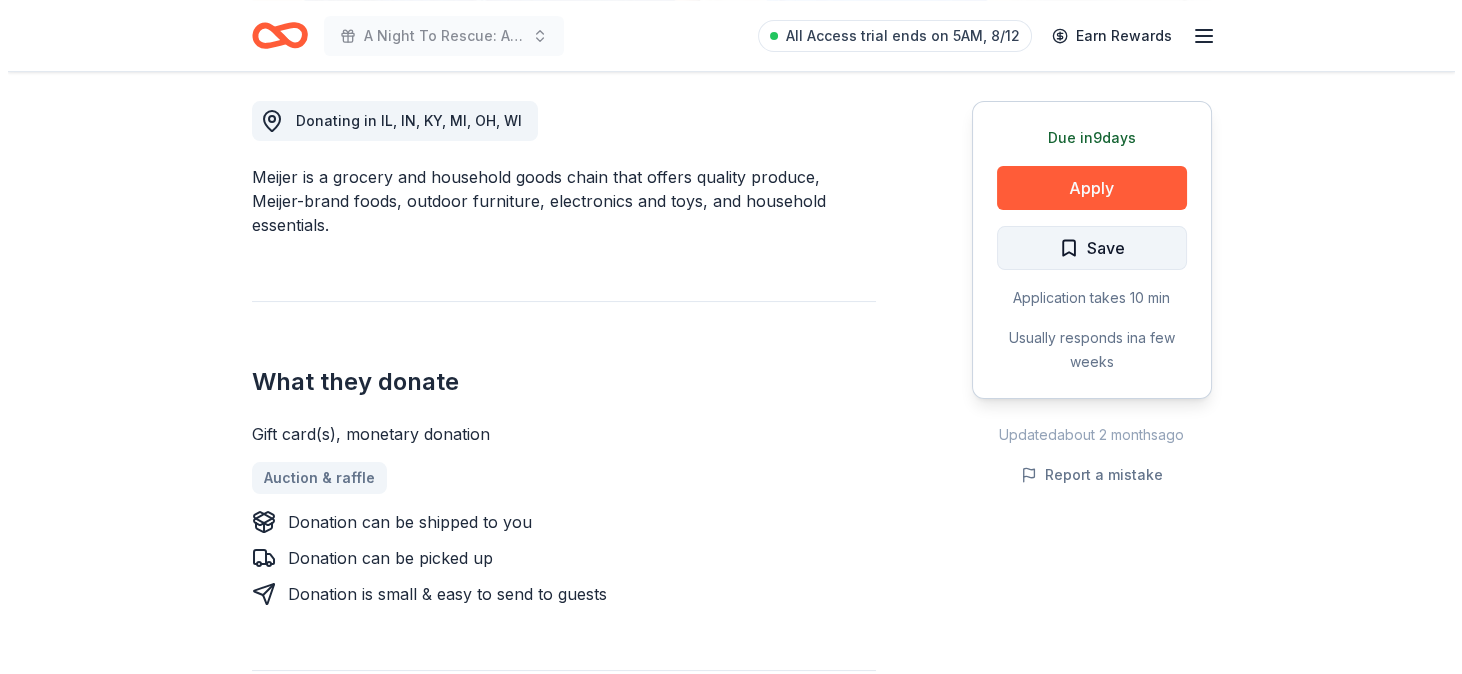 scroll, scrollTop: 600, scrollLeft: 0, axis: vertical 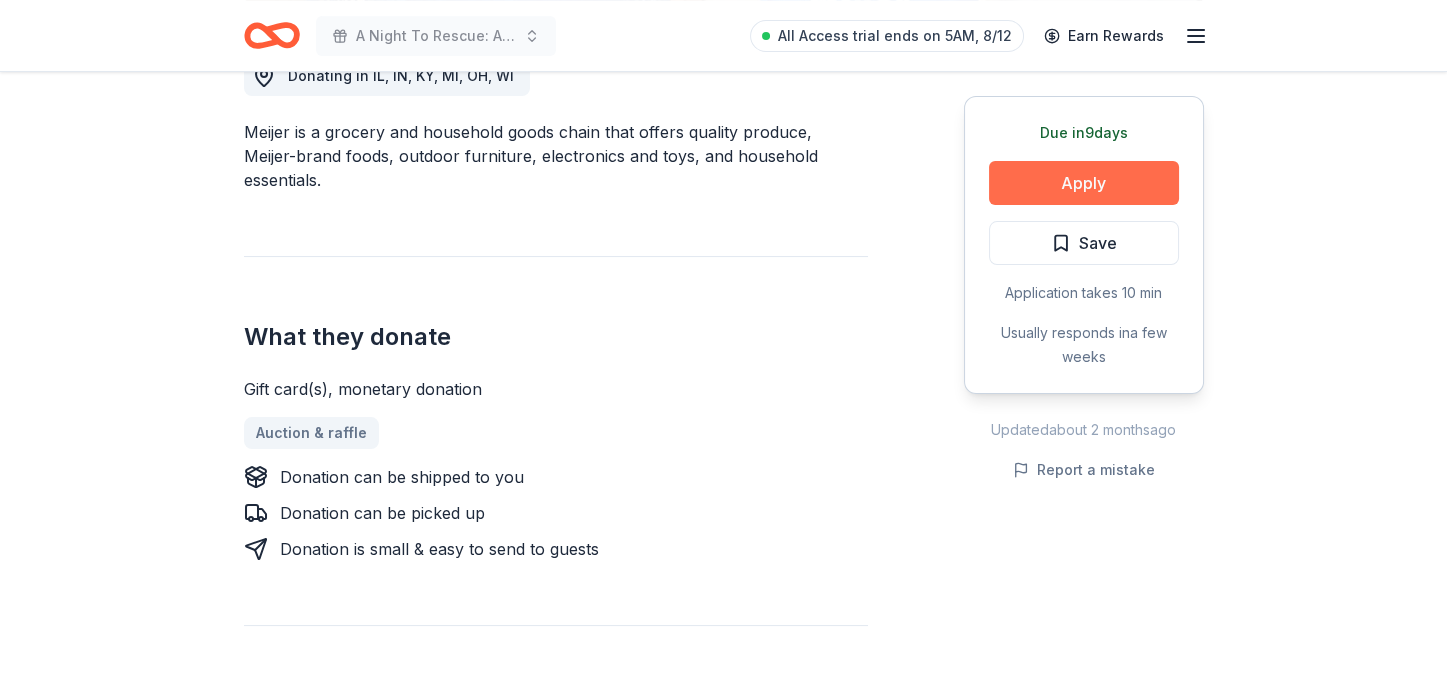 click on "Apply" at bounding box center [1084, 183] 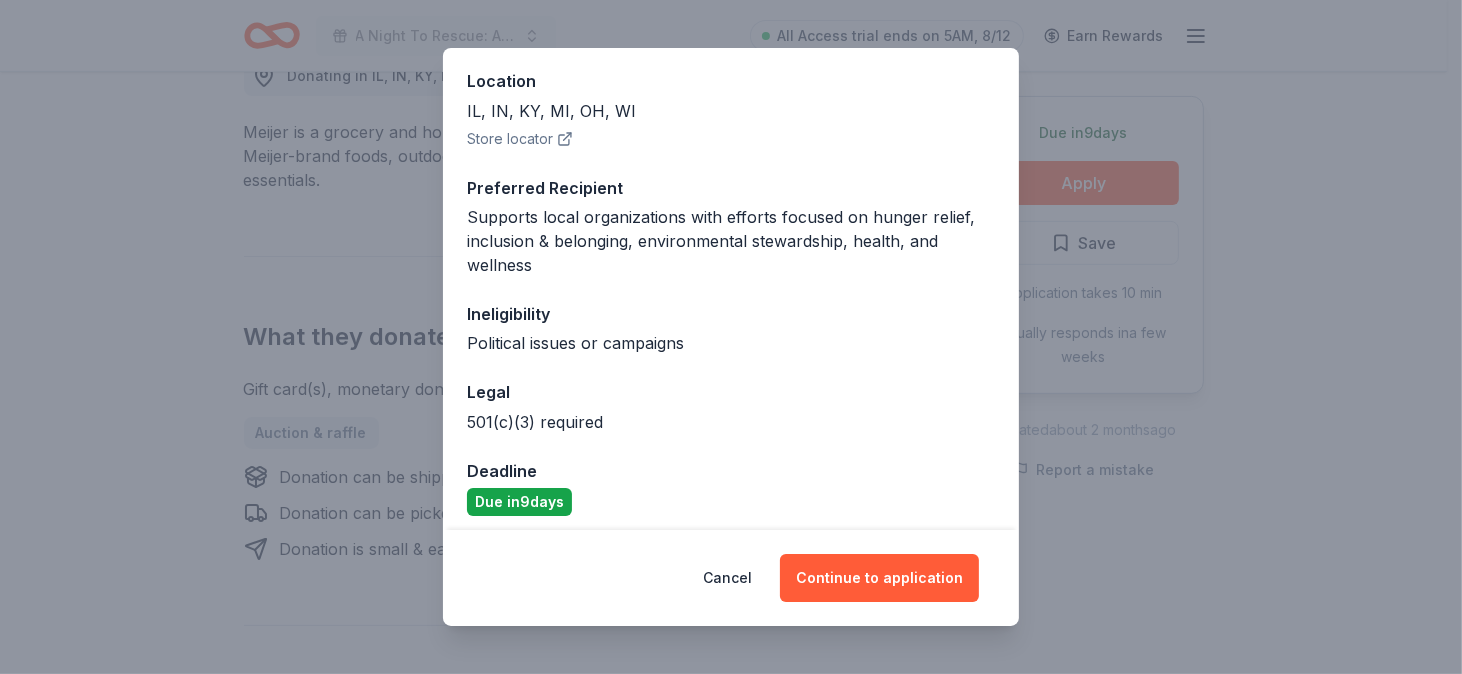 scroll, scrollTop: 230, scrollLeft: 0, axis: vertical 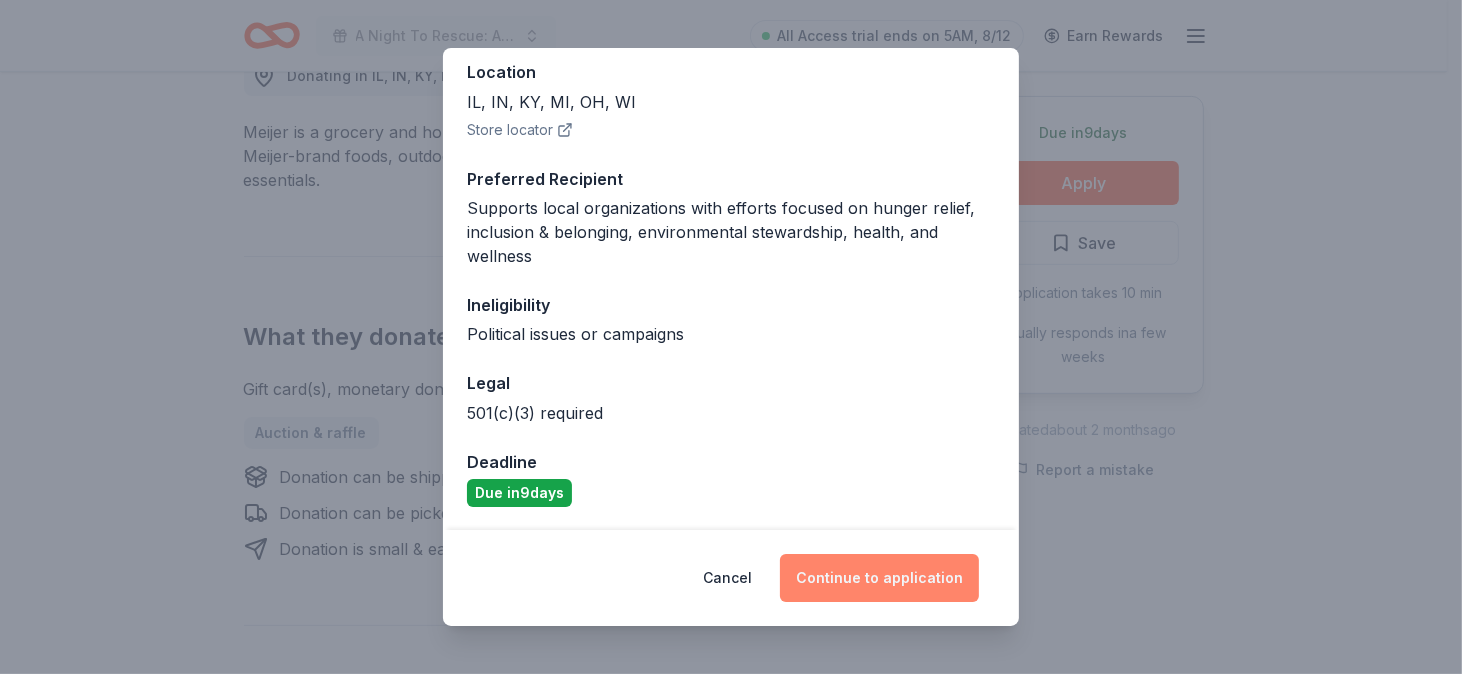 click on "Continue to application" at bounding box center (879, 578) 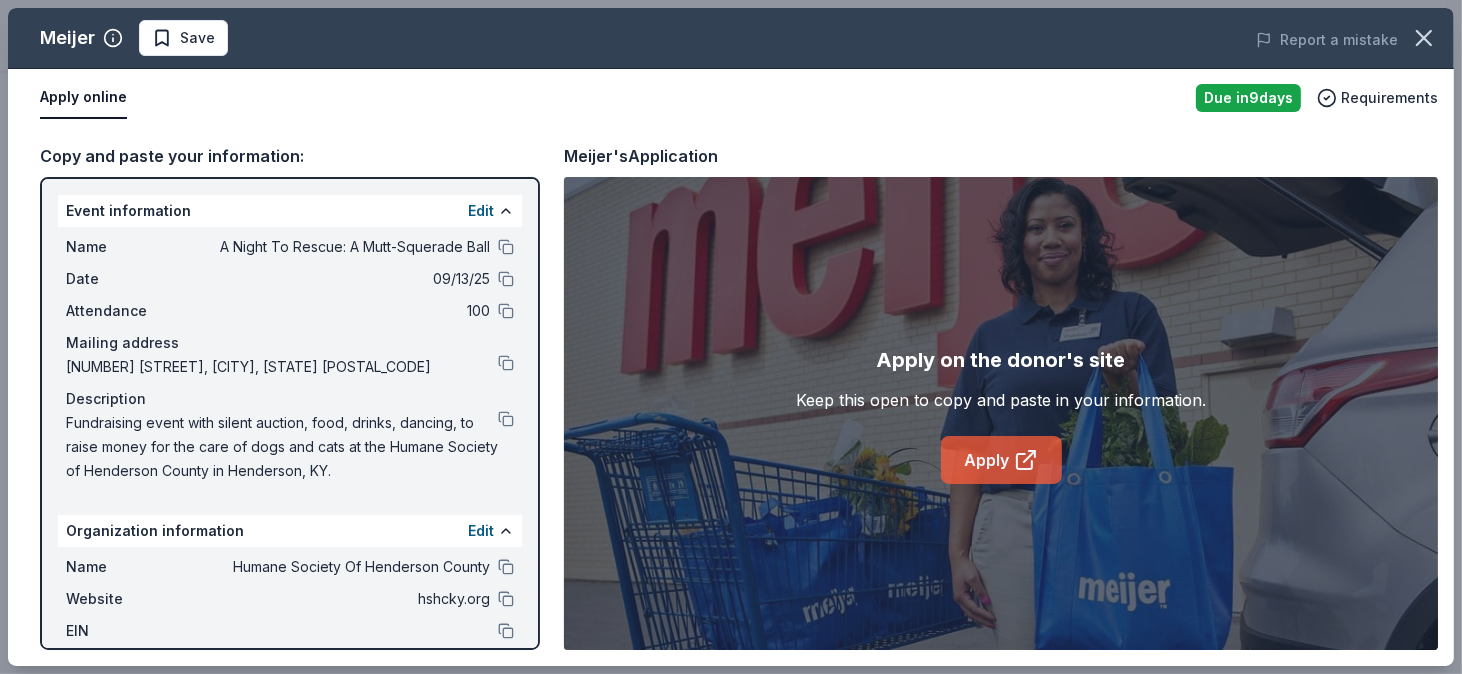click on "Apply" at bounding box center [1001, 460] 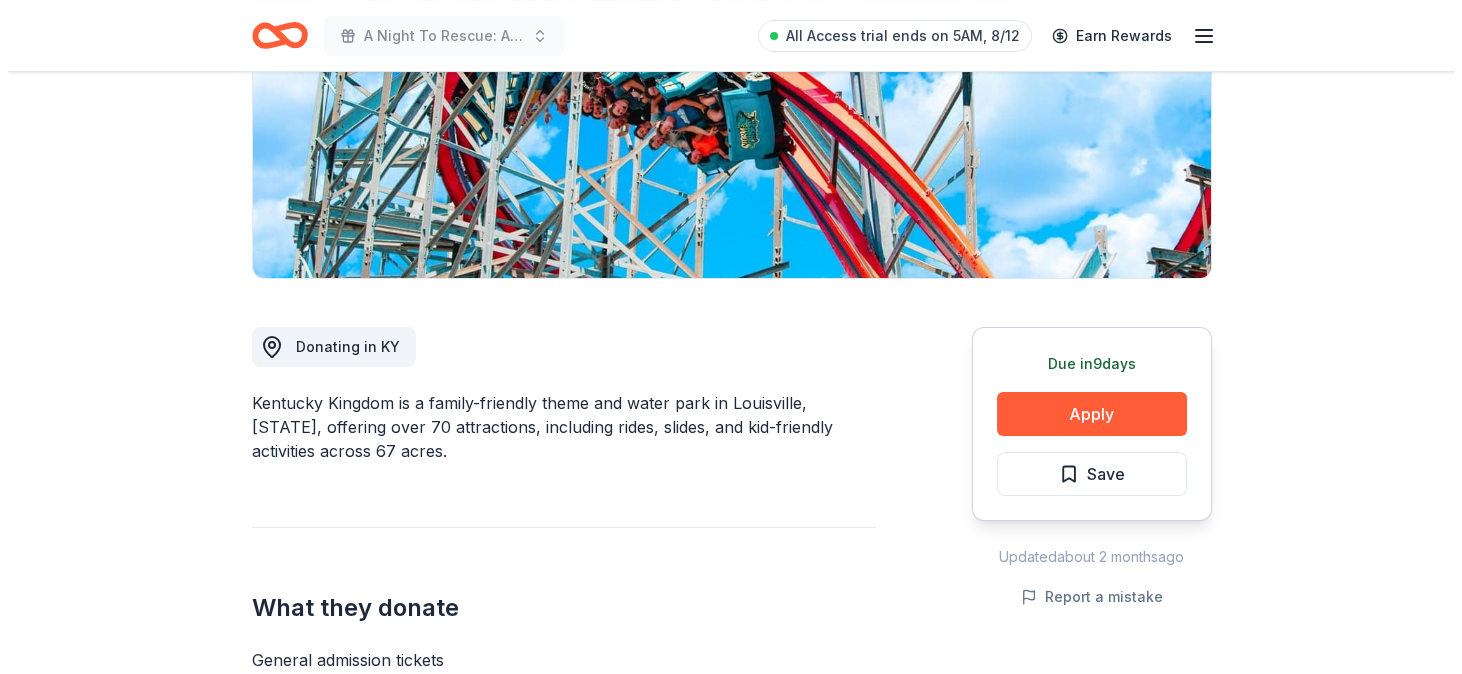 scroll, scrollTop: 400, scrollLeft: 0, axis: vertical 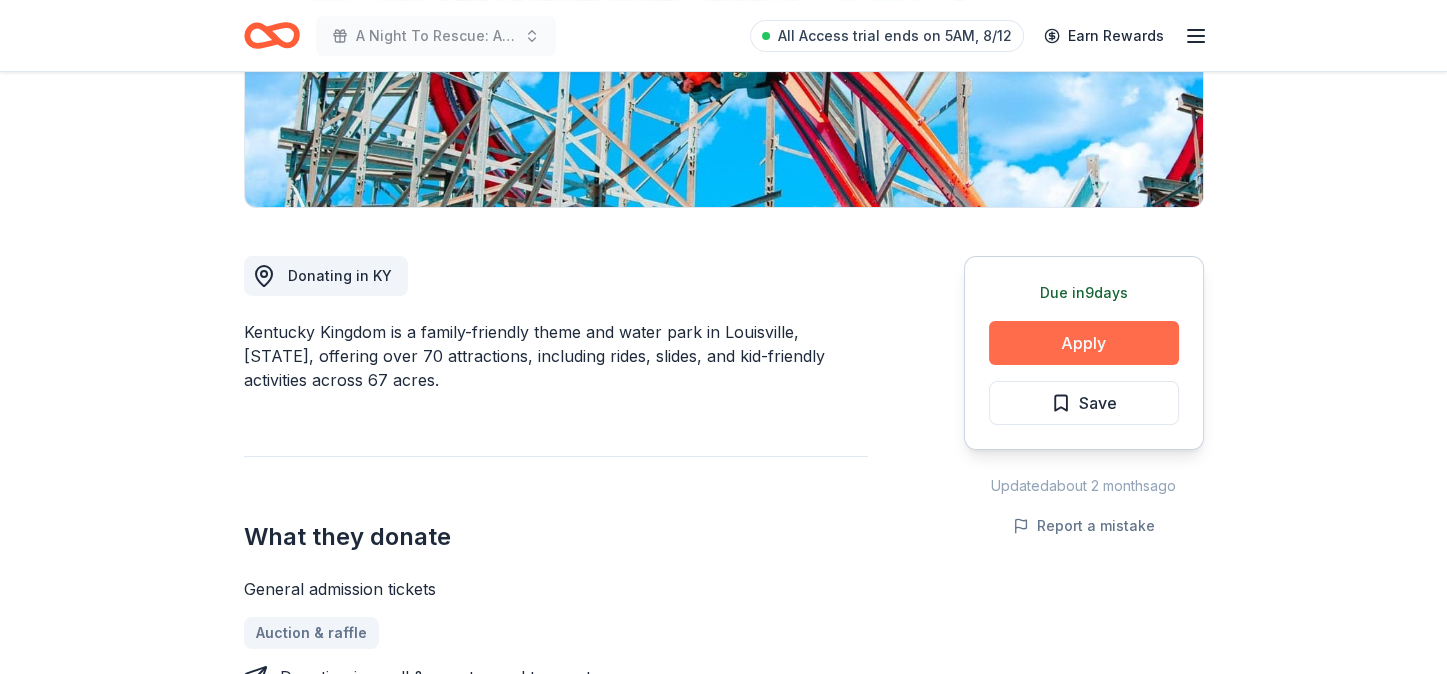 click on "Apply" at bounding box center [1084, 343] 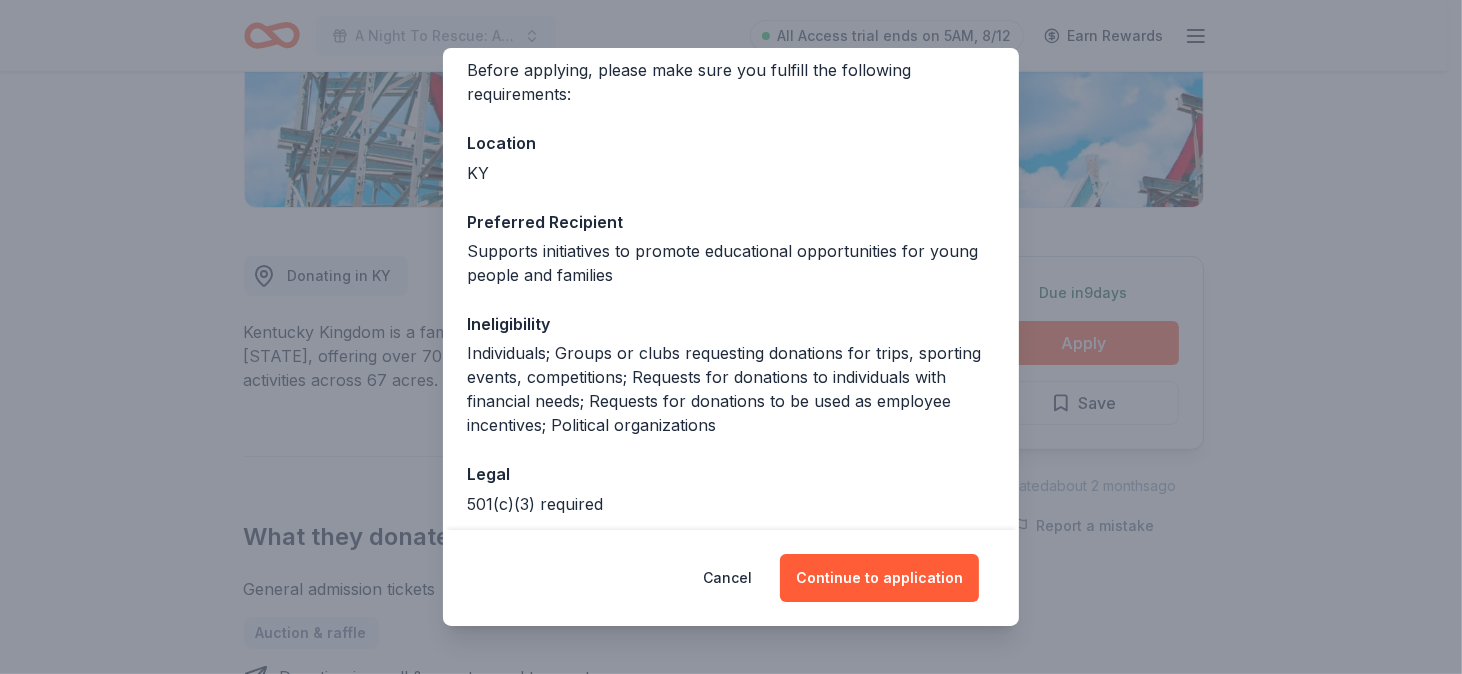 scroll, scrollTop: 250, scrollLeft: 0, axis: vertical 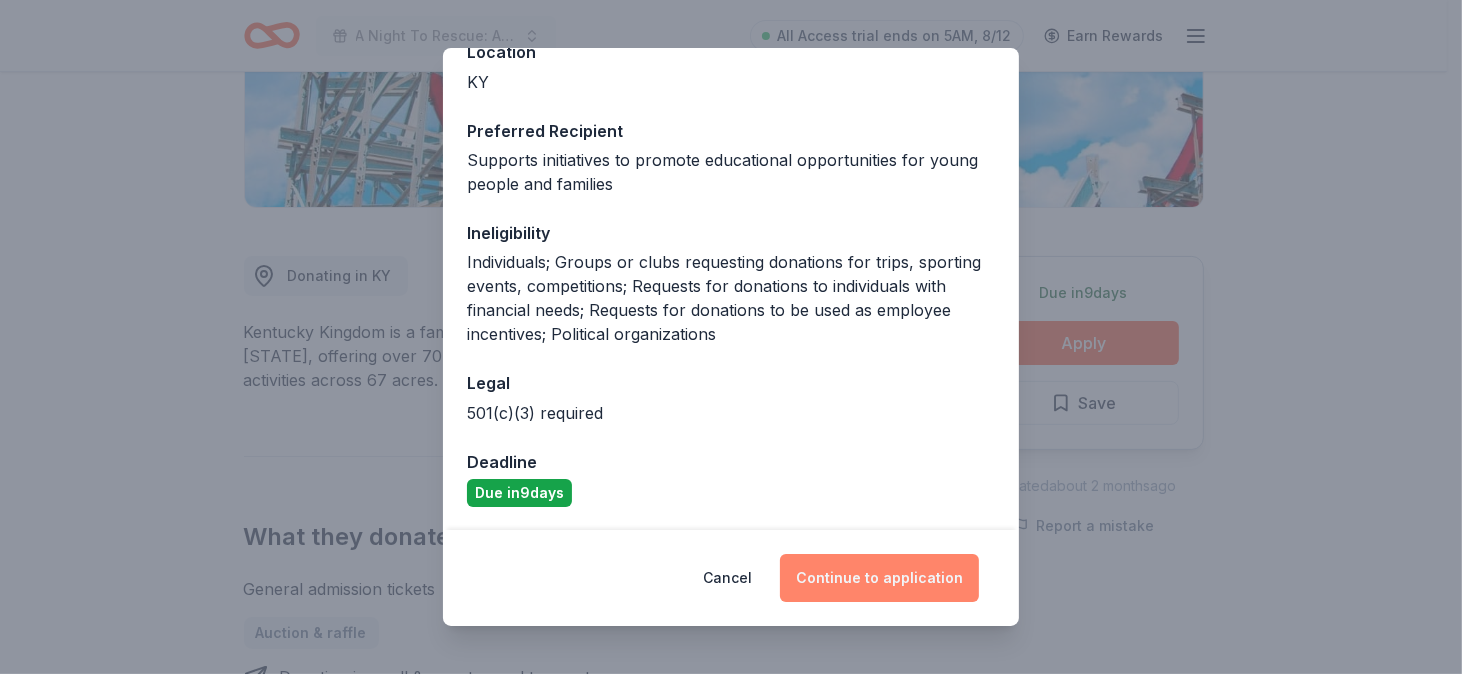 click on "Continue to application" at bounding box center [879, 578] 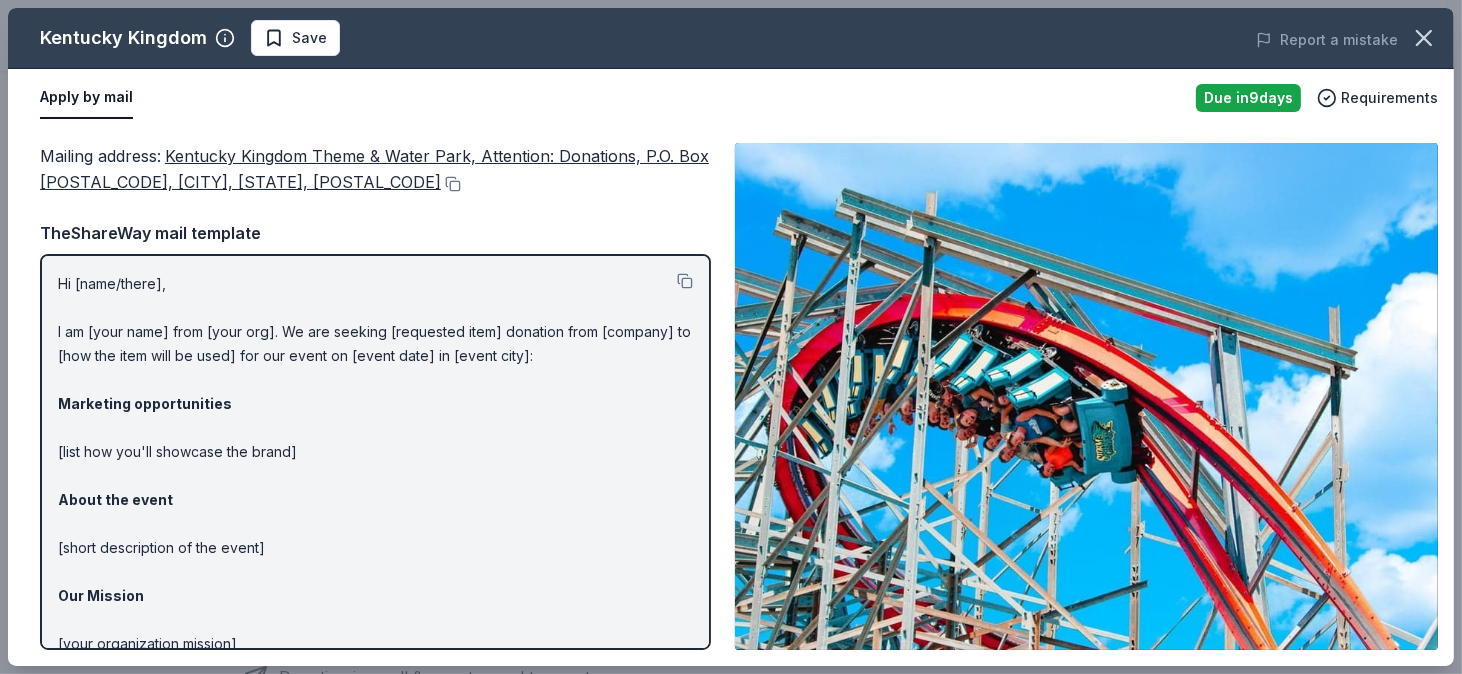 click on "Hi [name/there],
I am [your name] from [your org]. We are seeking [requested item] donation from [company] to [how the item will be used] for our event on [event date] in [event city]:
Marketing opportunities
[list how you'll showcase the brand]
About the event
[short description of the event]
Our Mission
[your organization mission]
Our tax ID number is [EIN]. You can also reach me at [your phone number].
Best,
[your name]" at bounding box center (375, 524) 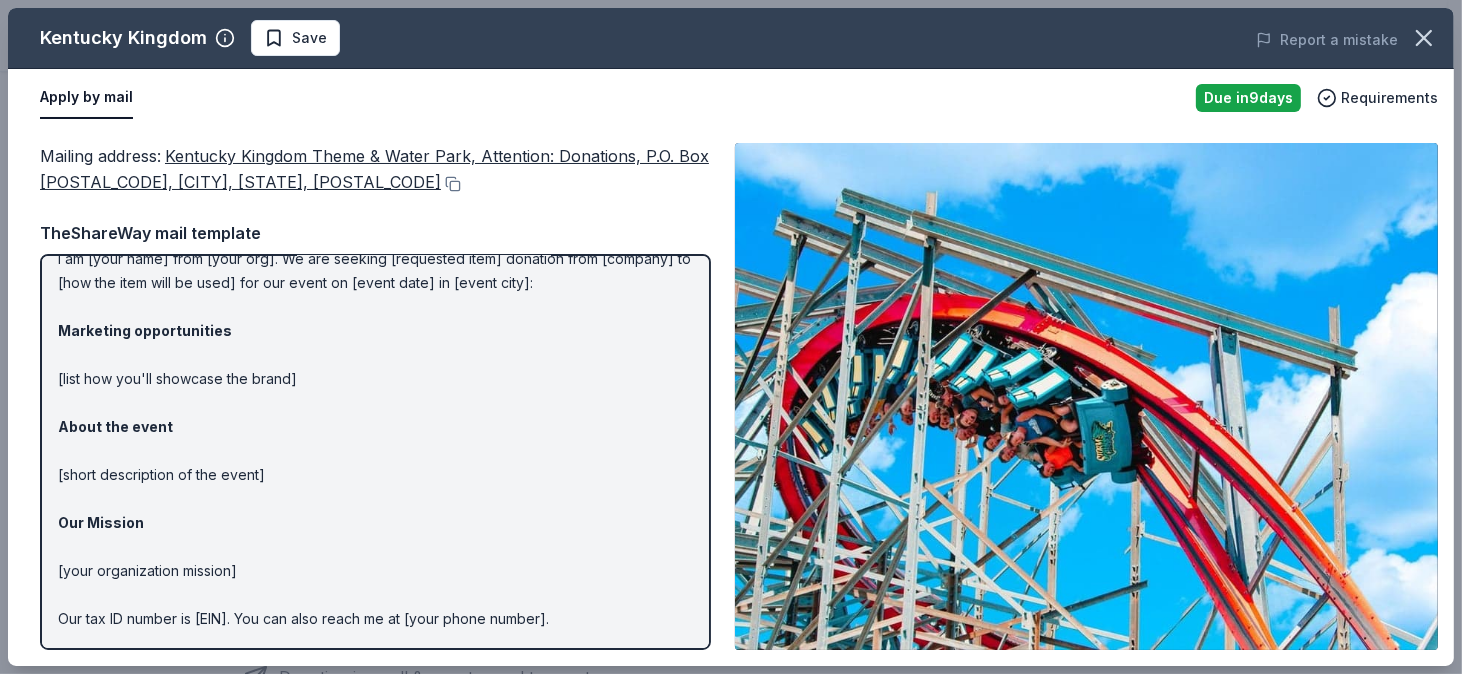 scroll, scrollTop: 0, scrollLeft: 0, axis: both 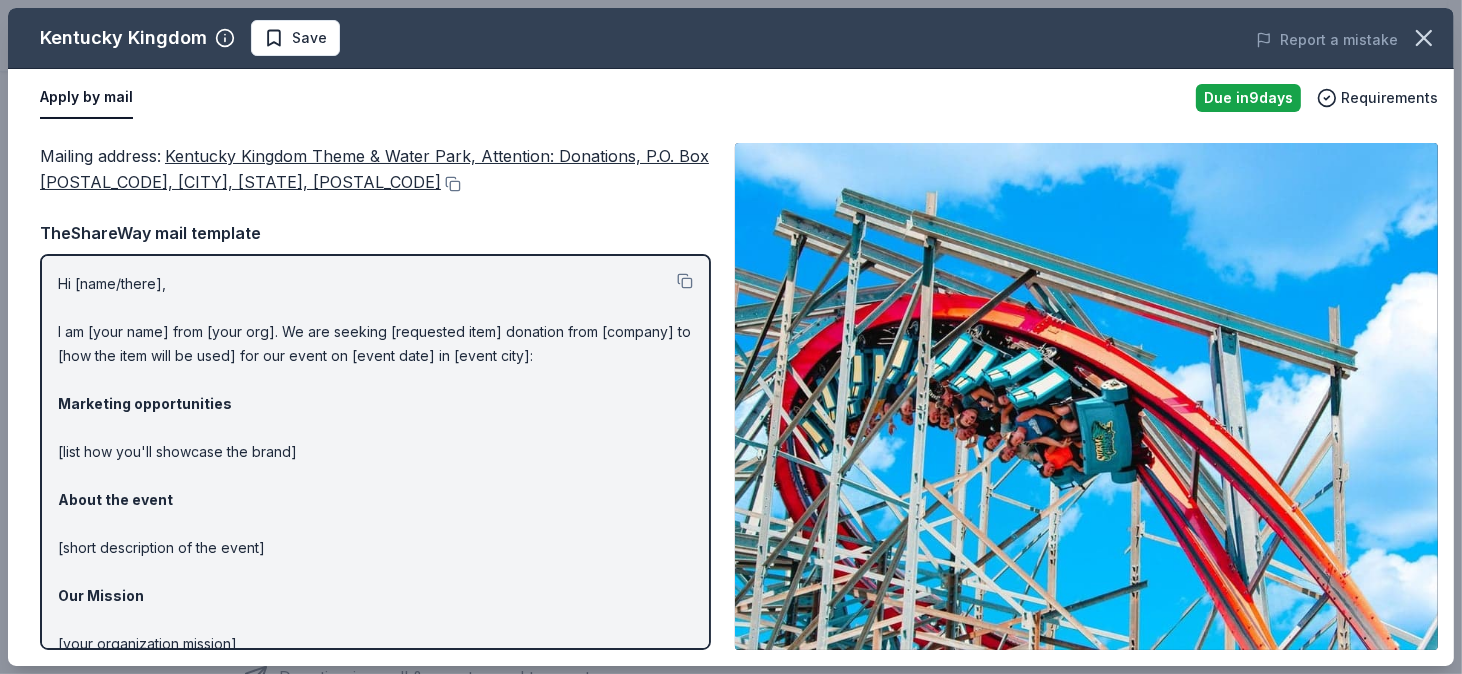 click on "Hi [name/there],
I am [your name] from [your org]. We are seeking [requested item] donation from [company] to [how the item will be used] for our event on [event date] in [event city]:
Marketing opportunities
[list how you'll showcase the brand]
About the event
[short description of the event]
Our Mission
[your organization mission]
Our tax ID number is [EIN]. You can also reach me at [your phone number].
Best,
[your name]" at bounding box center (375, 524) 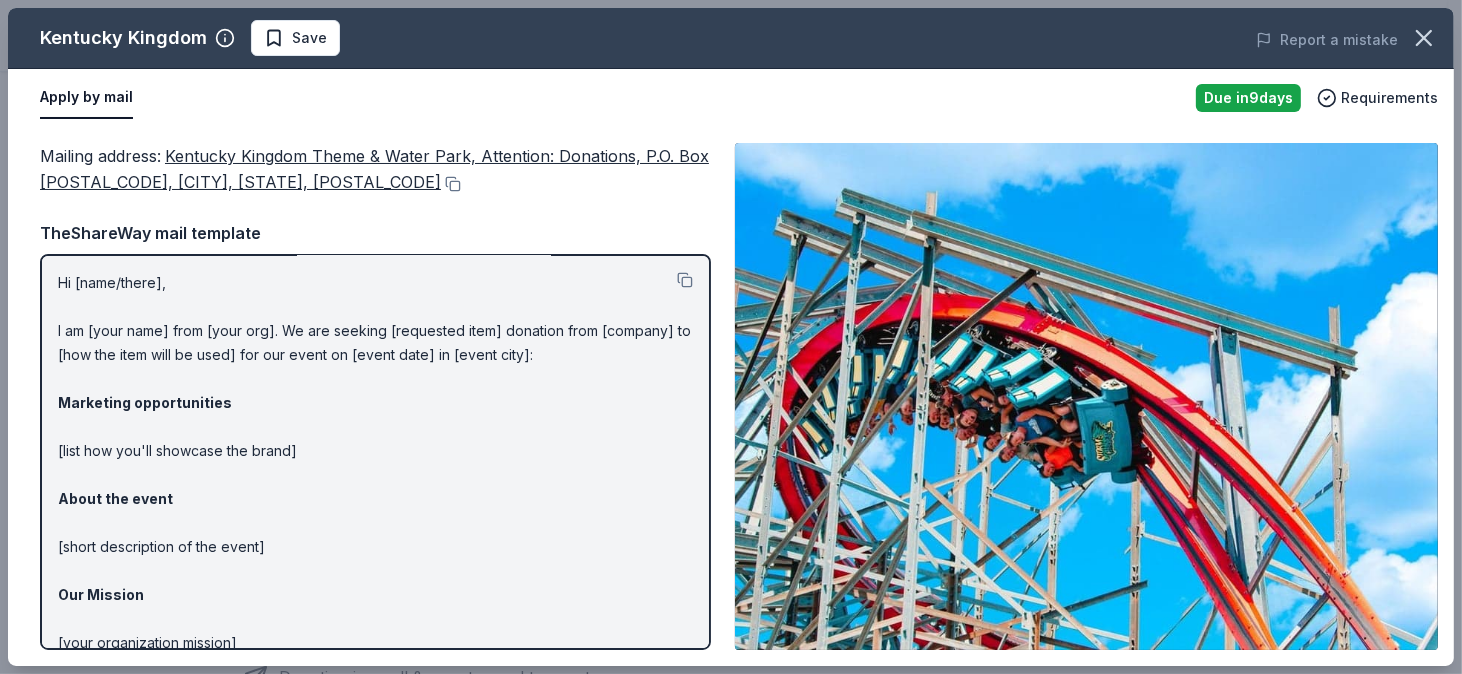 scroll, scrollTop: 0, scrollLeft: 0, axis: both 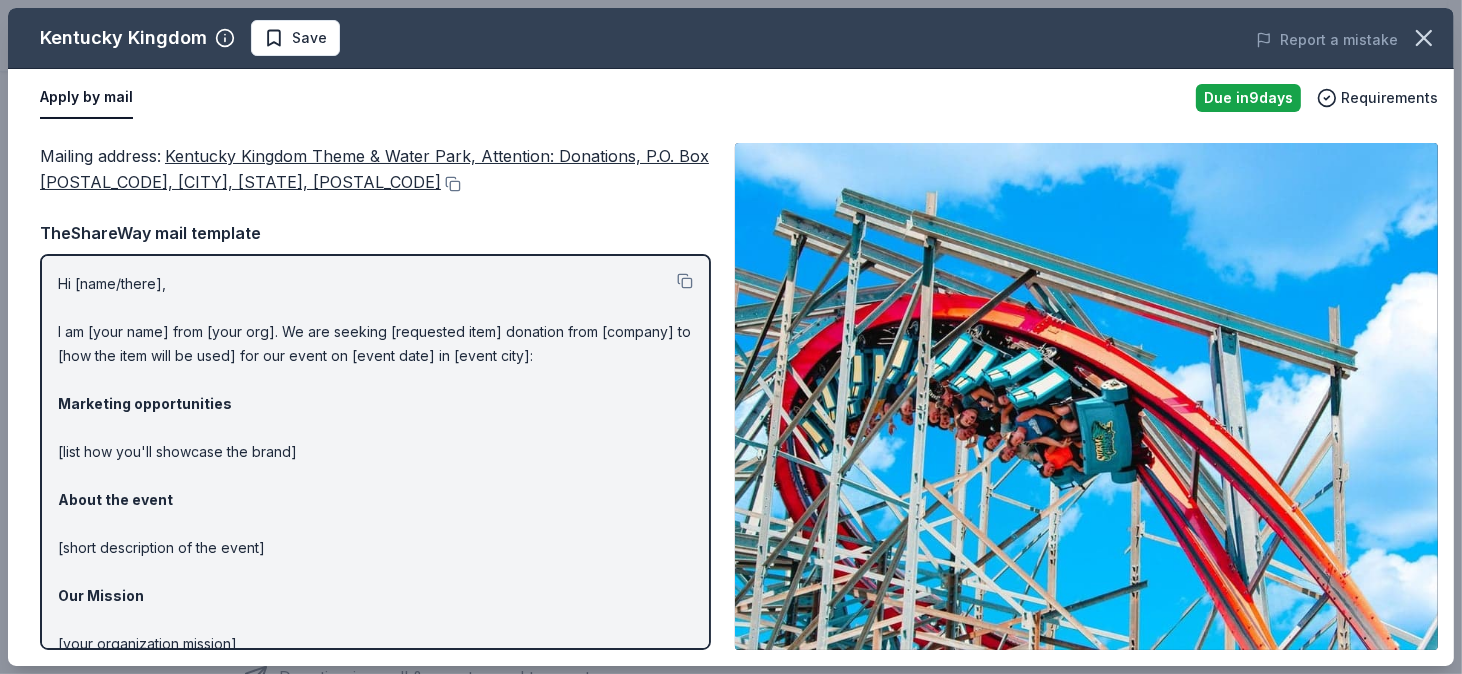click on "Hi [name/there],
I am [your name] from [your org]. We are seeking [requested item] donation from [company] to [how the item will be used] for our event on [event date] in [event city]:
Marketing opportunities
[list how you'll showcase the brand]
About the event
[short description of the event]
Our Mission
[your organization mission]
Our tax ID number is [EIN]. You can also reach me at [your phone number].
Best,
[your name]" at bounding box center (375, 524) 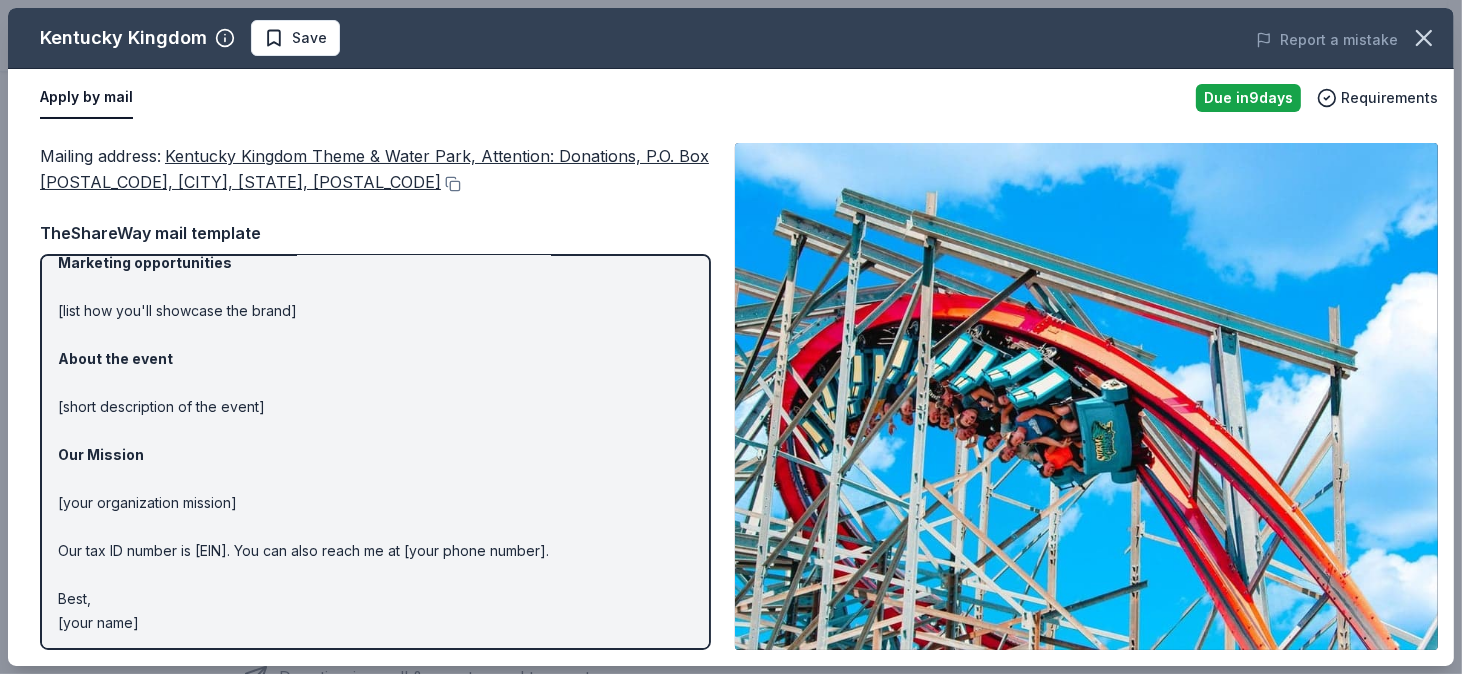 click on "Hi [name/there],
I am [your name] from [your org]. We are seeking [requested item] donation from [company] to [how the item will be used] for our event on [event date] in [event city]:
Marketing opportunities
[list how you'll showcase the brand]
About the event
[short description of the event]
Our Mission
[your organization mission]
Our tax ID number is [EIN]. You can also reach me at [your phone number].
Best,
[your name]" at bounding box center (375, 383) 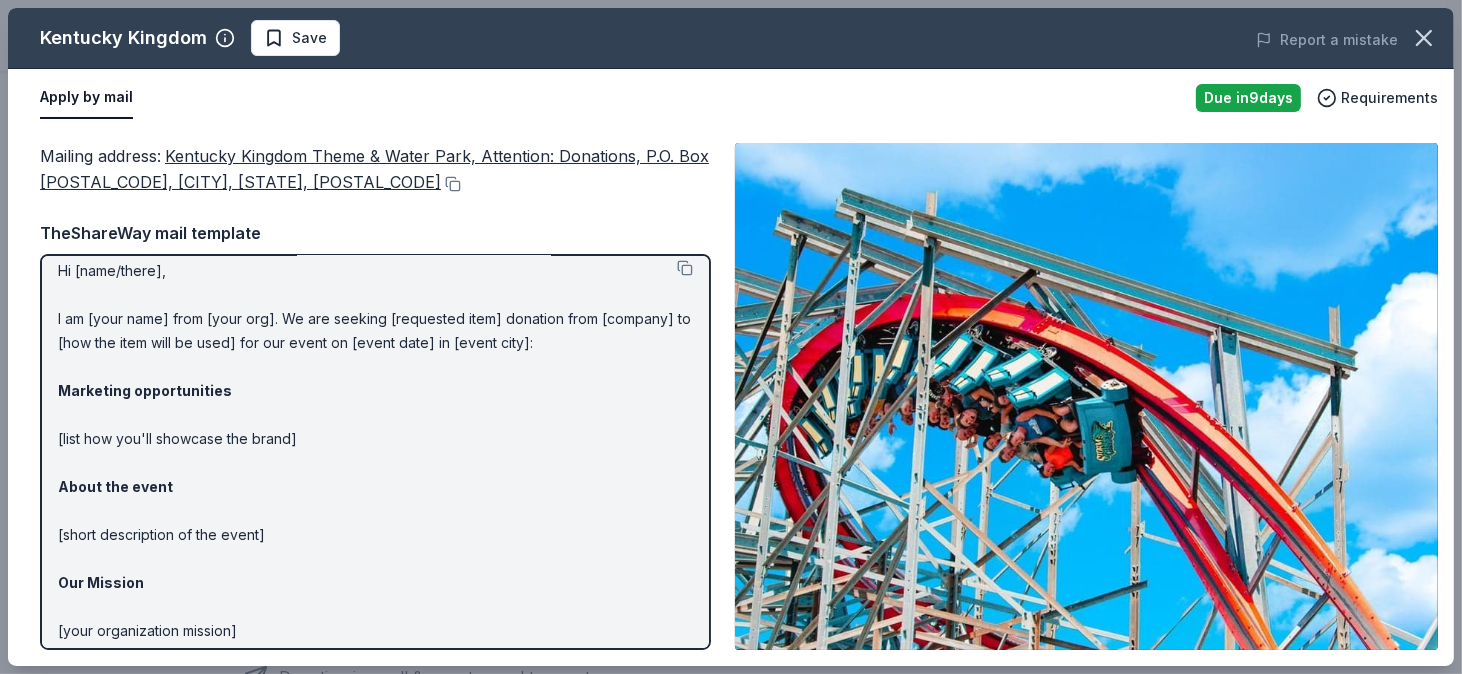 scroll, scrollTop: 0, scrollLeft: 0, axis: both 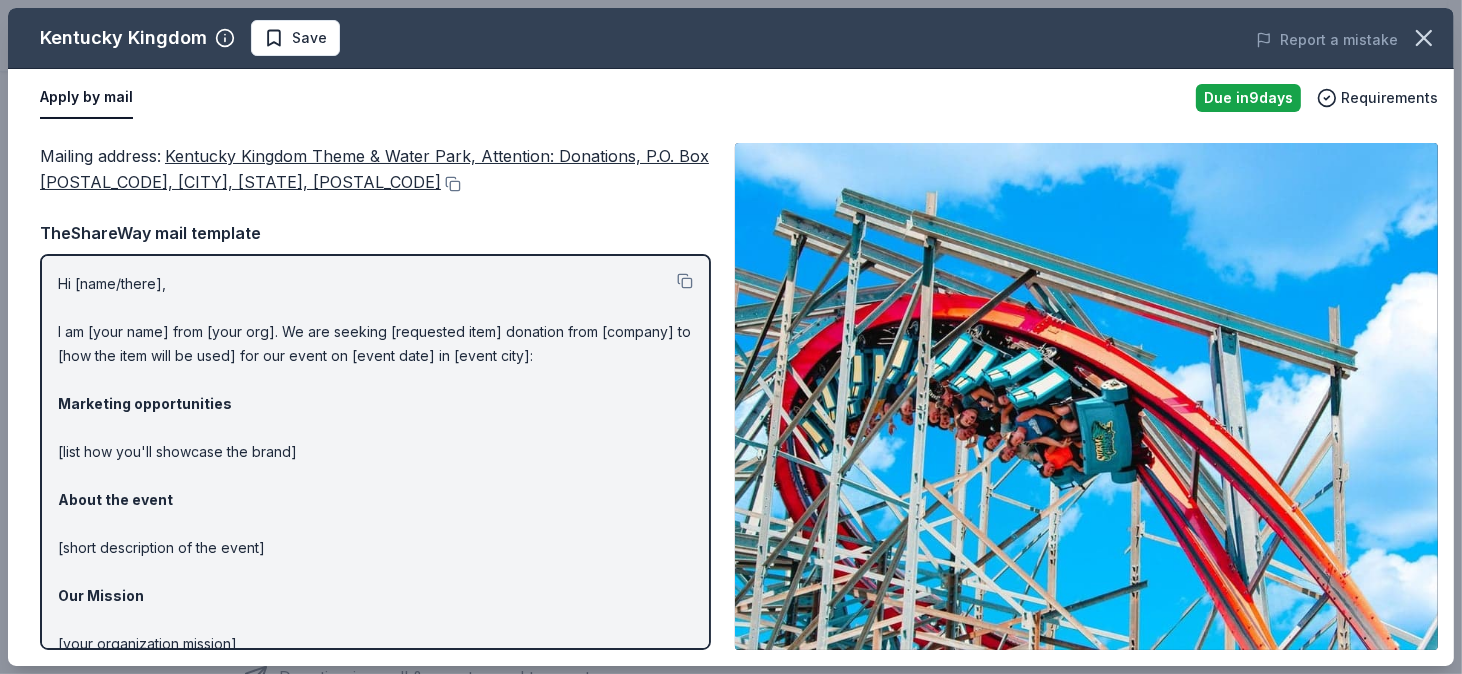 click on "Hi [name/there],
I am [your name] from [your org]. We are seeking [requested item] donation from [company] to [how the item will be used] for our event on [event date] in [event city]:
Marketing opportunities
[list how you'll showcase the brand]
About the event
[short description of the event]
Our Mission
[your organization mission]
Our tax ID number is [EIN]. You can also reach me at [your phone number].
Best,
[your name]" at bounding box center [375, 524] 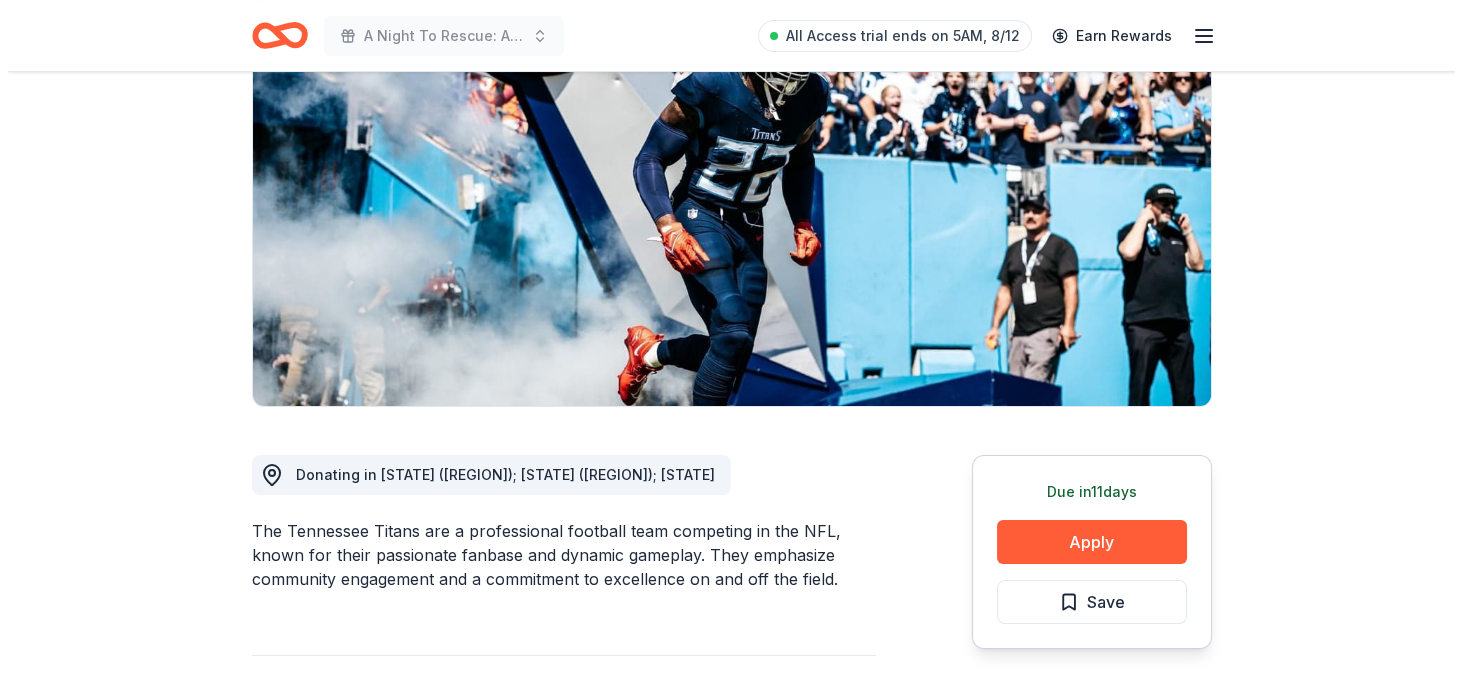 scroll, scrollTop: 199, scrollLeft: 0, axis: vertical 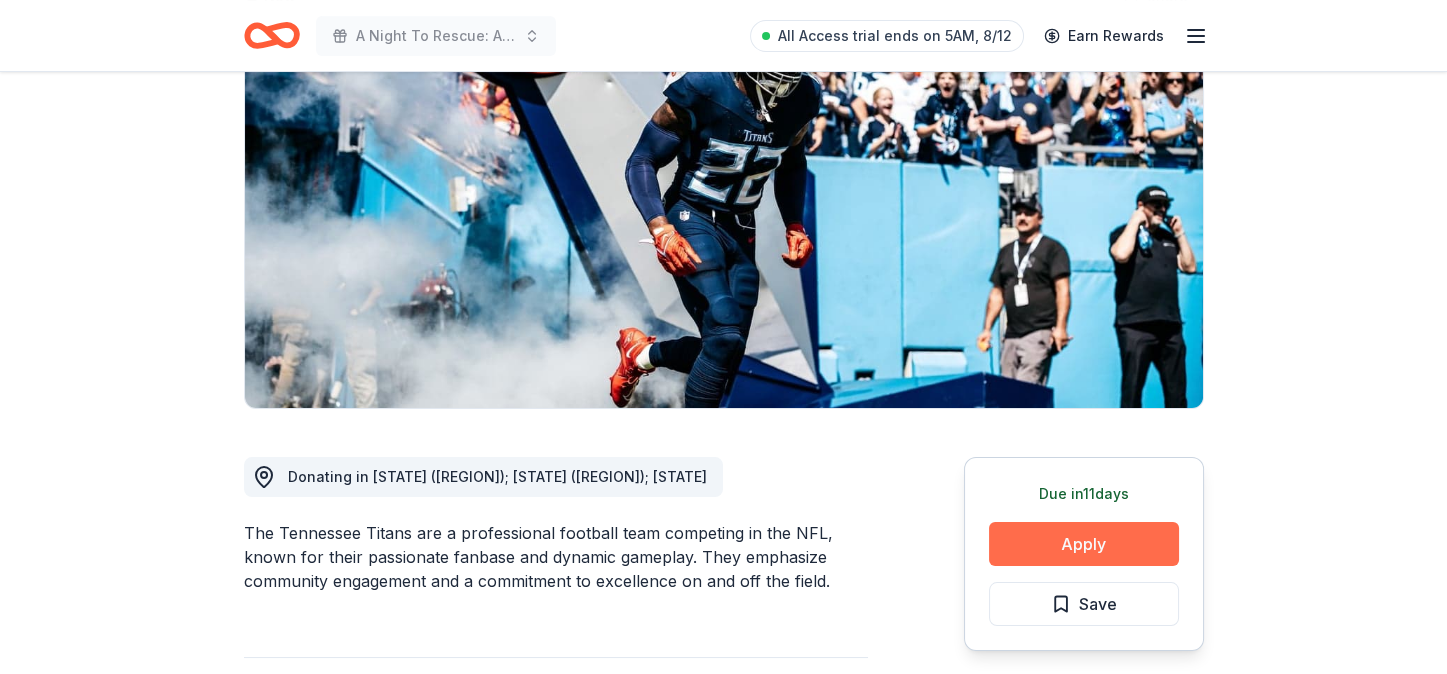 click on "Apply" at bounding box center (1084, 544) 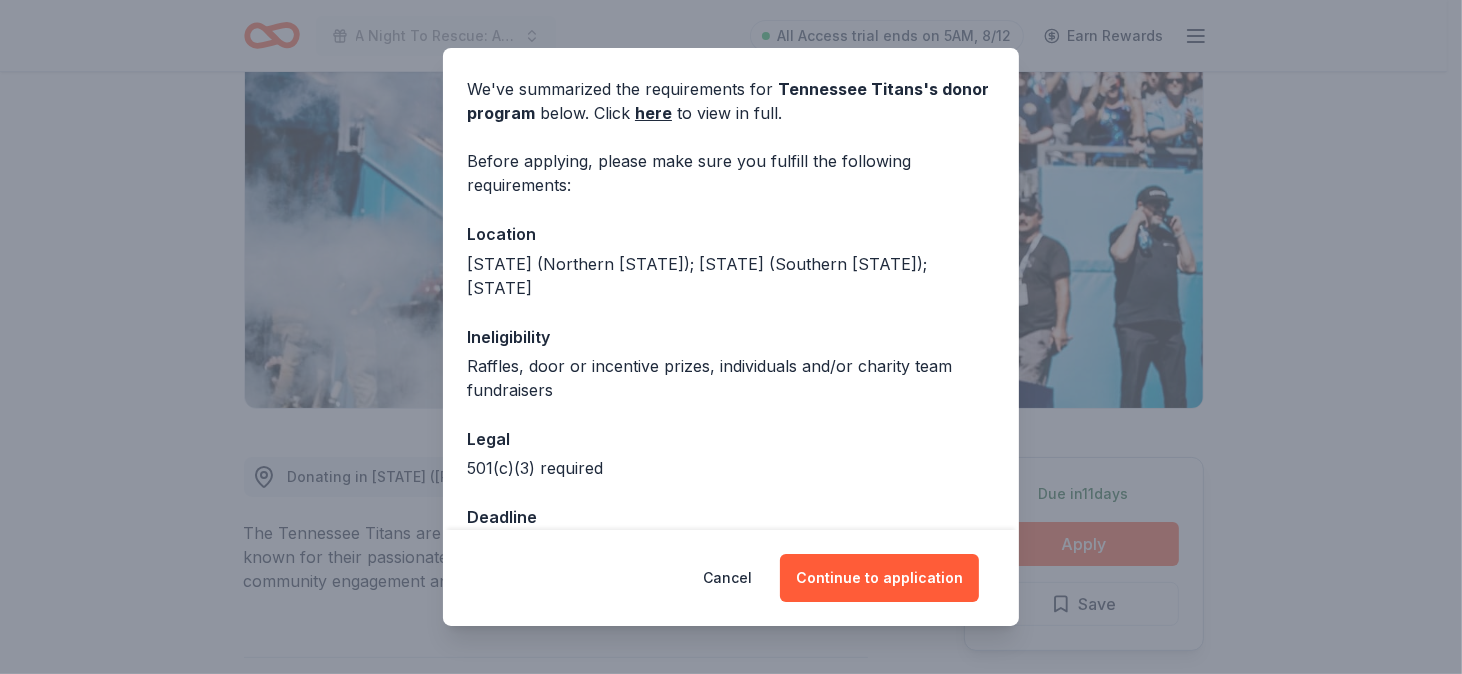scroll, scrollTop: 100, scrollLeft: 0, axis: vertical 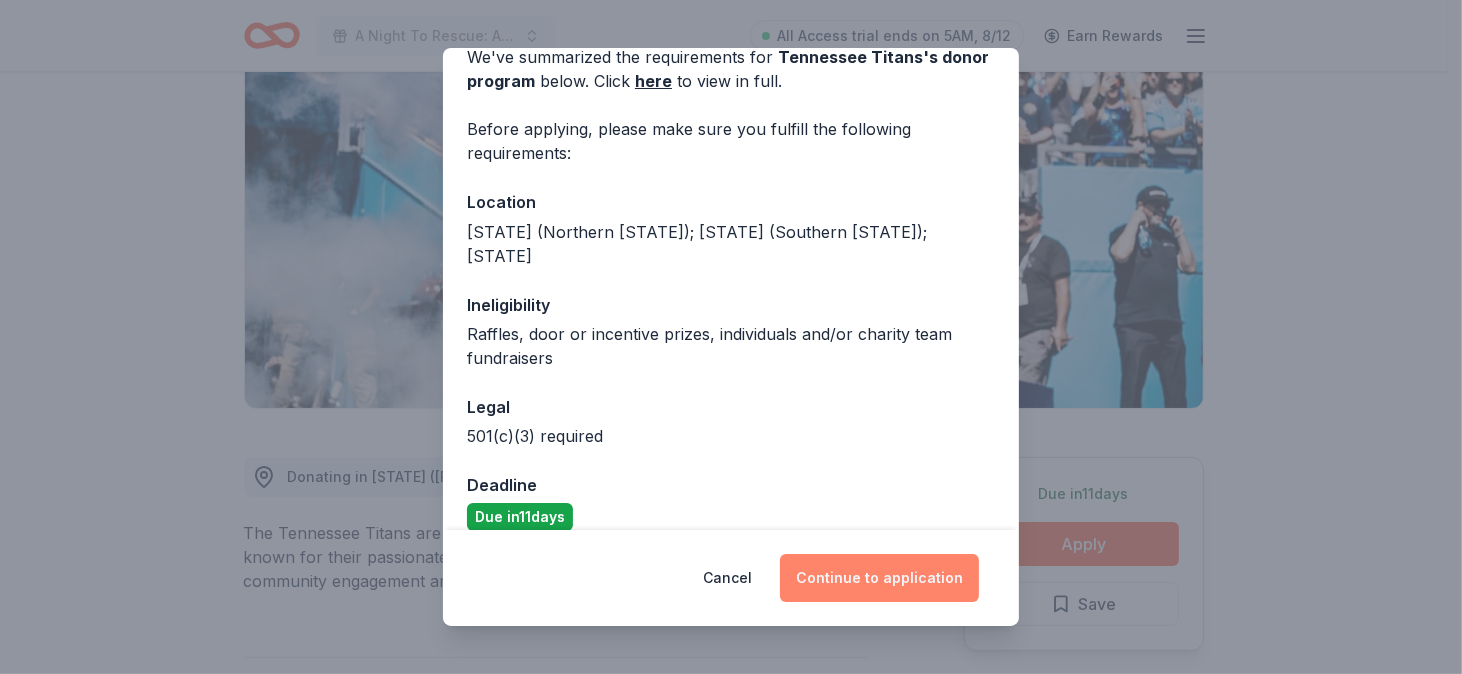 click on "Continue to application" at bounding box center (879, 578) 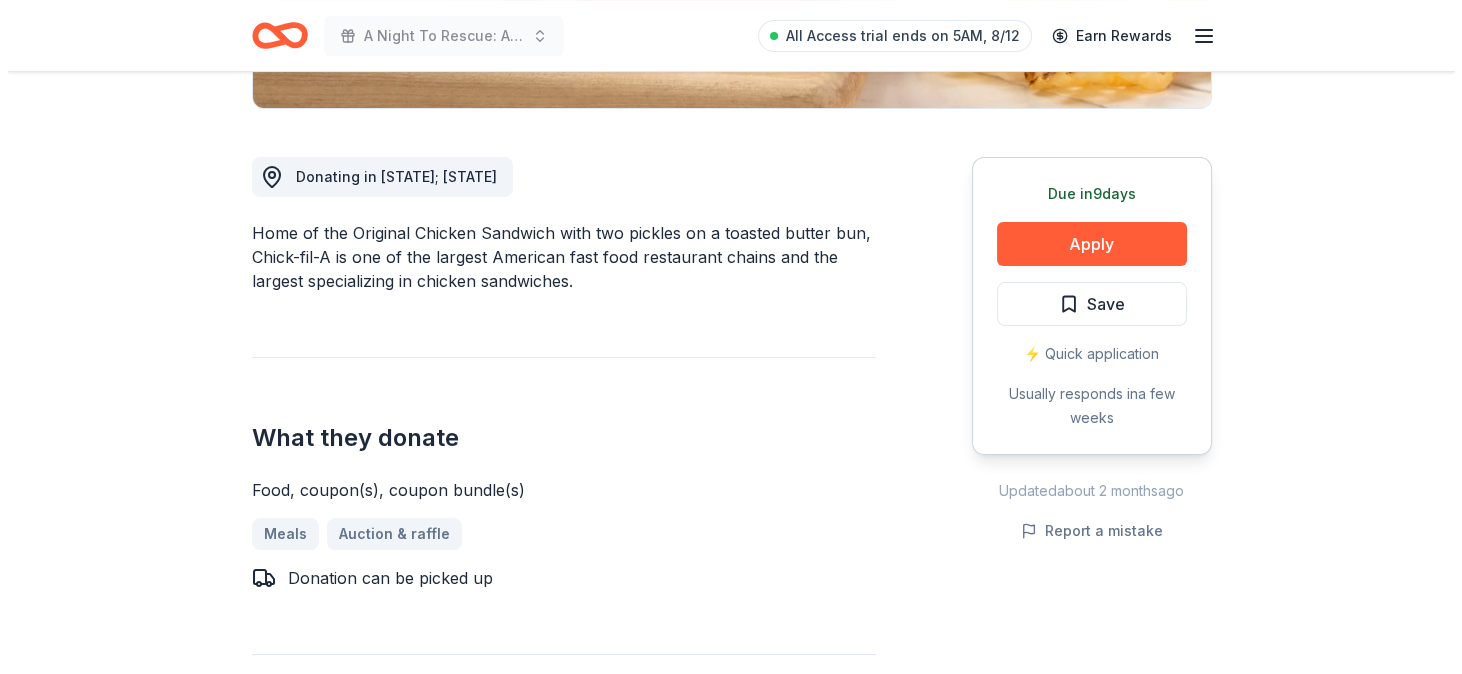 scroll, scrollTop: 600, scrollLeft: 0, axis: vertical 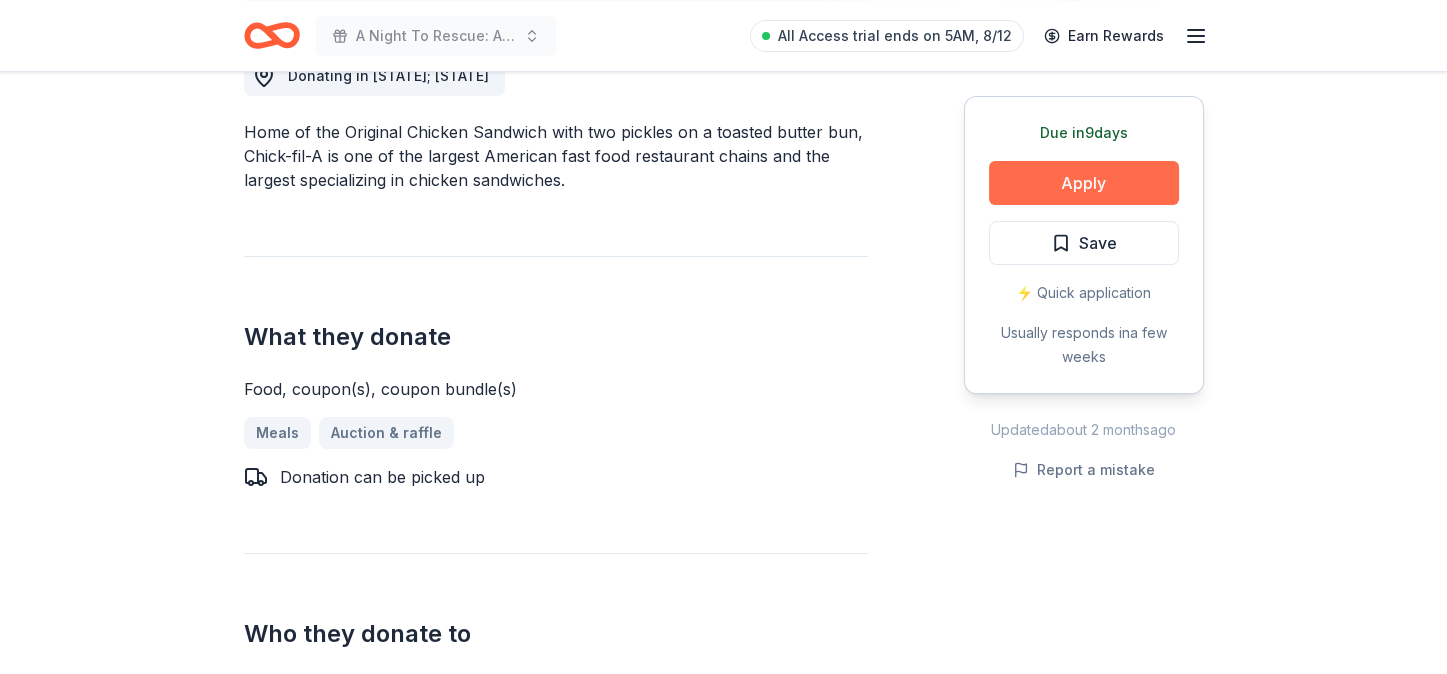 click on "Apply" at bounding box center (1084, 183) 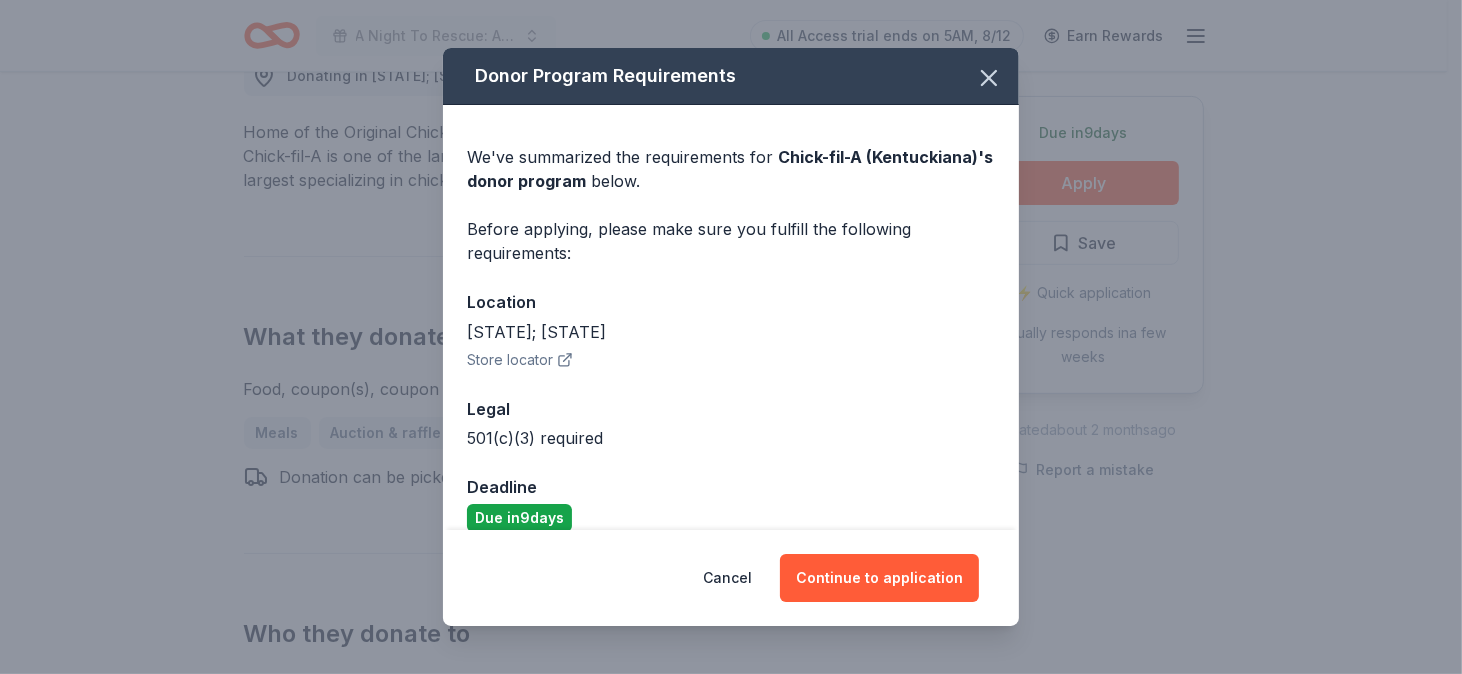 scroll, scrollTop: 25, scrollLeft: 0, axis: vertical 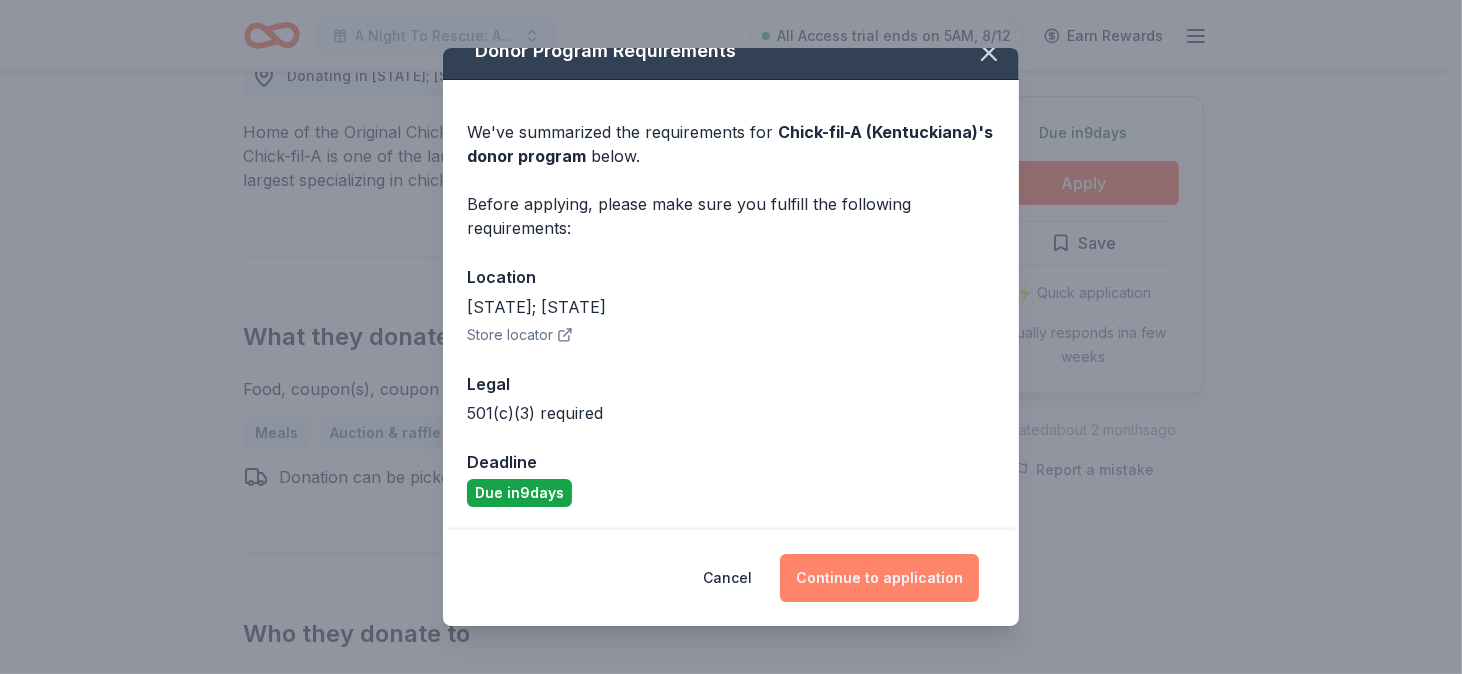 click on "Continue to application" at bounding box center (879, 578) 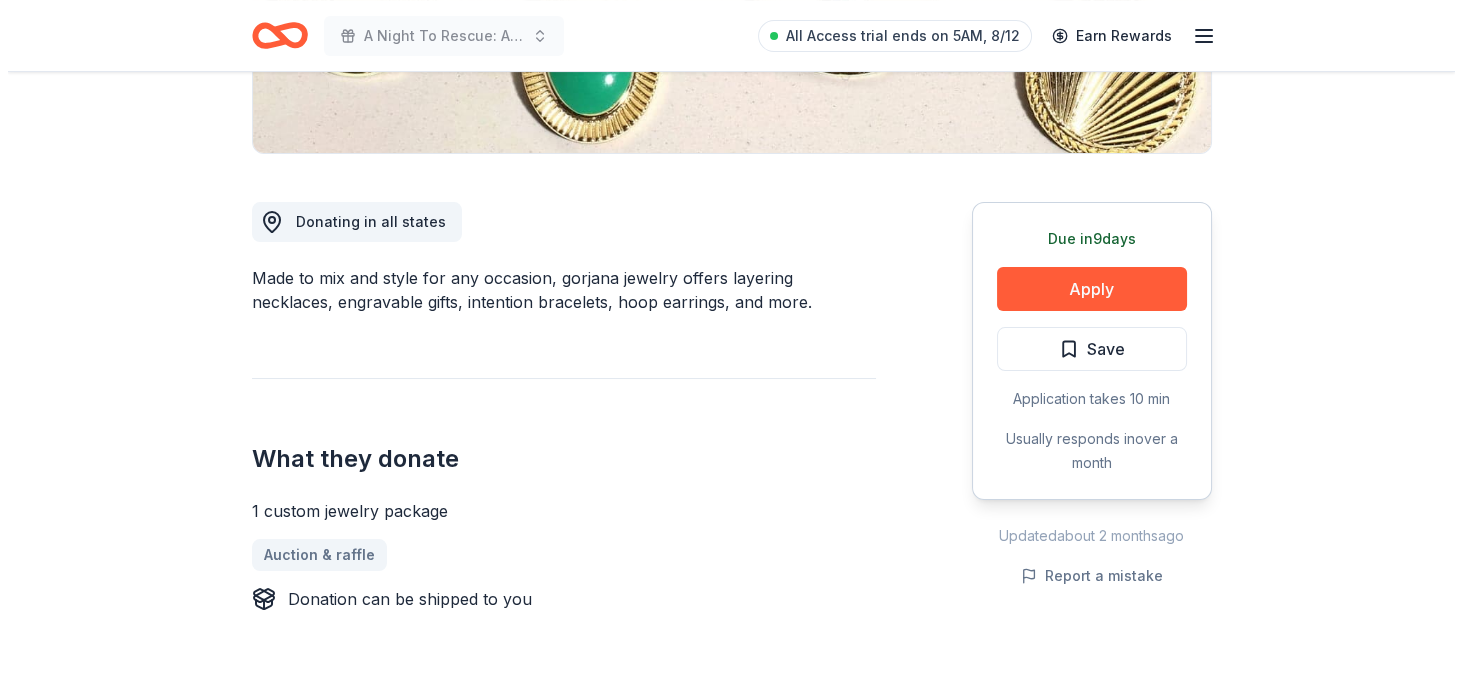 scroll, scrollTop: 499, scrollLeft: 0, axis: vertical 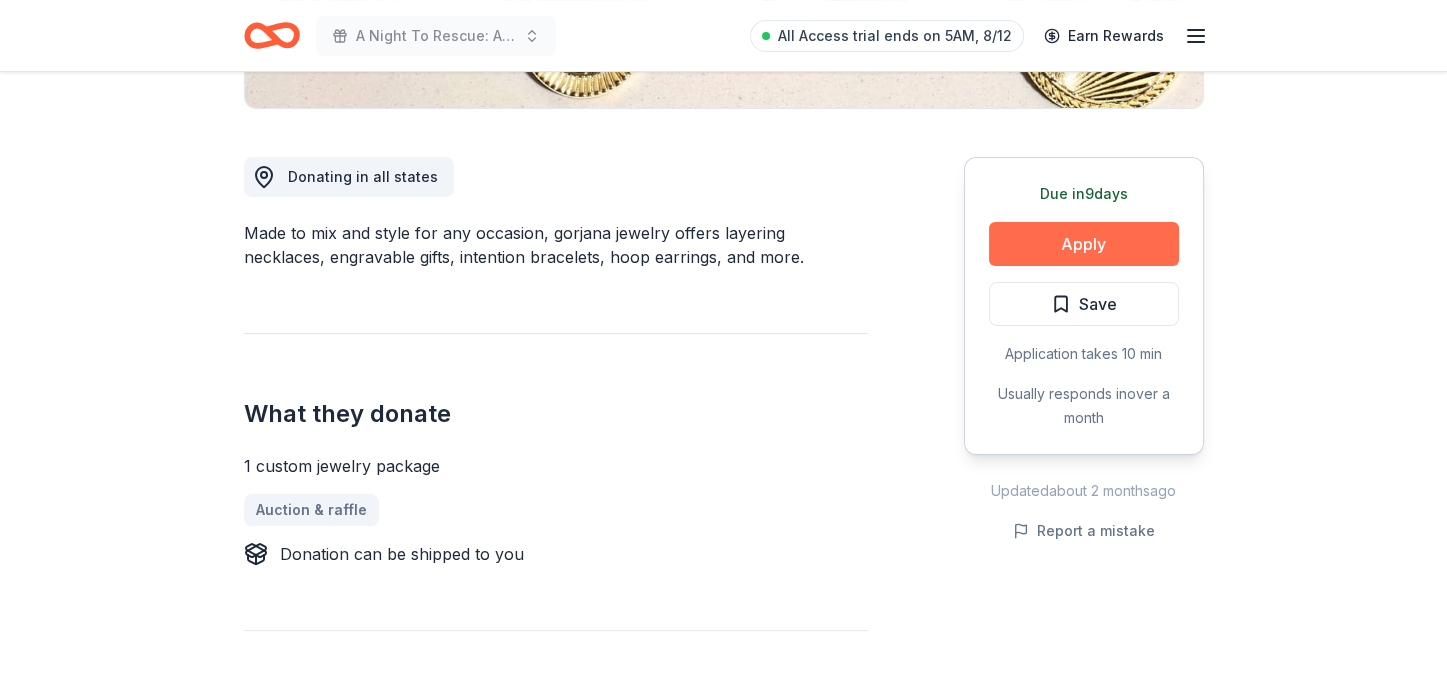 click on "Apply" at bounding box center [1084, 244] 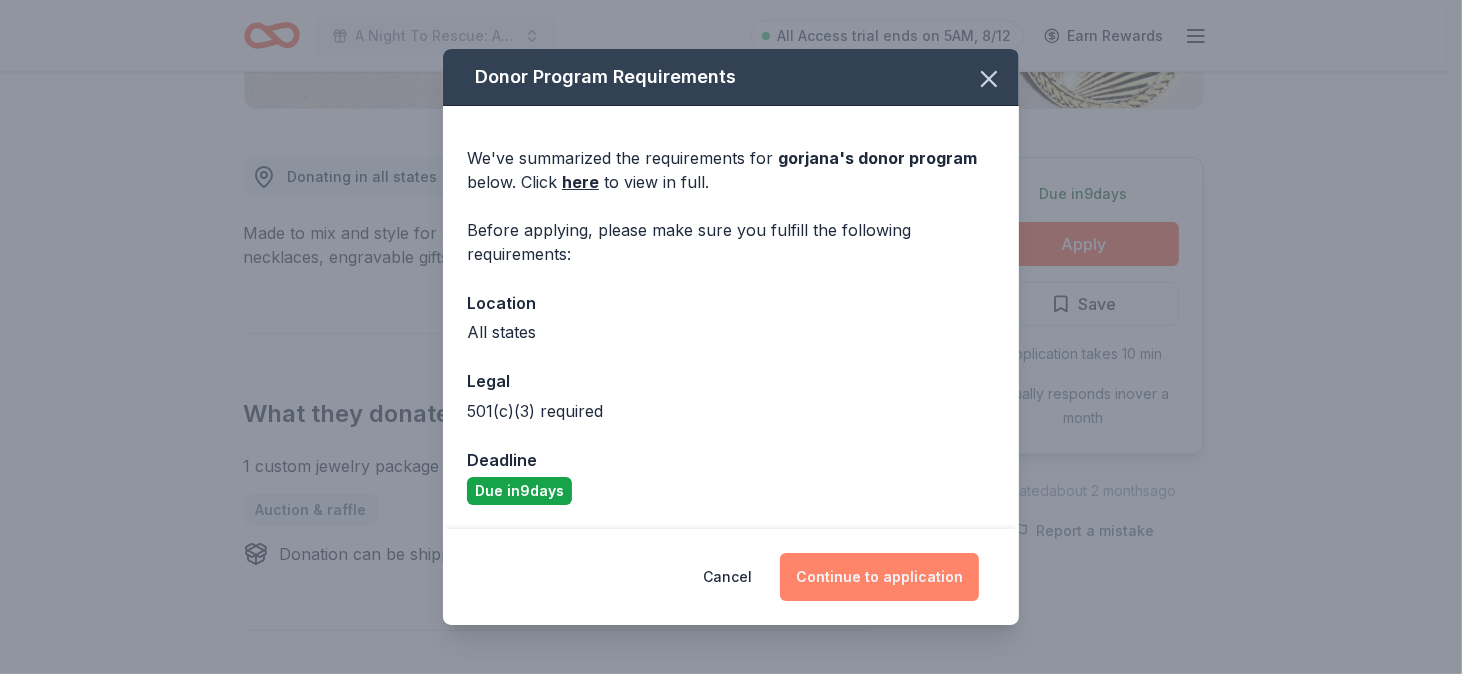 click on "Continue to application" at bounding box center (879, 577) 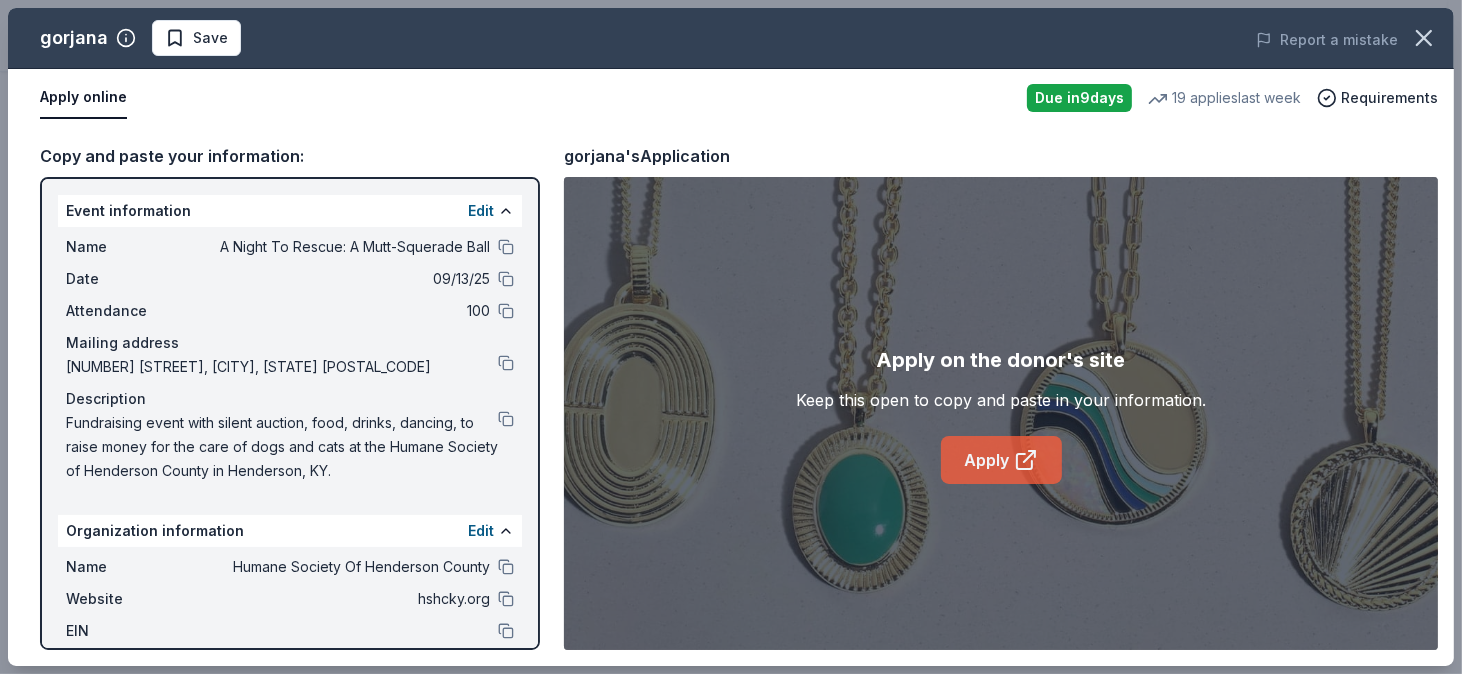 click on "Apply" at bounding box center [1001, 460] 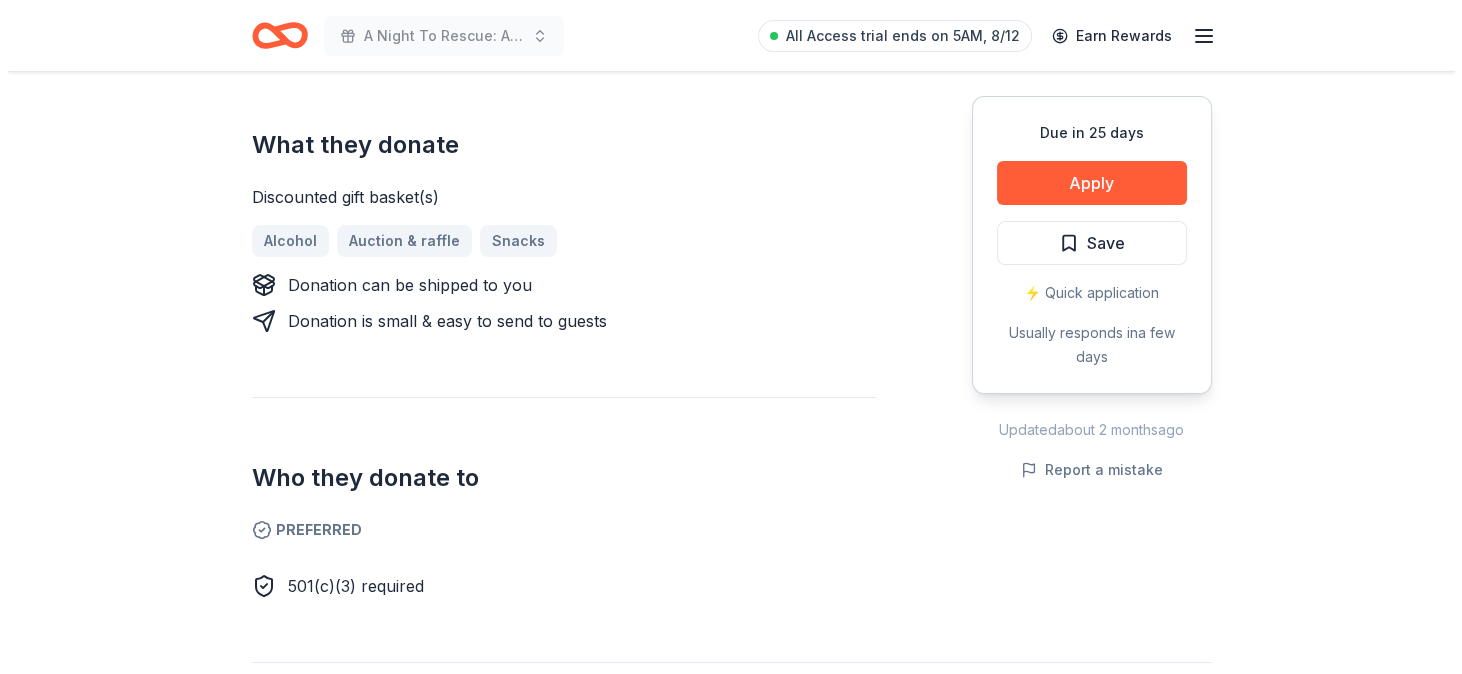 scroll, scrollTop: 800, scrollLeft: 0, axis: vertical 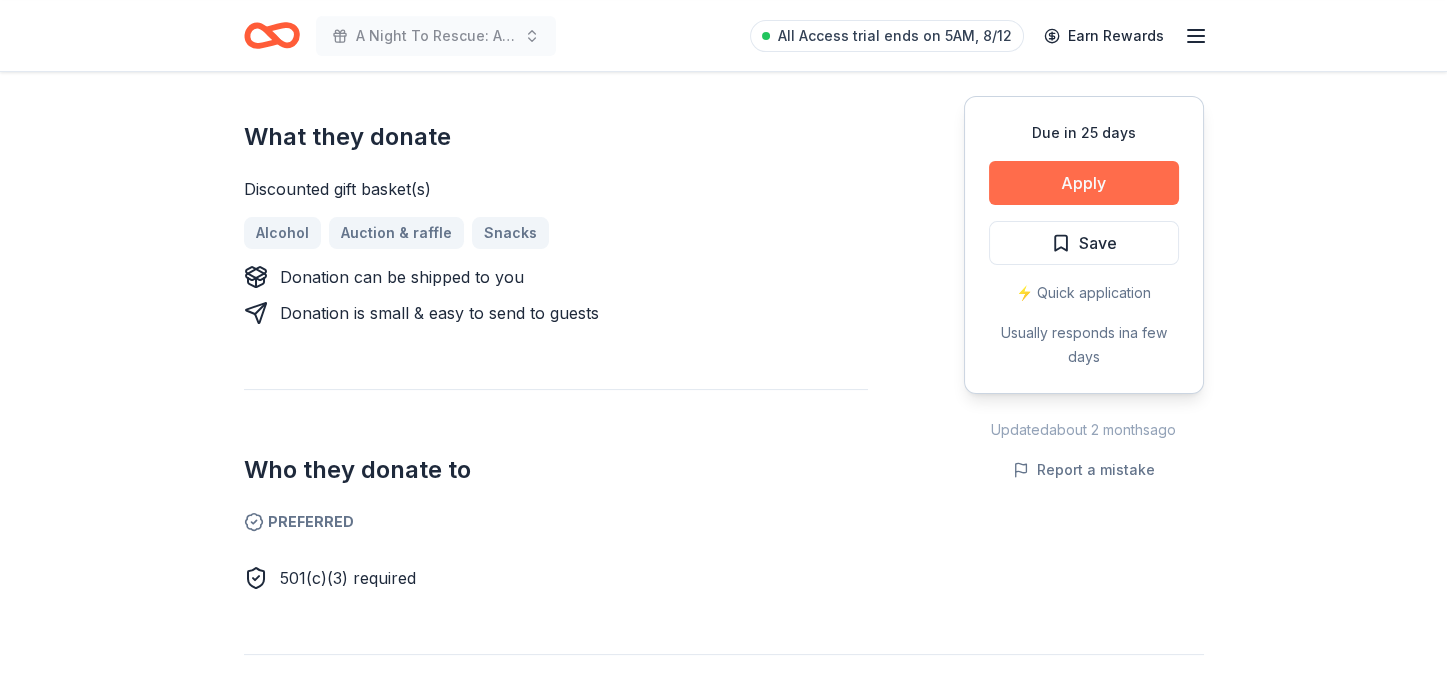 click on "Apply" at bounding box center [1084, 183] 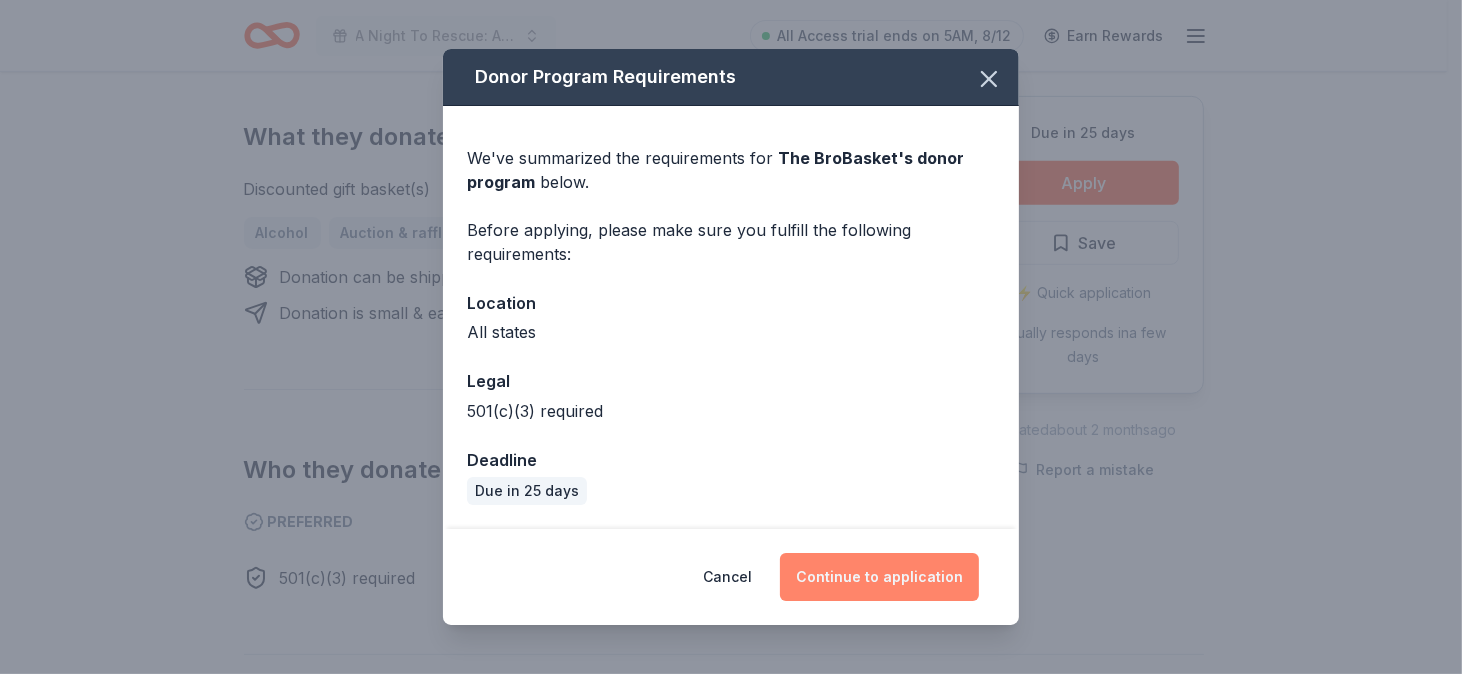 click on "Continue to application" at bounding box center (879, 577) 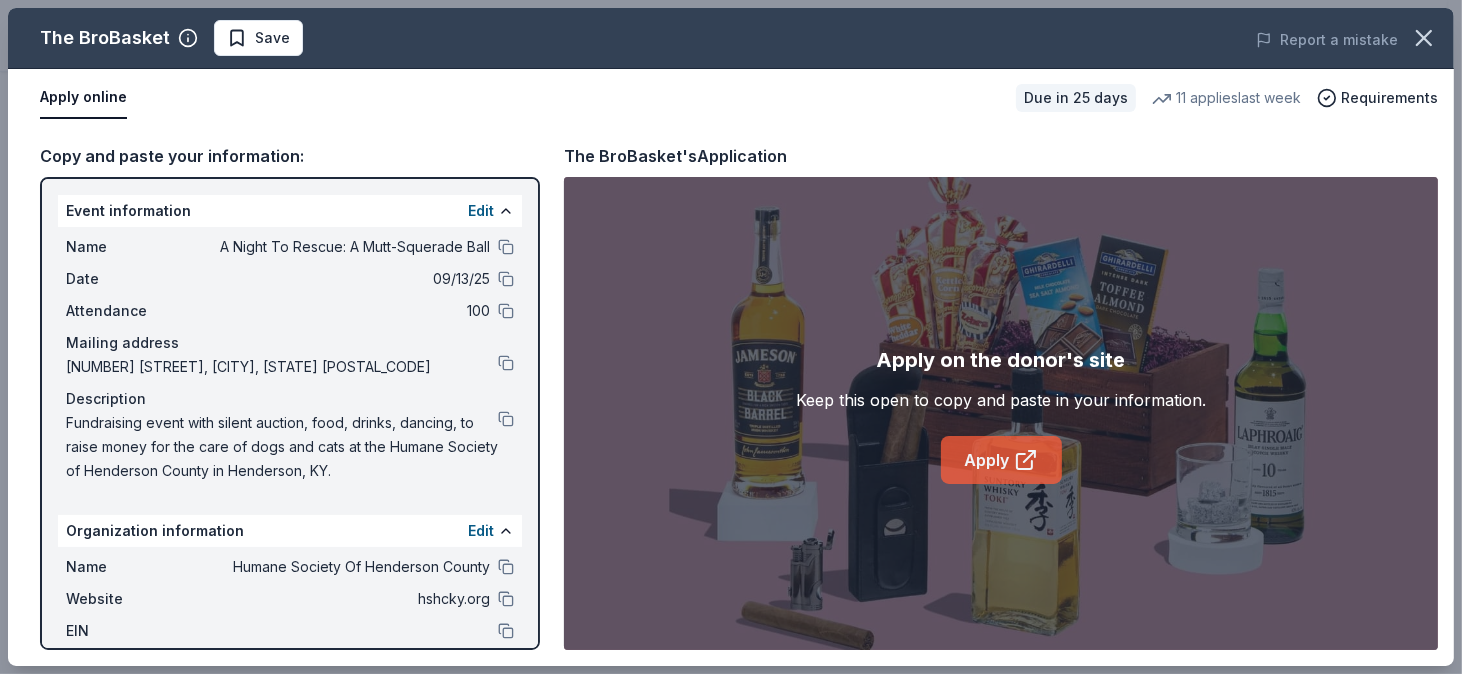 click on "Apply" at bounding box center [1001, 460] 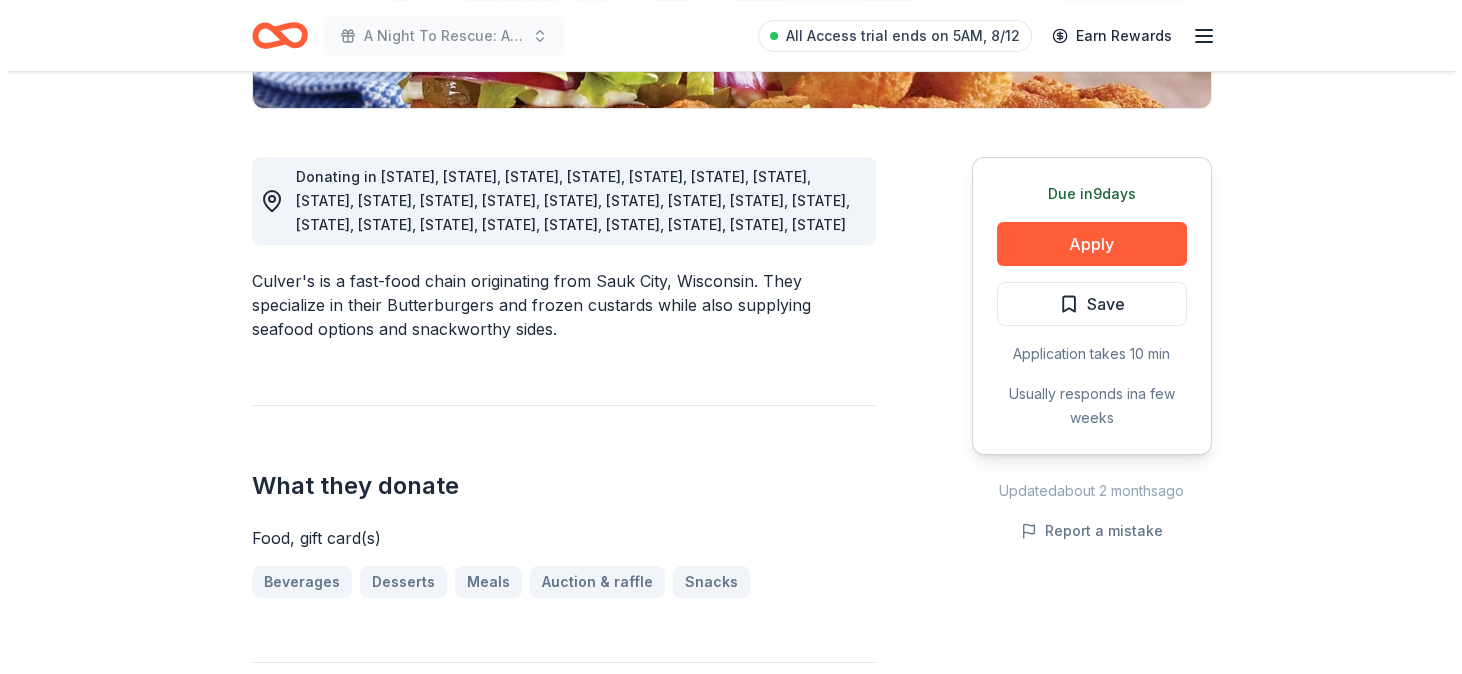 scroll, scrollTop: 499, scrollLeft: 0, axis: vertical 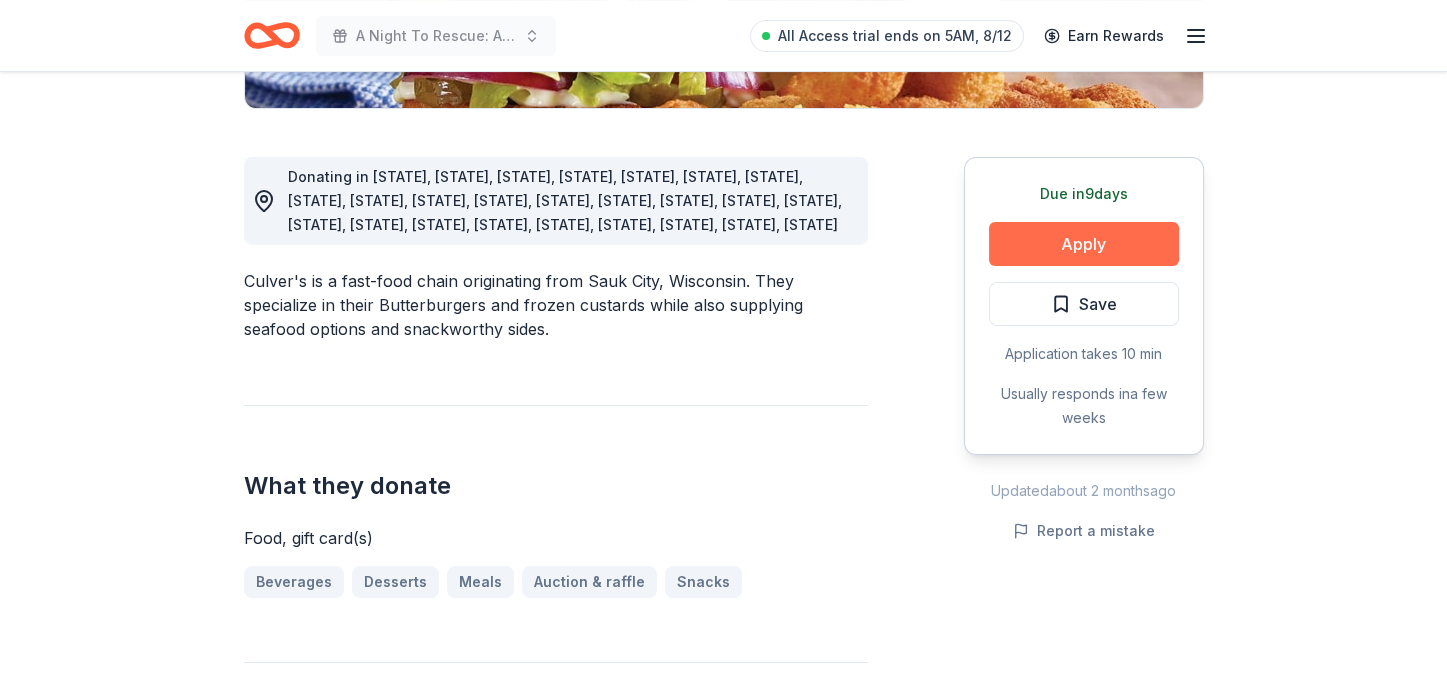 click on "Apply" at bounding box center (1084, 244) 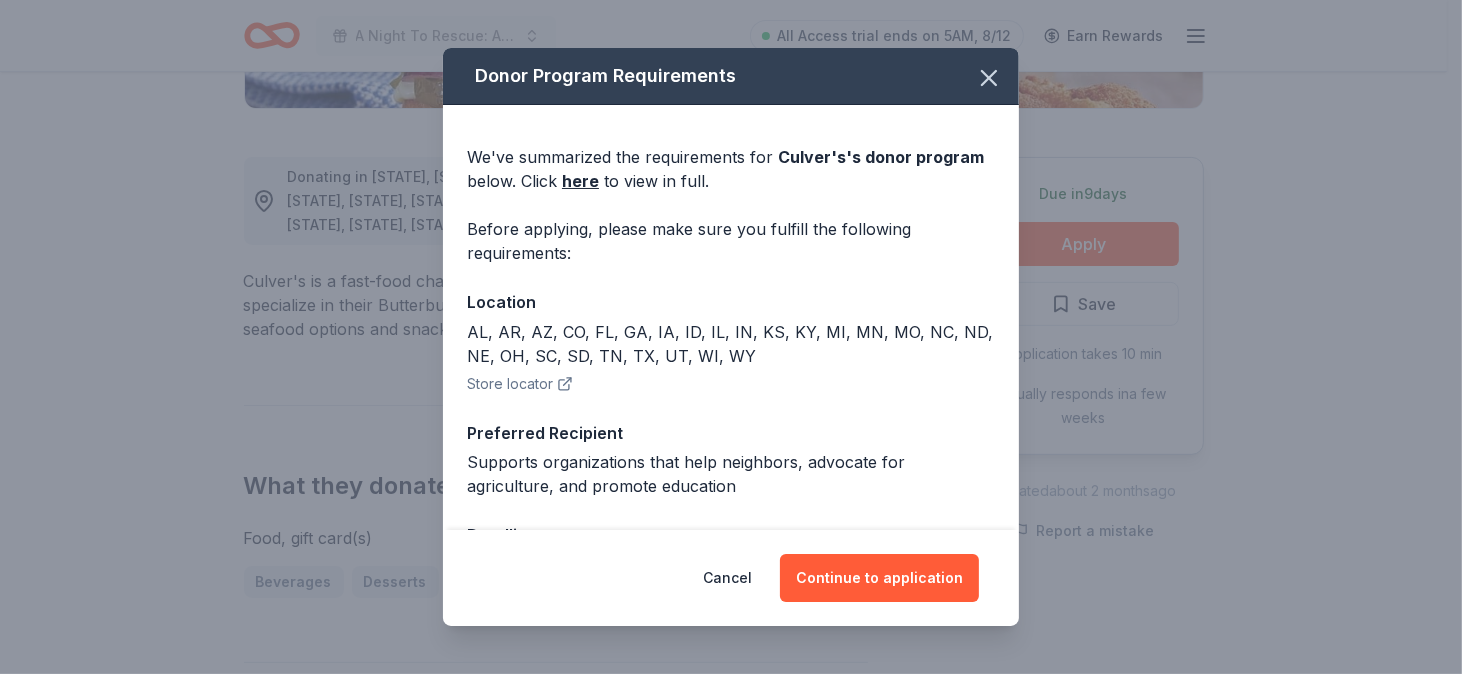 scroll, scrollTop: 73, scrollLeft: 0, axis: vertical 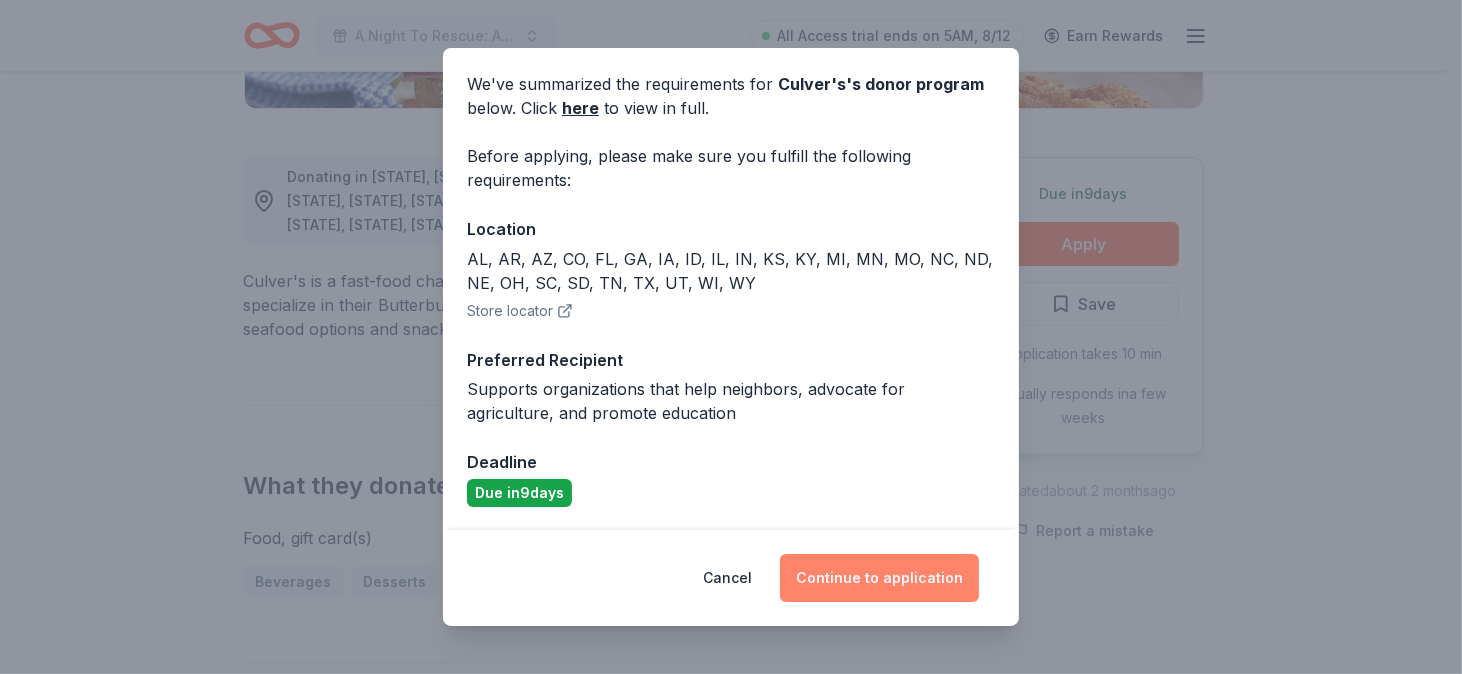click on "Continue to application" at bounding box center [879, 578] 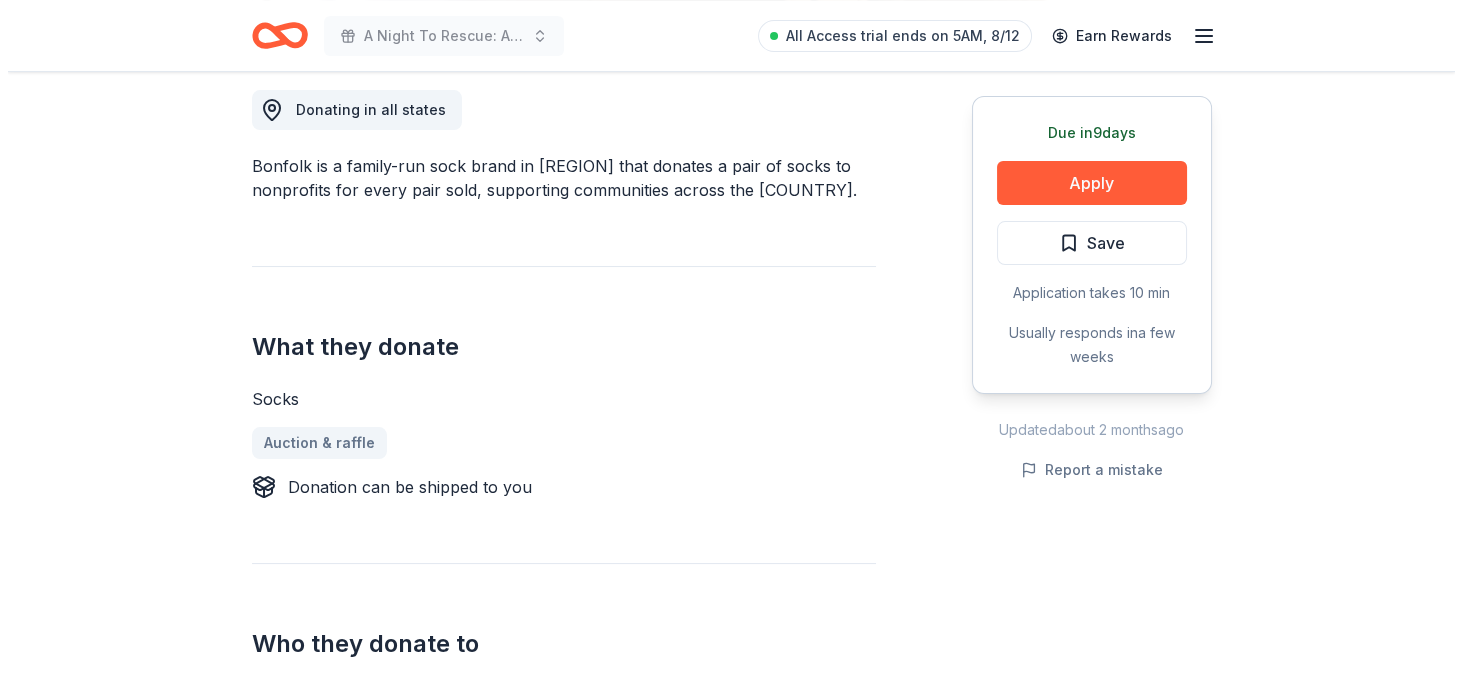 scroll, scrollTop: 600, scrollLeft: 0, axis: vertical 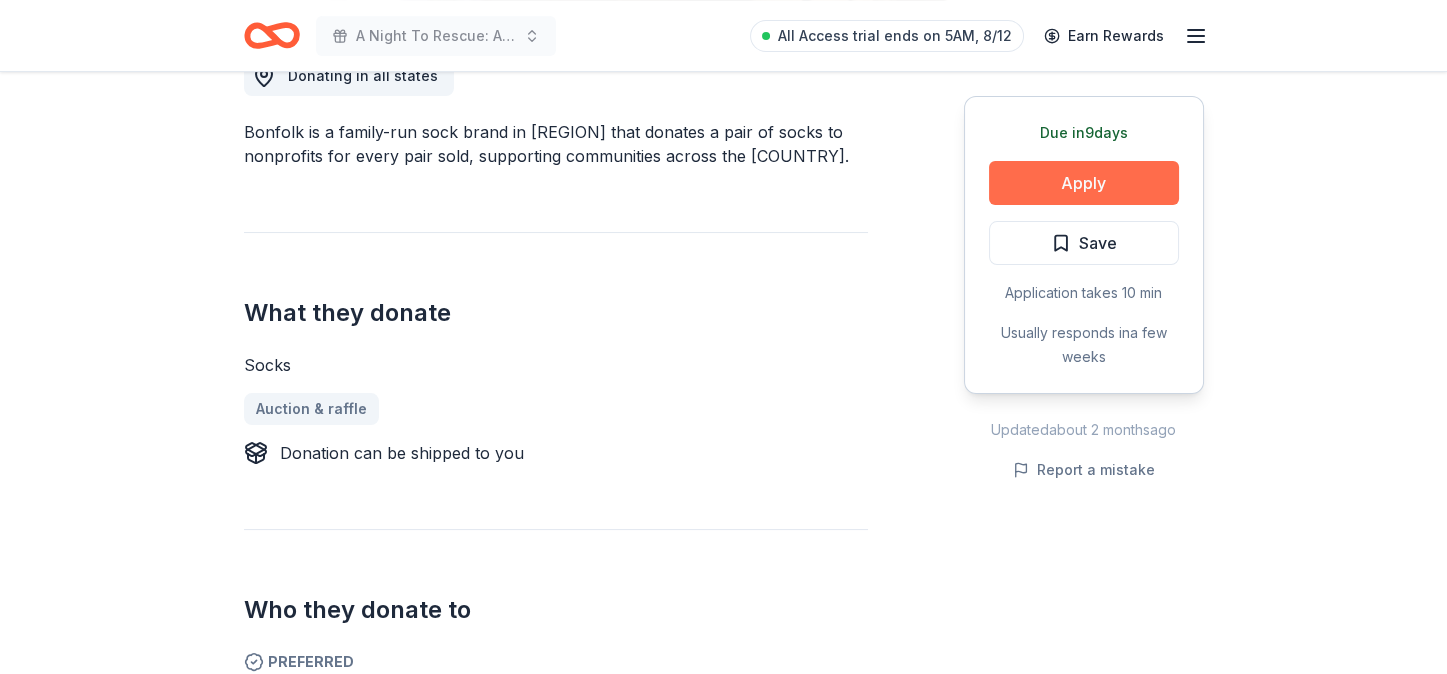click on "Apply" at bounding box center [1084, 183] 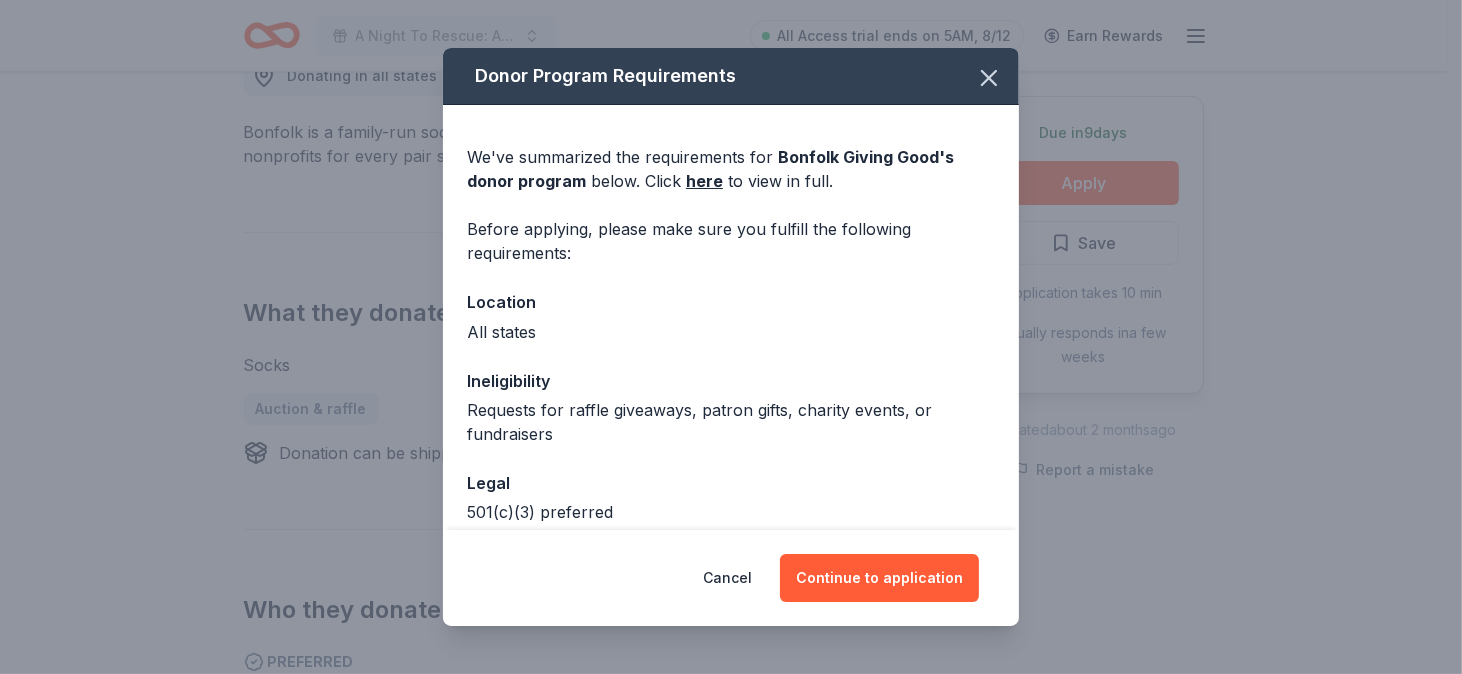 scroll, scrollTop: 100, scrollLeft: 0, axis: vertical 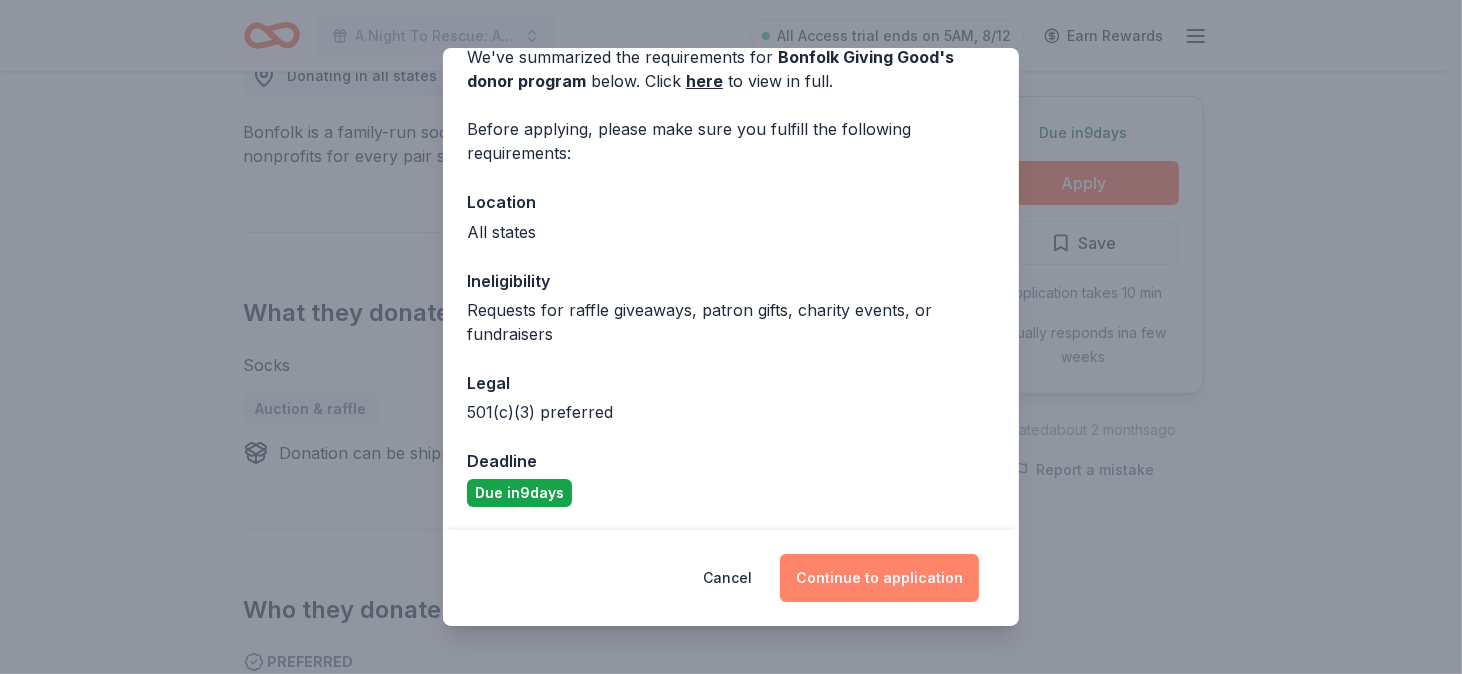 click on "Continue to application" at bounding box center [879, 578] 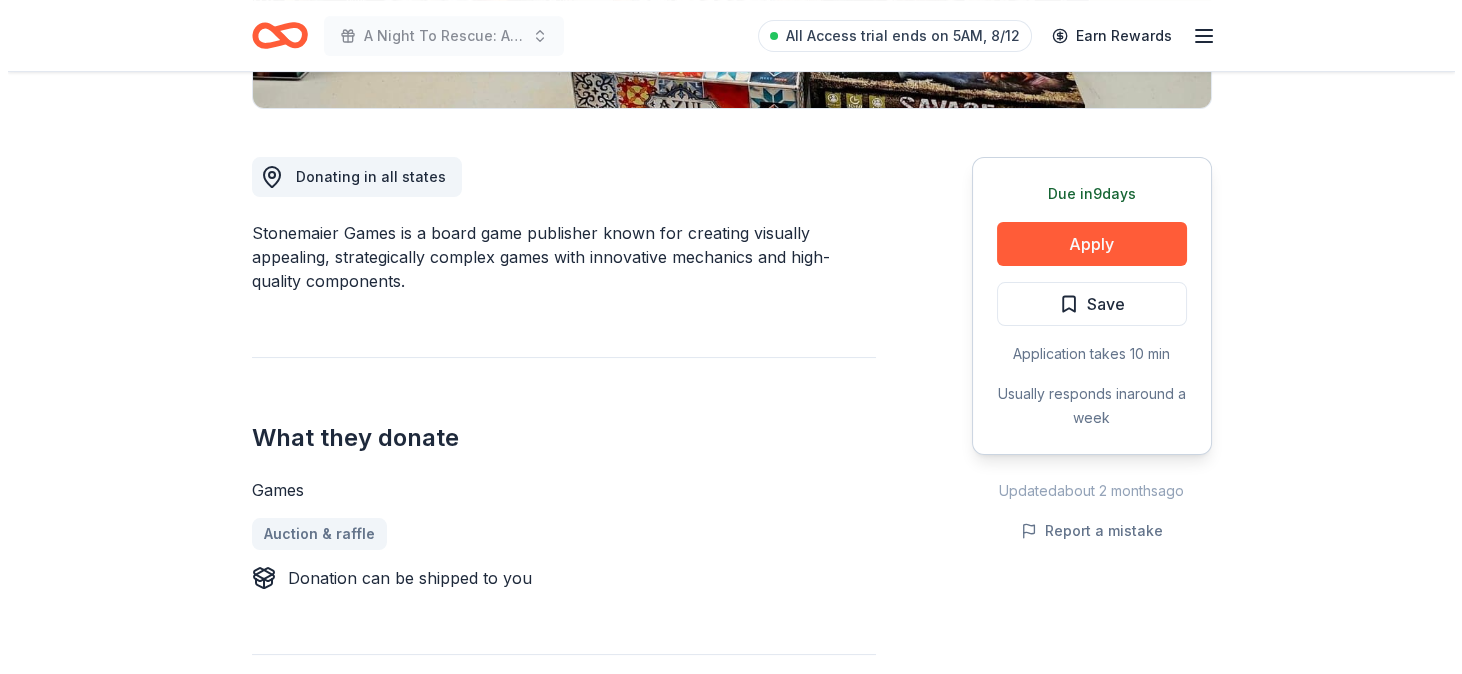scroll, scrollTop: 600, scrollLeft: 0, axis: vertical 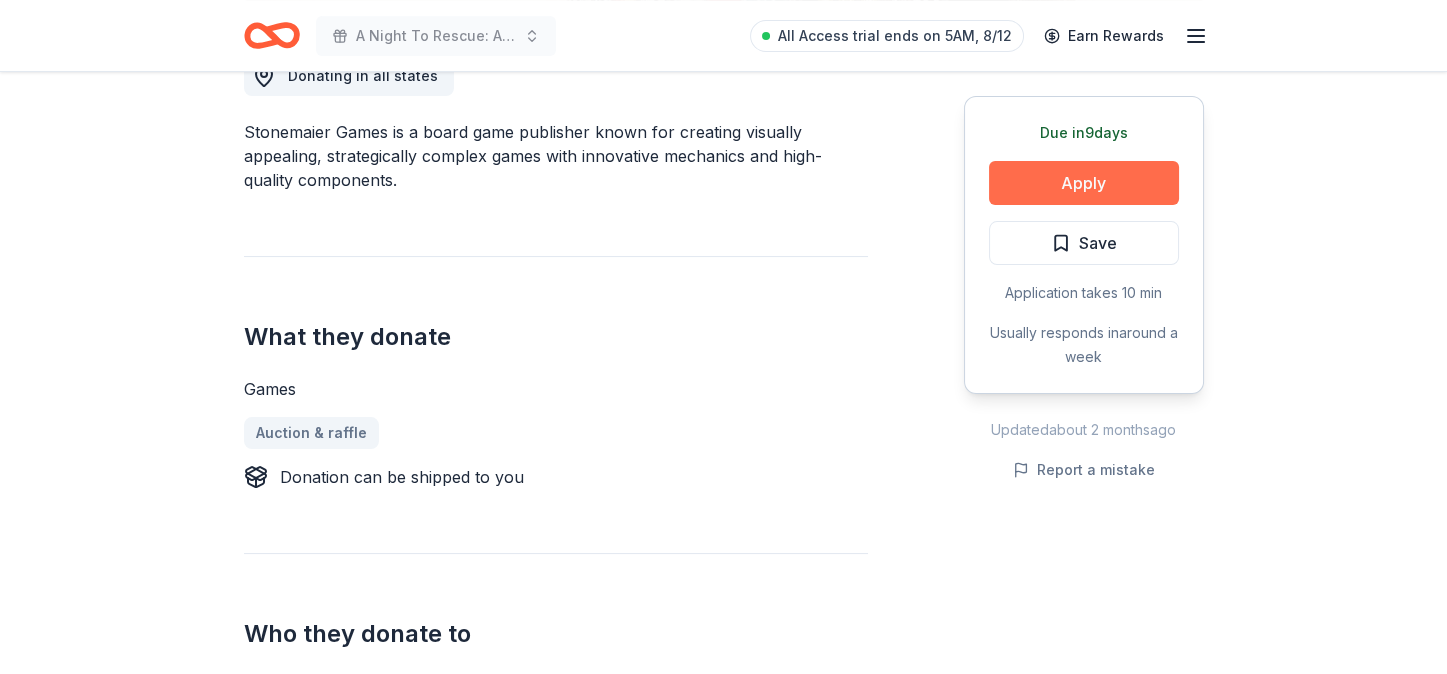click on "Apply" at bounding box center (1084, 183) 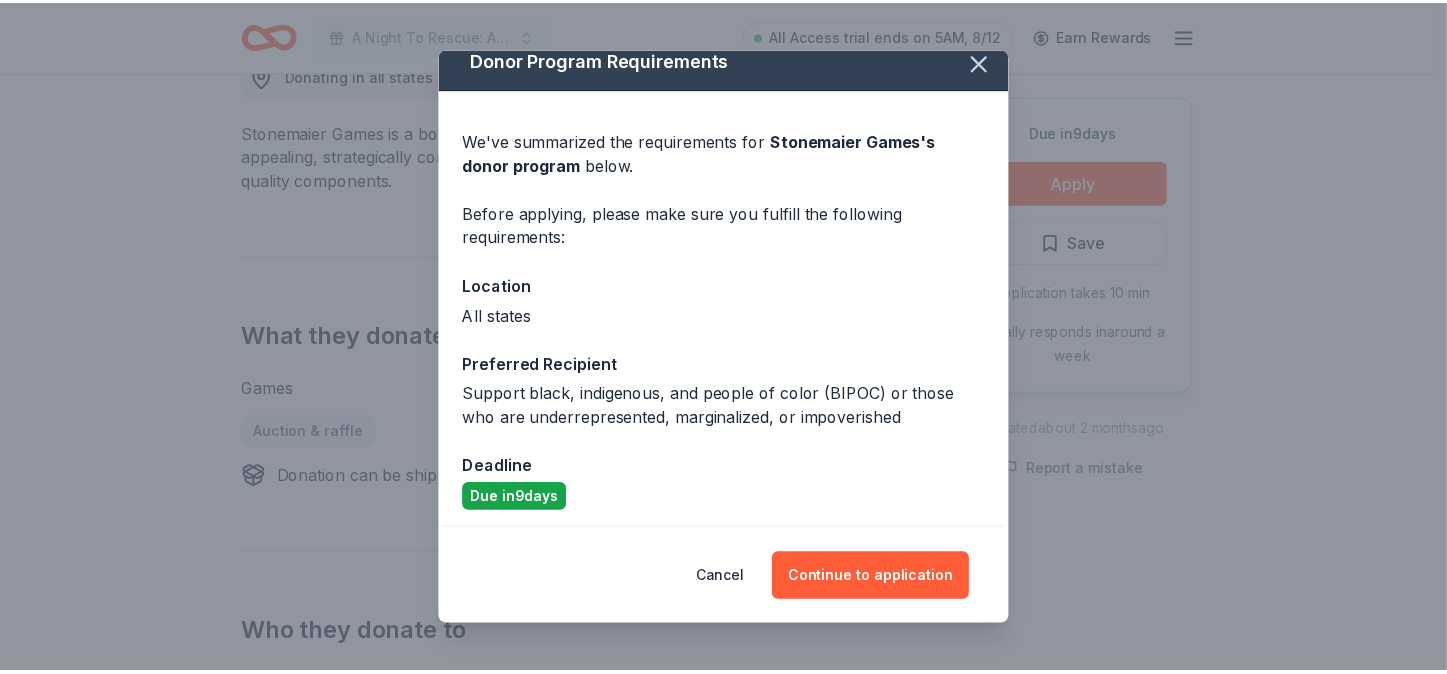 scroll, scrollTop: 21, scrollLeft: 0, axis: vertical 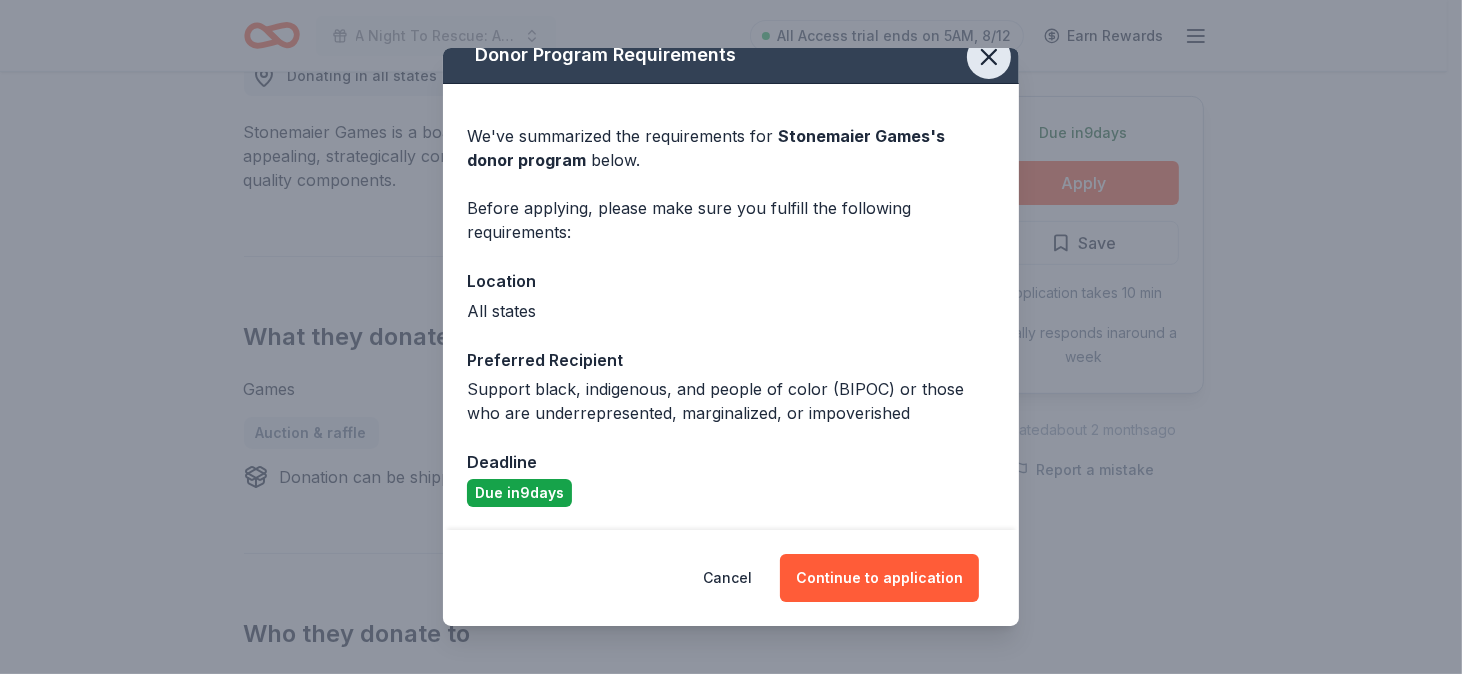 click 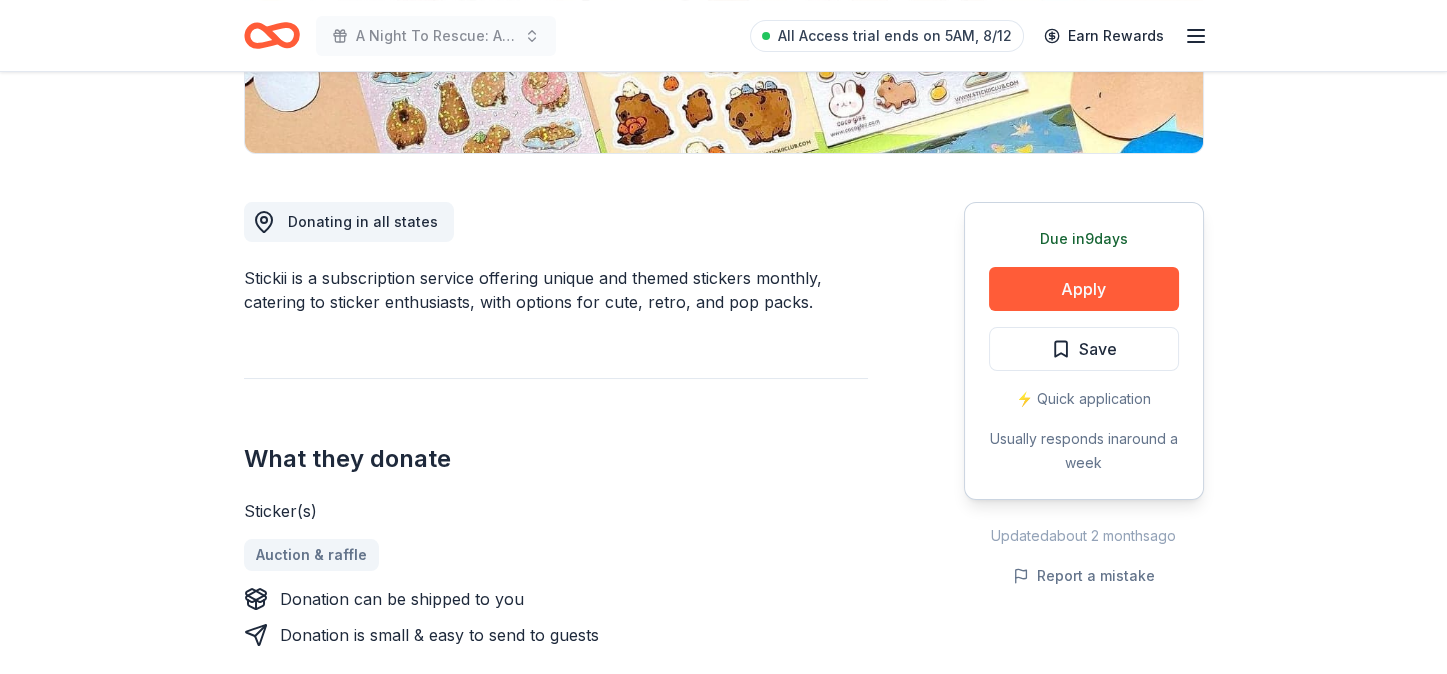 scroll, scrollTop: 400, scrollLeft: 0, axis: vertical 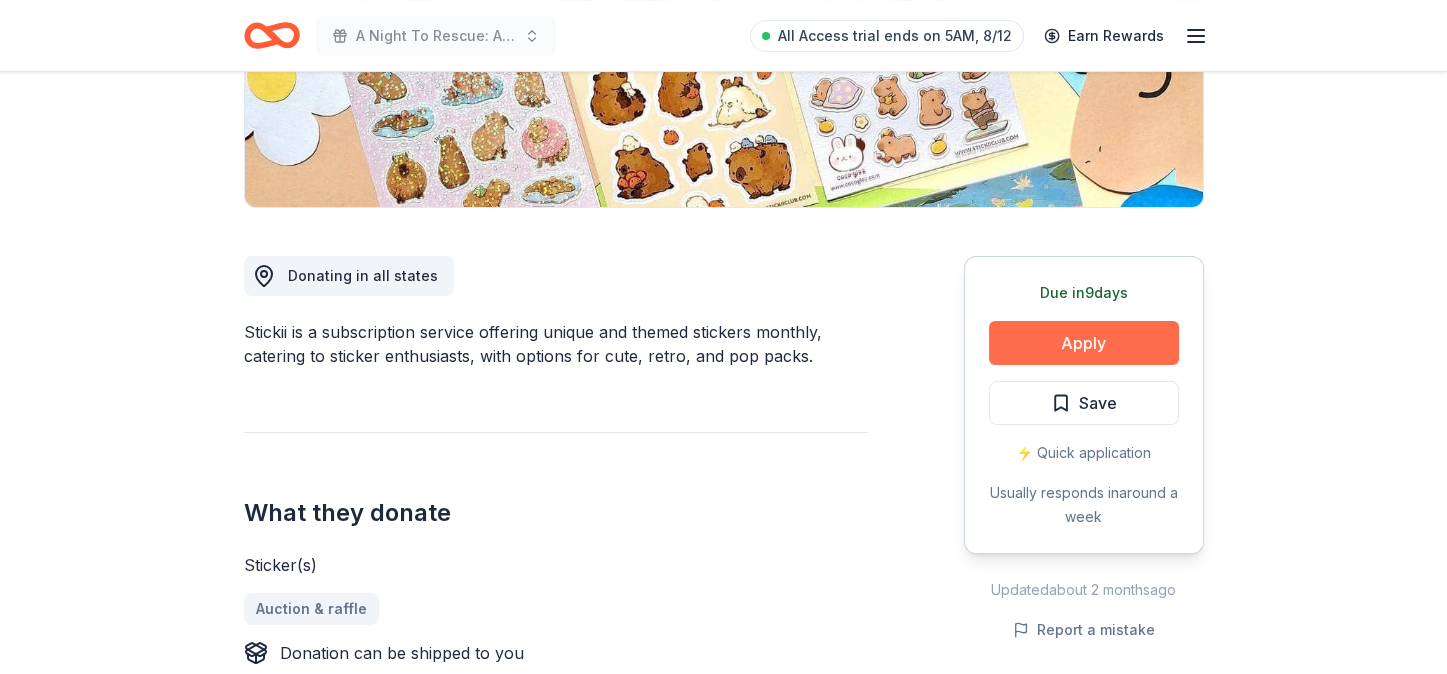 click on "Apply" at bounding box center [1084, 343] 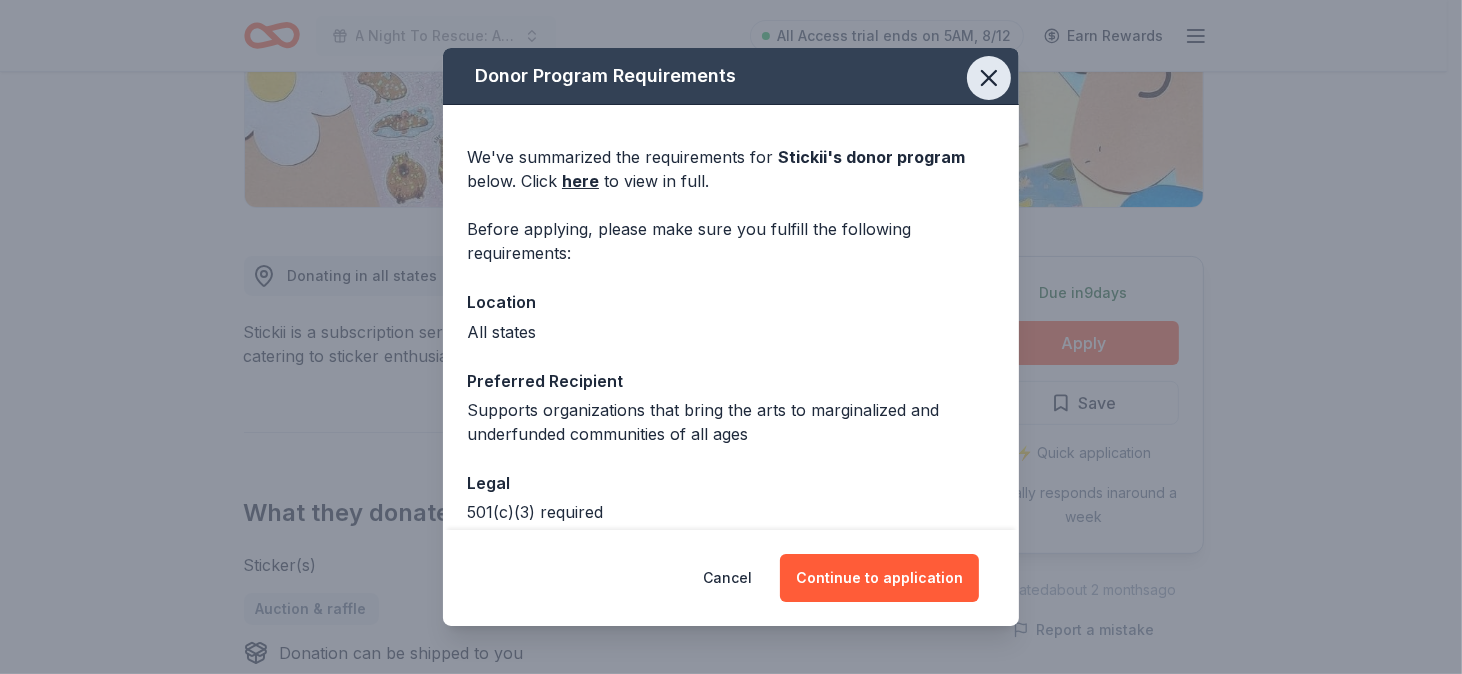 click 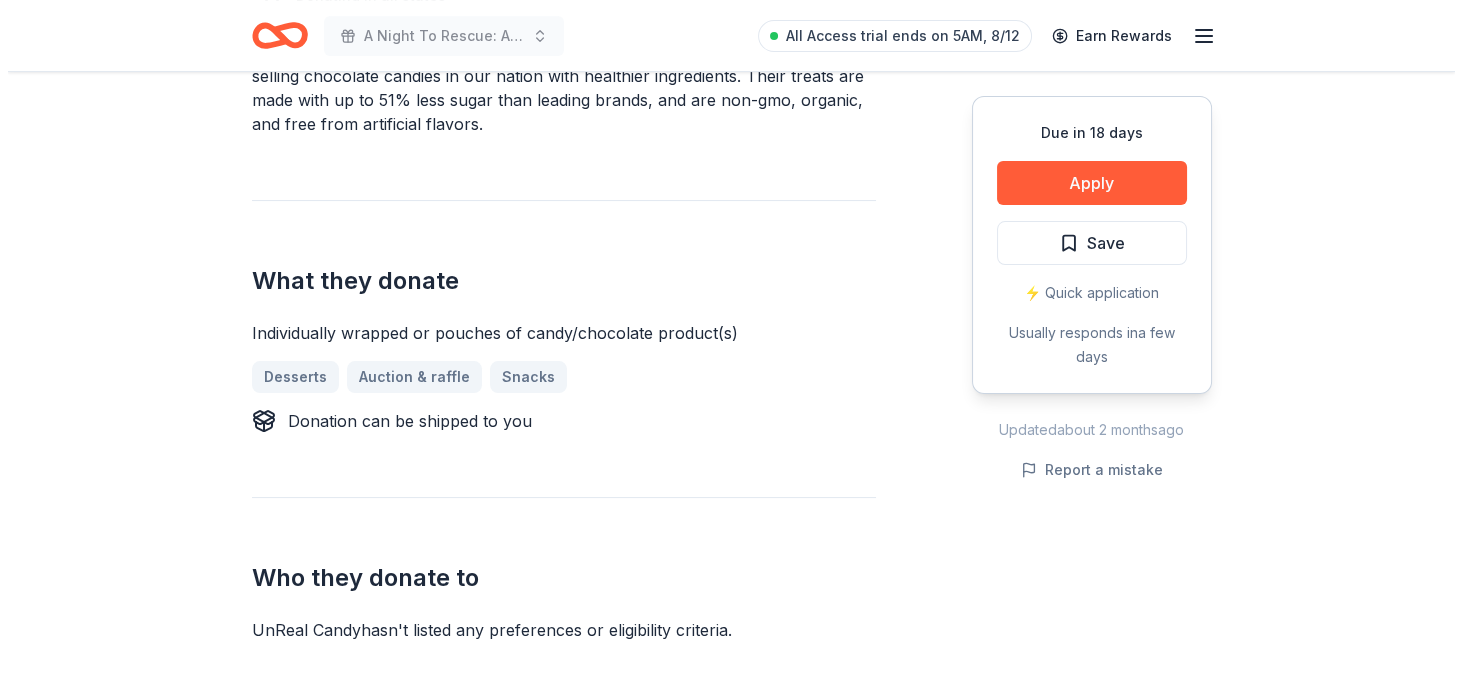 scroll, scrollTop: 699, scrollLeft: 0, axis: vertical 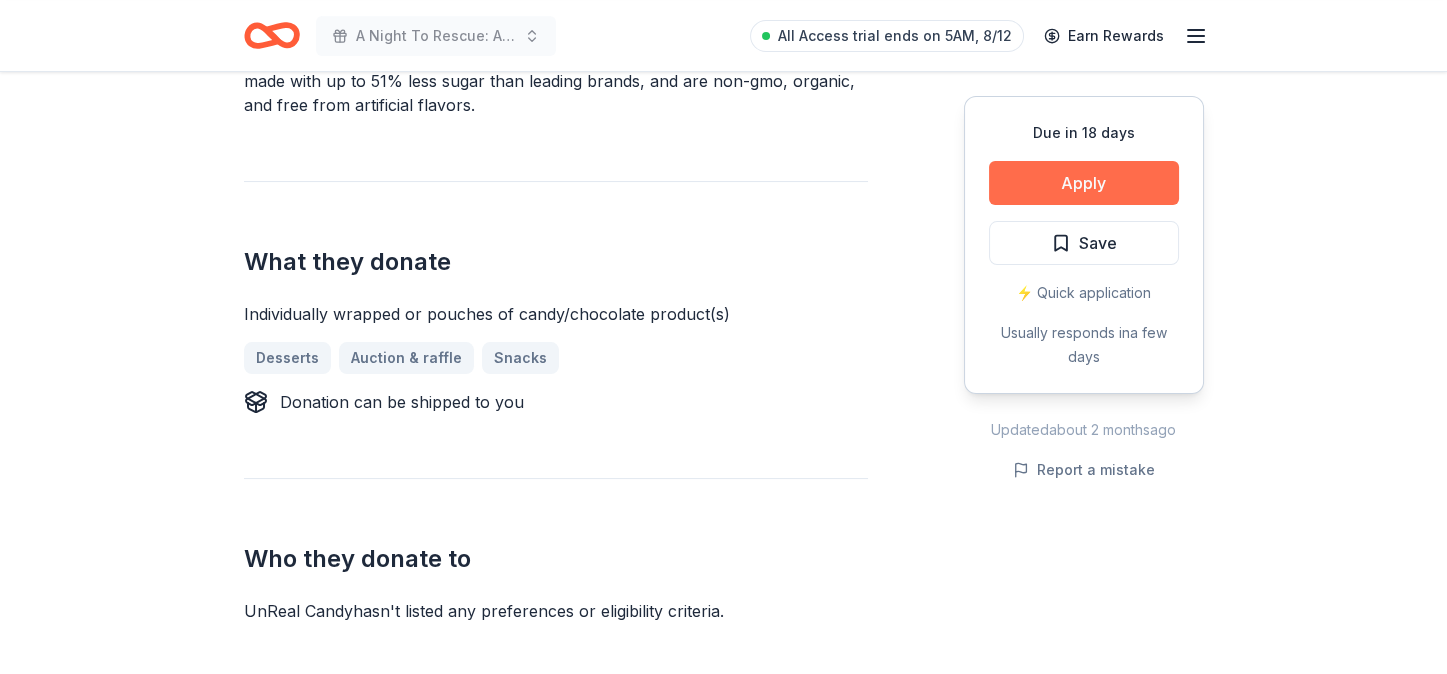 click on "Apply" at bounding box center [1084, 183] 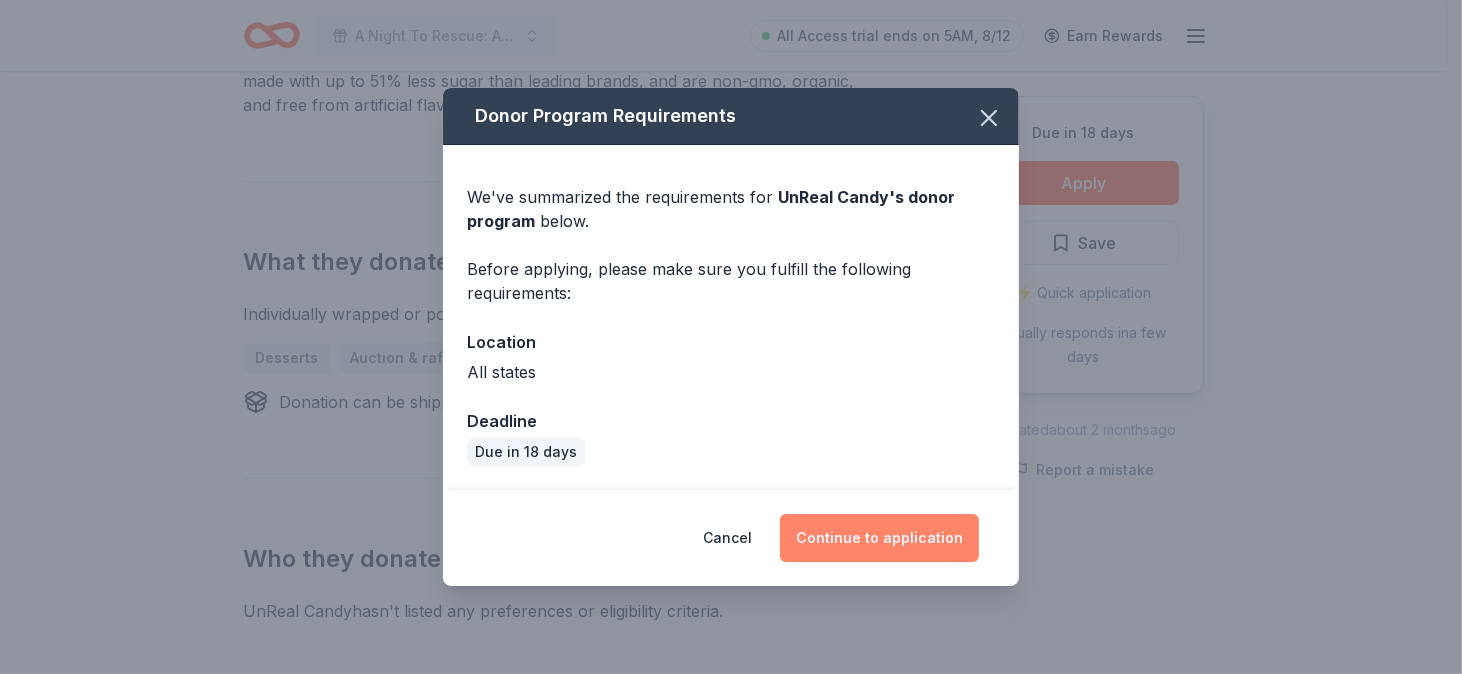 click on "Continue to application" at bounding box center [879, 538] 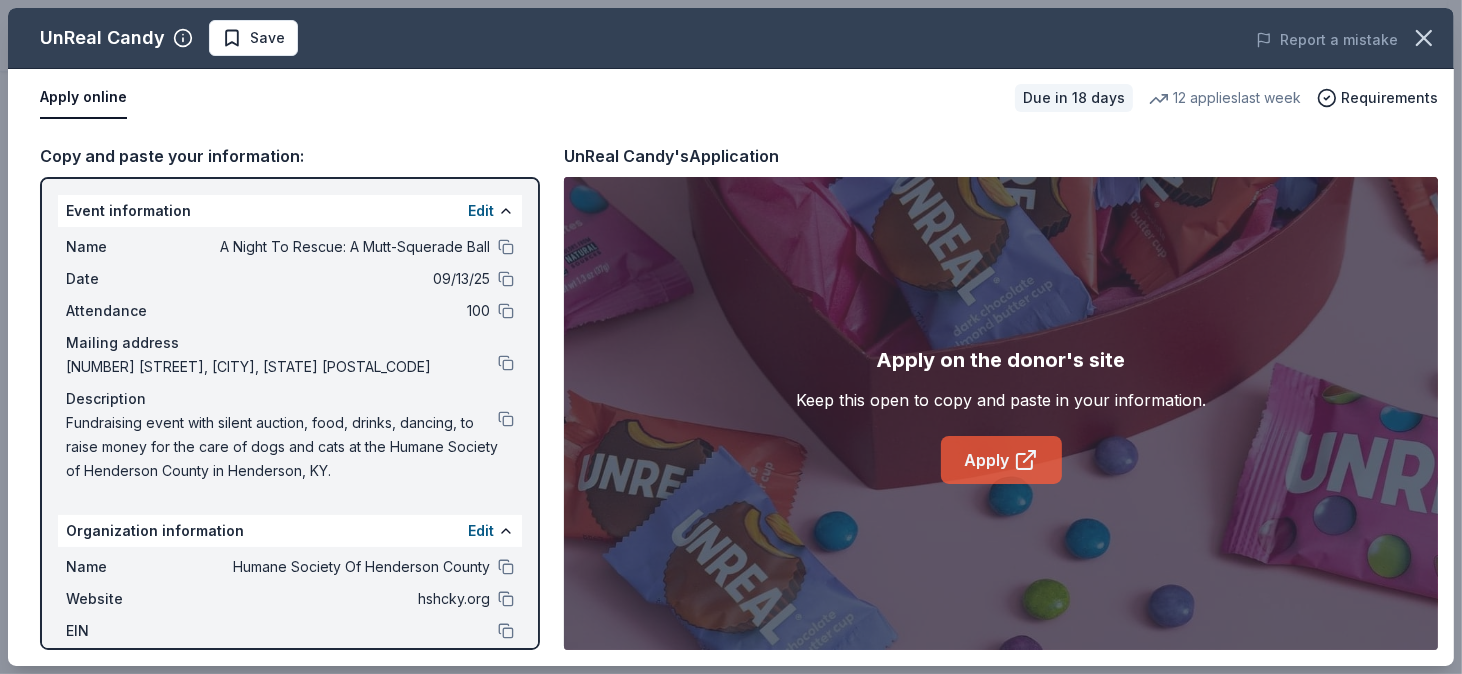 click on "Apply" at bounding box center [1001, 460] 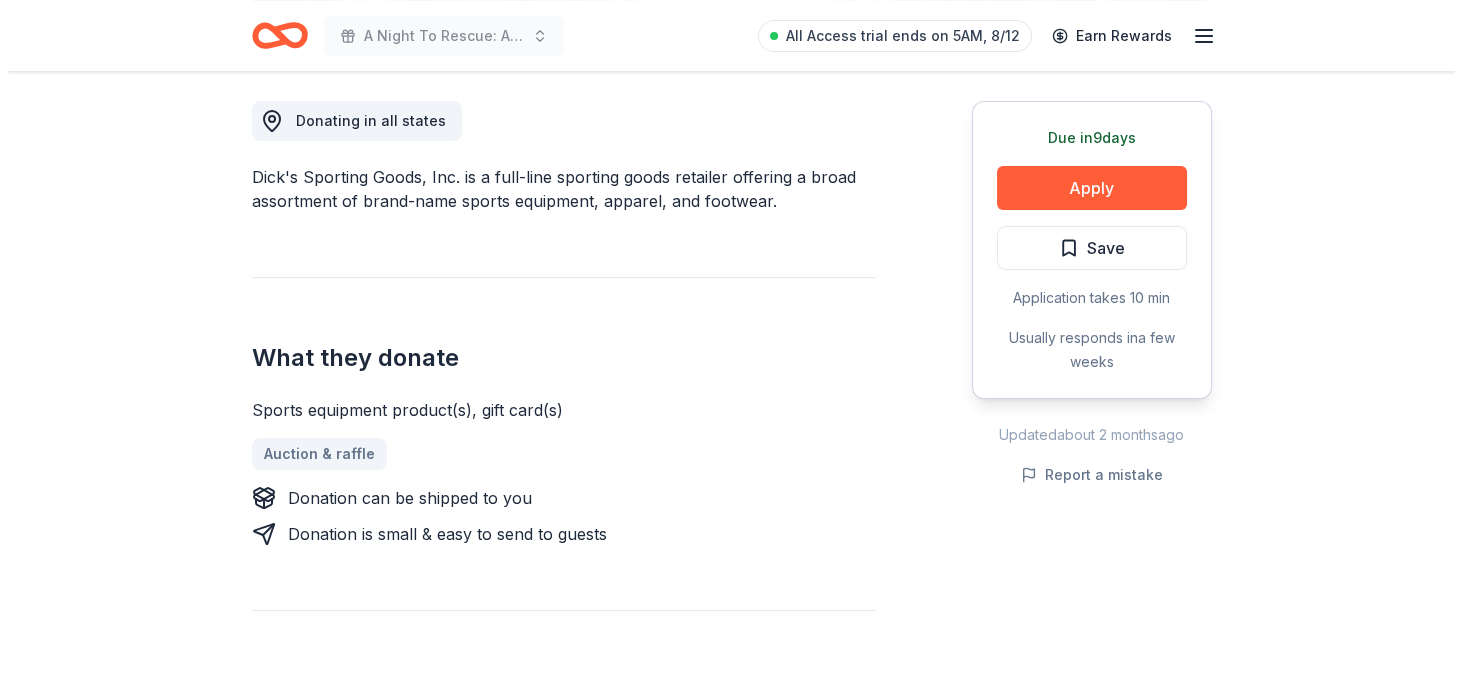 scroll, scrollTop: 600, scrollLeft: 0, axis: vertical 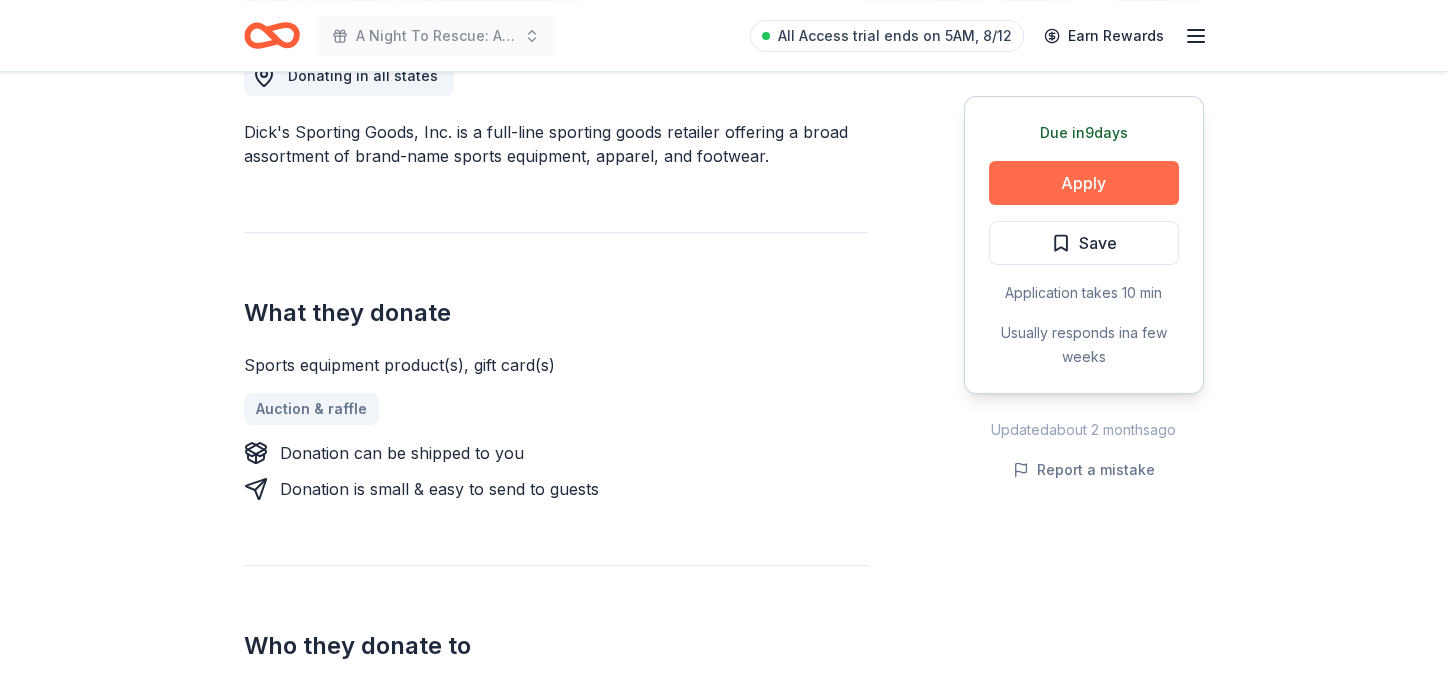 click on "Apply" at bounding box center (1084, 183) 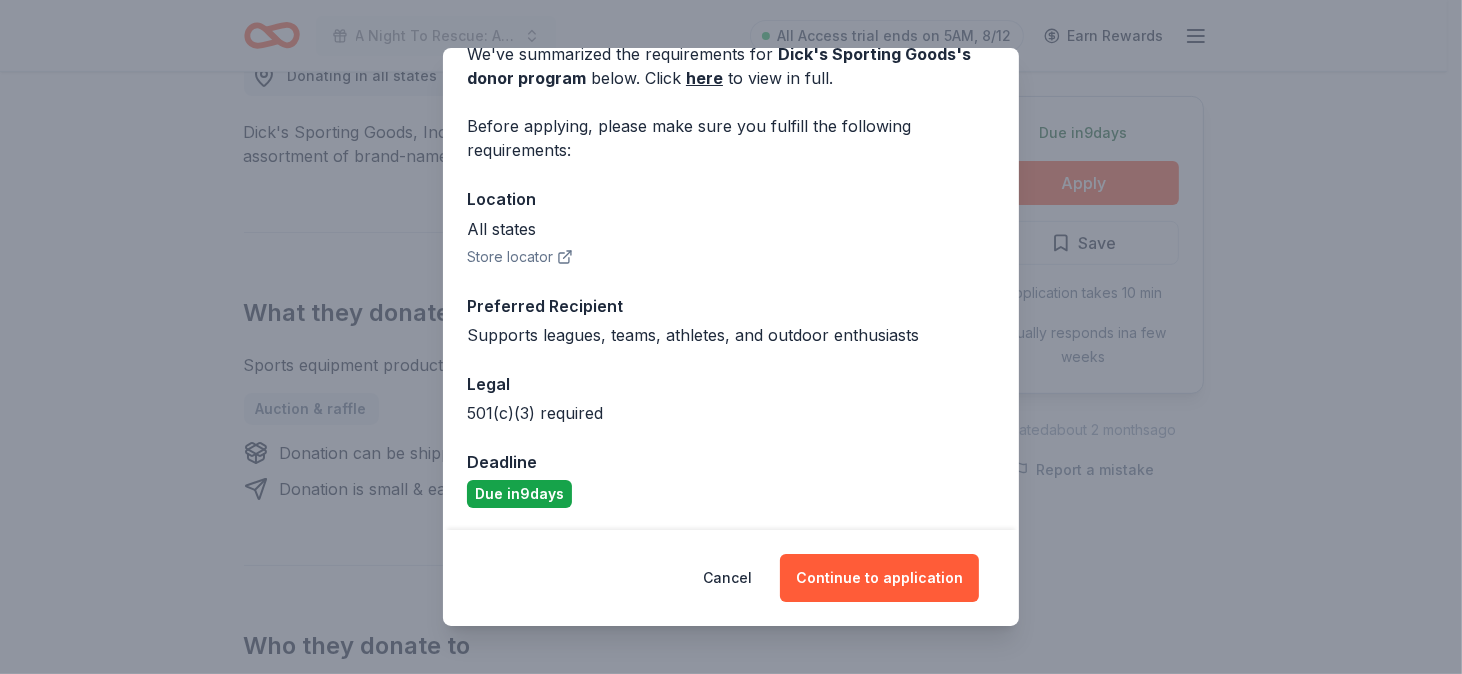 scroll, scrollTop: 104, scrollLeft: 0, axis: vertical 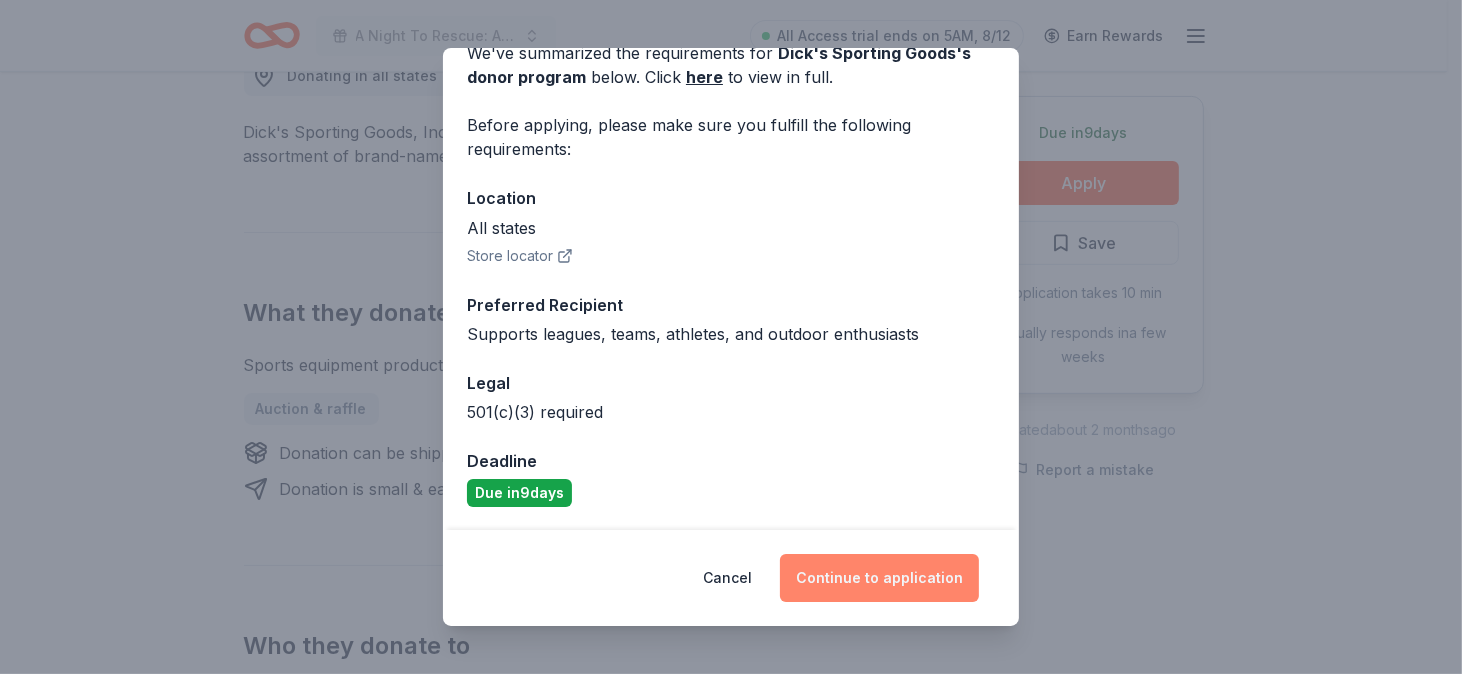 click on "Continue to application" at bounding box center [879, 578] 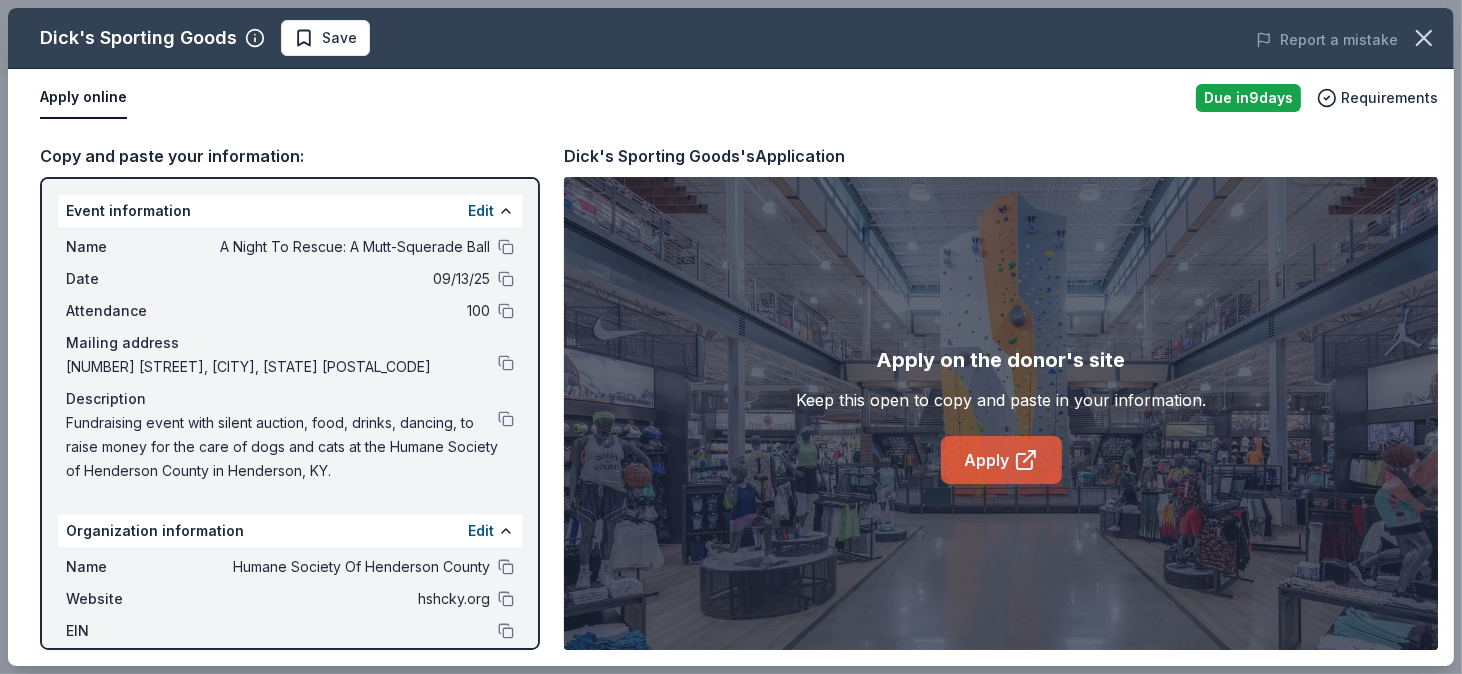 click on "Apply" at bounding box center [1001, 460] 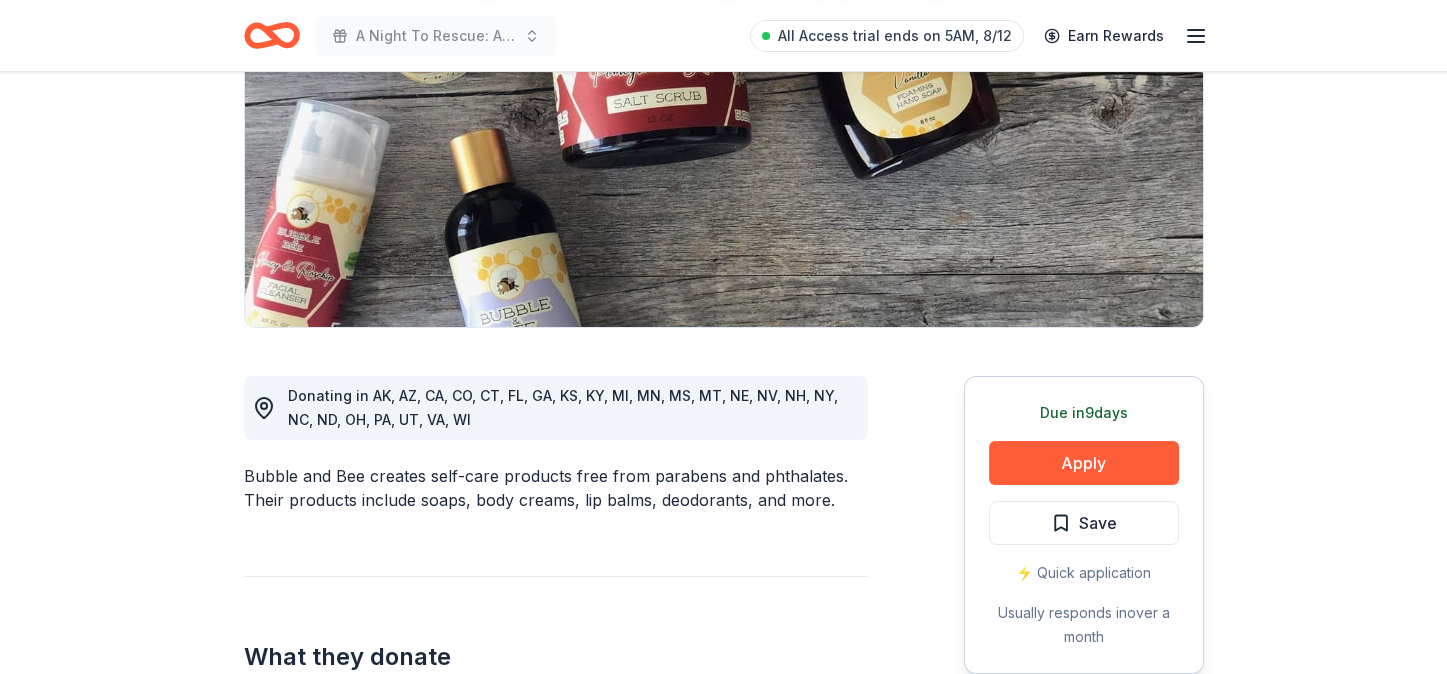 scroll, scrollTop: 300, scrollLeft: 0, axis: vertical 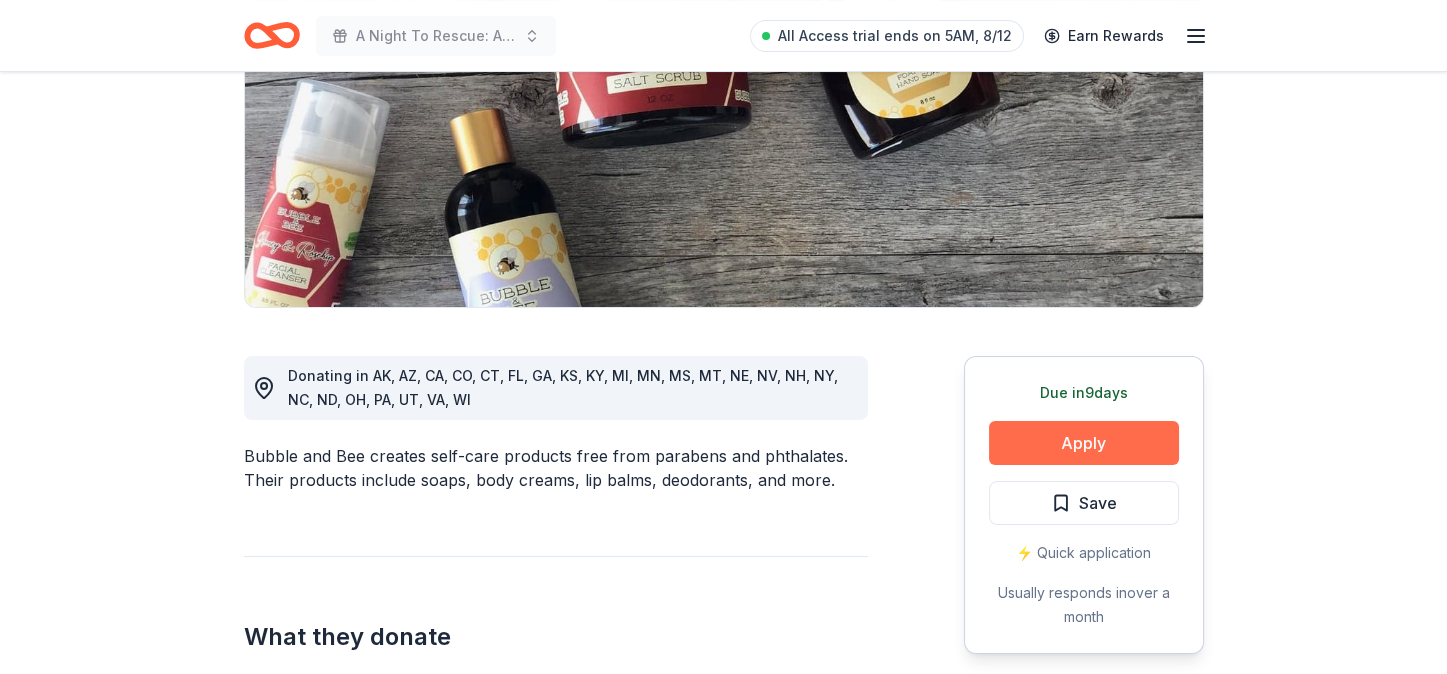 click on "Apply" at bounding box center (1084, 443) 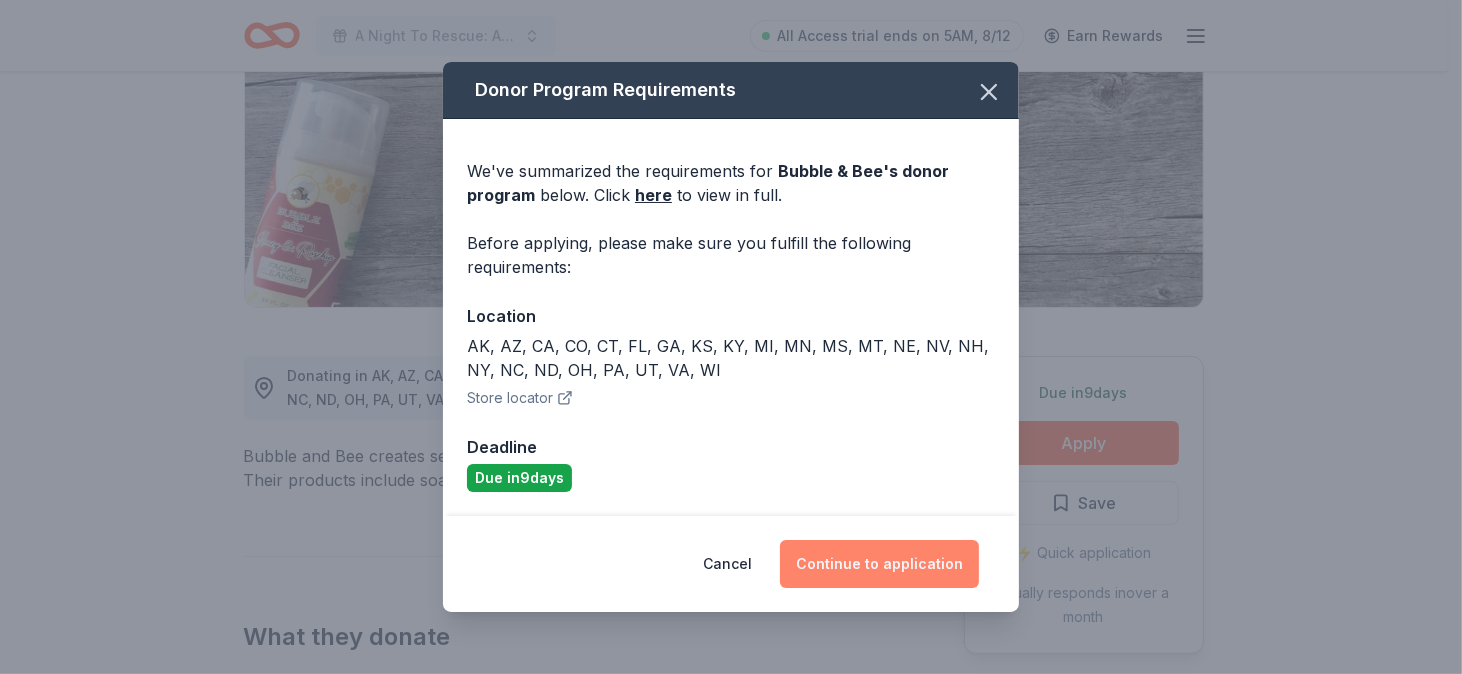 click on "Continue to application" at bounding box center [879, 564] 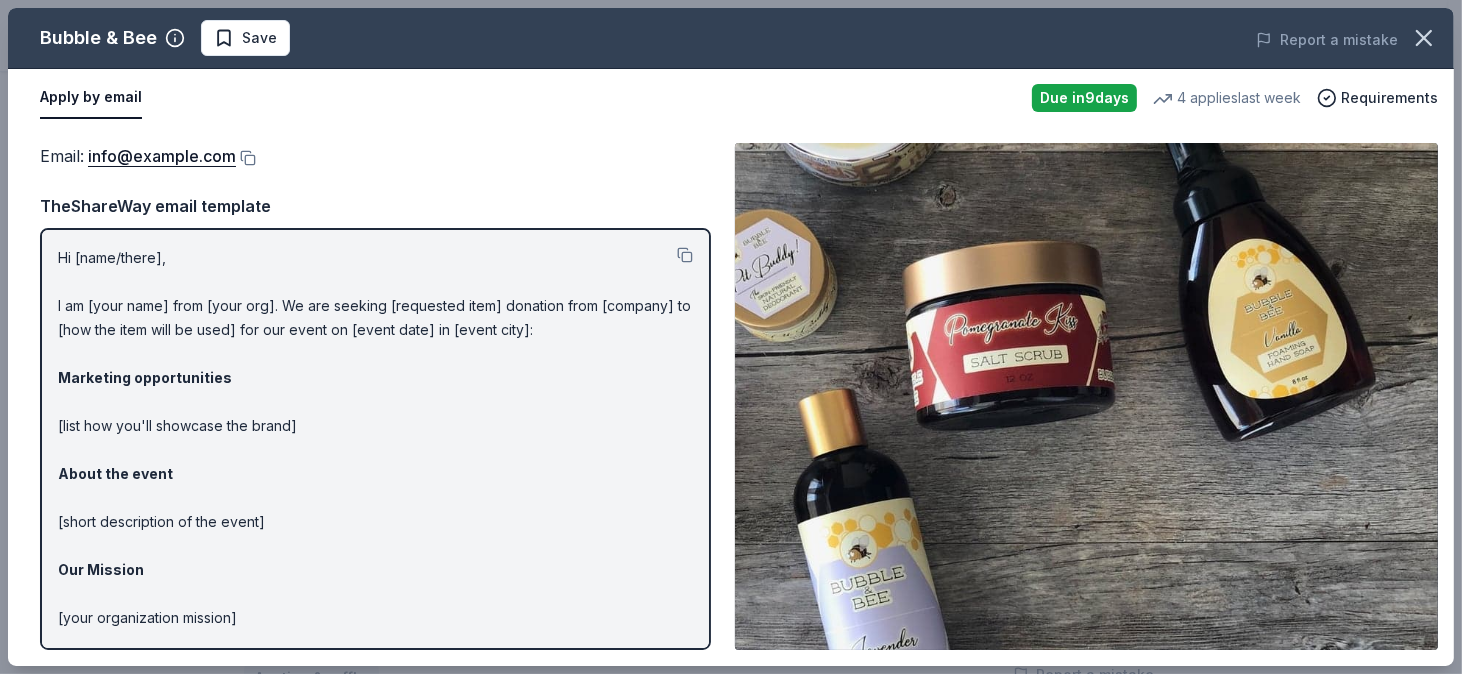 scroll, scrollTop: 400, scrollLeft: 0, axis: vertical 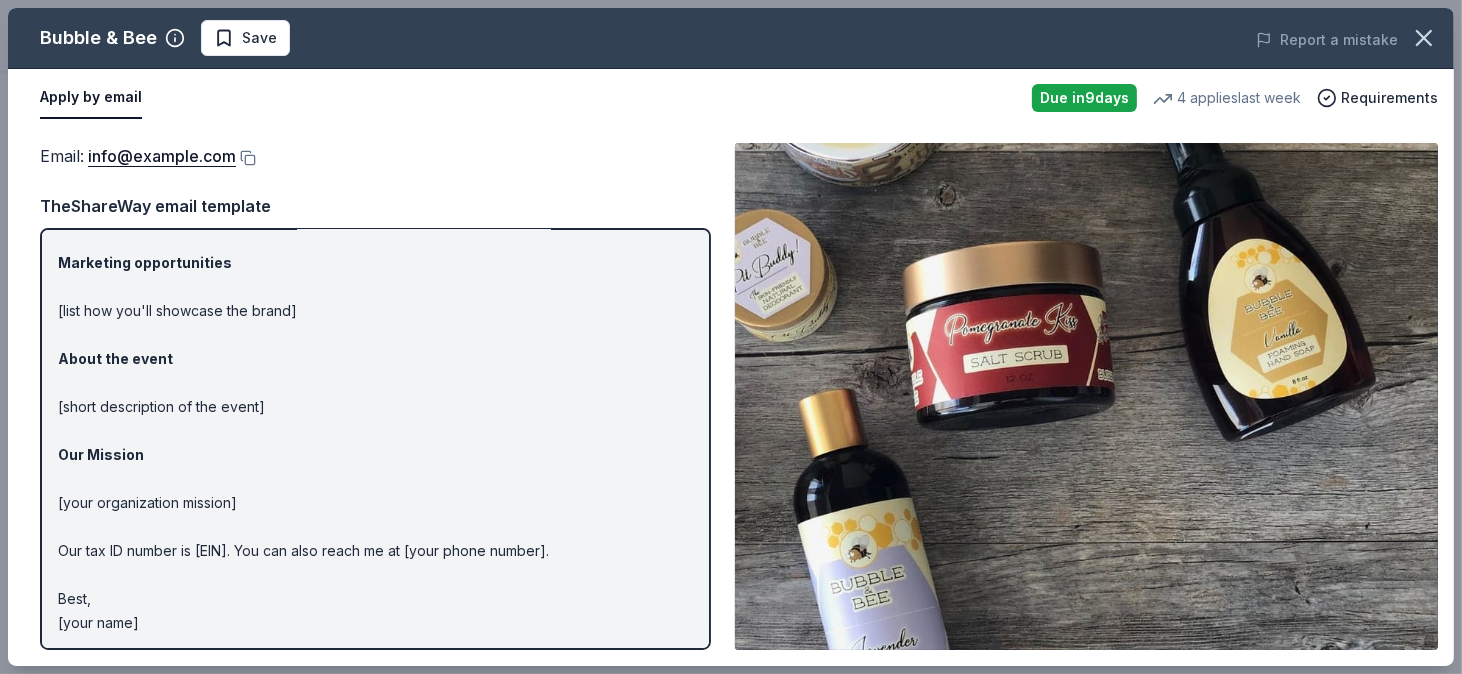 click on "Apply by email" at bounding box center [91, 98] 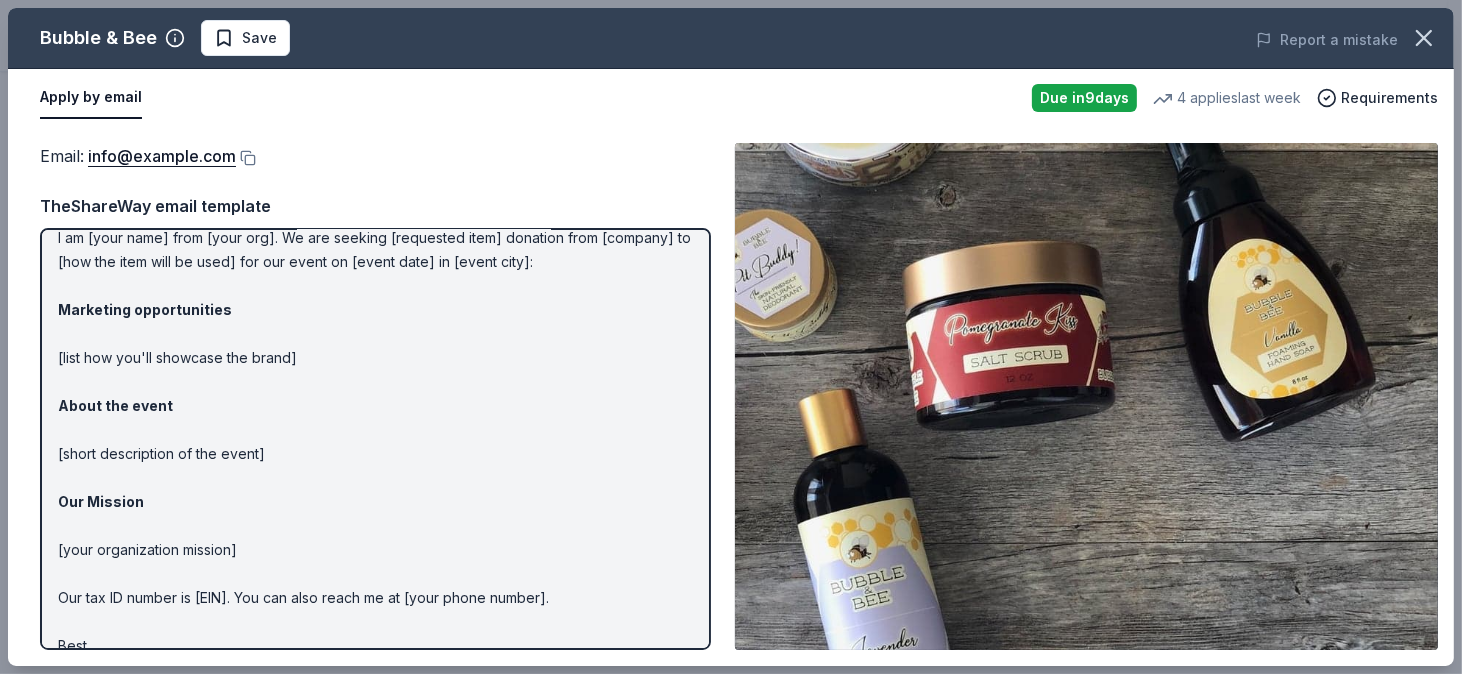 scroll, scrollTop: 0, scrollLeft: 0, axis: both 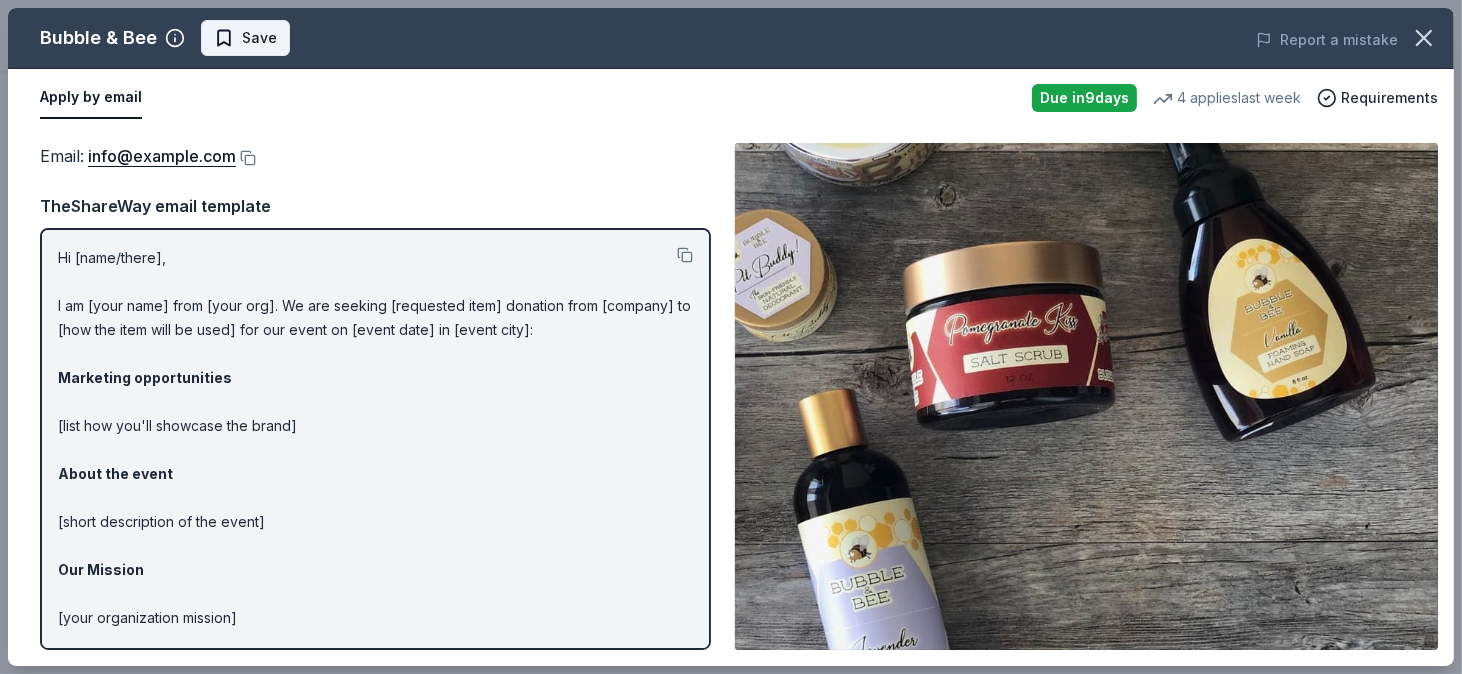 click on "Save" at bounding box center [259, 38] 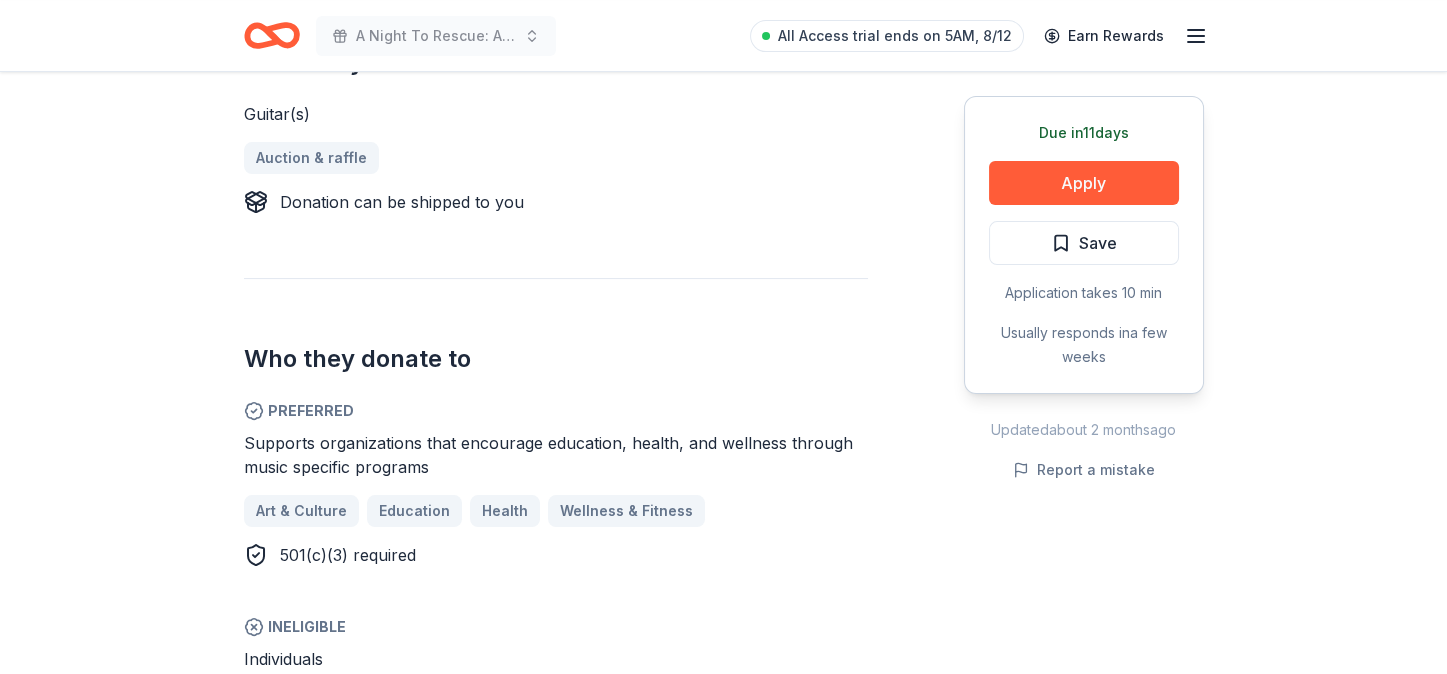 scroll, scrollTop: 900, scrollLeft: 0, axis: vertical 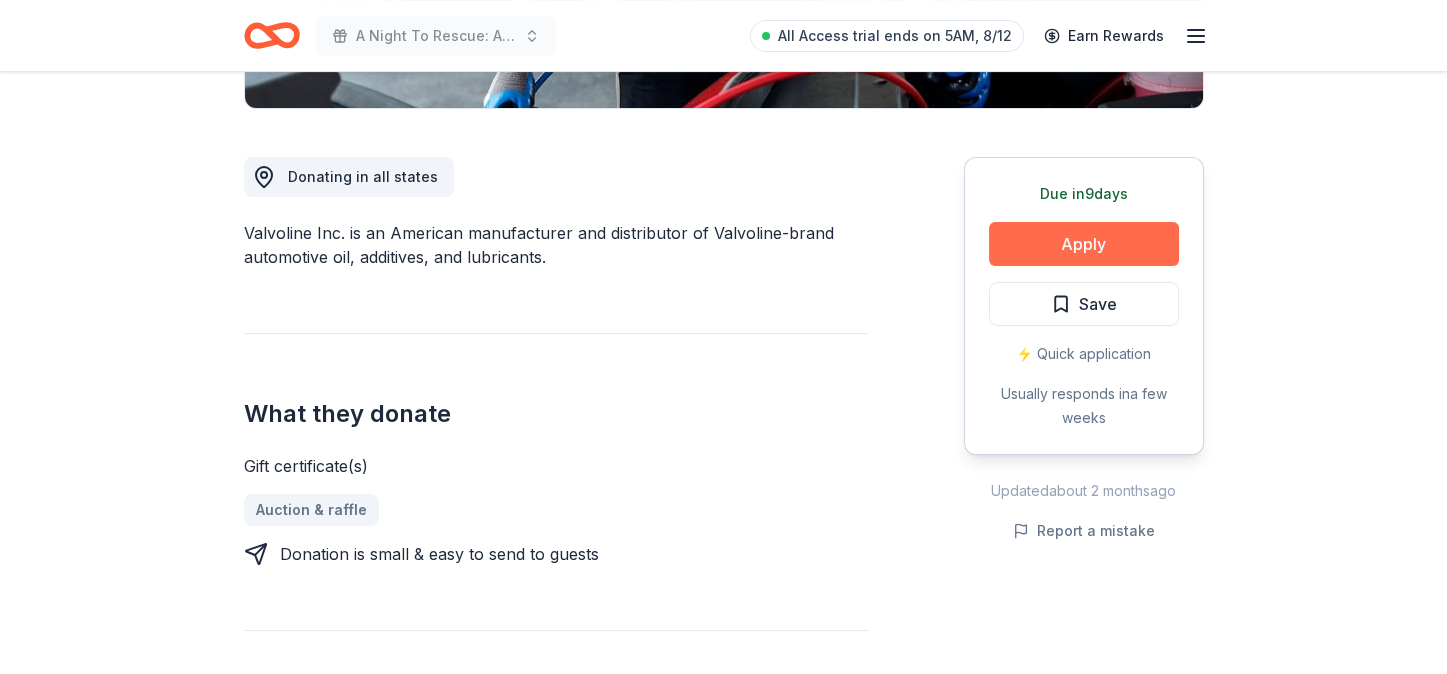 click on "Apply" at bounding box center [1084, 244] 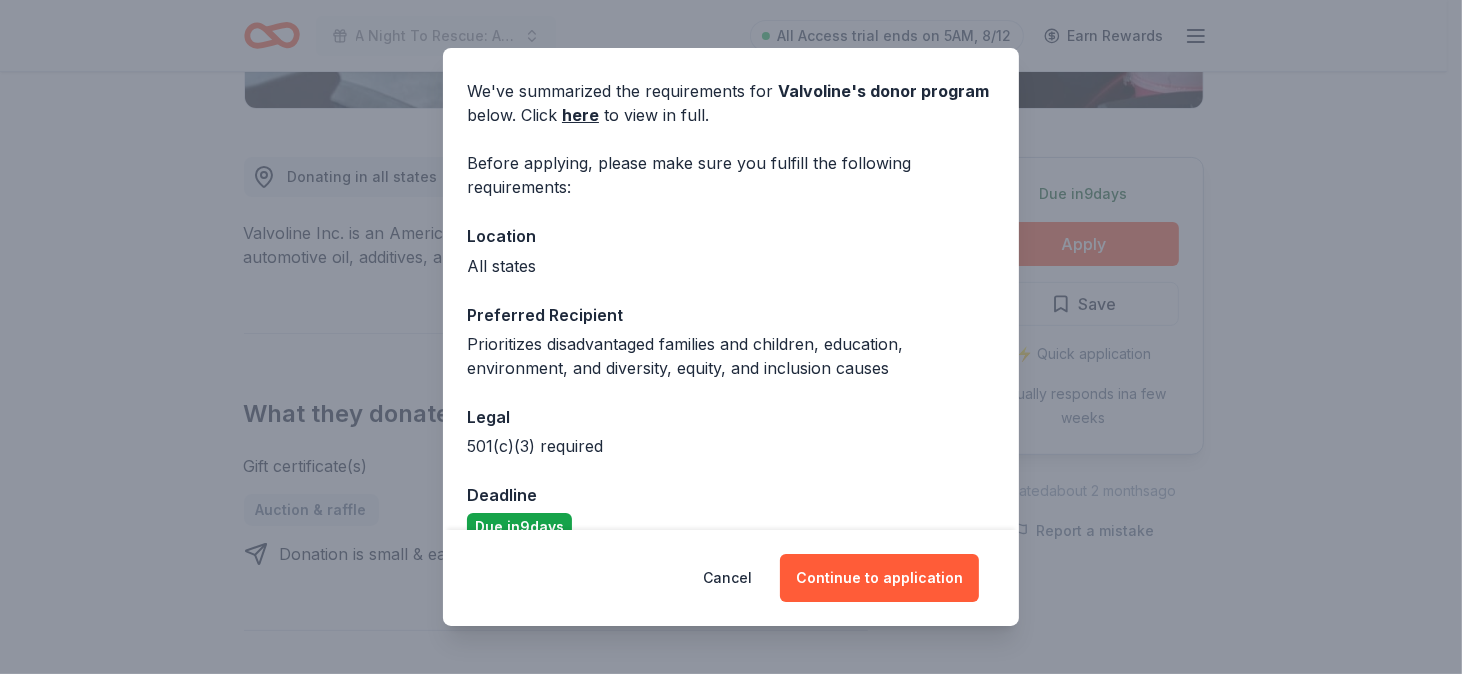 scroll, scrollTop: 100, scrollLeft: 0, axis: vertical 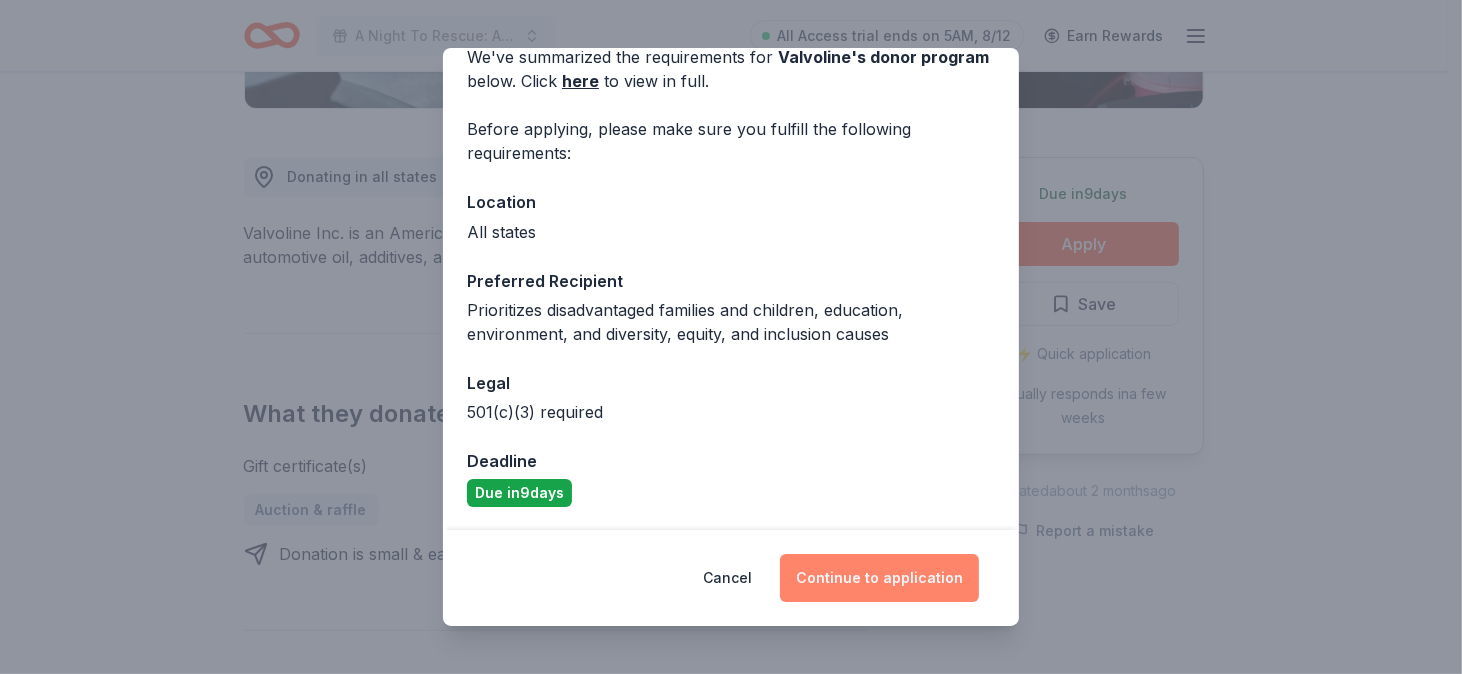click on "Continue to application" at bounding box center (879, 578) 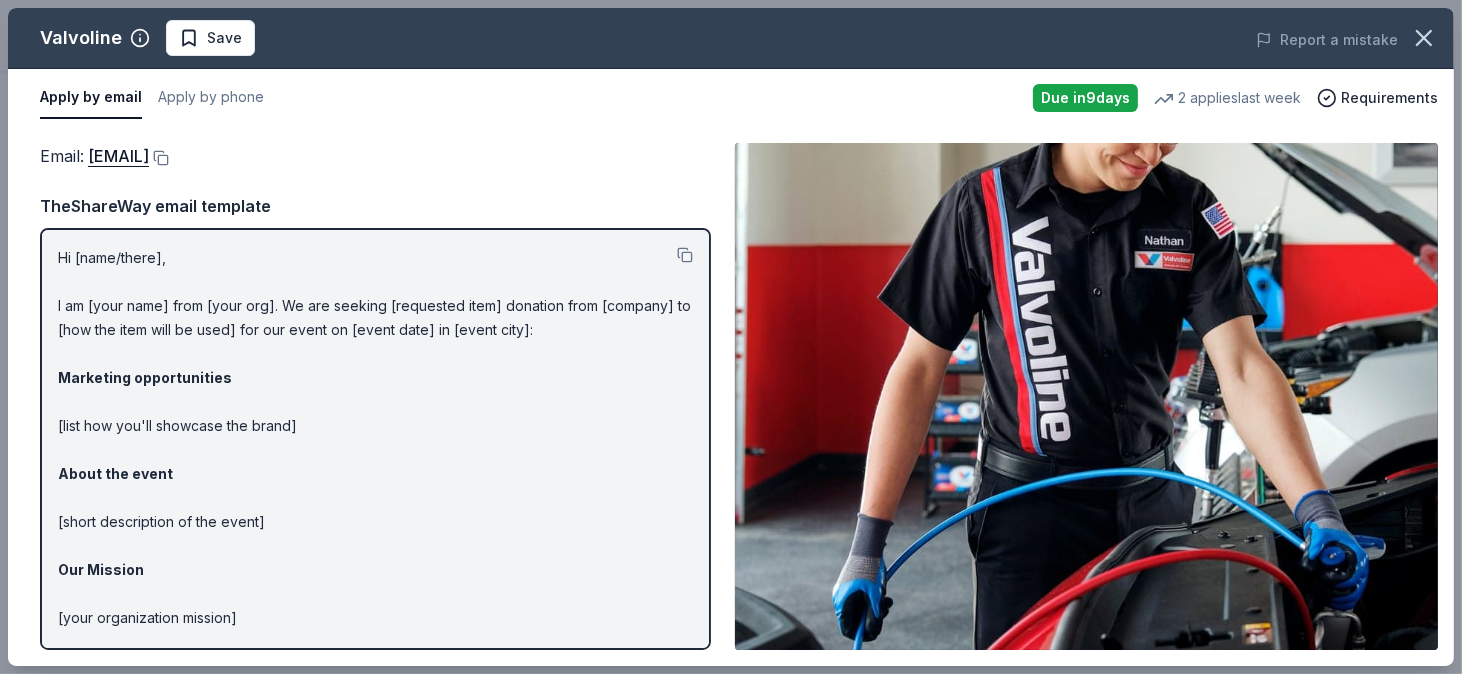 click on "Save" at bounding box center [210, 38] 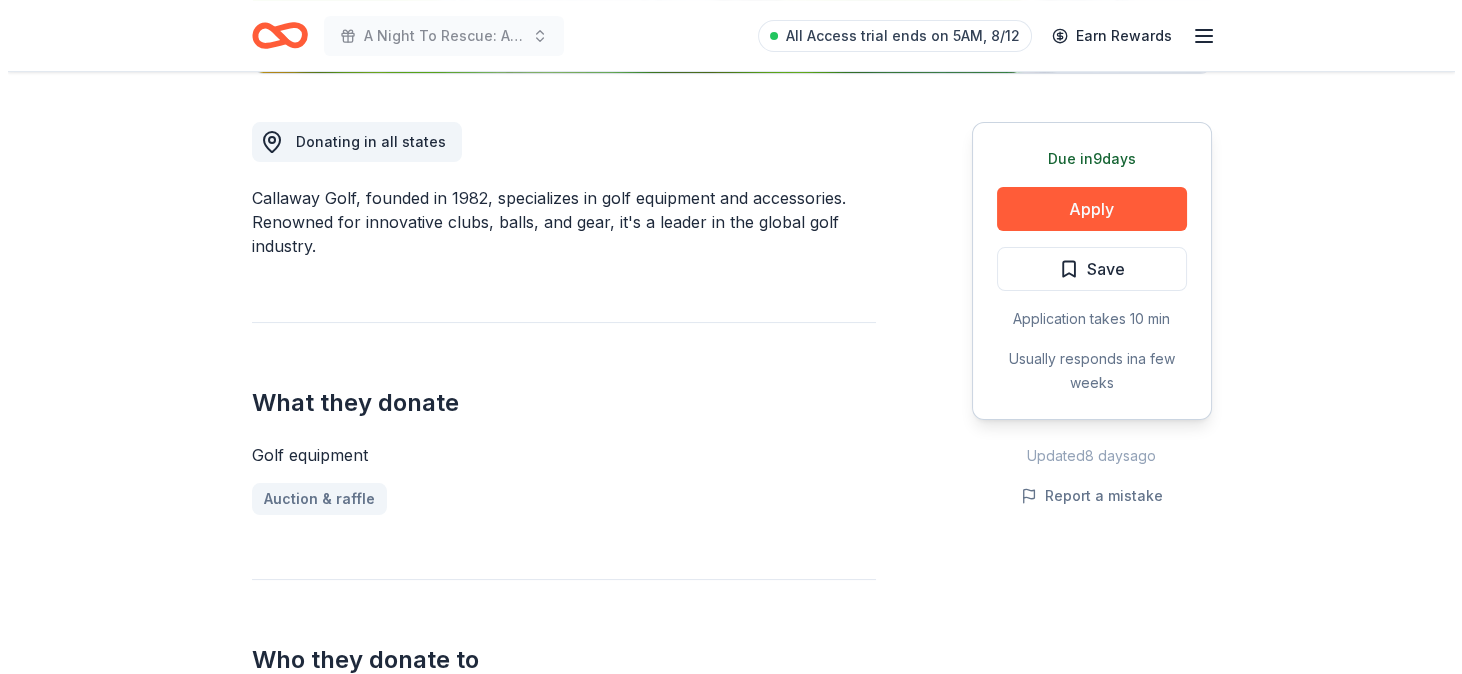 scroll, scrollTop: 499, scrollLeft: 0, axis: vertical 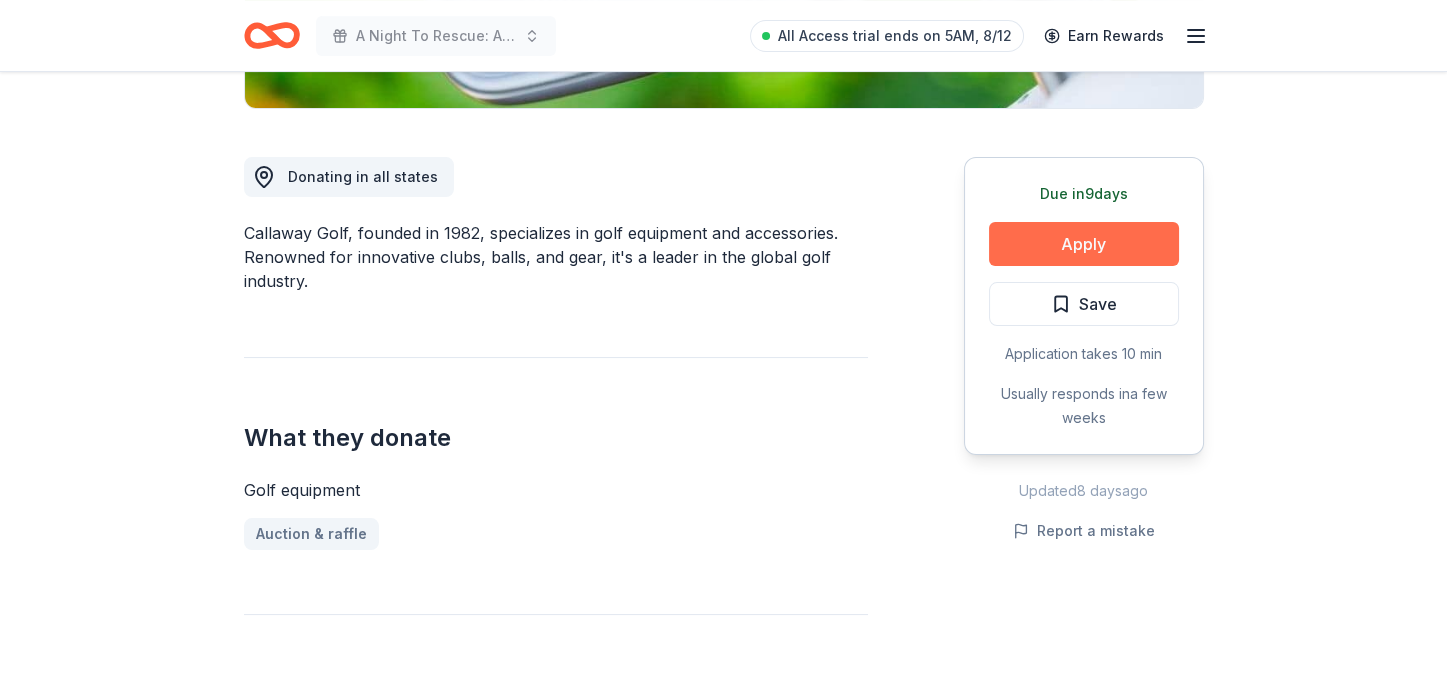 click on "Apply" at bounding box center [1084, 244] 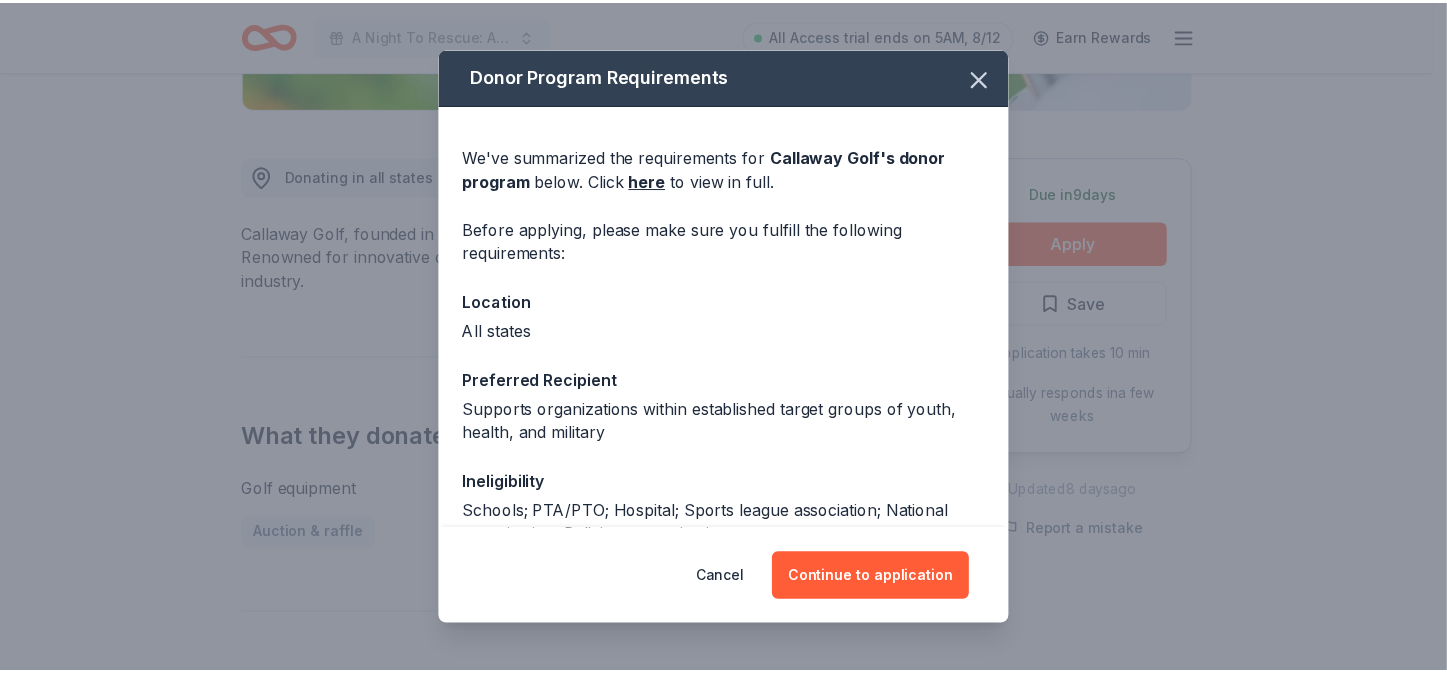 scroll, scrollTop: 0, scrollLeft: 0, axis: both 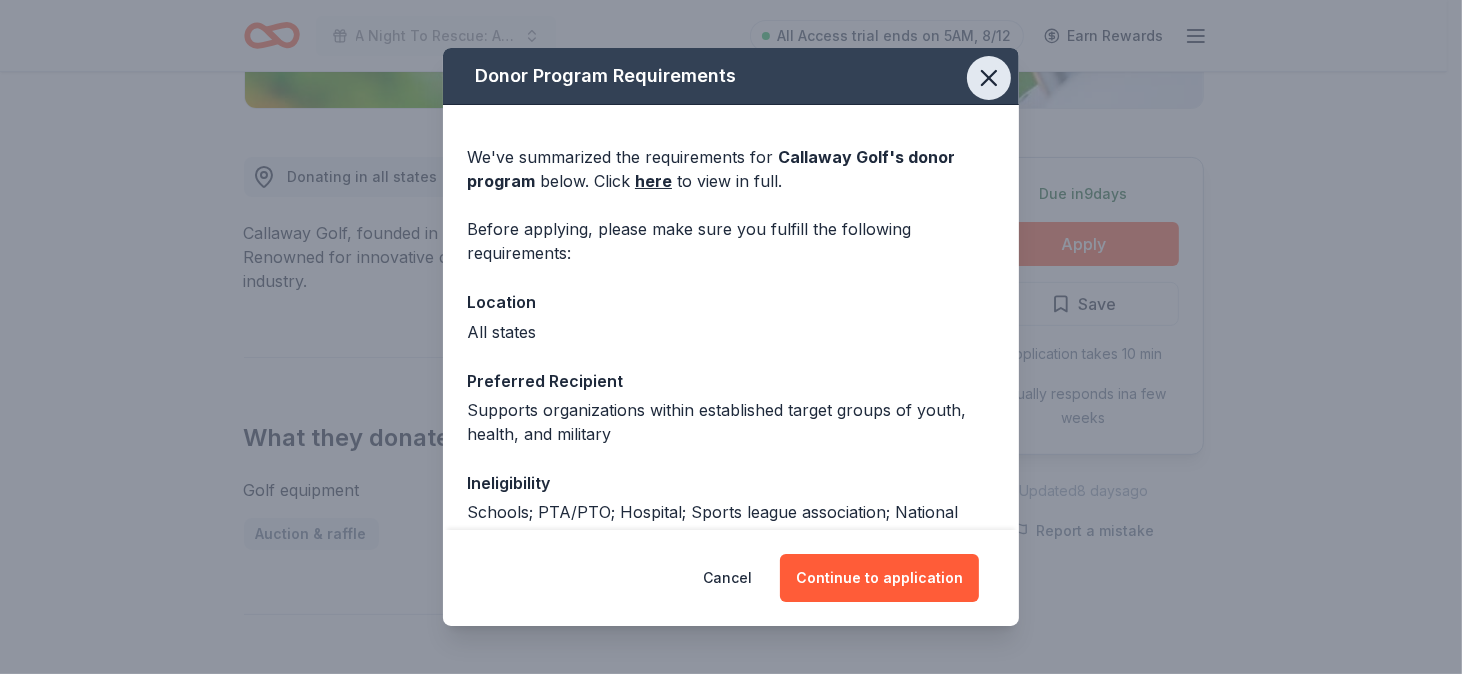 click 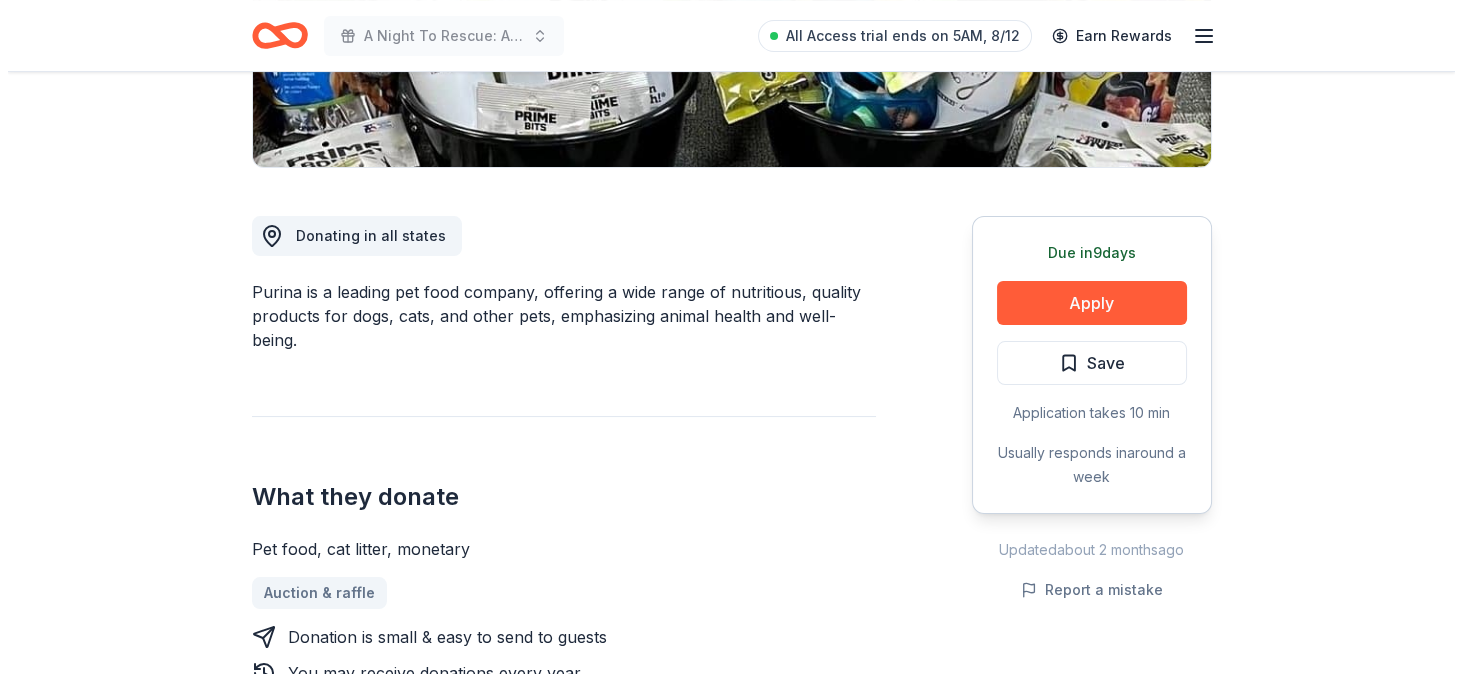 scroll, scrollTop: 499, scrollLeft: 0, axis: vertical 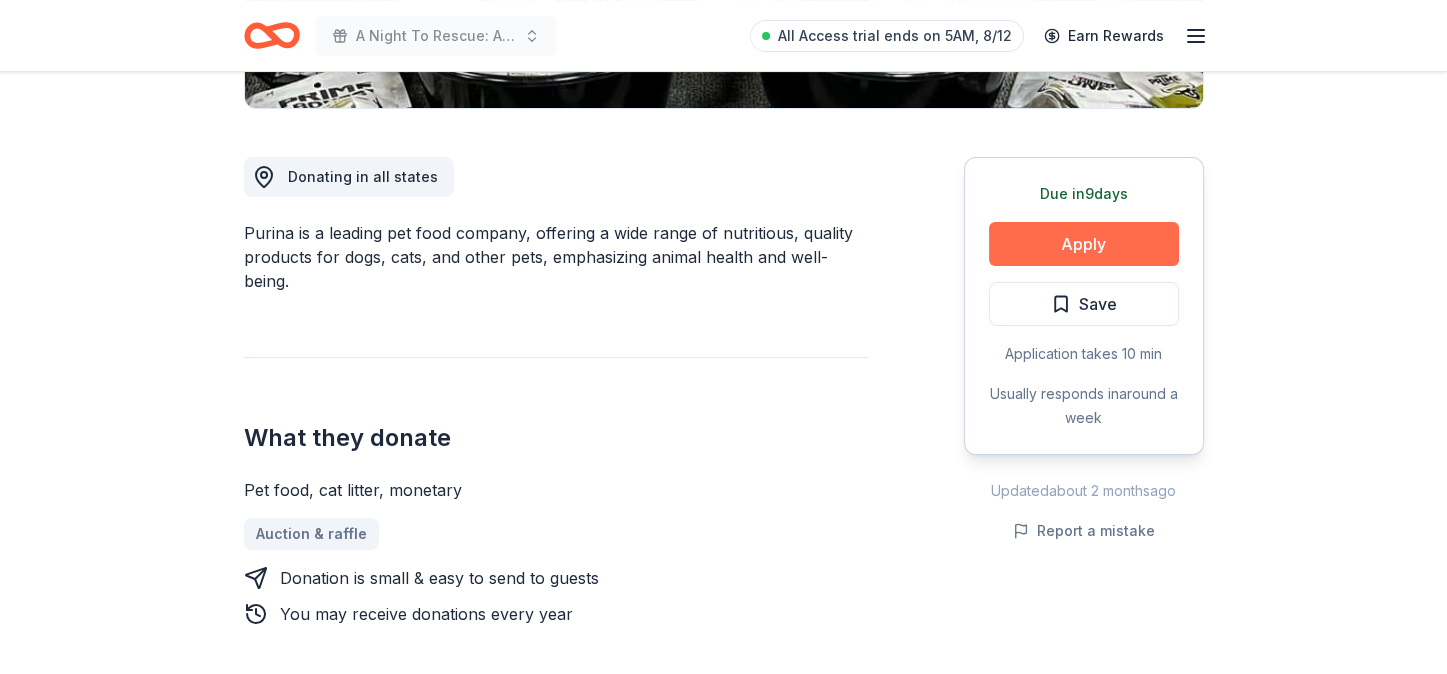 click on "Apply" at bounding box center [1084, 244] 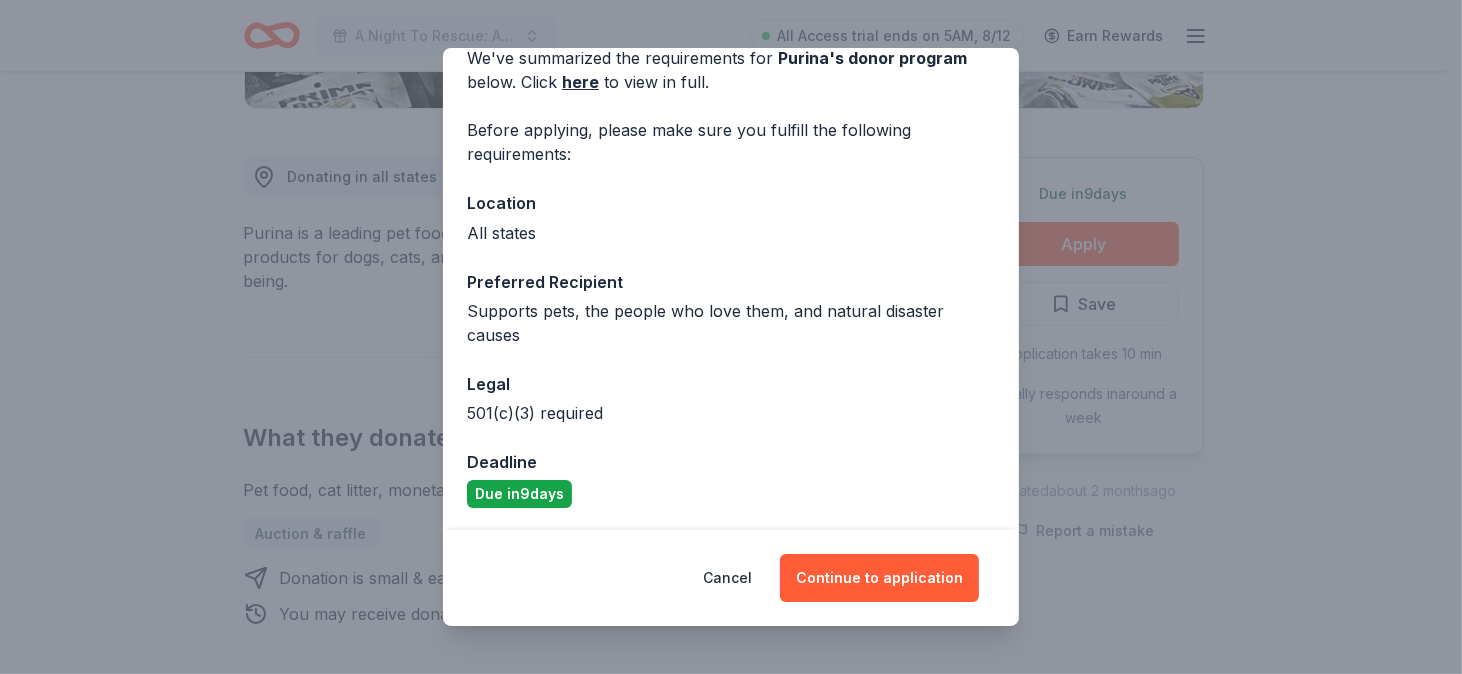 scroll, scrollTop: 100, scrollLeft: 0, axis: vertical 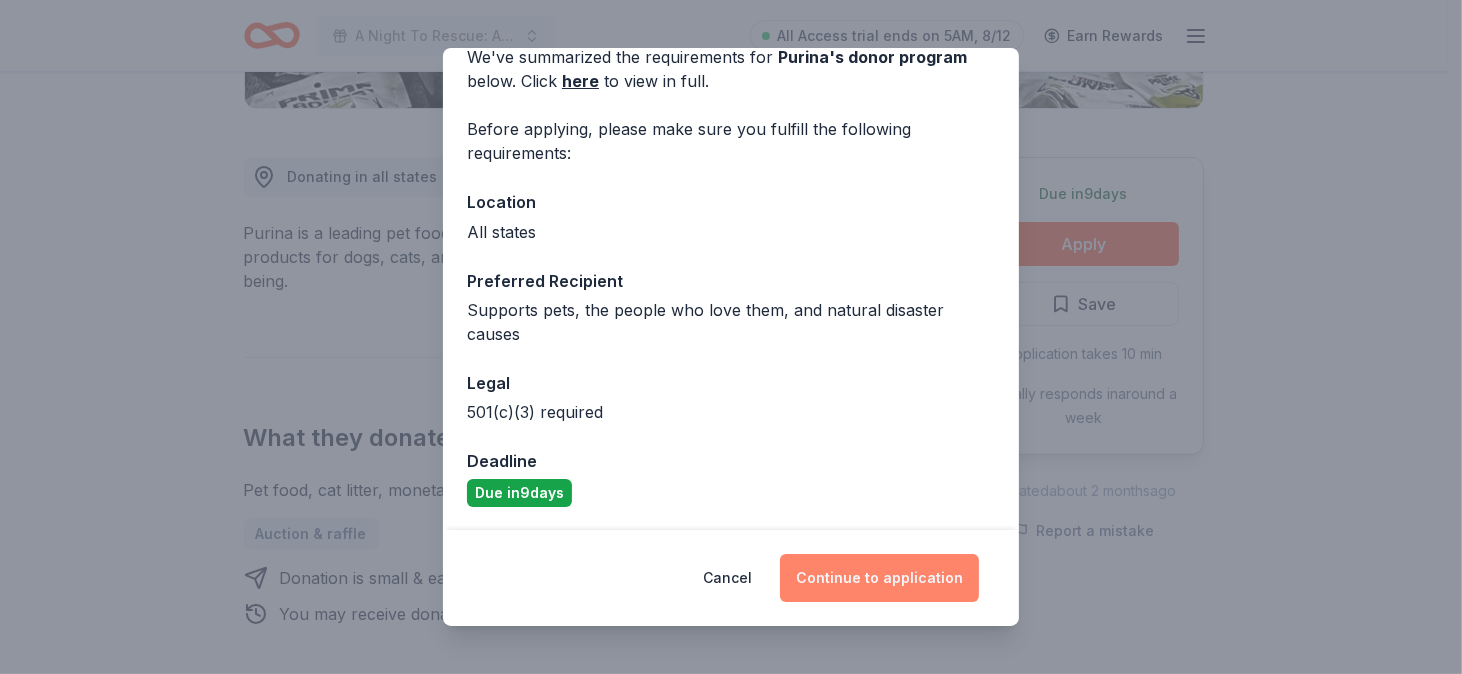 click on "Continue to application" at bounding box center (879, 578) 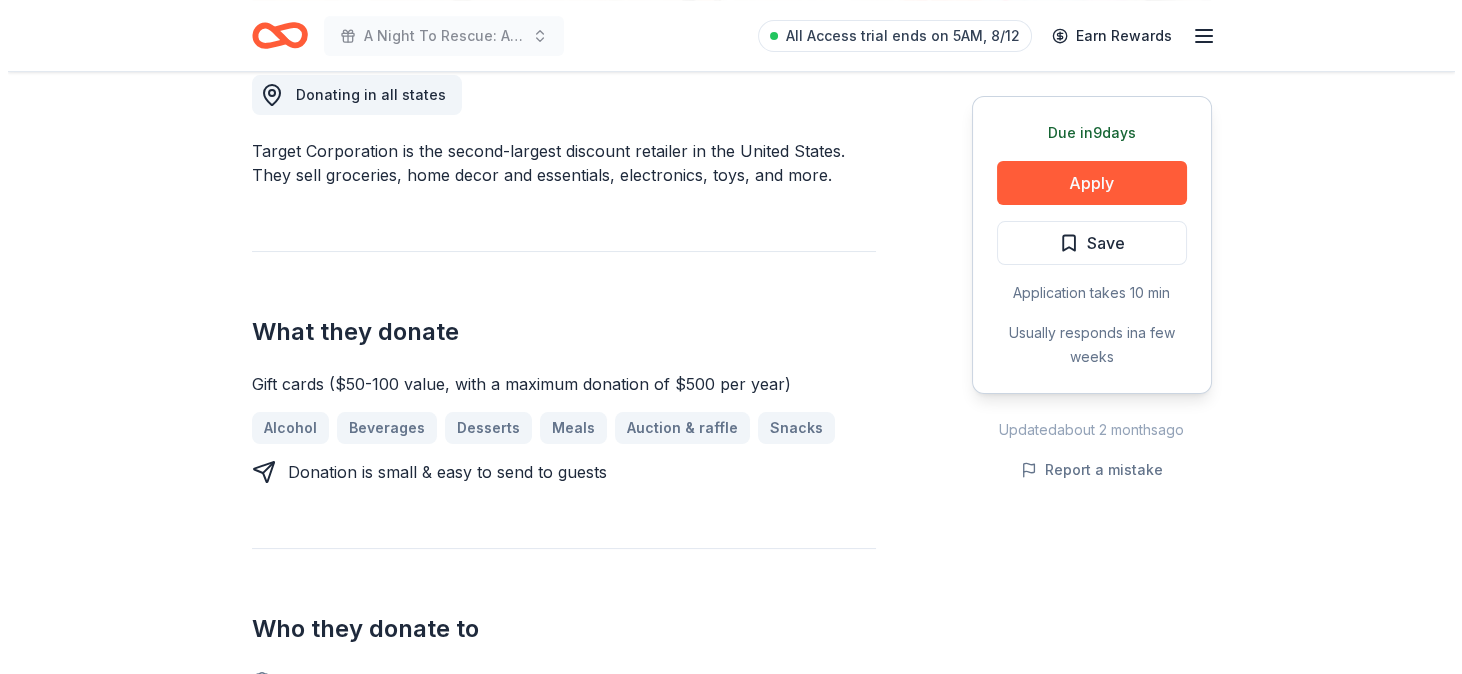 scroll, scrollTop: 600, scrollLeft: 0, axis: vertical 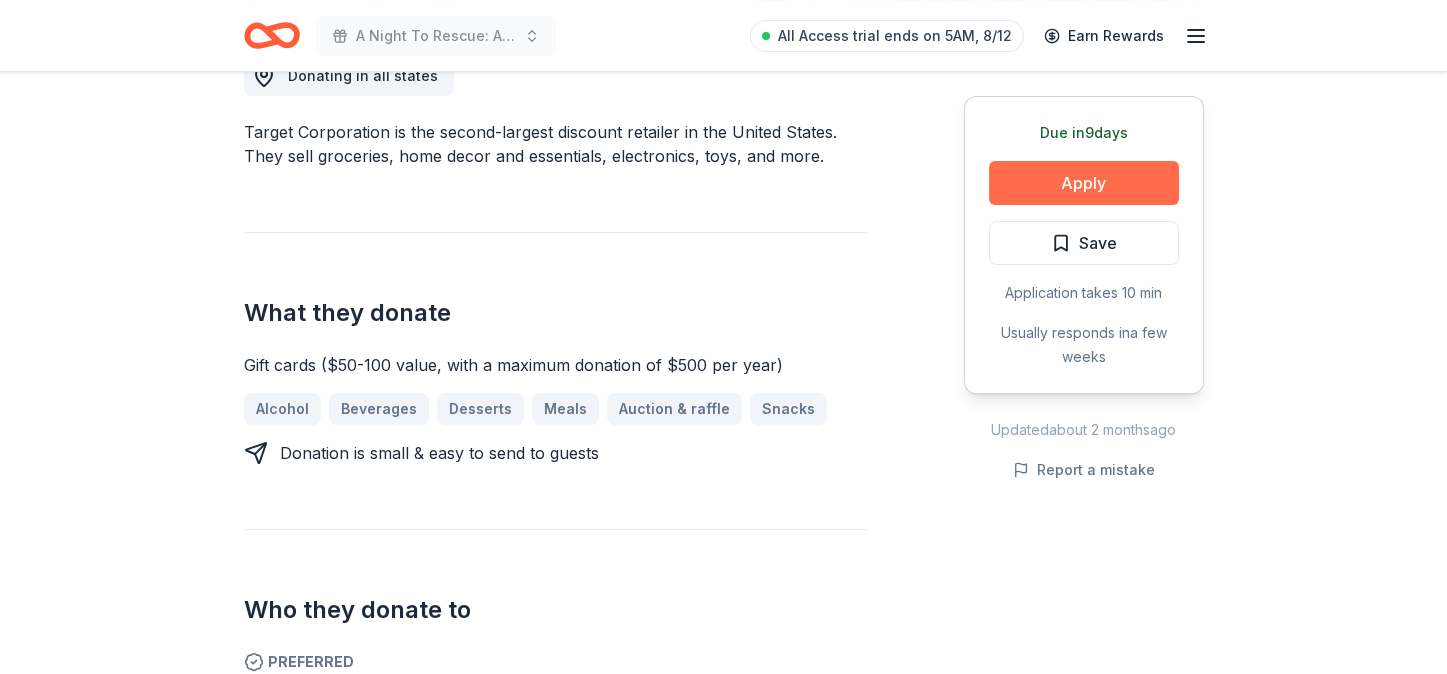 click on "Apply" at bounding box center (1084, 183) 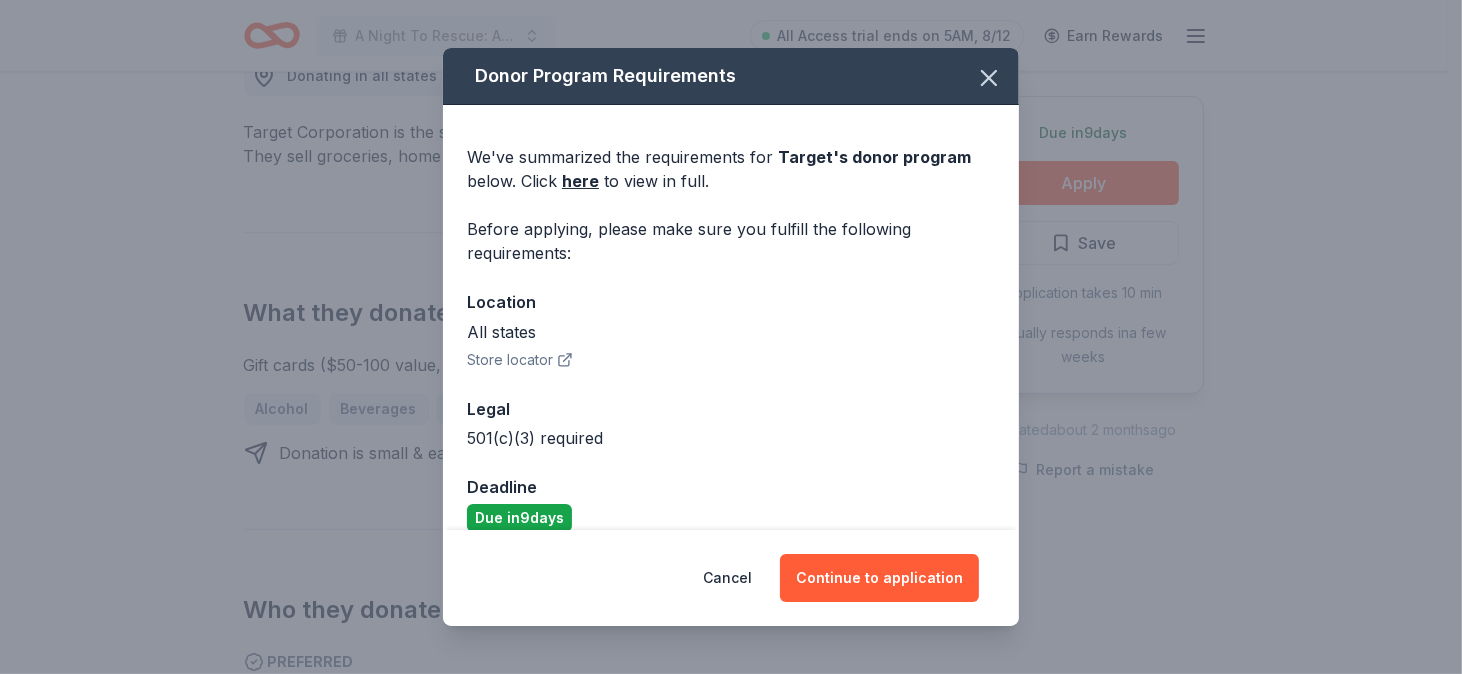 scroll, scrollTop: 25, scrollLeft: 0, axis: vertical 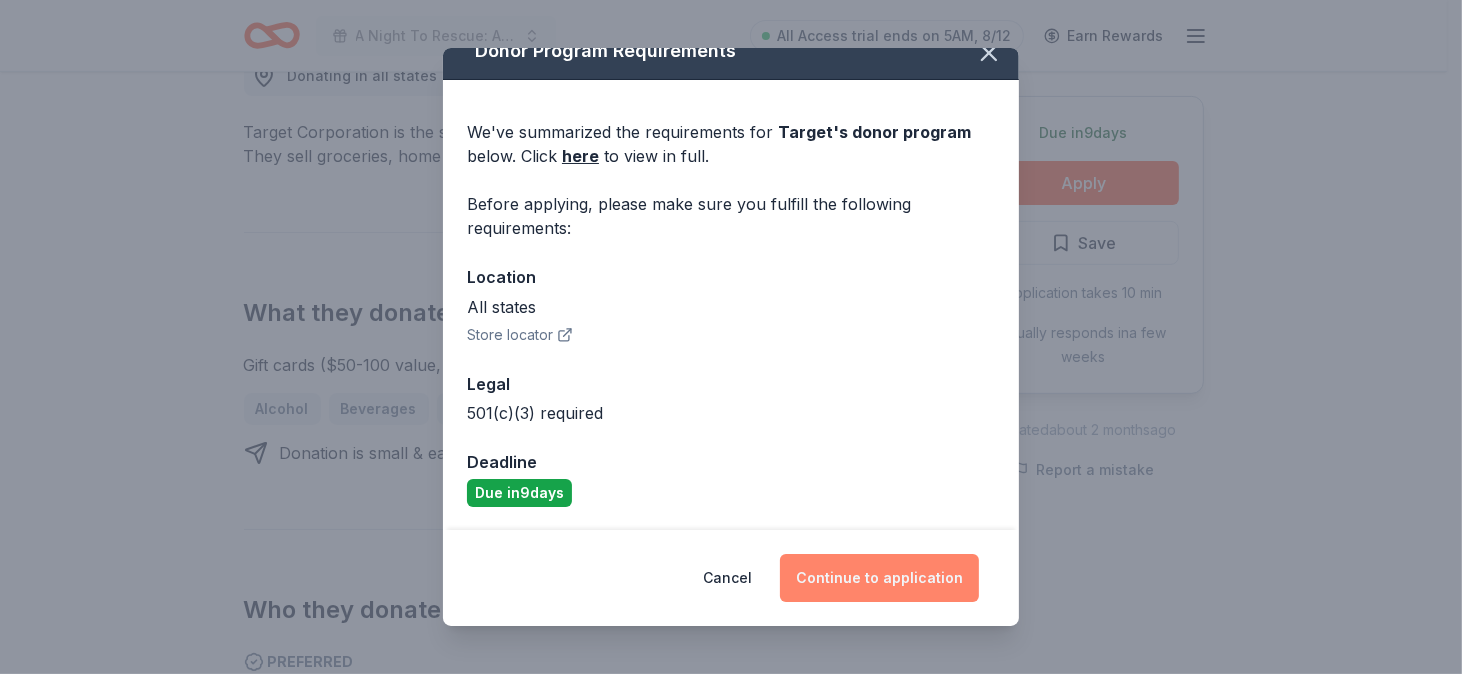 click on "Continue to application" at bounding box center (879, 578) 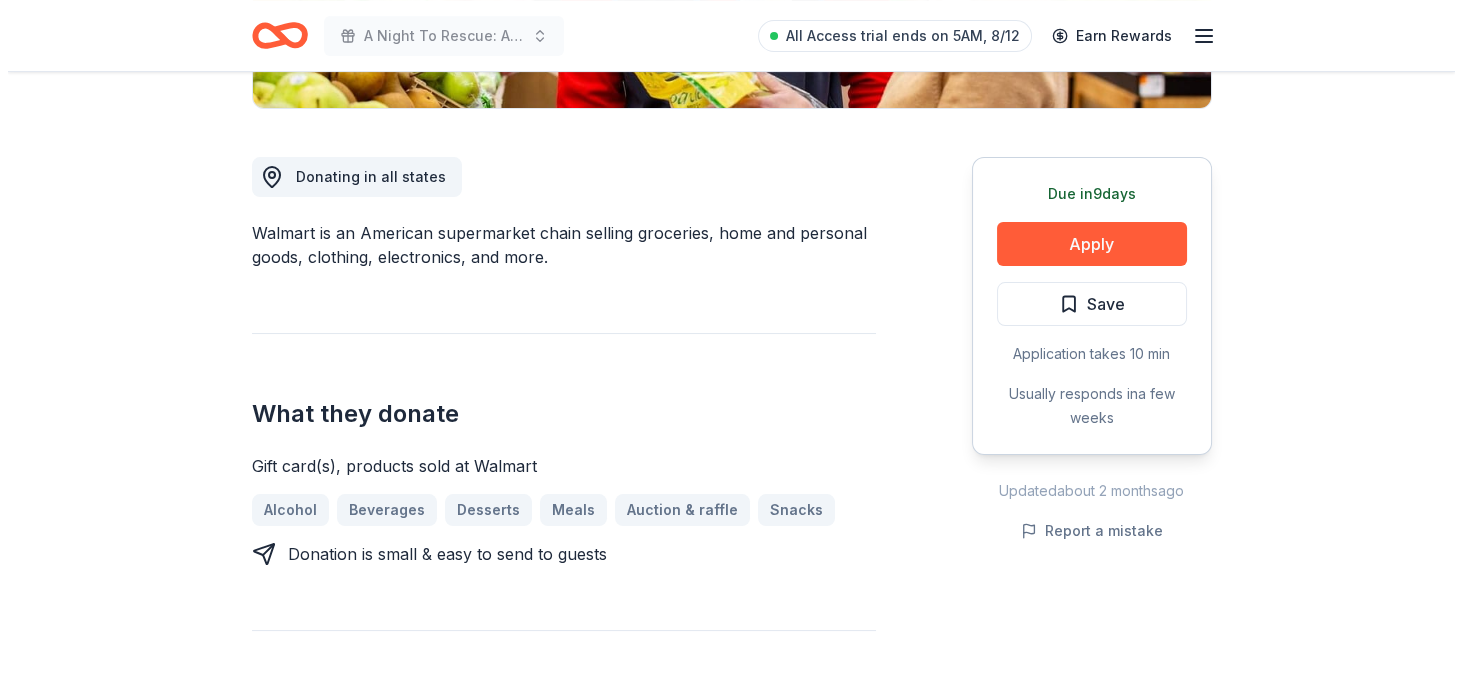 scroll, scrollTop: 600, scrollLeft: 0, axis: vertical 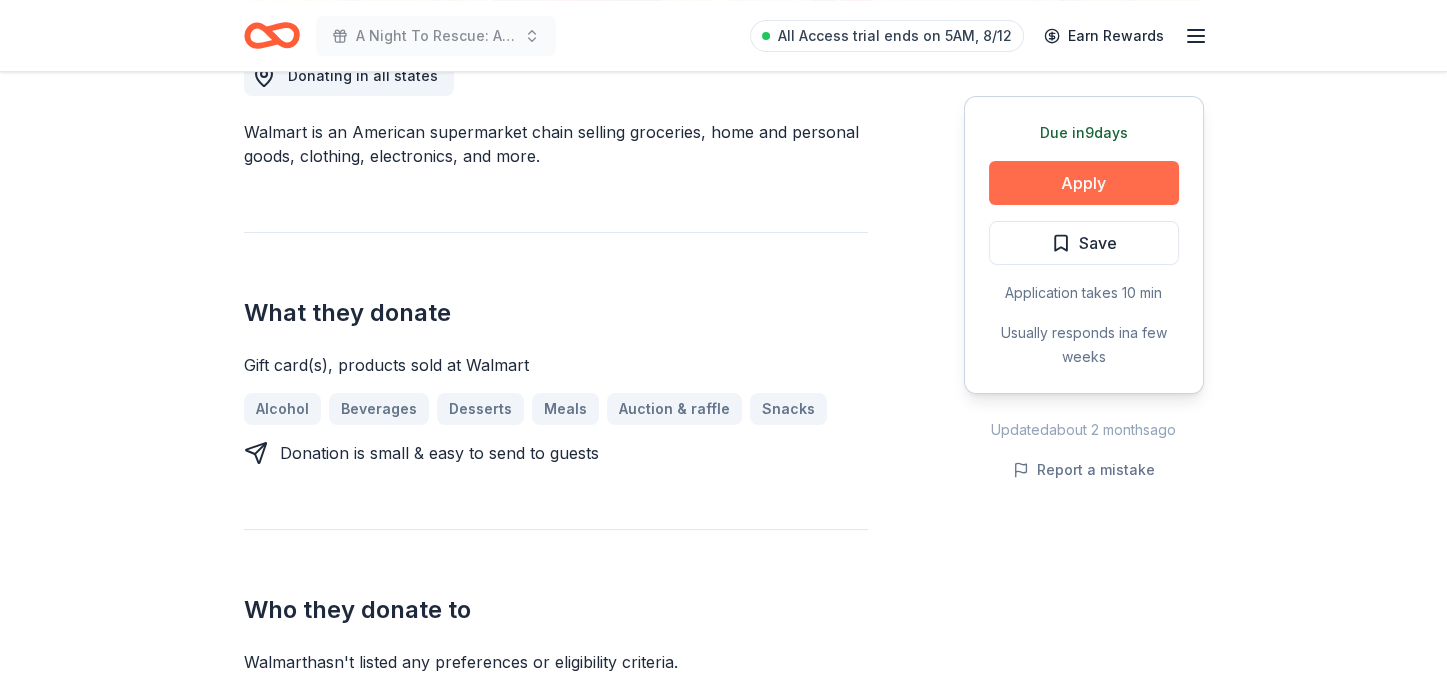 click on "Apply" at bounding box center (1084, 183) 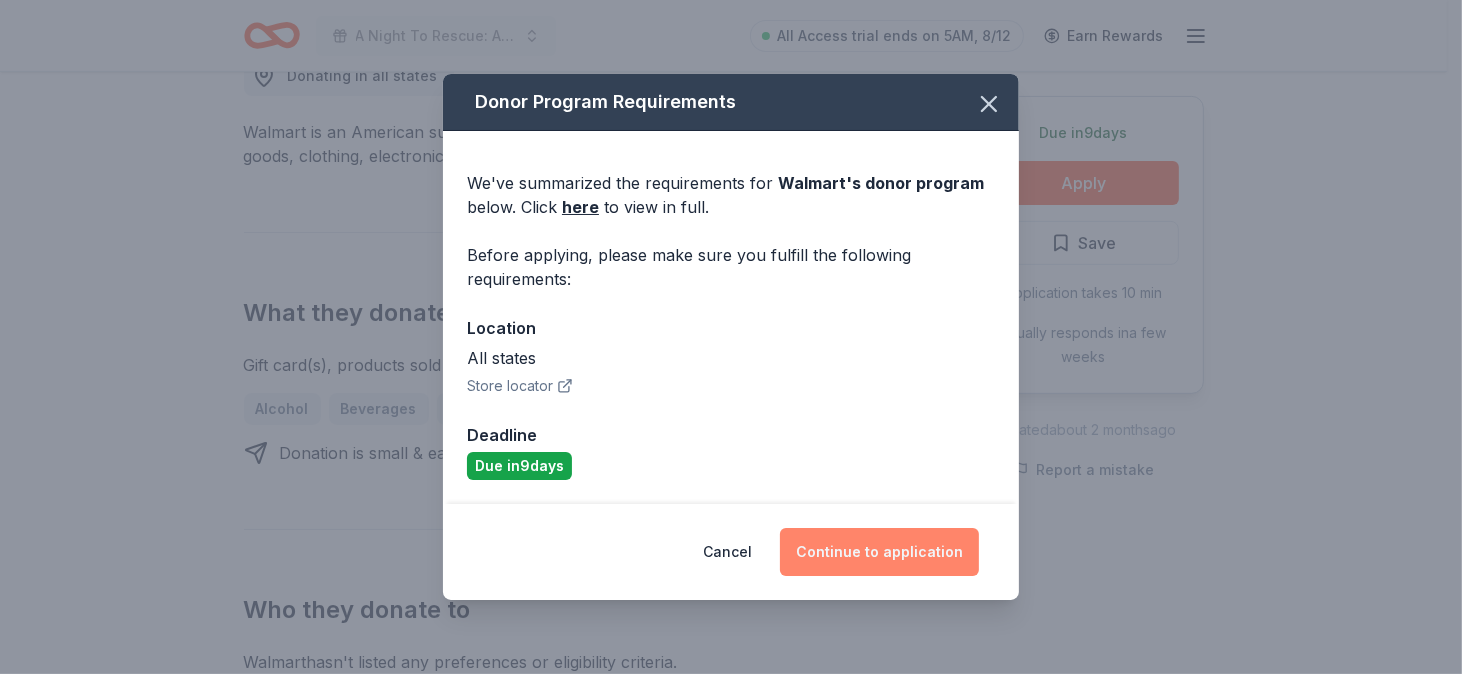 click on "Continue to application" at bounding box center (879, 552) 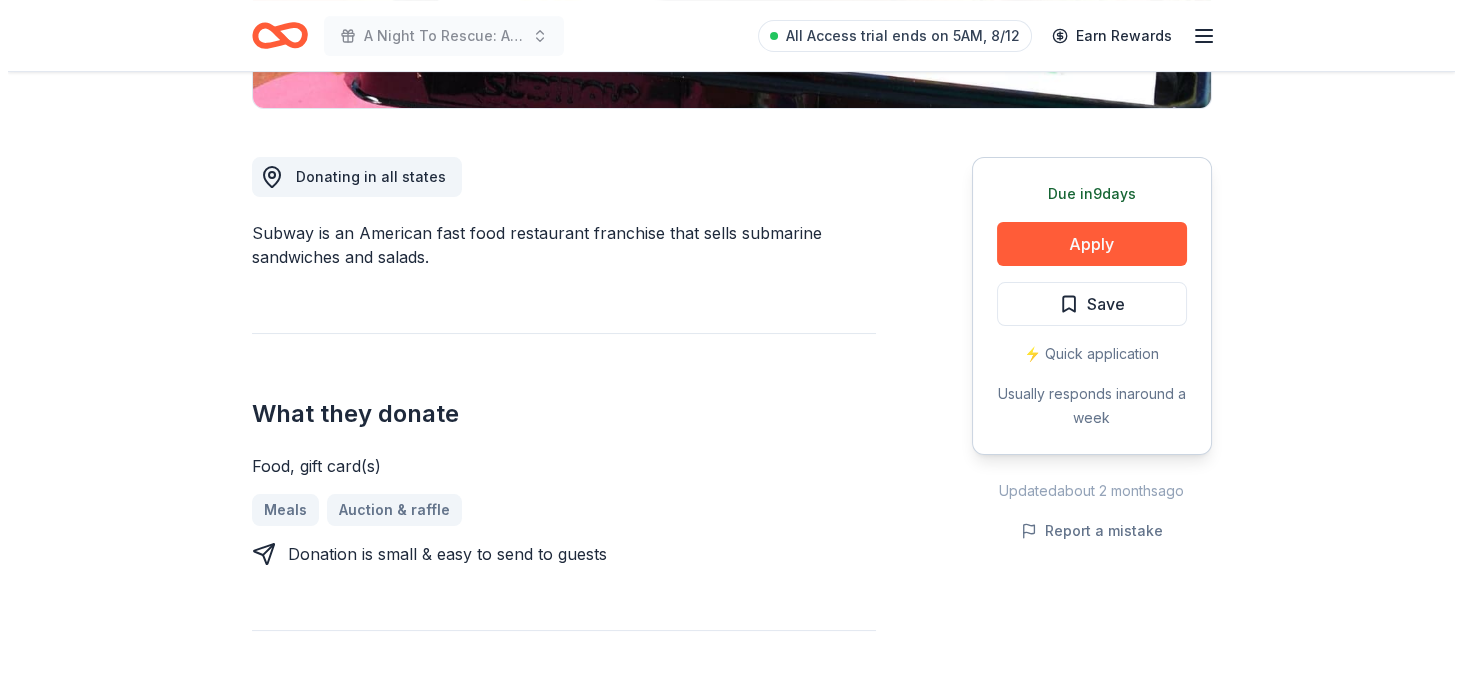 scroll, scrollTop: 600, scrollLeft: 0, axis: vertical 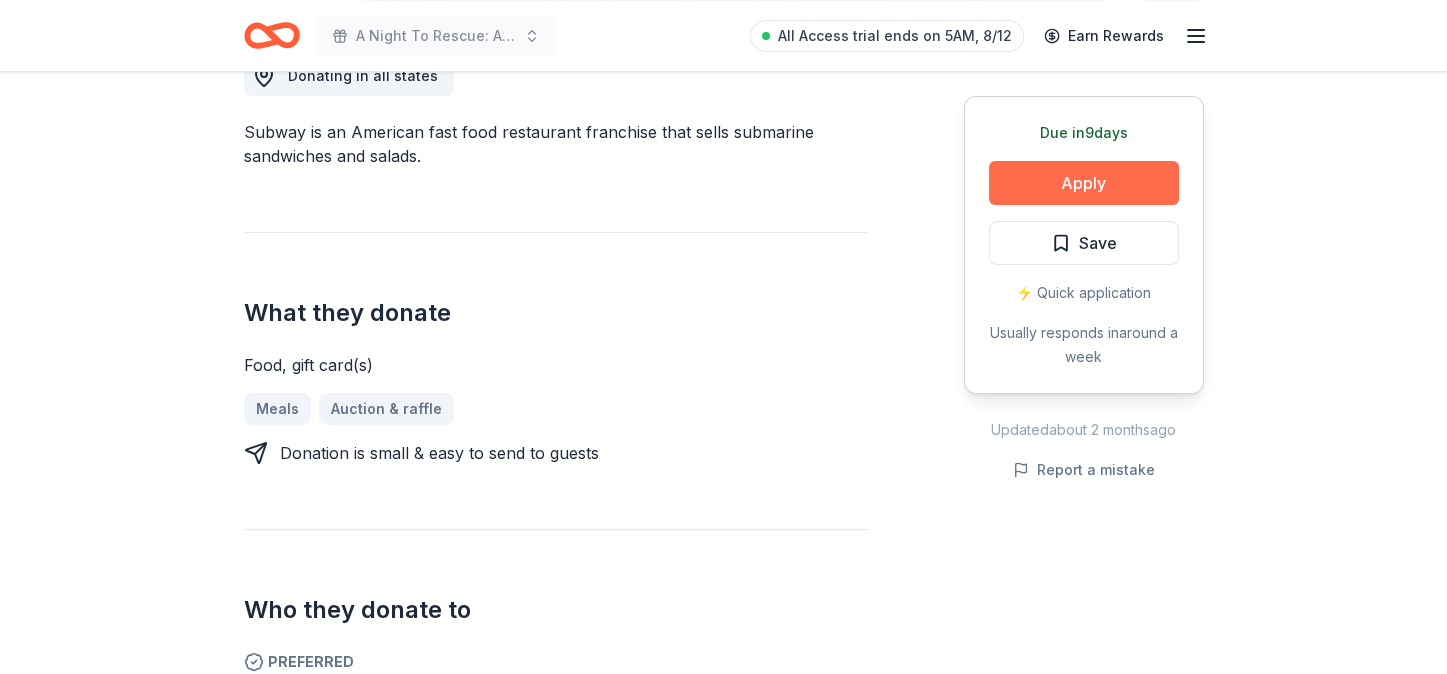click on "Apply" at bounding box center [1084, 183] 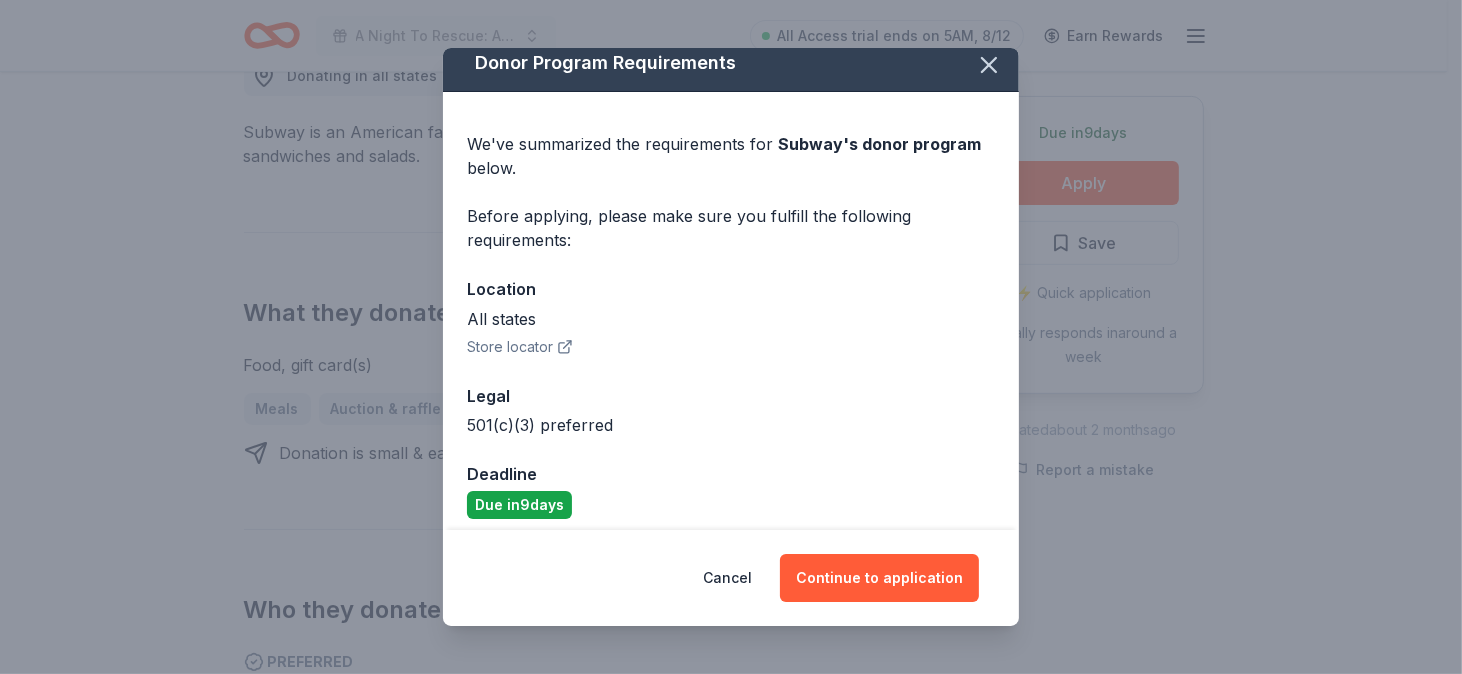 scroll, scrollTop: 25, scrollLeft: 0, axis: vertical 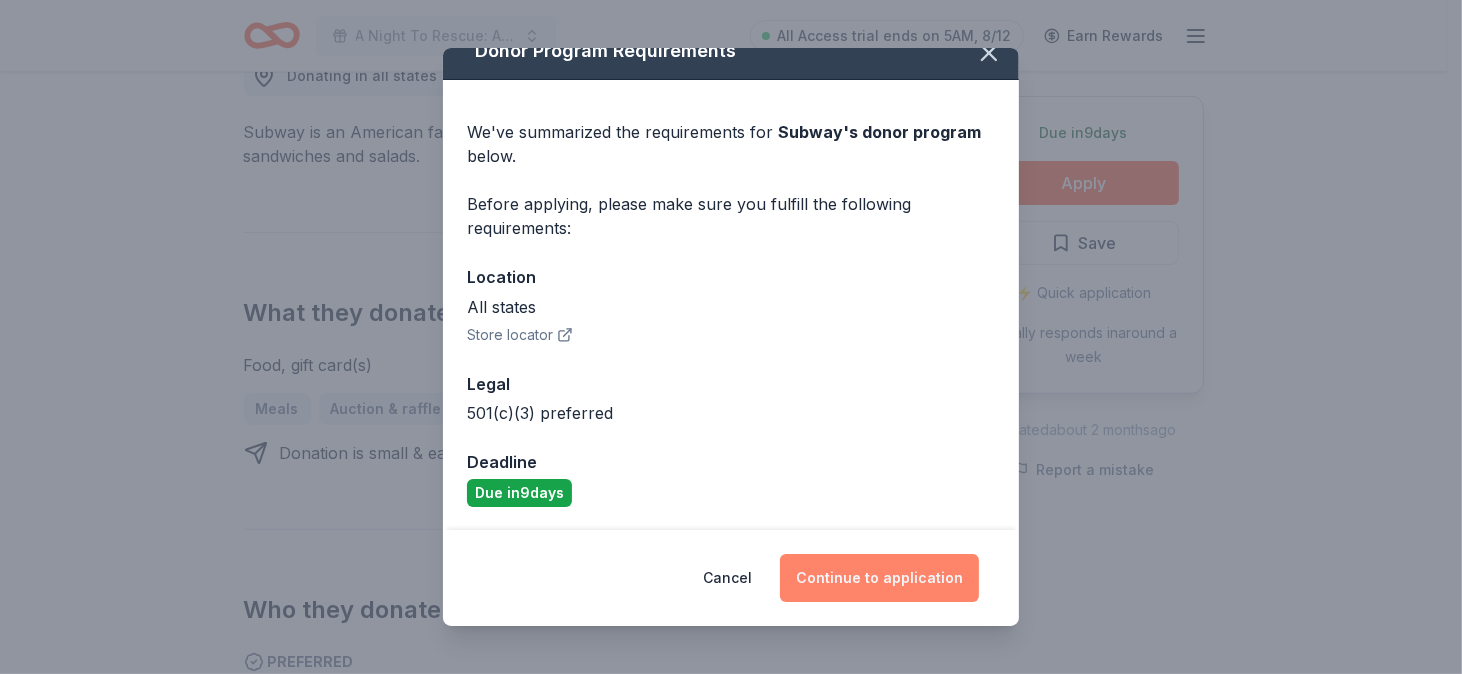 click on "Continue to application" at bounding box center (879, 578) 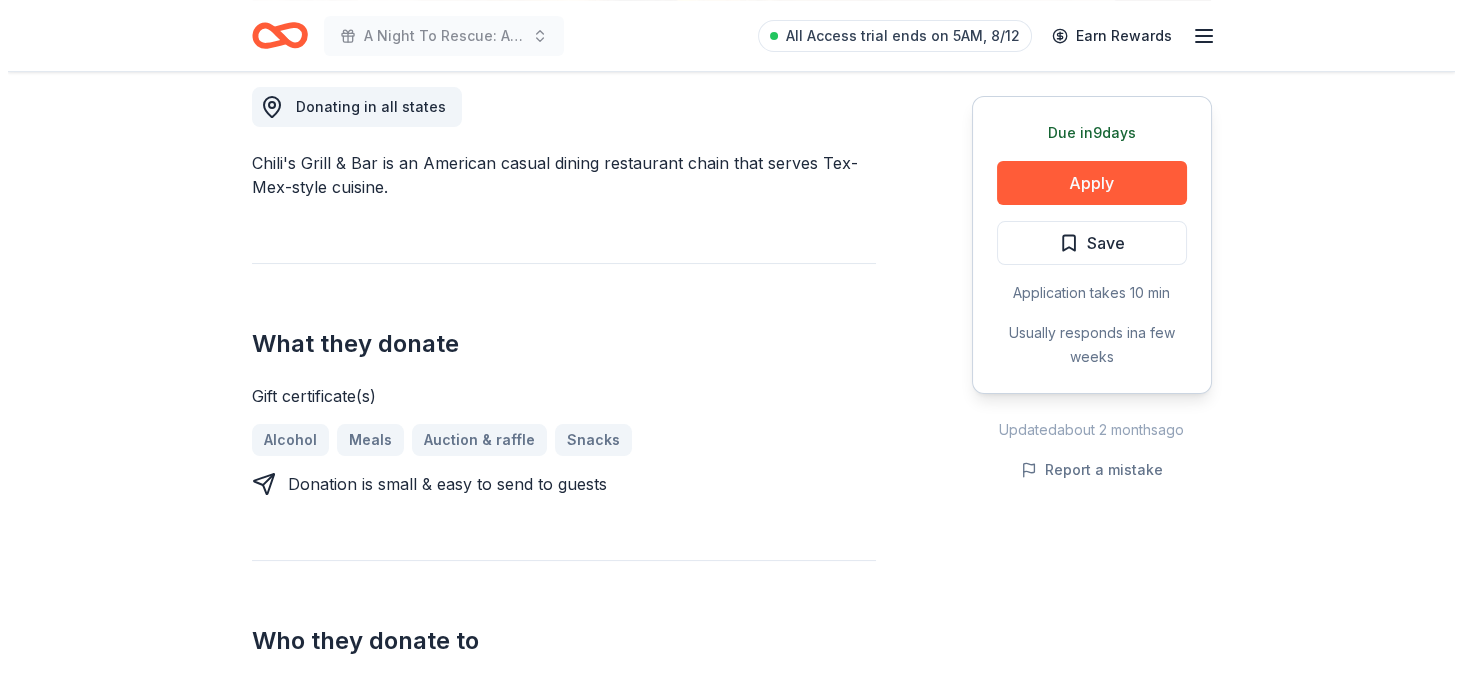 scroll, scrollTop: 600, scrollLeft: 0, axis: vertical 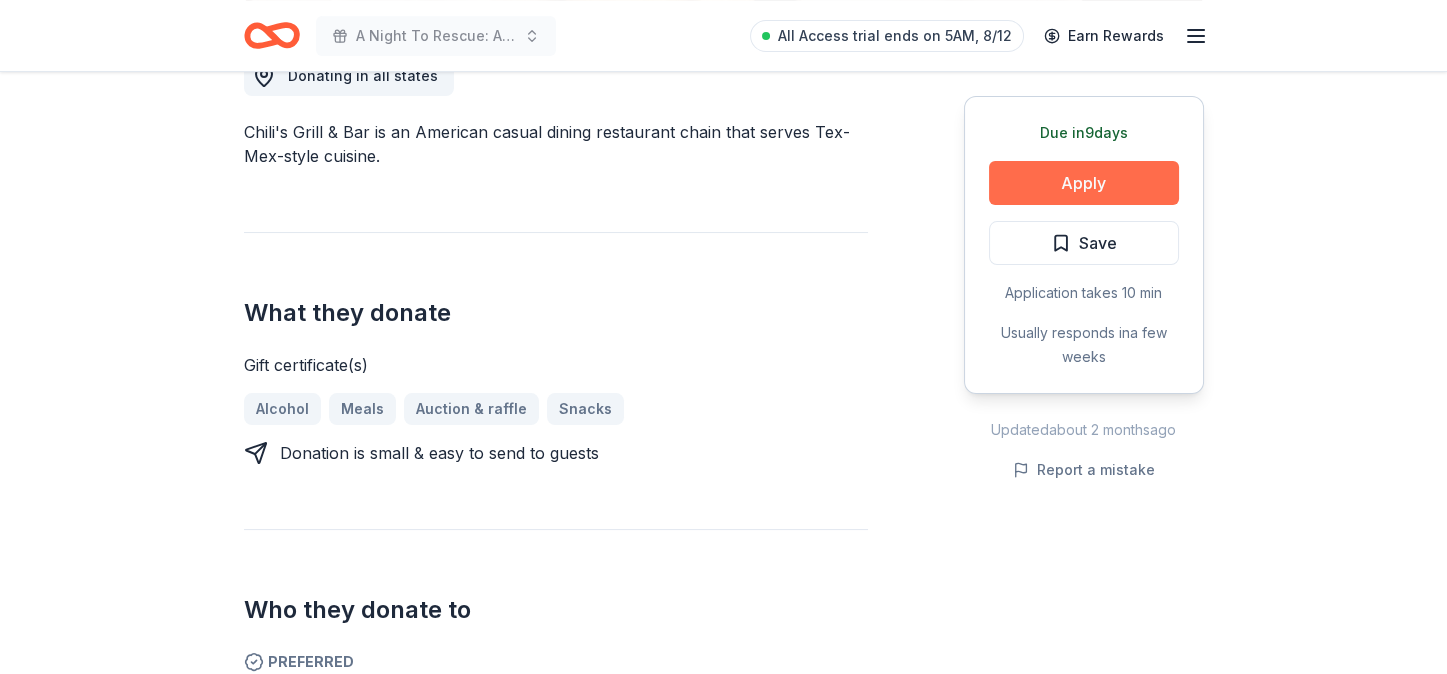 click on "Apply" at bounding box center (1084, 183) 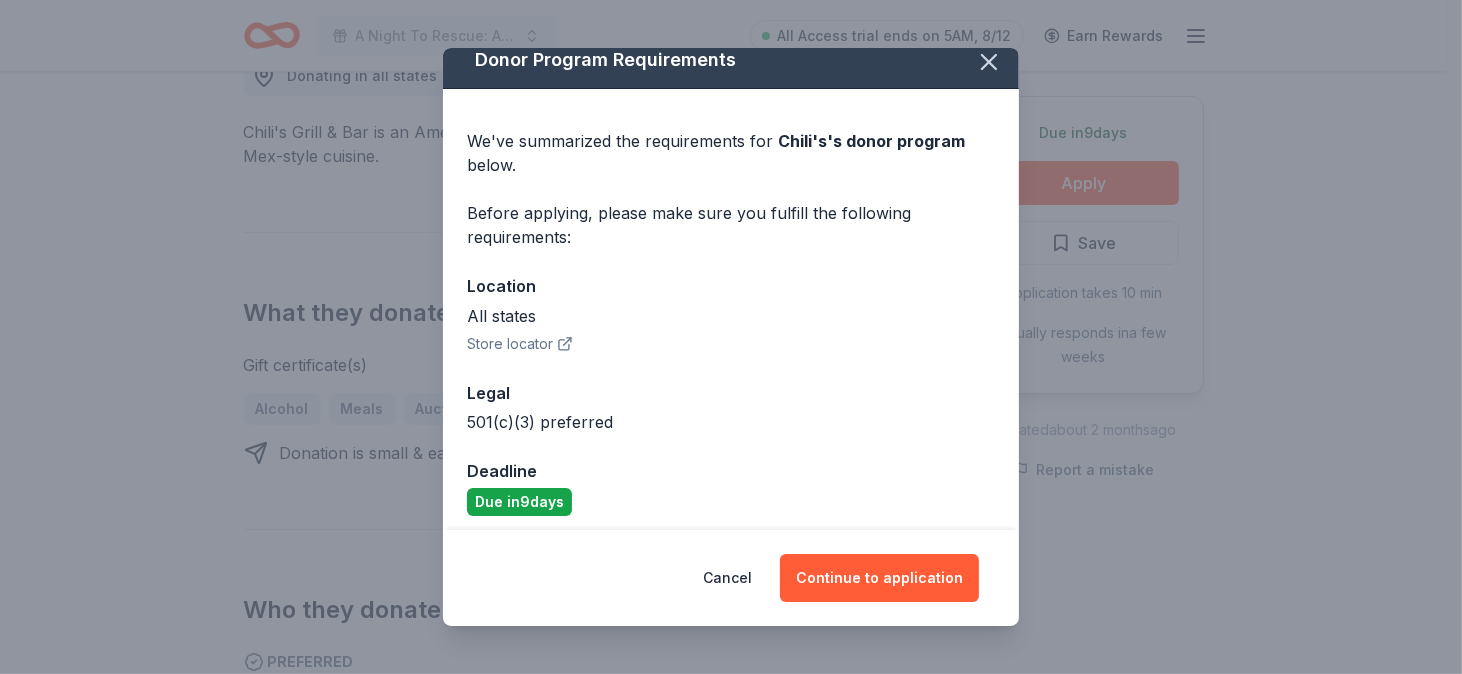 scroll, scrollTop: 25, scrollLeft: 0, axis: vertical 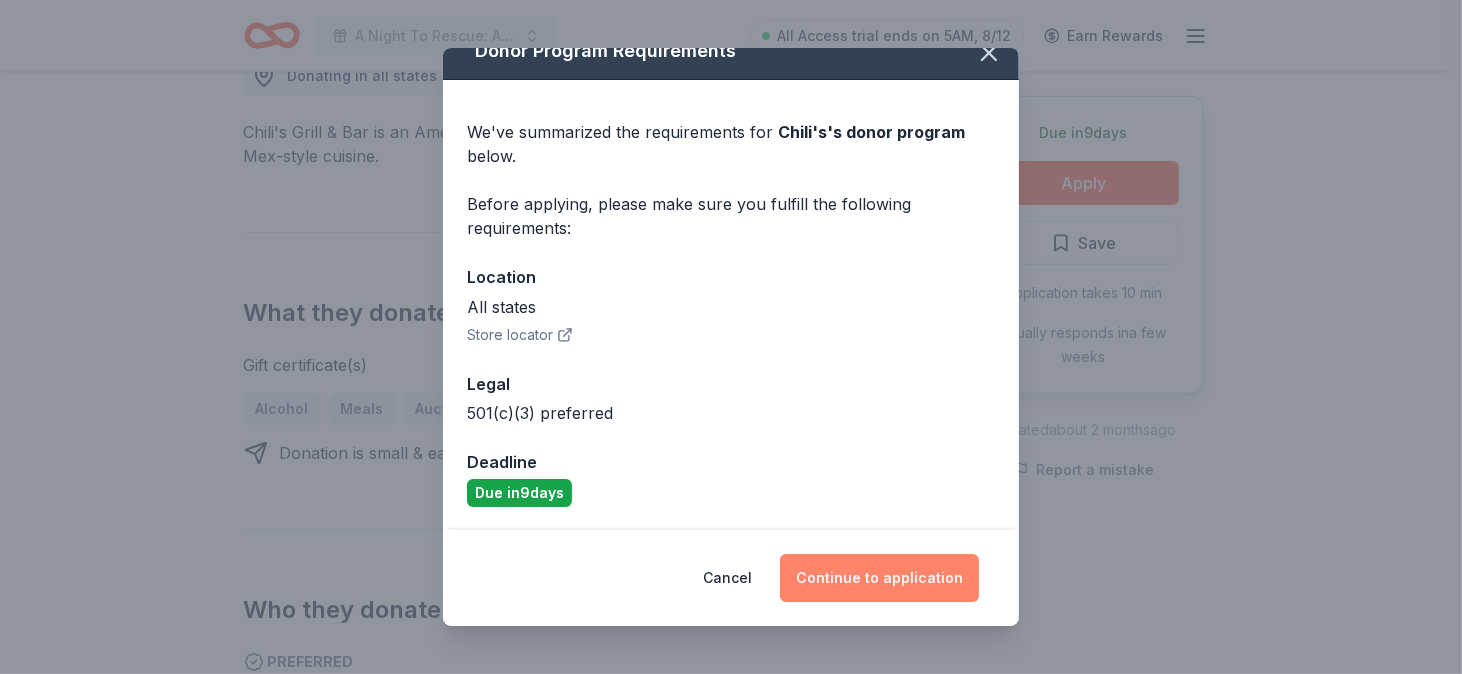 click on "Continue to application" at bounding box center [879, 578] 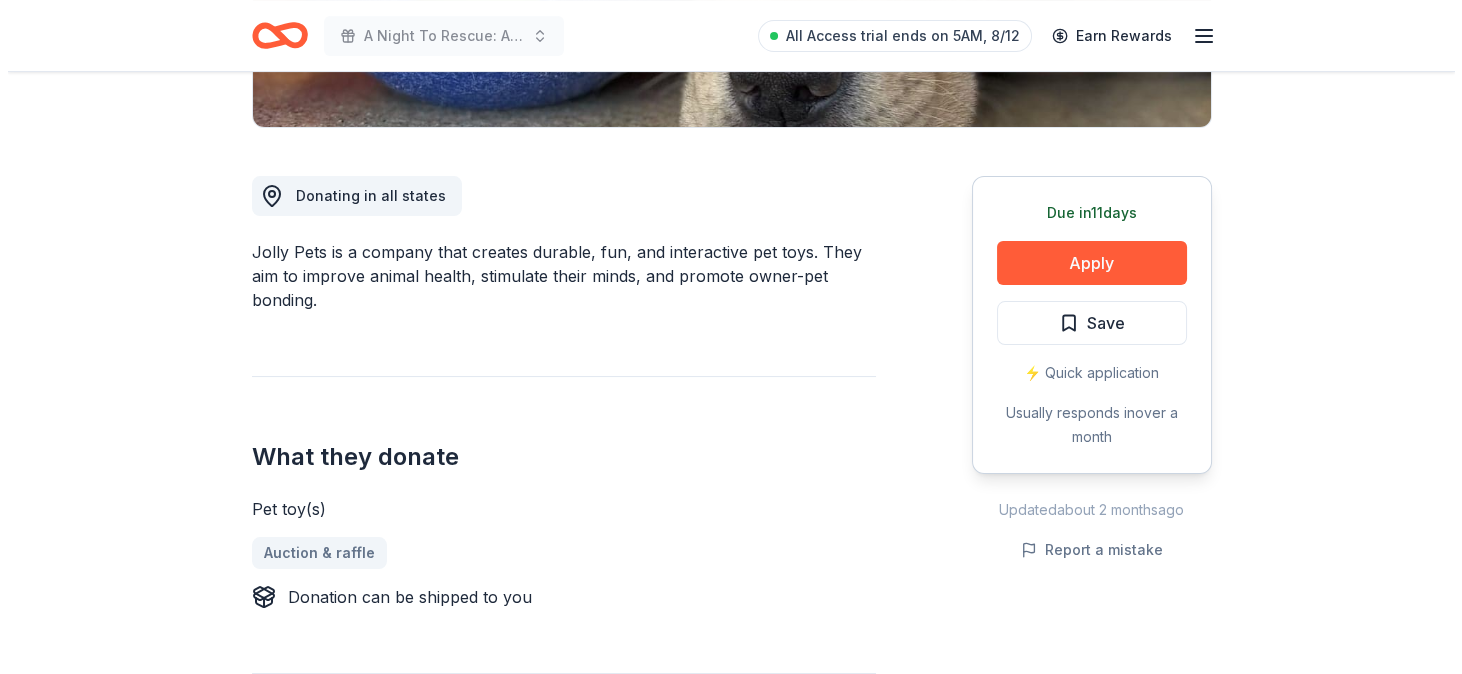 scroll, scrollTop: 499, scrollLeft: 0, axis: vertical 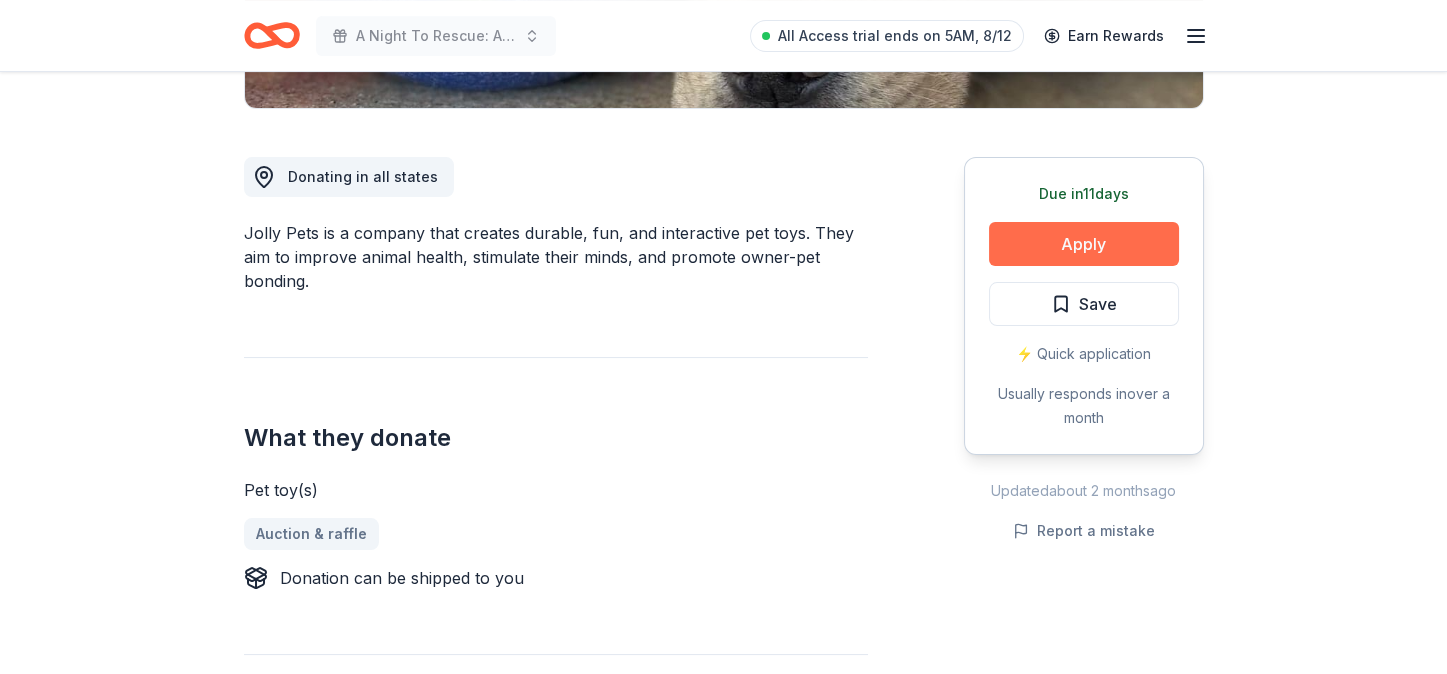 click on "Apply" at bounding box center [1084, 244] 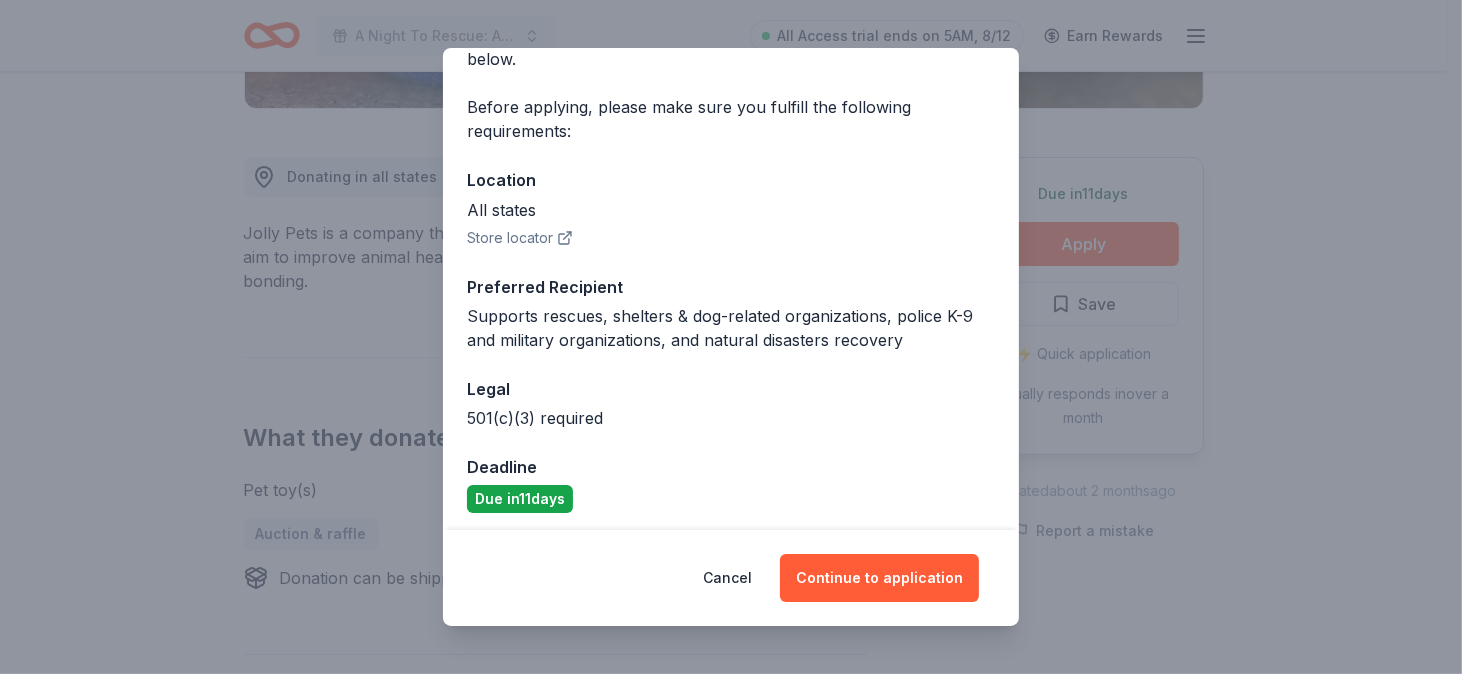 scroll, scrollTop: 127, scrollLeft: 0, axis: vertical 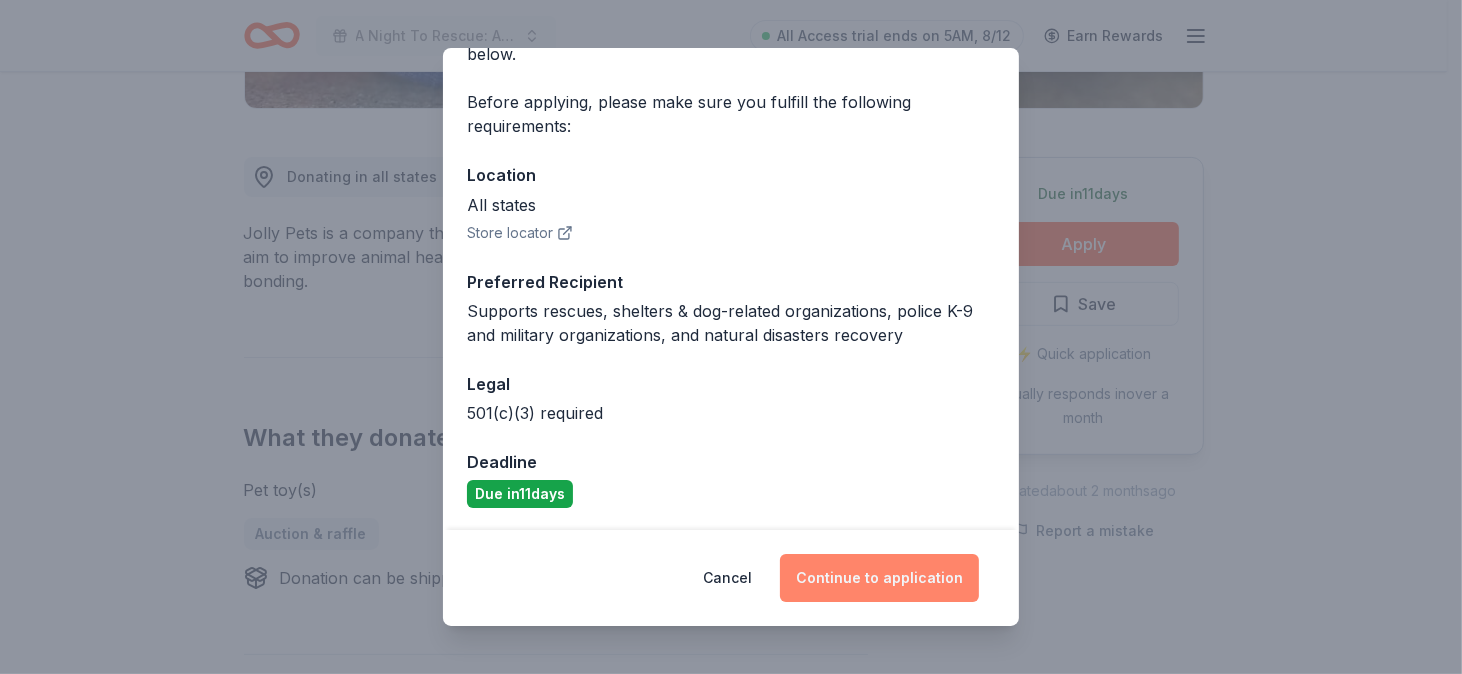 click on "Continue to application" at bounding box center (879, 578) 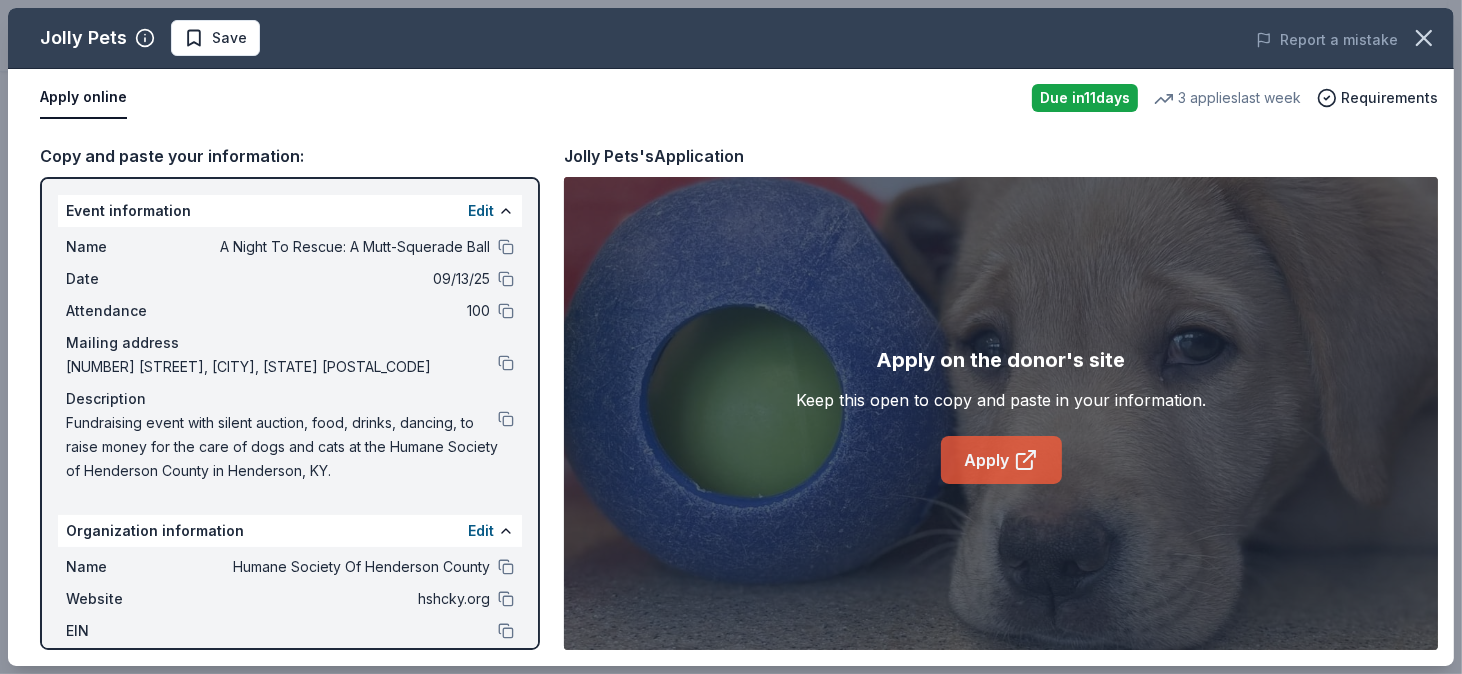 click on "Apply" at bounding box center (1001, 460) 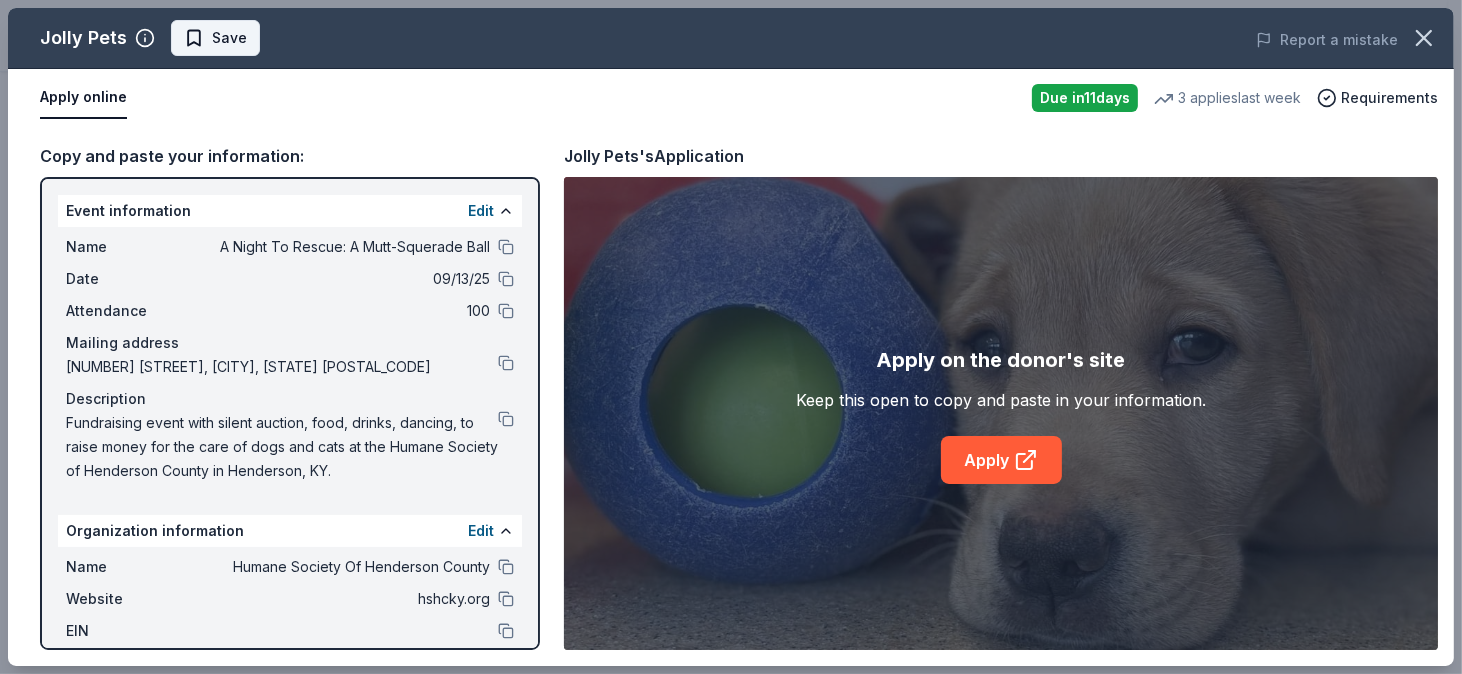 click on "Save" at bounding box center [215, 38] 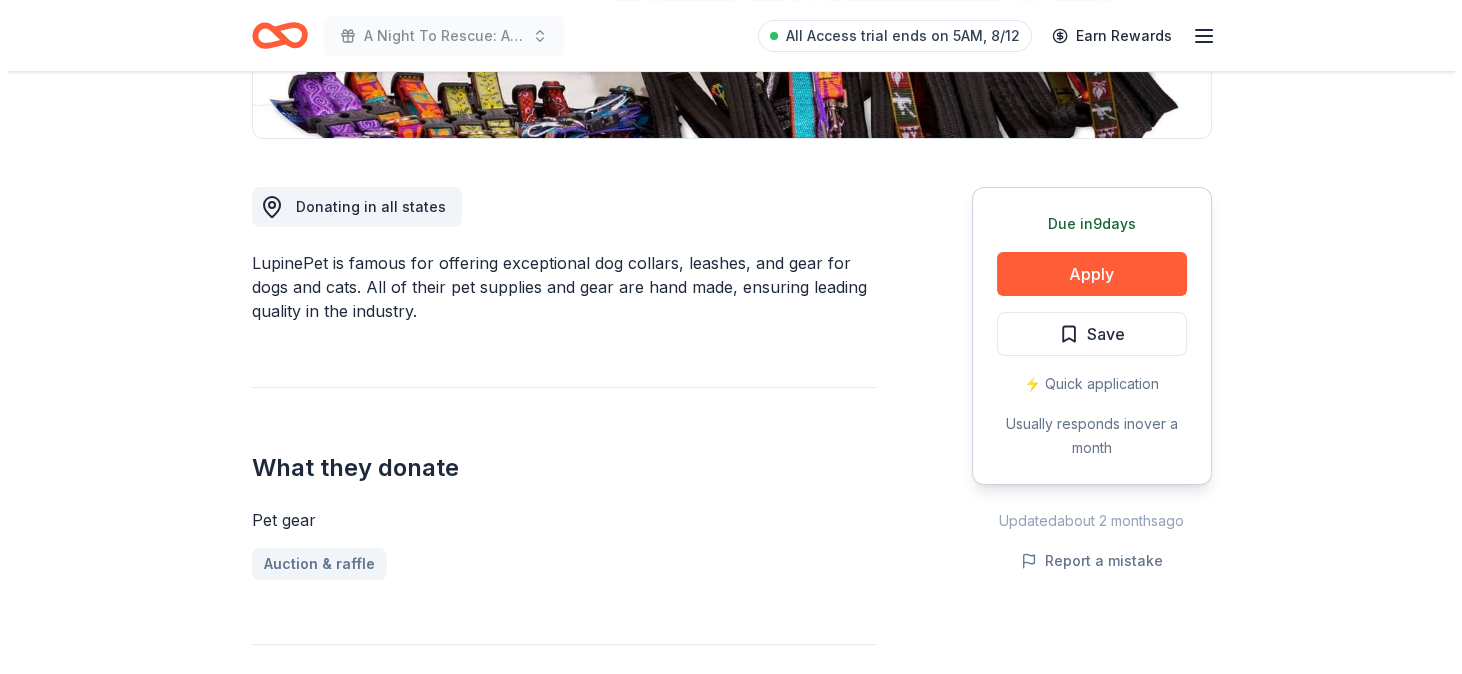 scroll, scrollTop: 499, scrollLeft: 0, axis: vertical 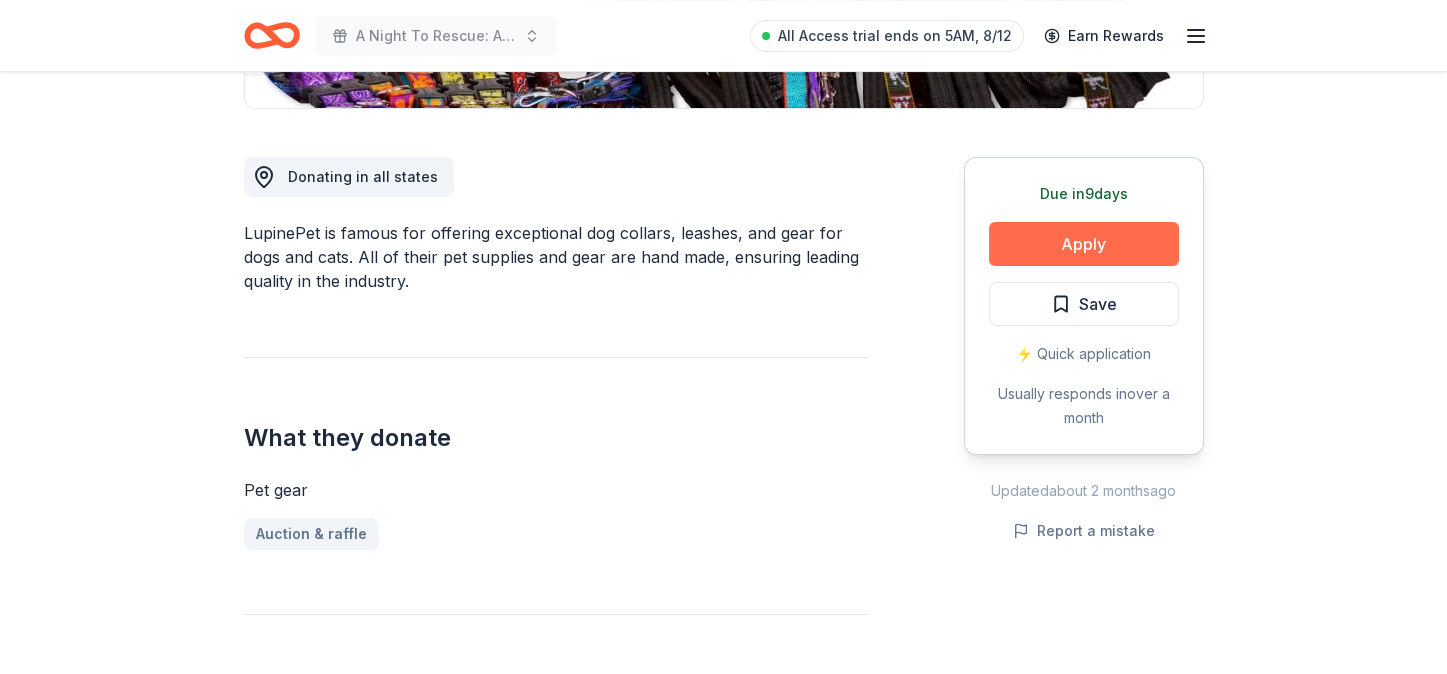 click on "Apply" at bounding box center (1084, 244) 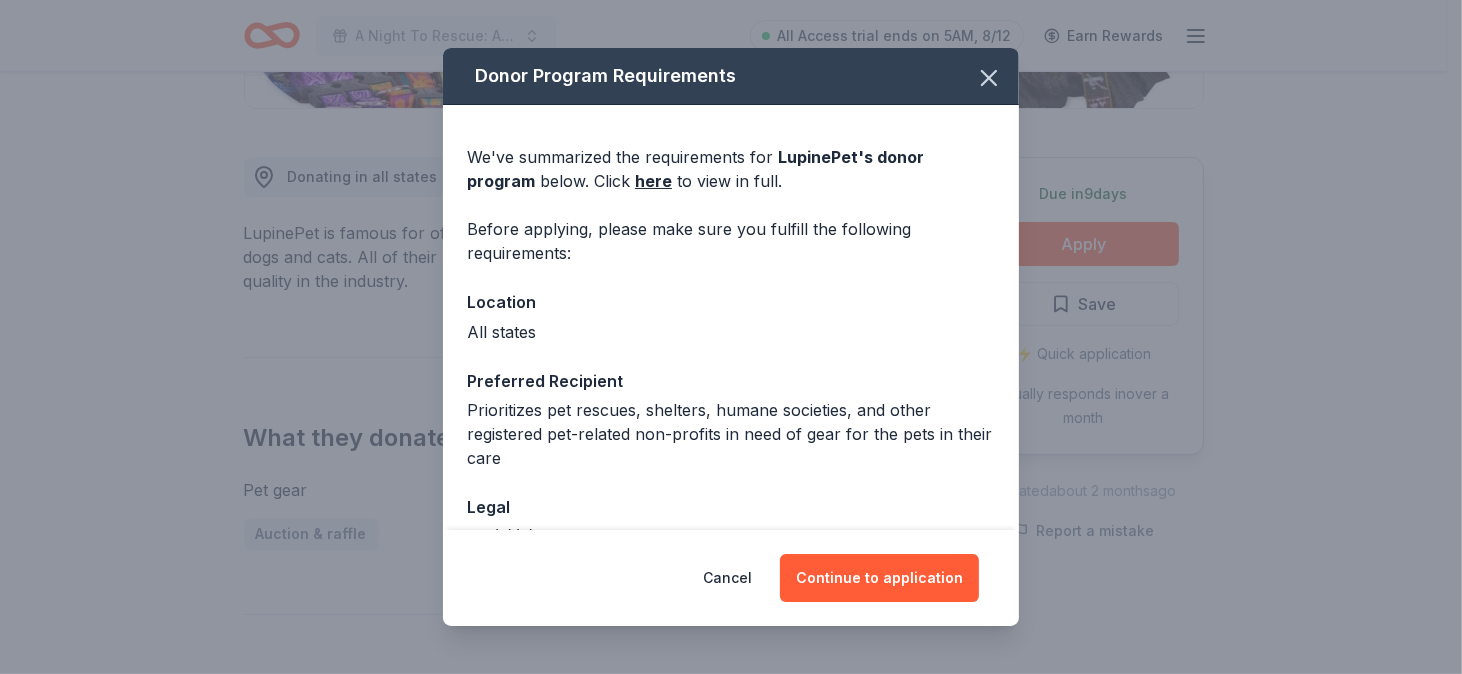 scroll, scrollTop: 100, scrollLeft: 0, axis: vertical 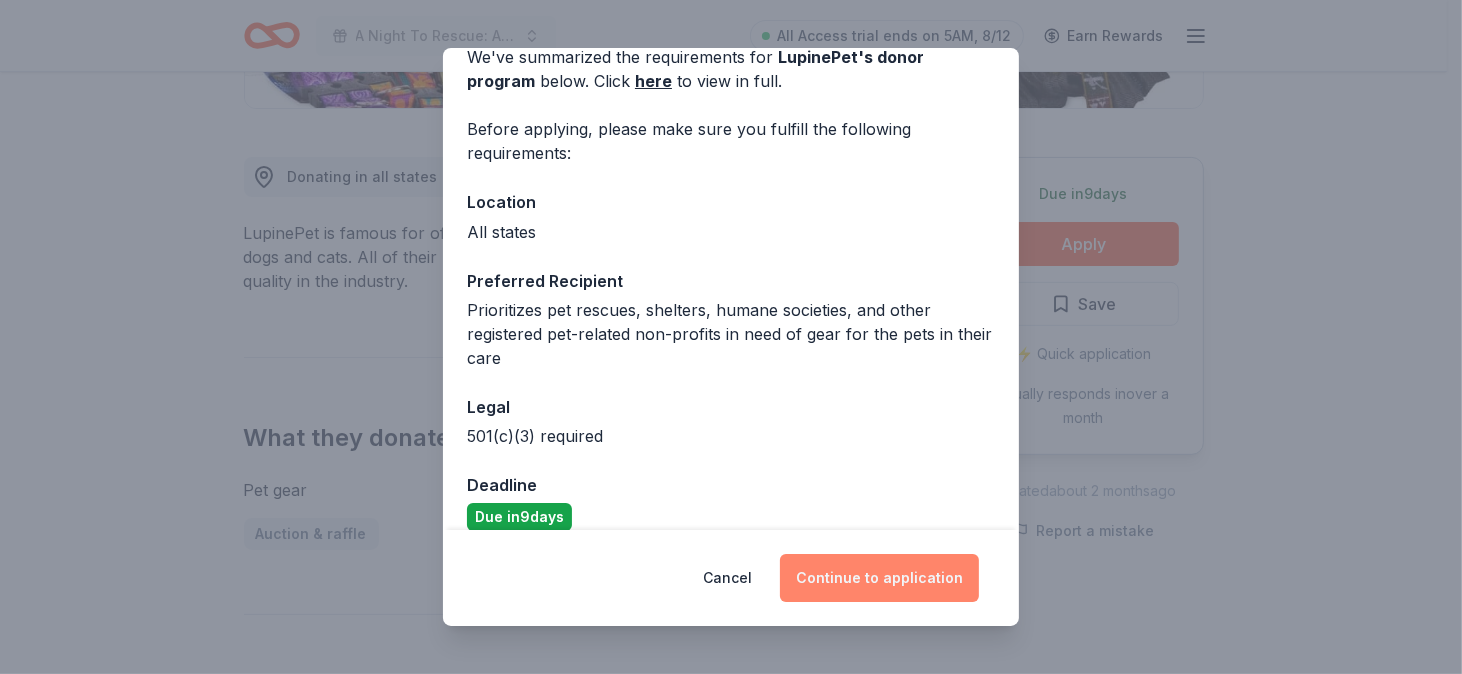 click on "Continue to application" at bounding box center (879, 578) 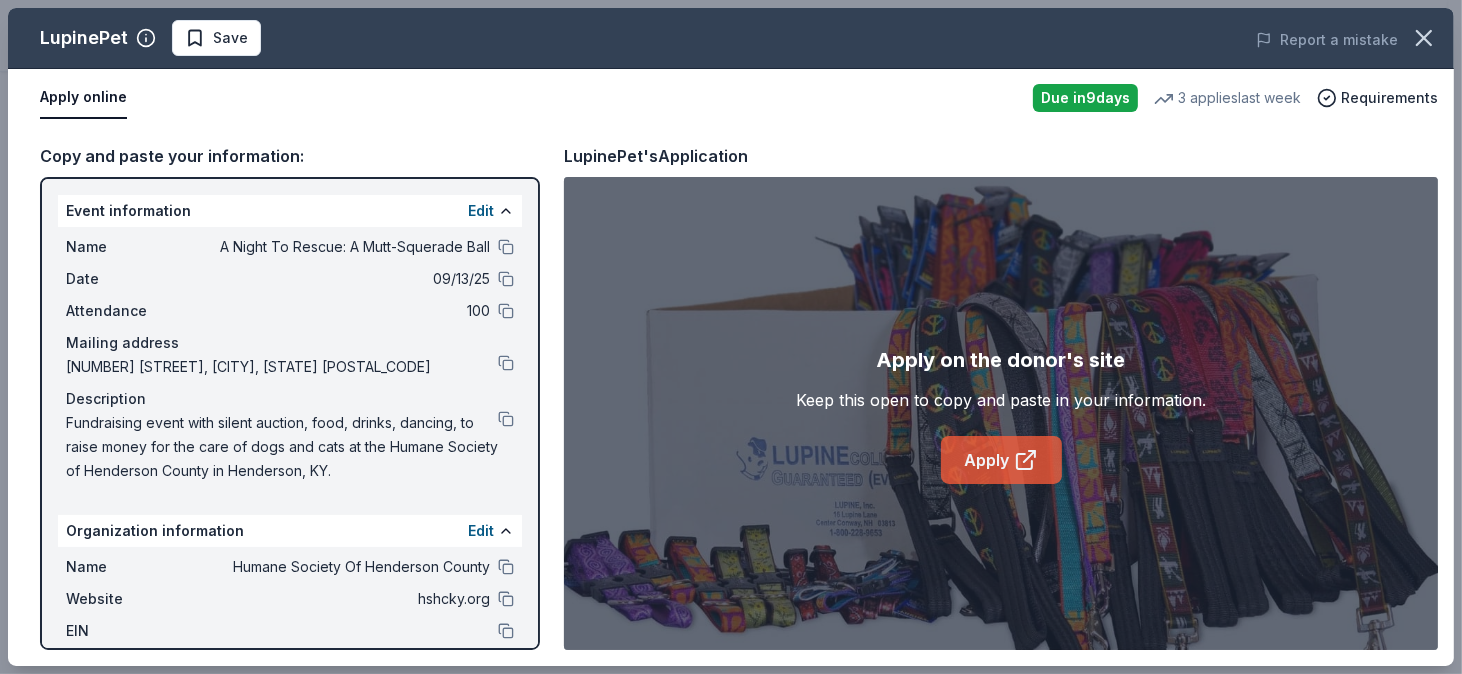 click on "Apply" at bounding box center (1001, 460) 